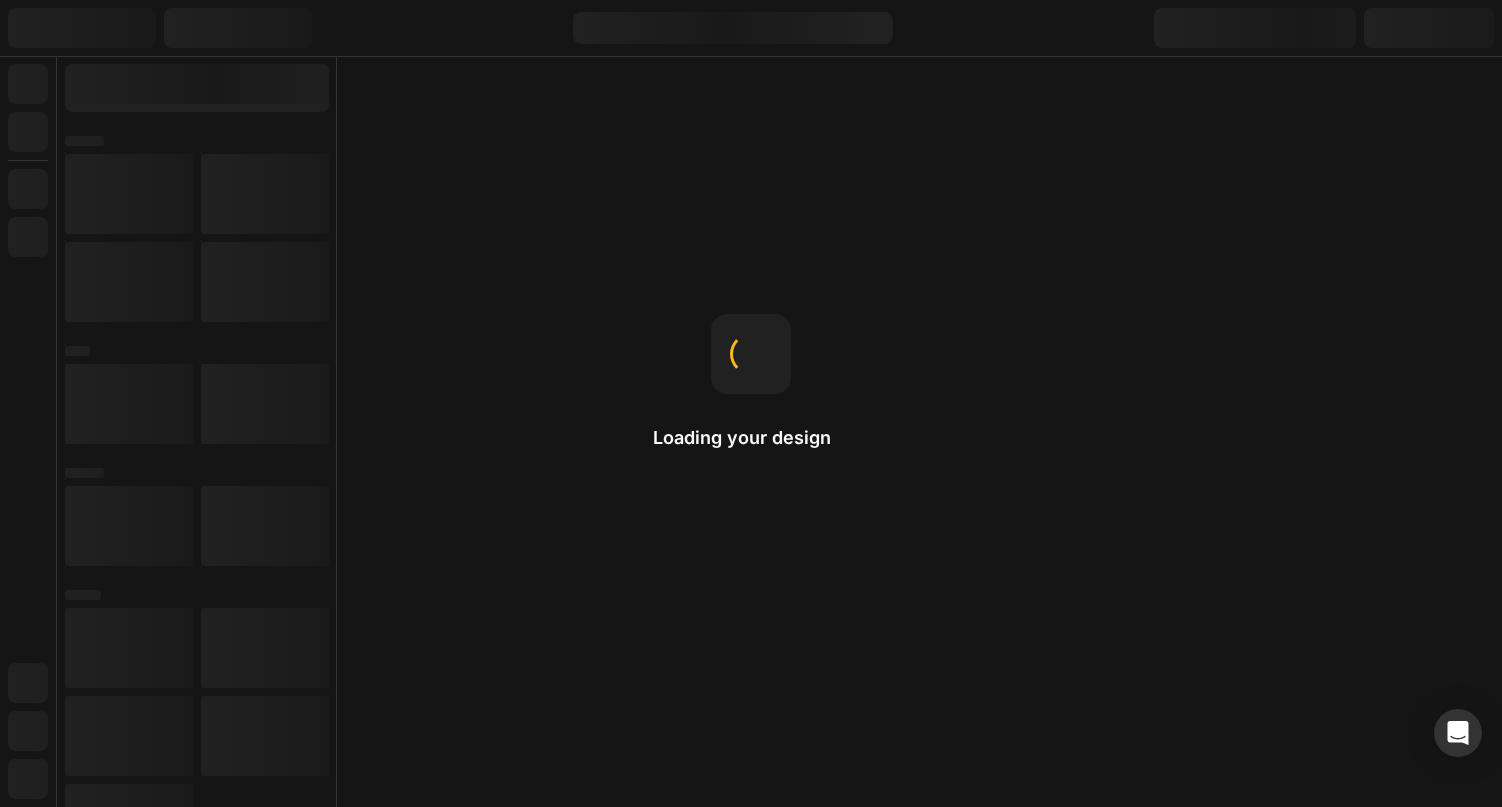 scroll, scrollTop: 0, scrollLeft: 0, axis: both 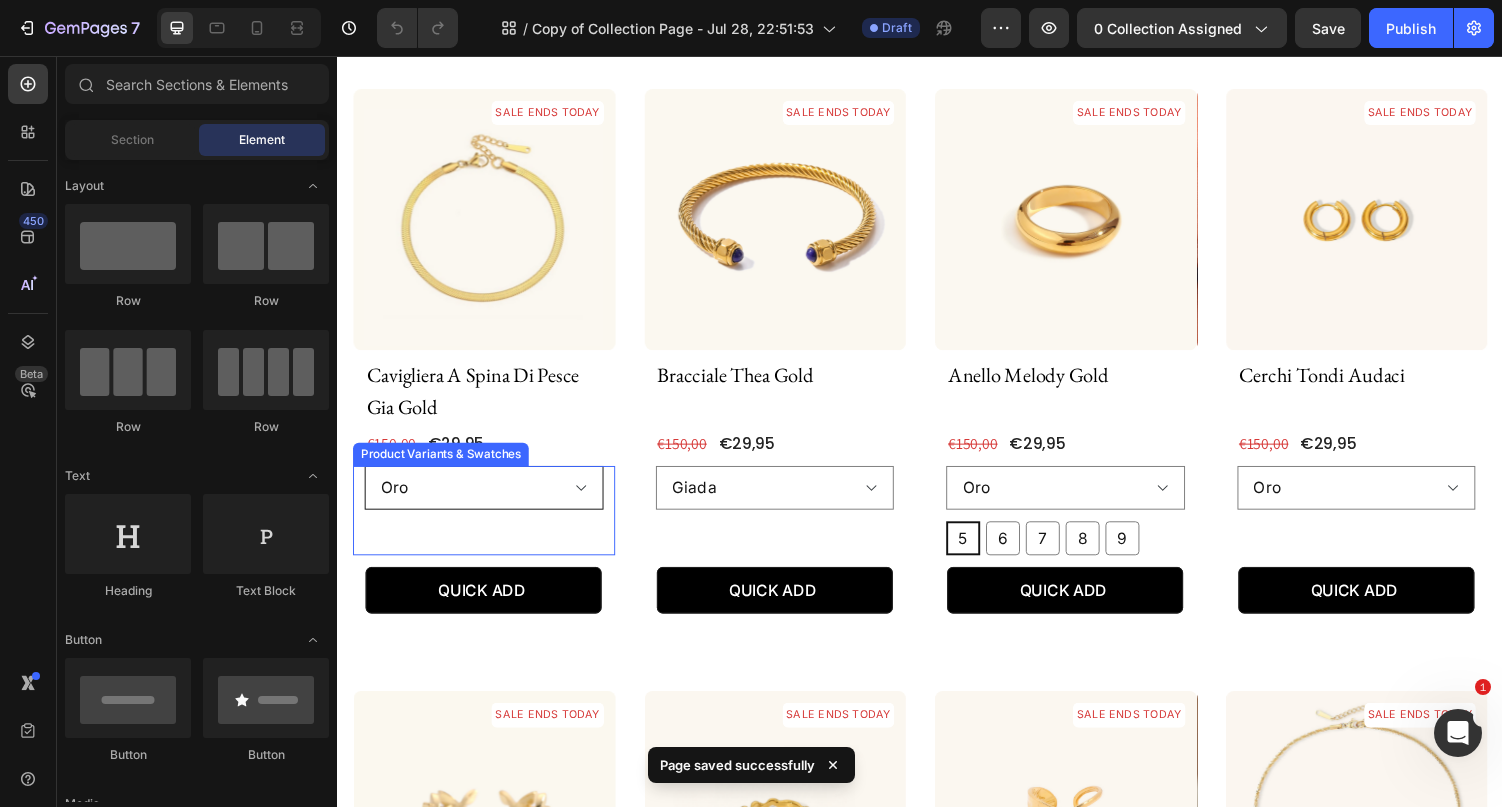click on "Oro Argento" at bounding box center (488, 500) 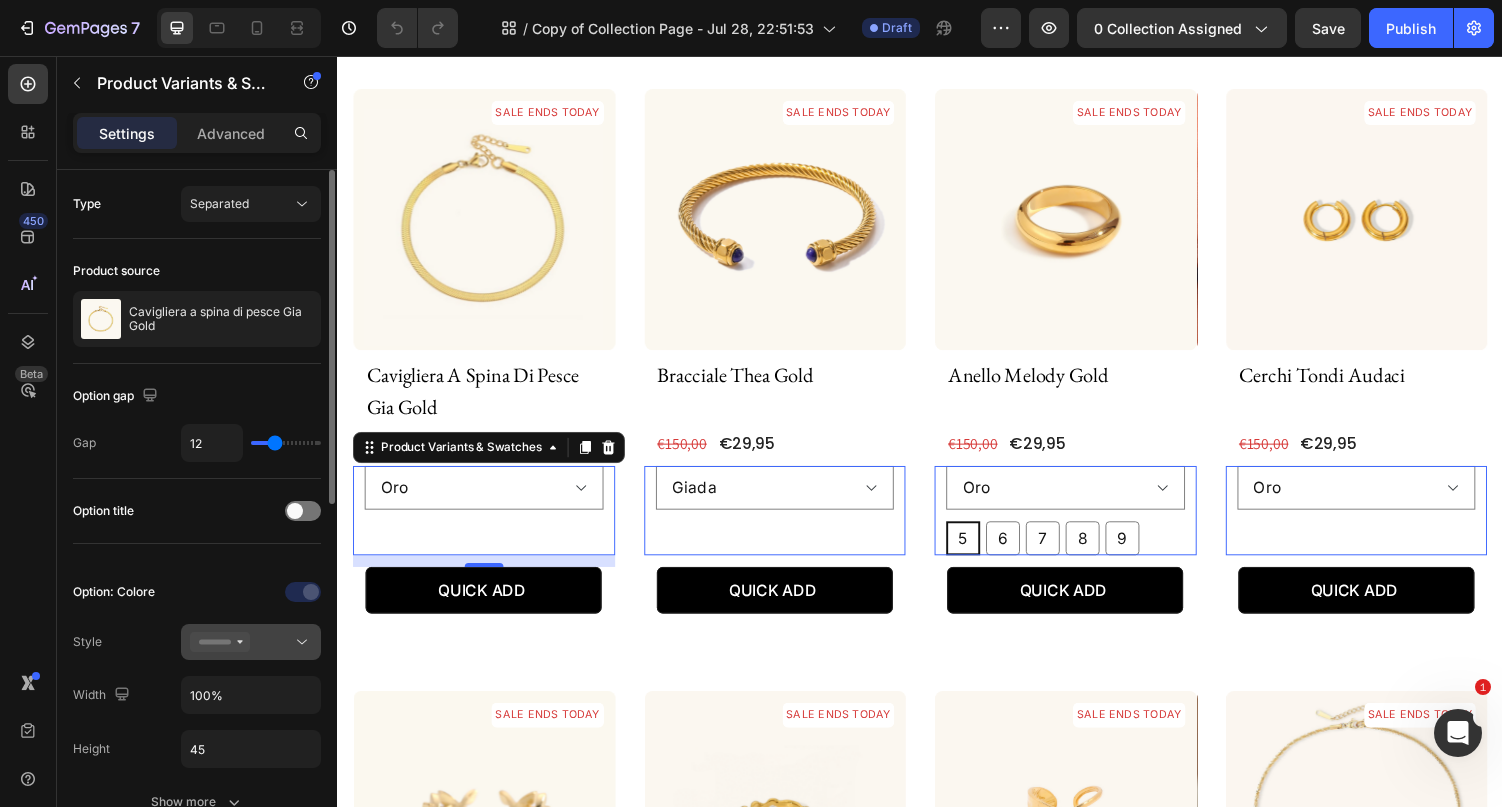 click 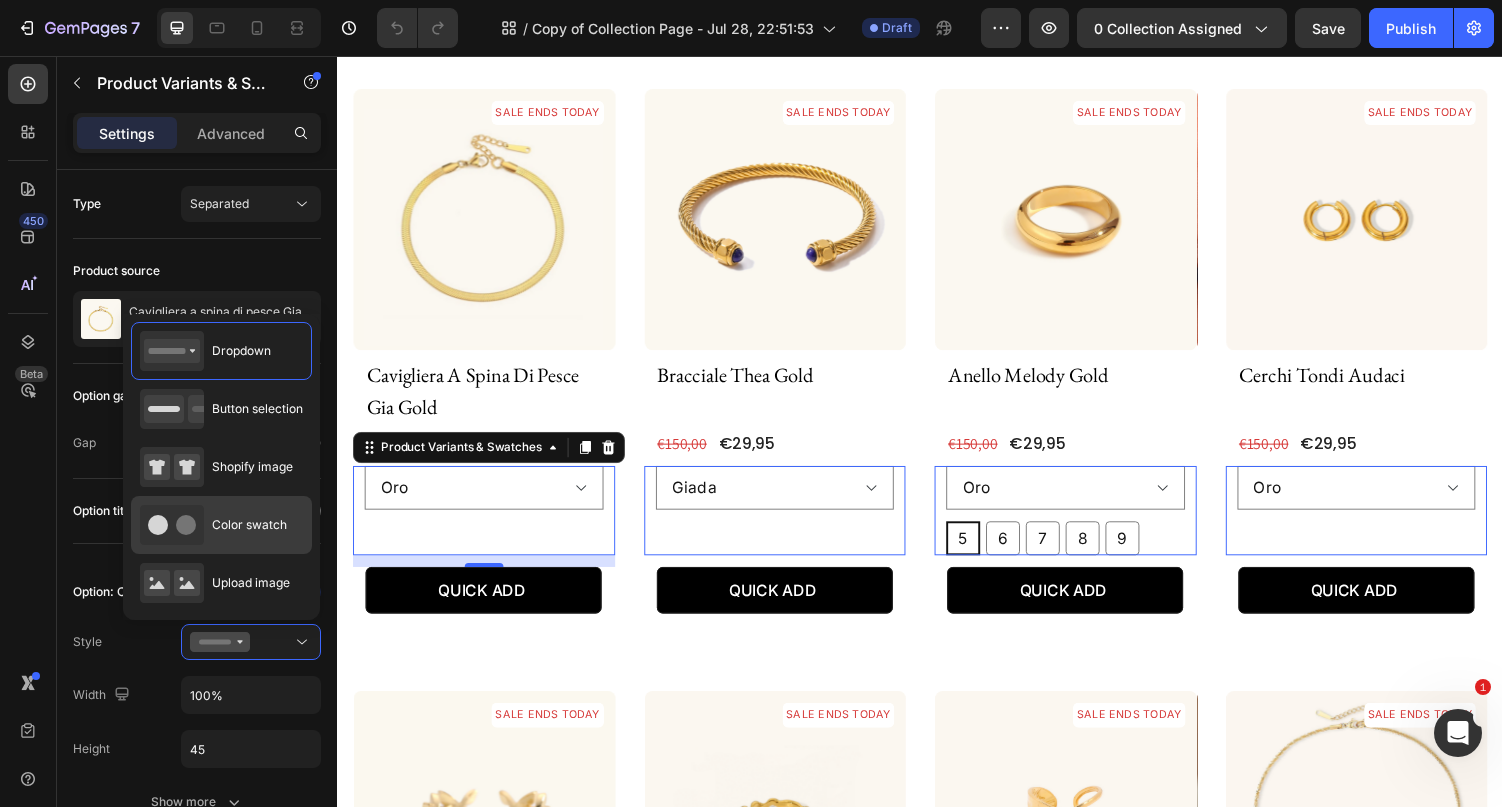 click on "Color swatch" at bounding box center [249, 525] 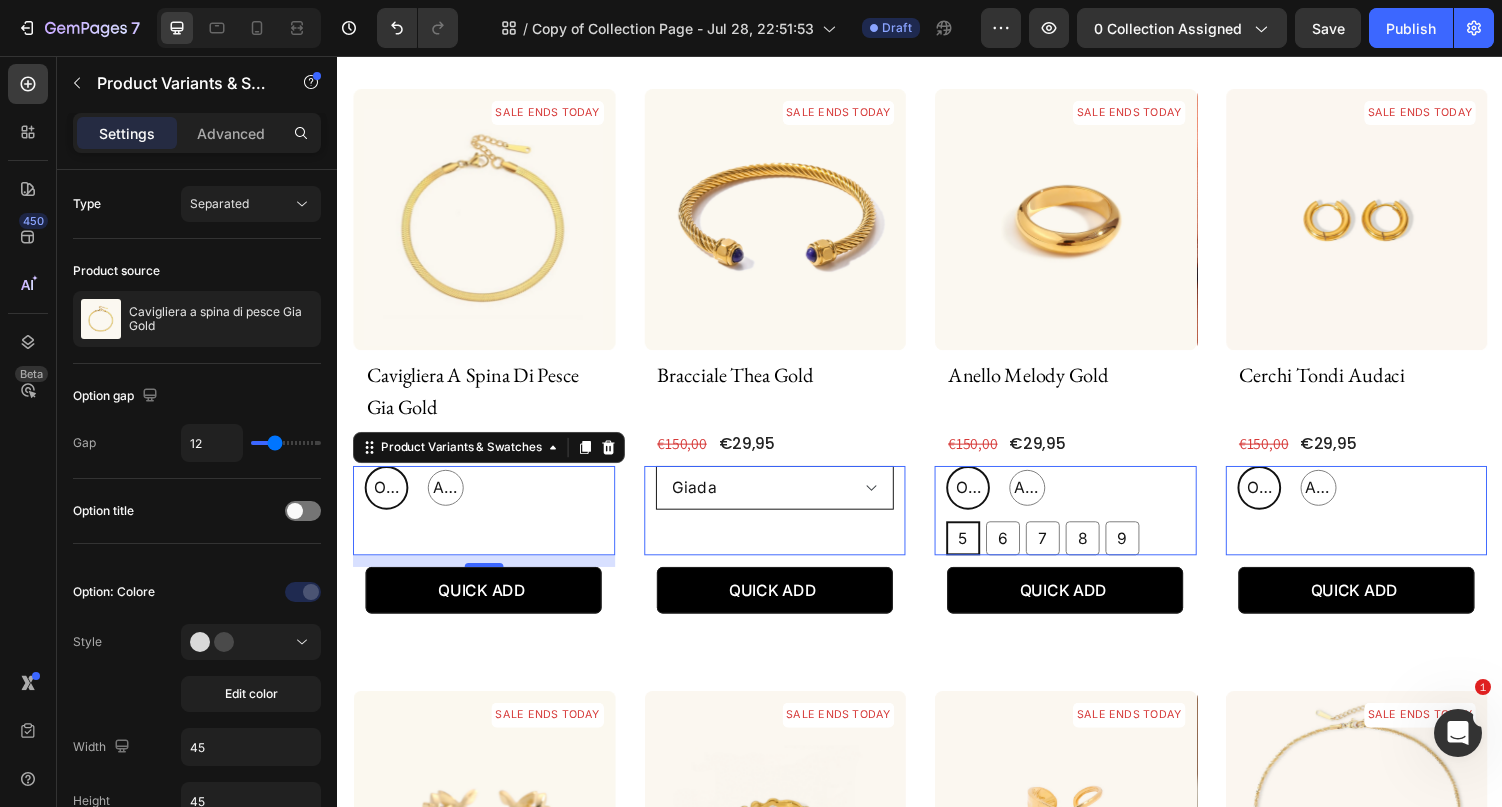 click on "Giada Ambra Ametista" at bounding box center (788, 500) 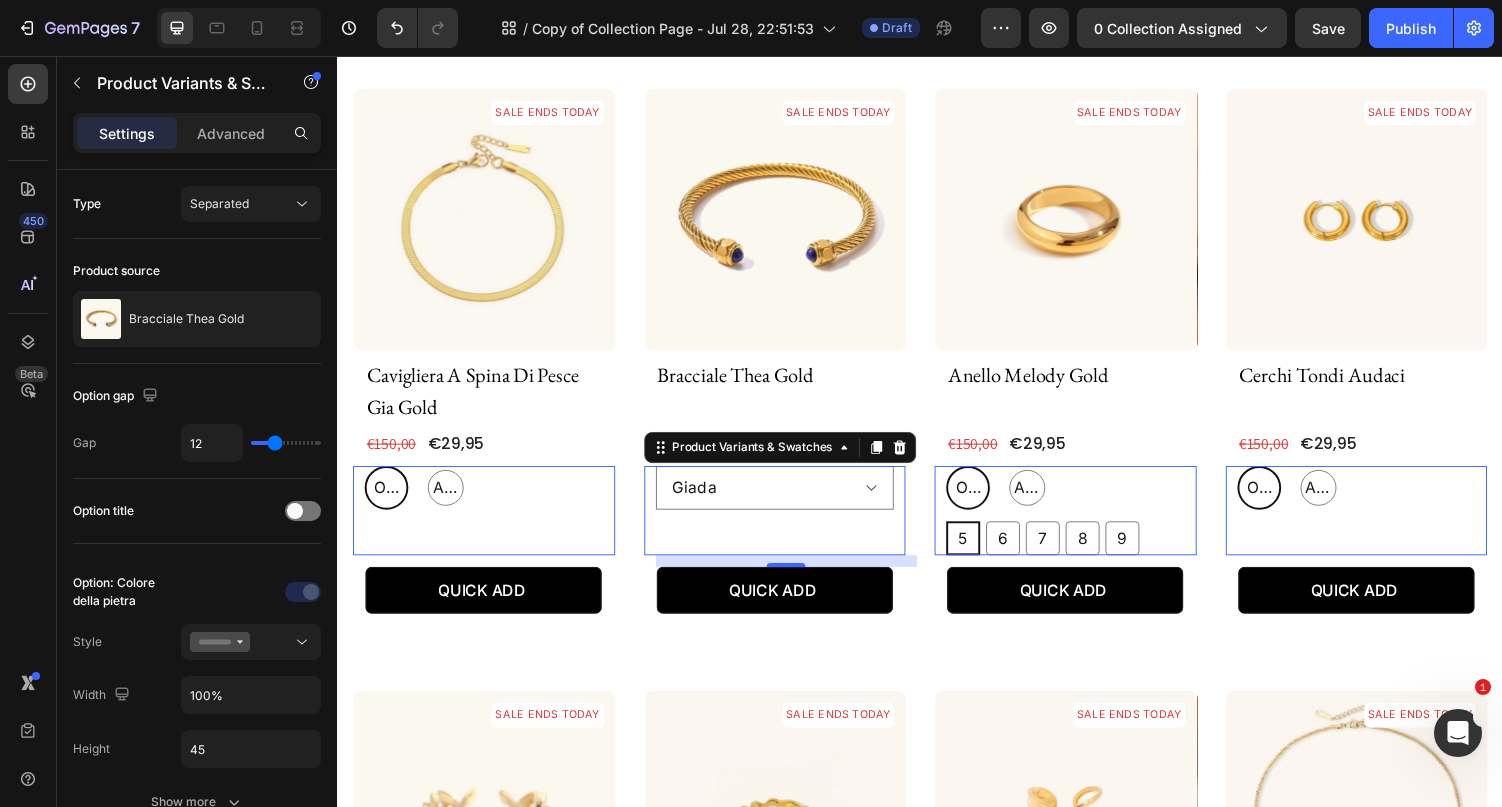 select on "Ambra" 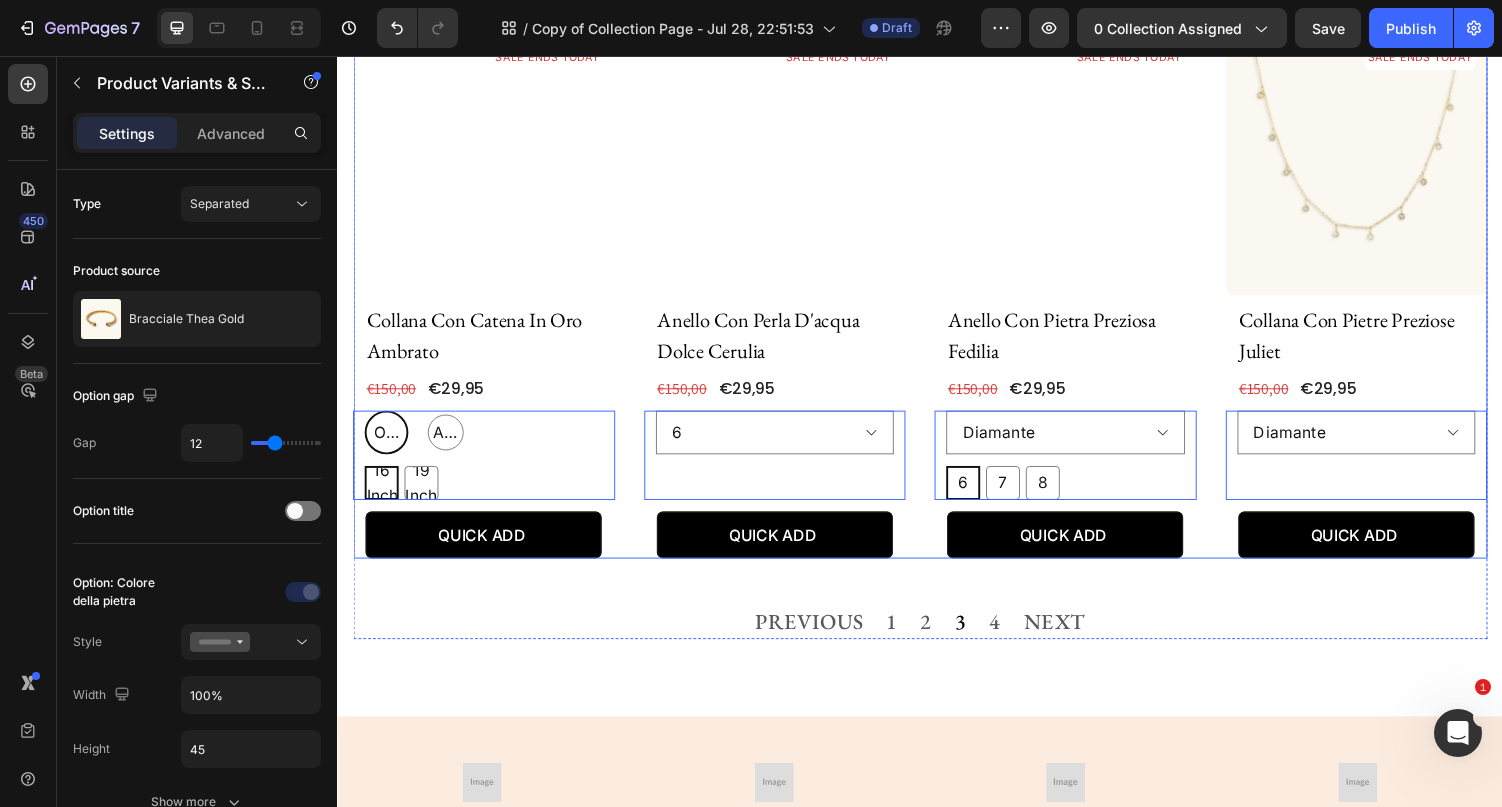 scroll, scrollTop: 3032, scrollLeft: 0, axis: vertical 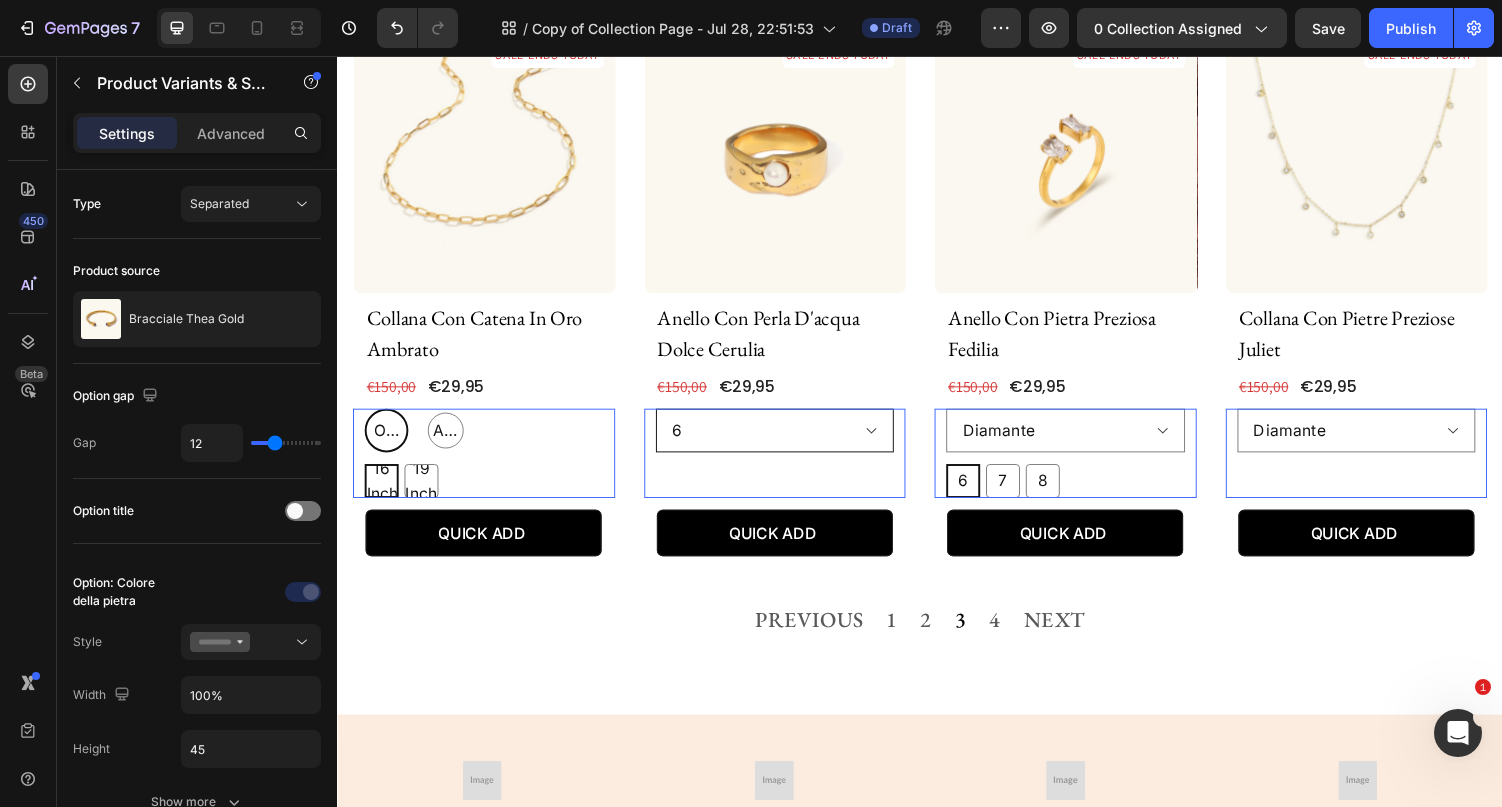 click on "6 7 8" at bounding box center (788, -1500) 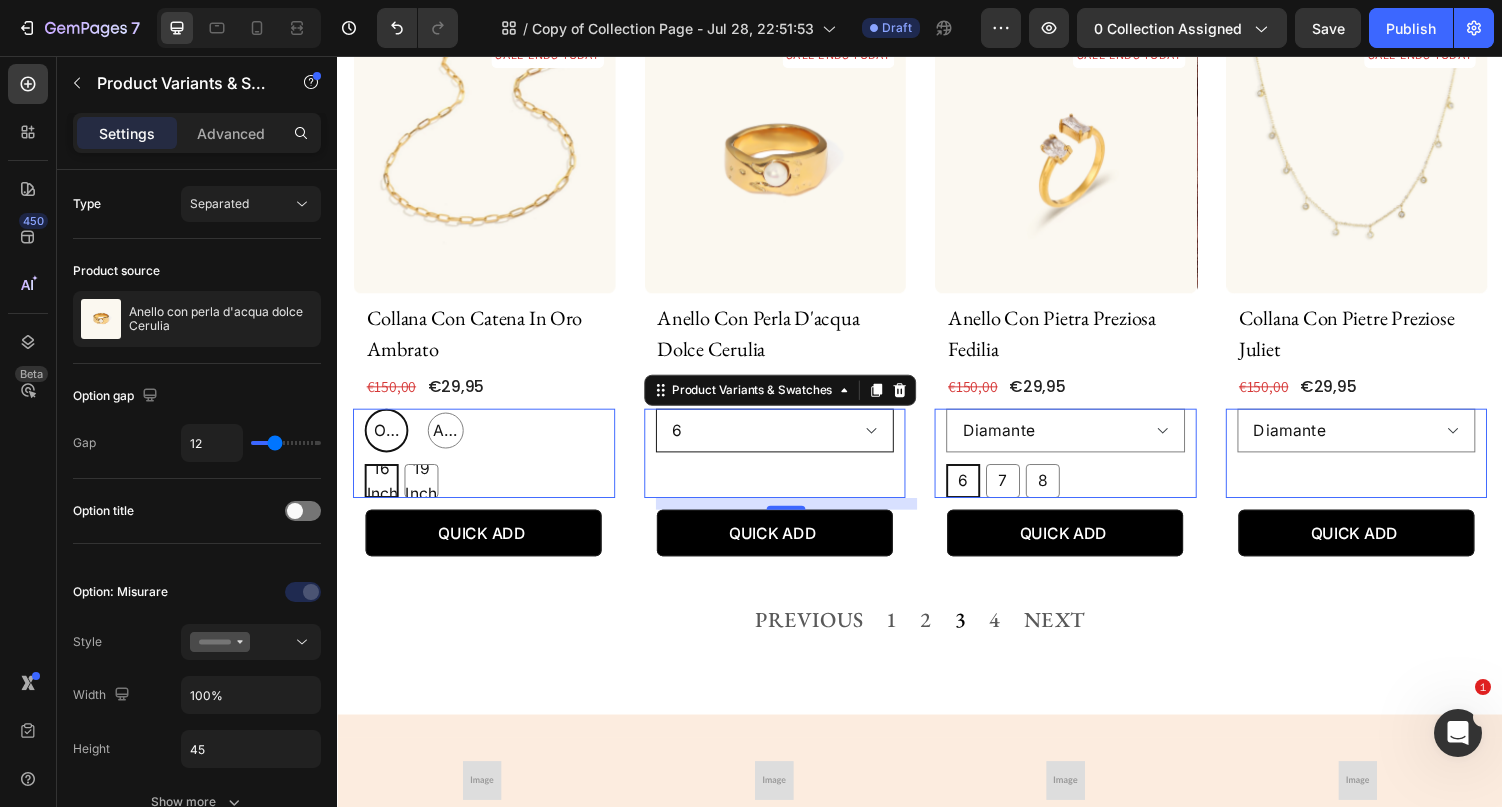 click on "6 7 8" at bounding box center [788, -1500] 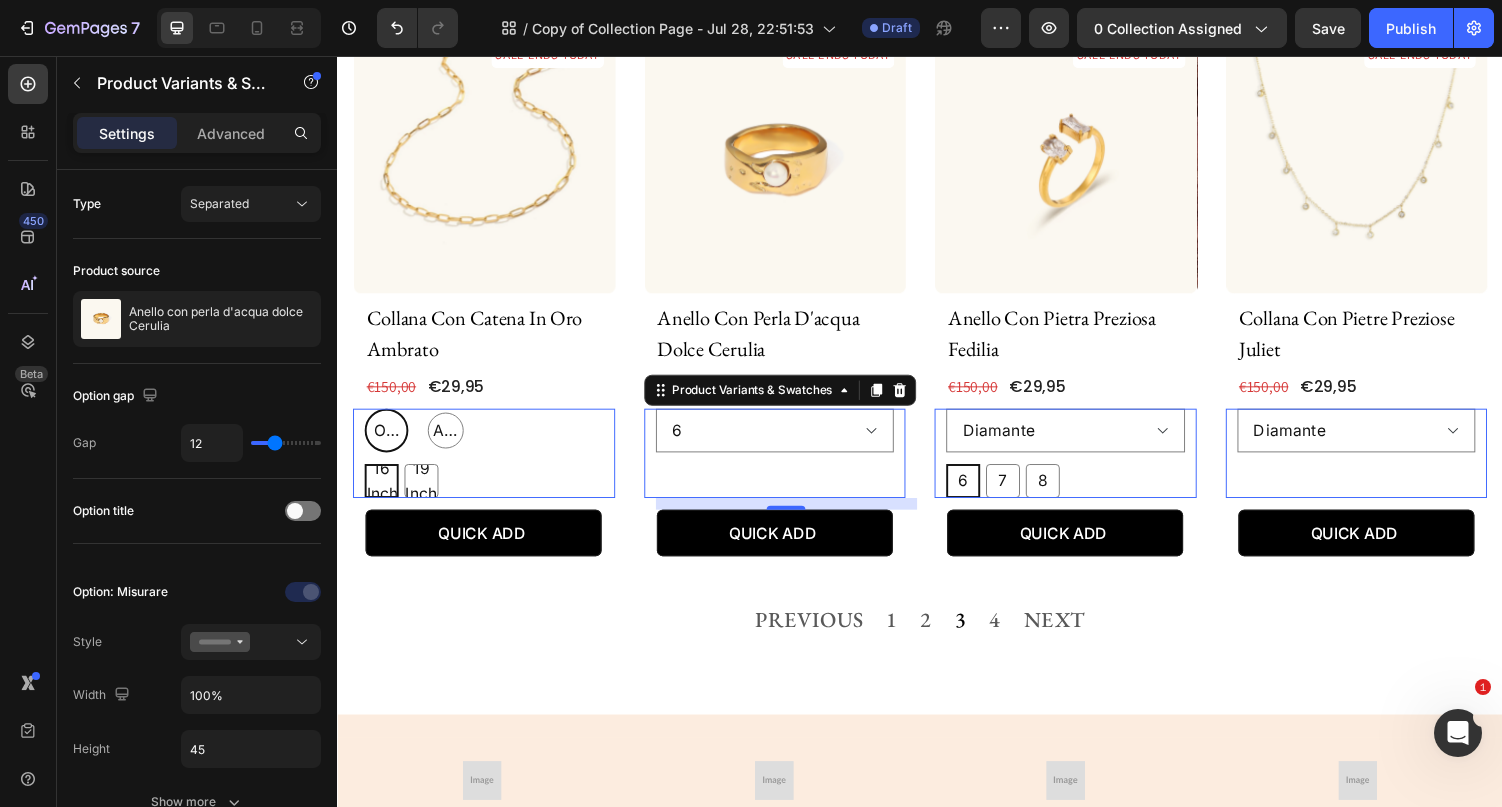 click on "6 7 8 Product Variants & Swatches   0" at bounding box center (488, -2097) 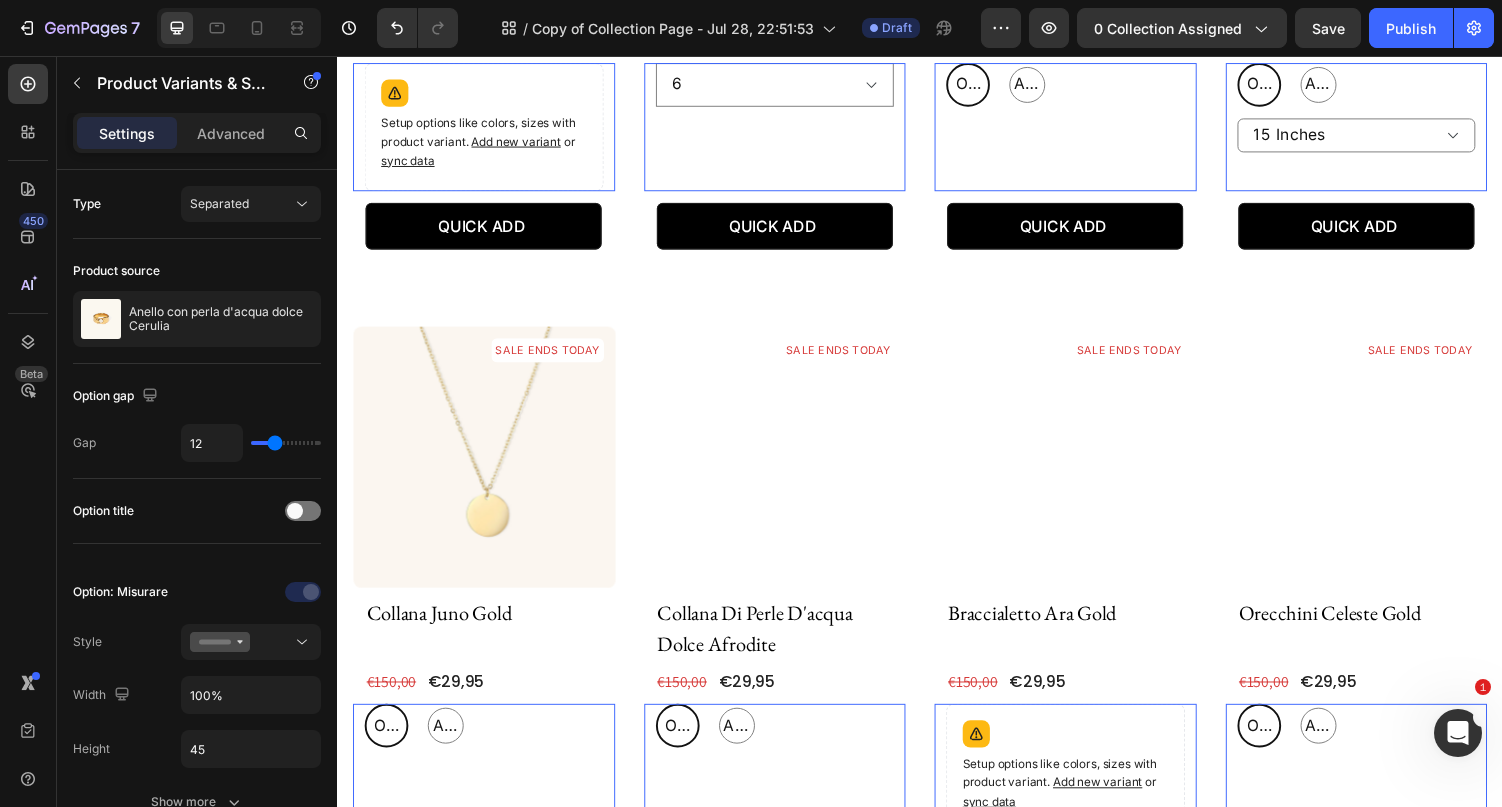 scroll, scrollTop: 0, scrollLeft: 0, axis: both 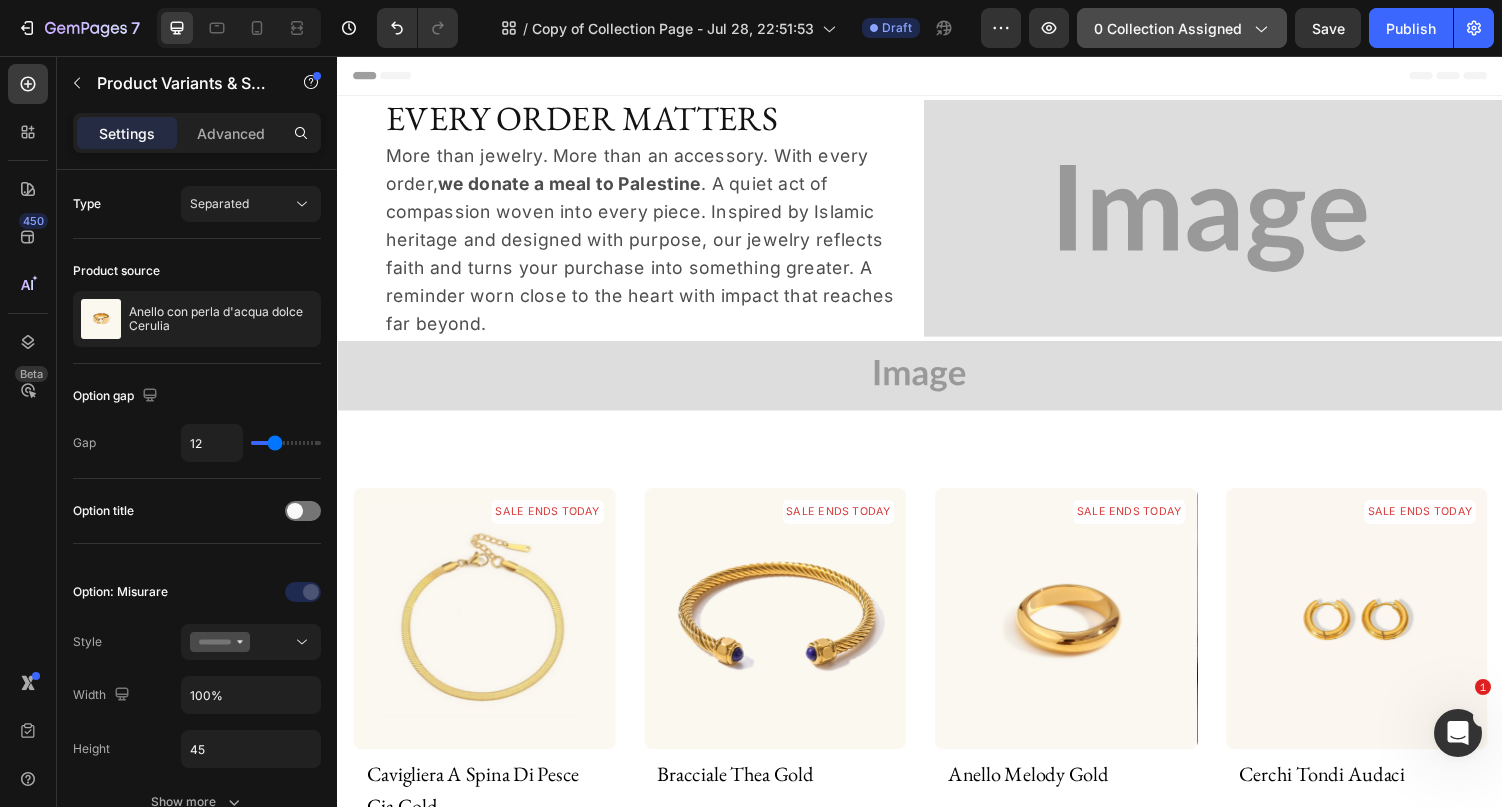 click on "0 collection assigned" 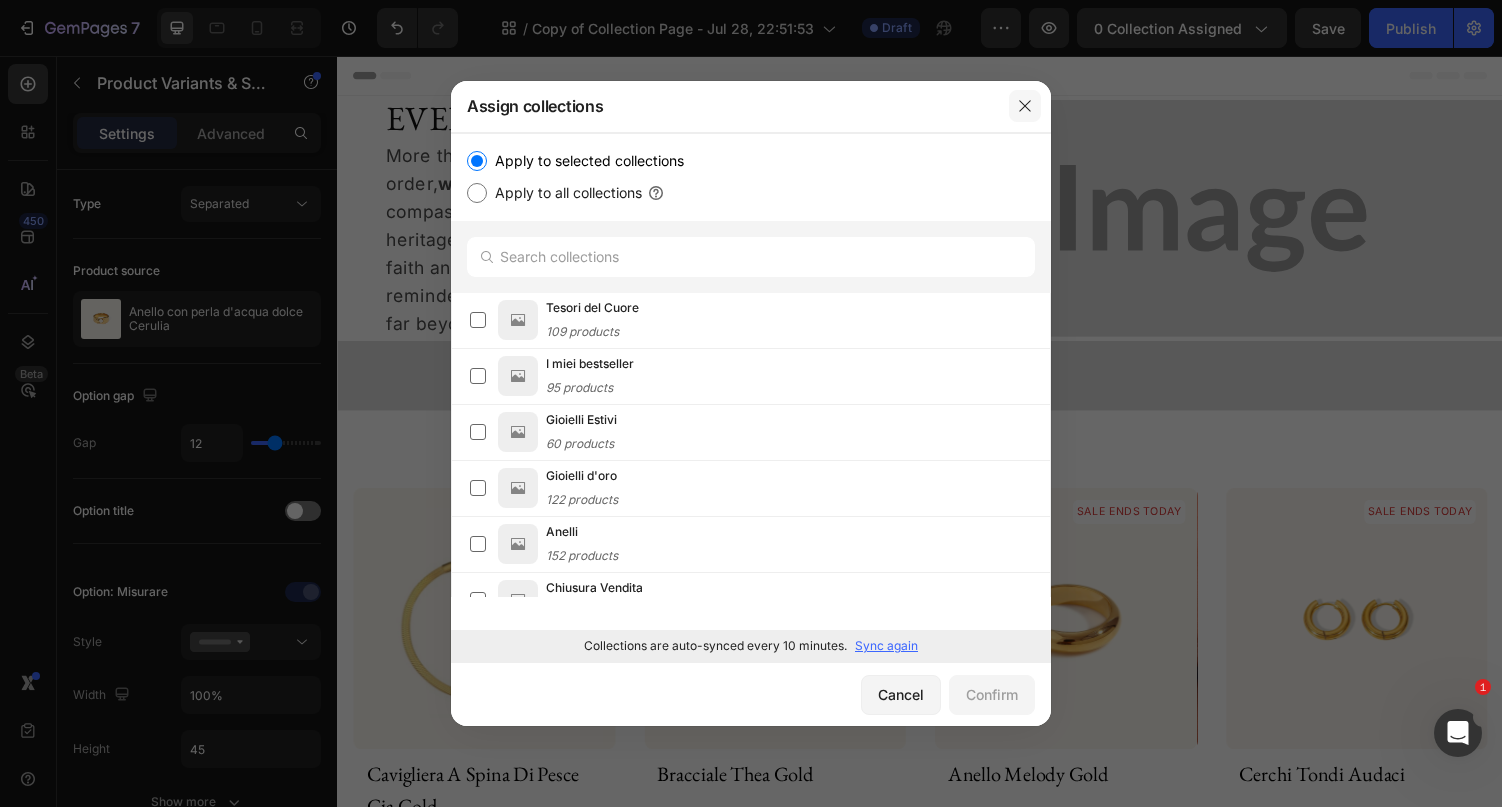 click 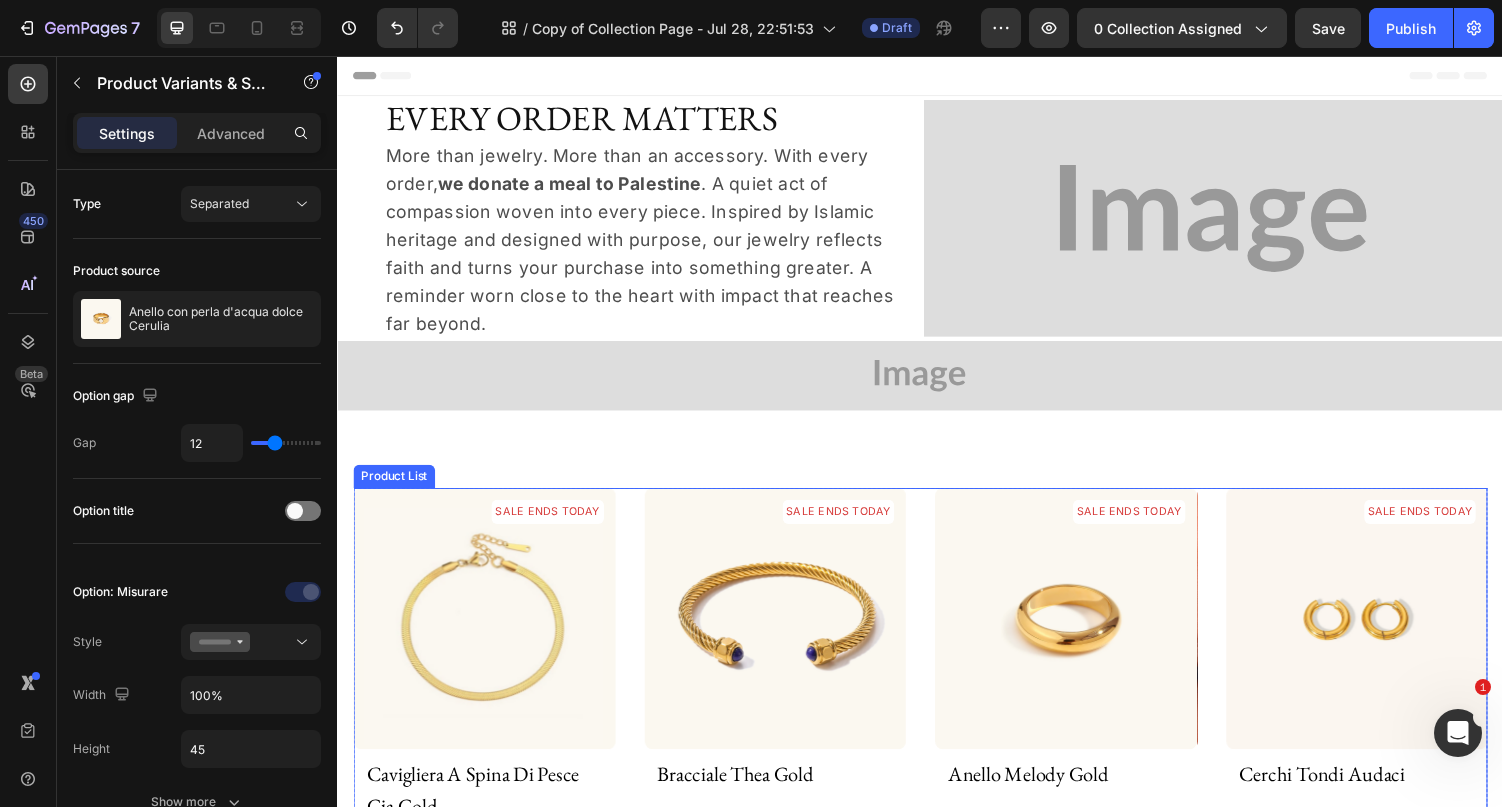 click on "SALE ENDS TODAY Product Badge Product Images cavigliera a spina di pesce gia gold Product Title €29,95 (P) Price (P) Price €150,00 (P) Price (P) Price Row Oro Oro Oro Argento Argento Argento Product Variants & Swatches   12 QUICK ADD (P) Cart Button Row Product List SALE ENDS TODAY Product Badge Product Images bracciale thea gold Product Title €29,95 (P) Price (P) Price €150,00 (P) Price (P) Price Row   Giada Ambra Ametista Product Variants & Swatches   0 QUICK ADD (P) Cart Button Row Product List SALE ENDS TODAY Product Badge Product Images anello melody gold Product Title €29,95 (P) Price (P) Price €150,00 (P) Price (P) Price Row Oro Oro Oro Argento Argento Argento 5 5 5 6 6 6 7 7 7 8 8 8 9 9 9 Product Variants & Swatches   0 QUICK ADD (P) Cart Button Row Product List SALE ENDS TODAY Product Badge Product Images cerchi tondi audaci Product Title €29,95 (P) Price (P) Price €150,00 (P) Price (P) Price Row Oro Oro Oro Argento Argento Argento Product Variants & Swatches   0 QUICK ADD Row Row" at bounding box center [937, 2052] 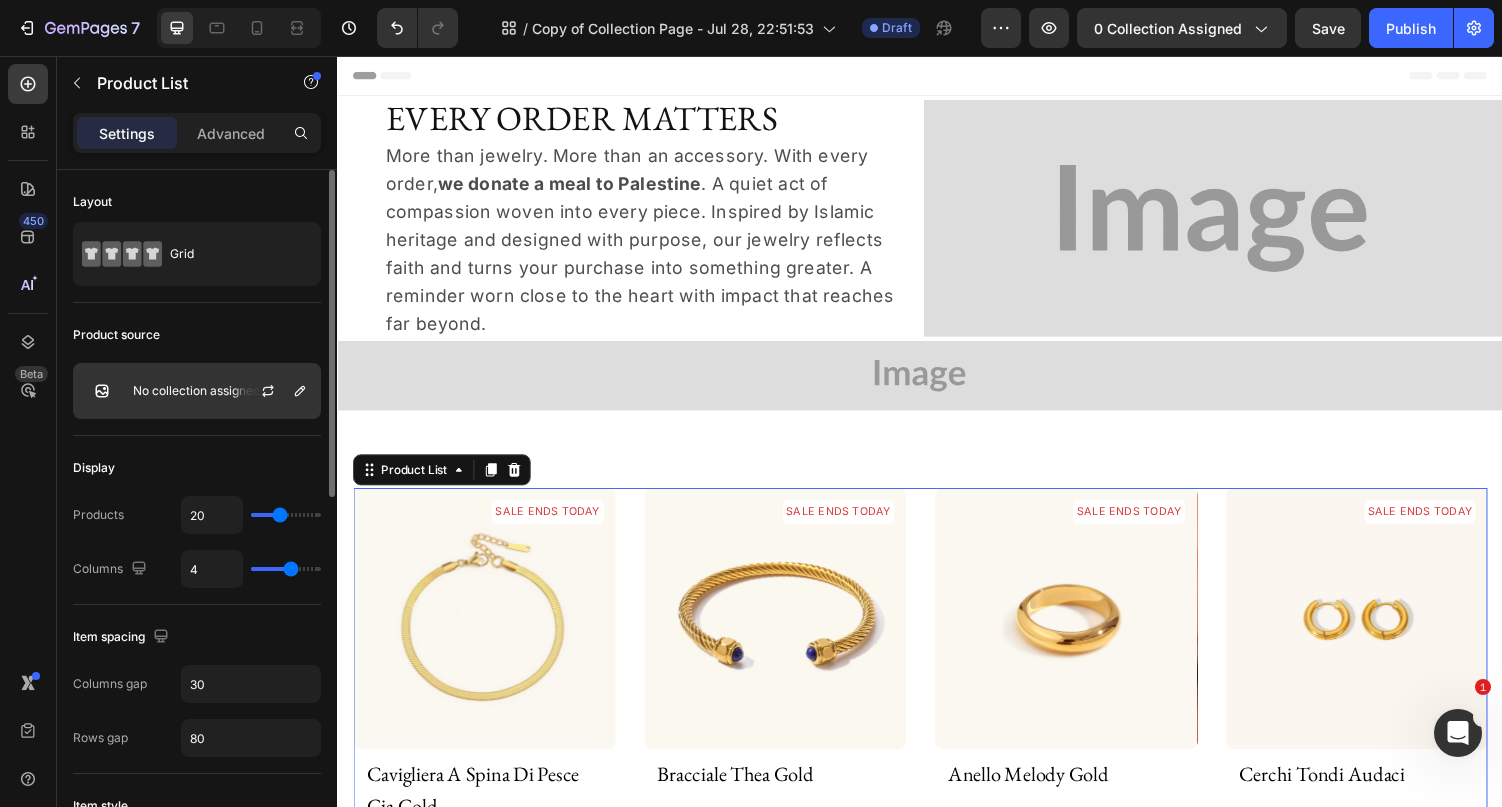 click on "No collection assigned" at bounding box center [196, 391] 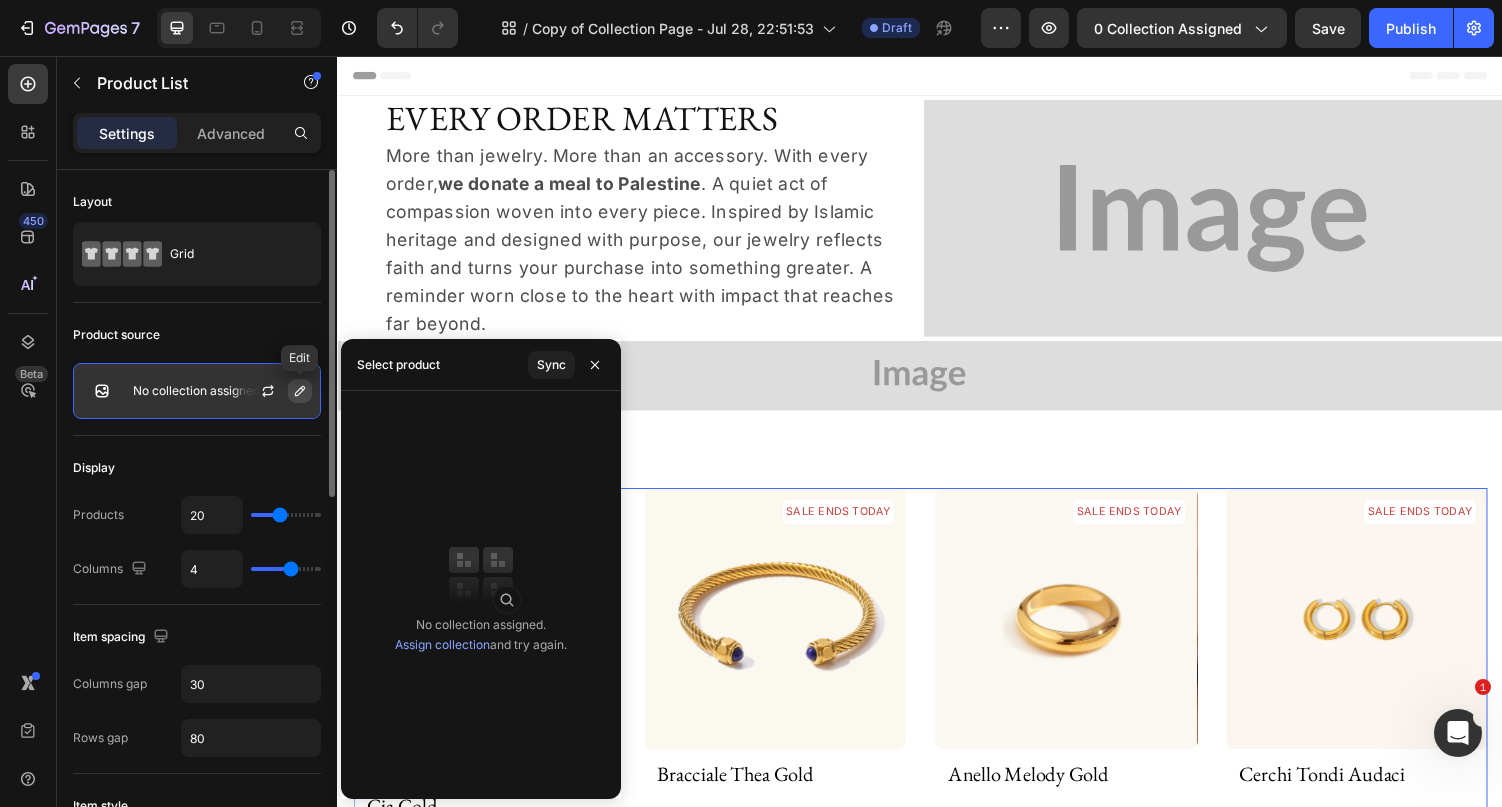 click 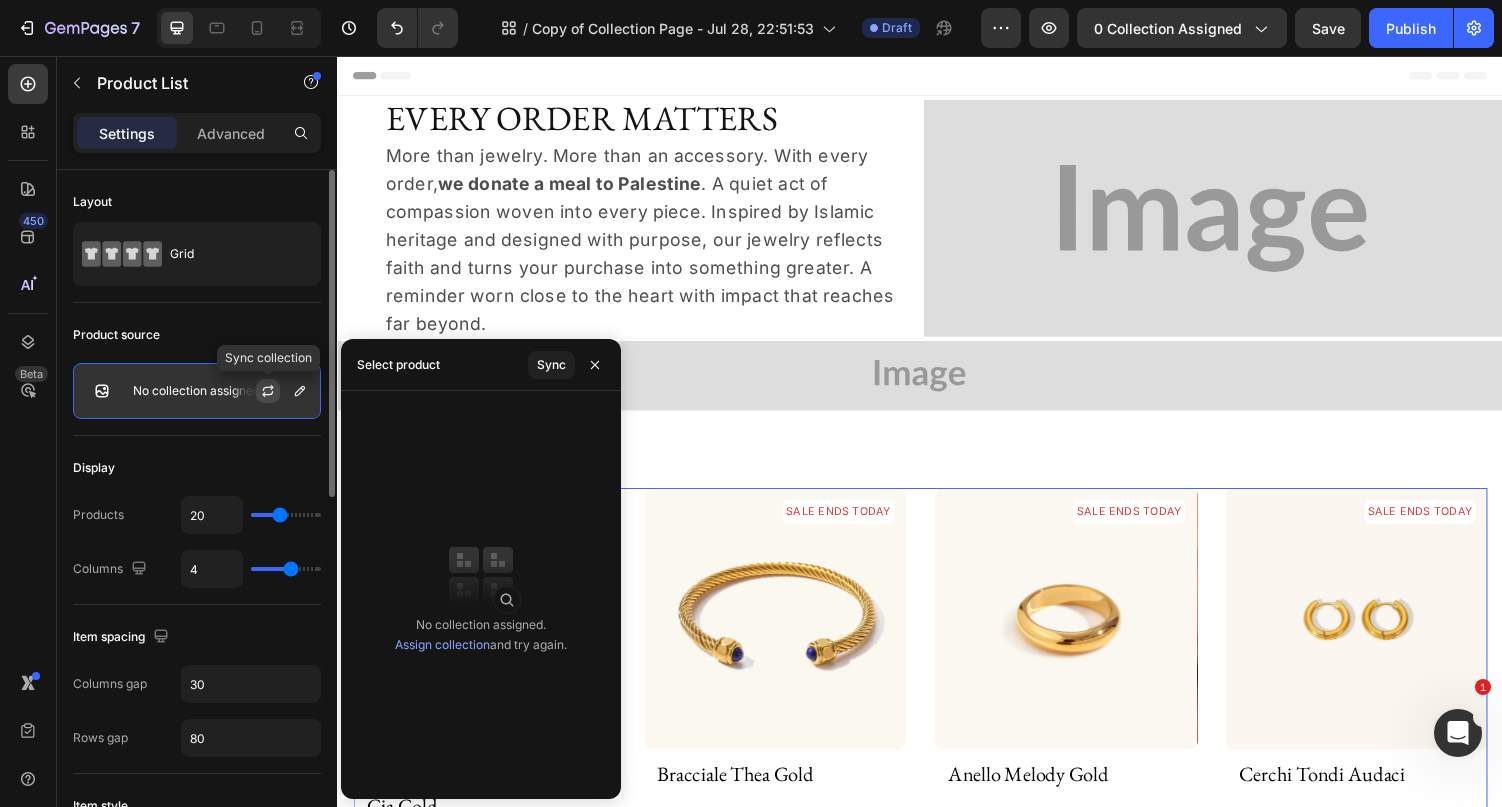 click 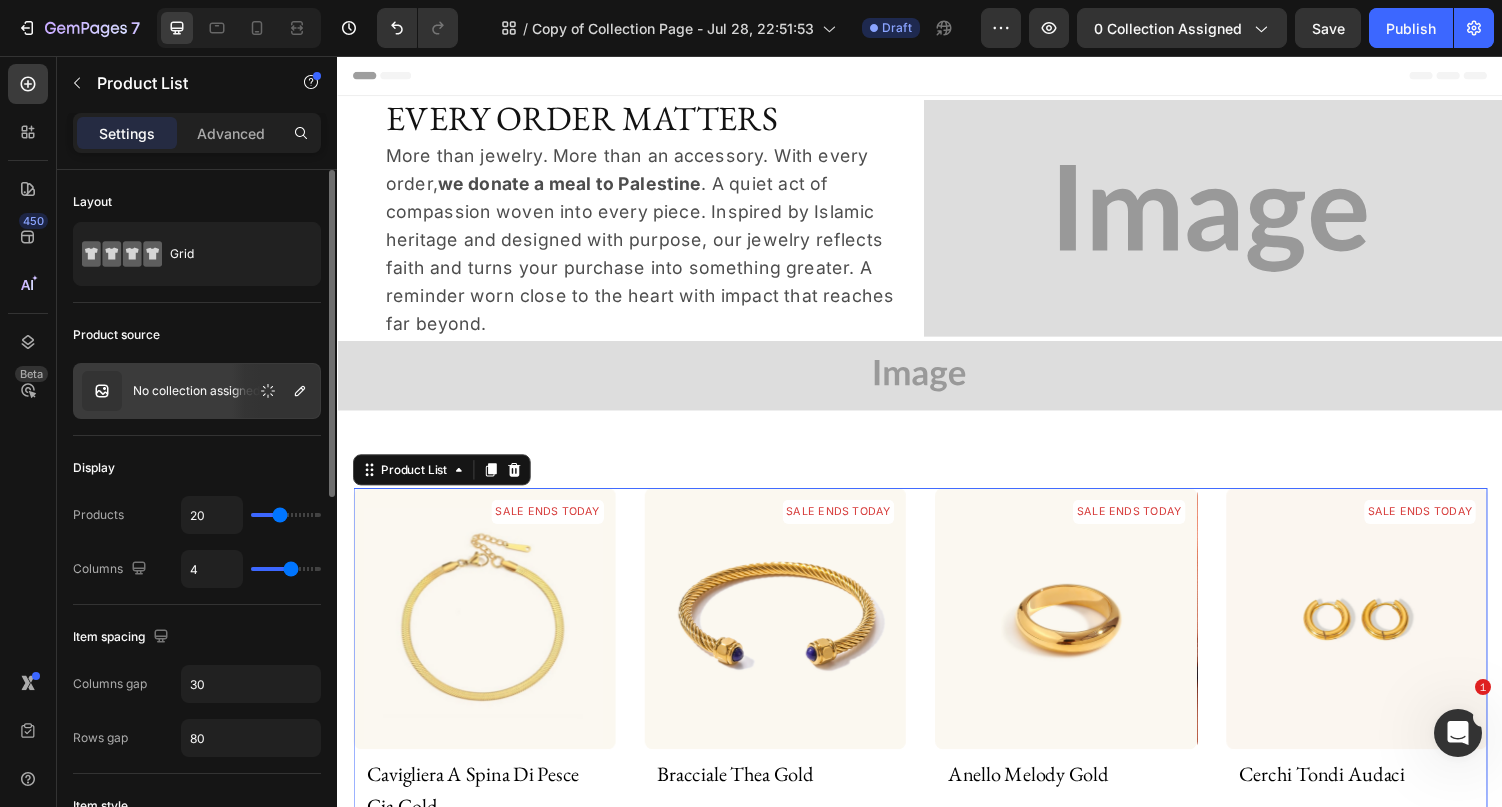 click on "No collection assigned" at bounding box center (196, 391) 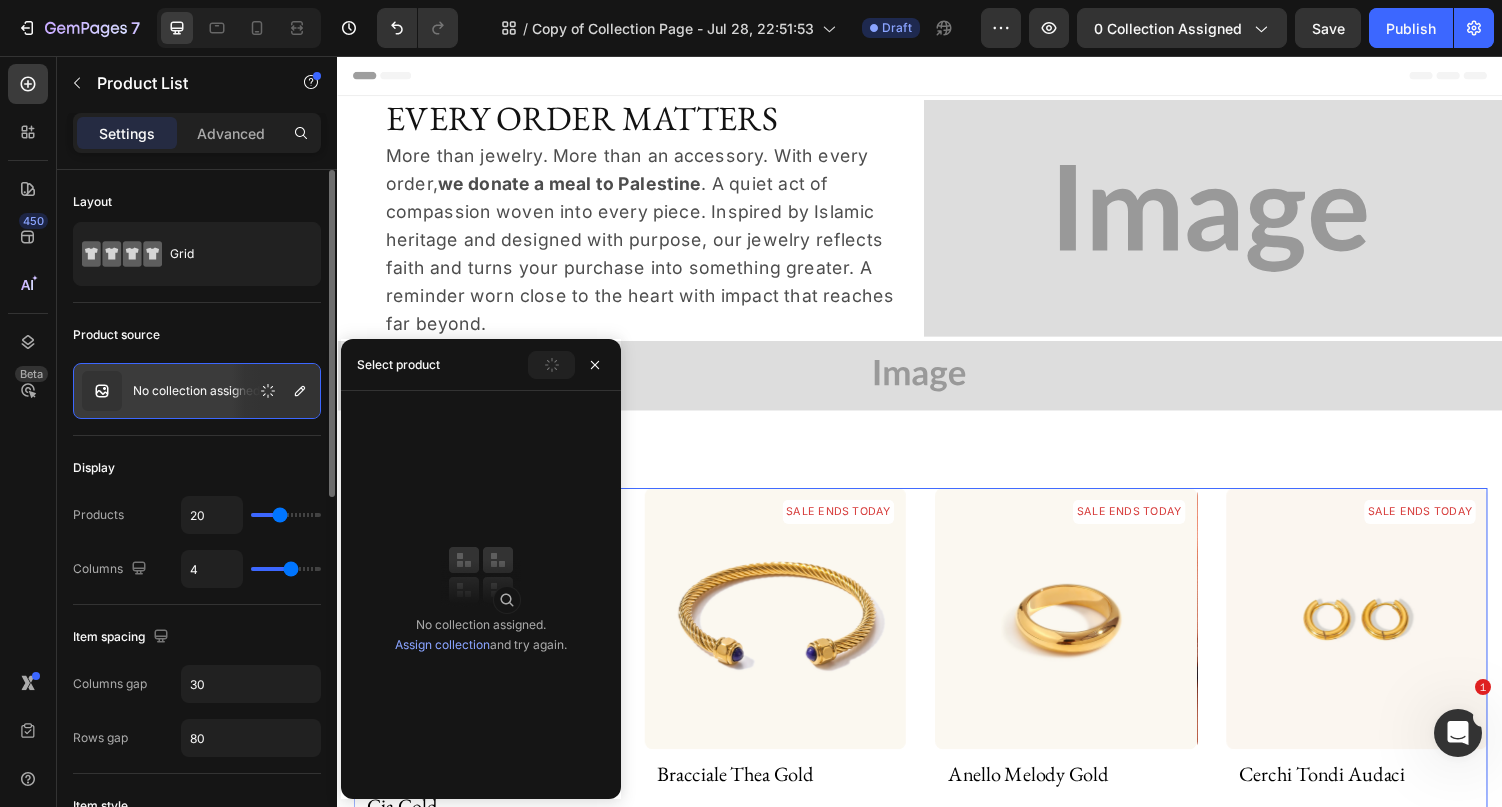 click on "No collection assigned" at bounding box center [196, 391] 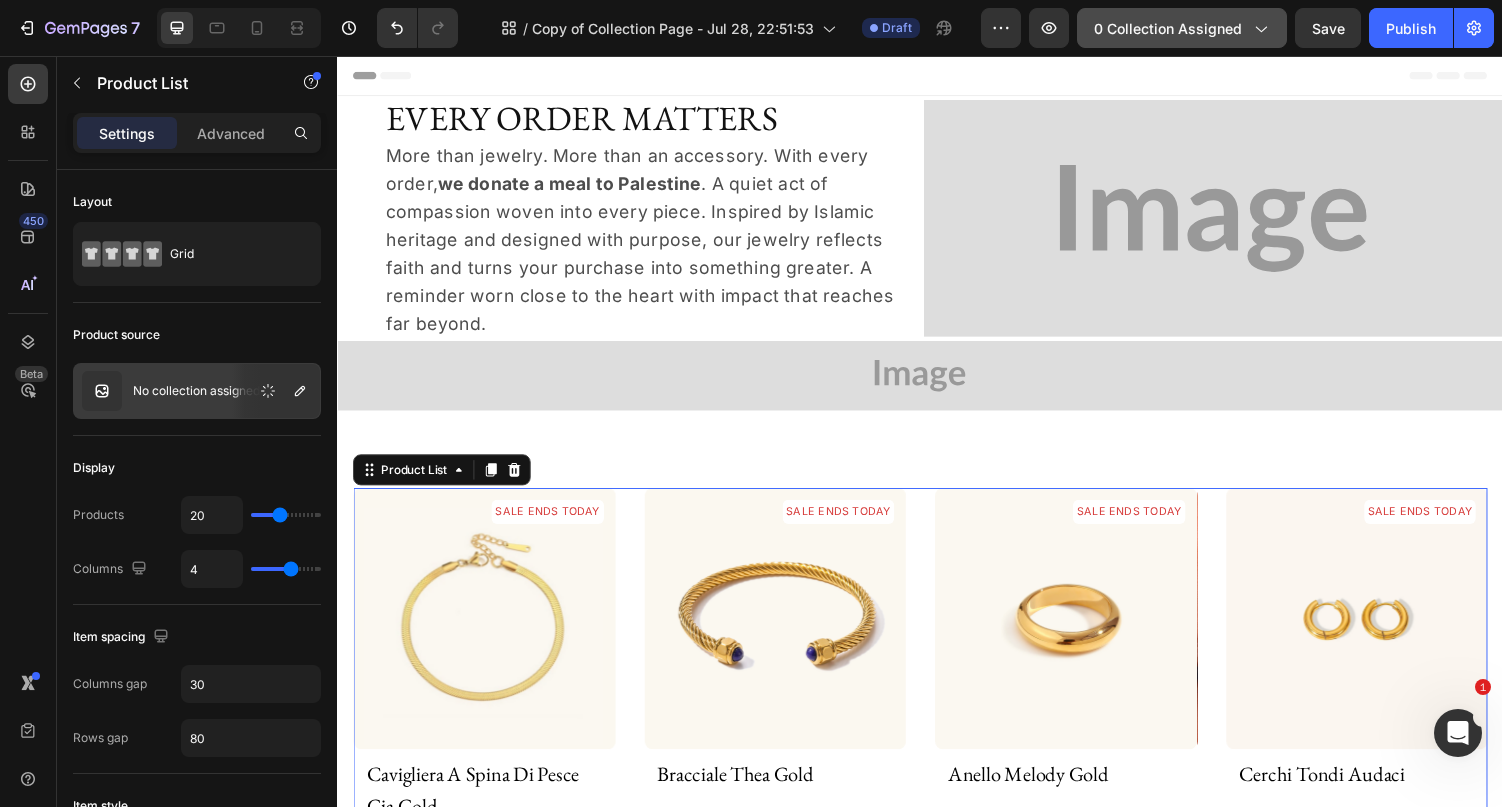 click on "0 collection assigned" 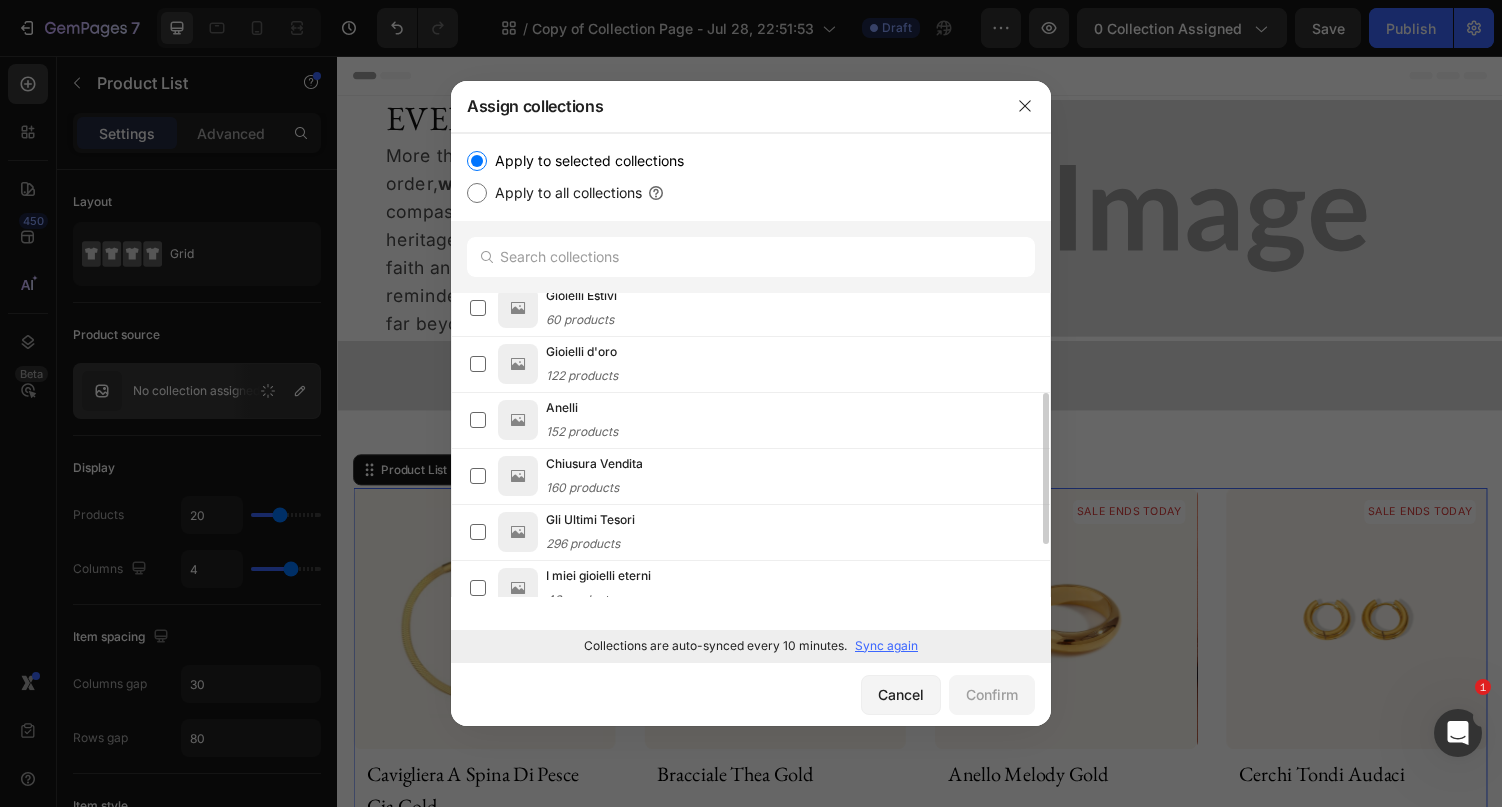 scroll, scrollTop: 93, scrollLeft: 0, axis: vertical 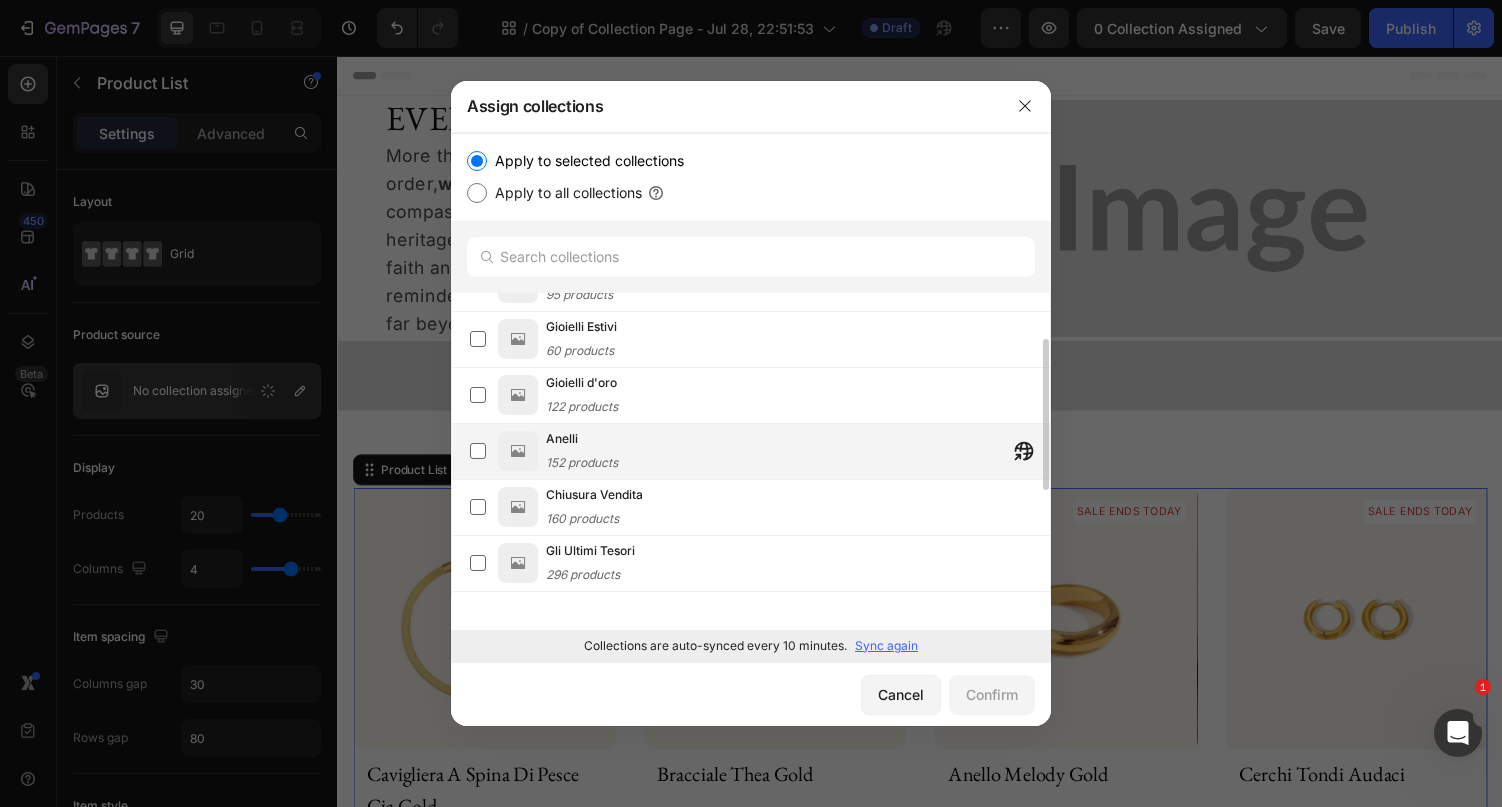 click on "Anelli 152 products" at bounding box center (798, 451) 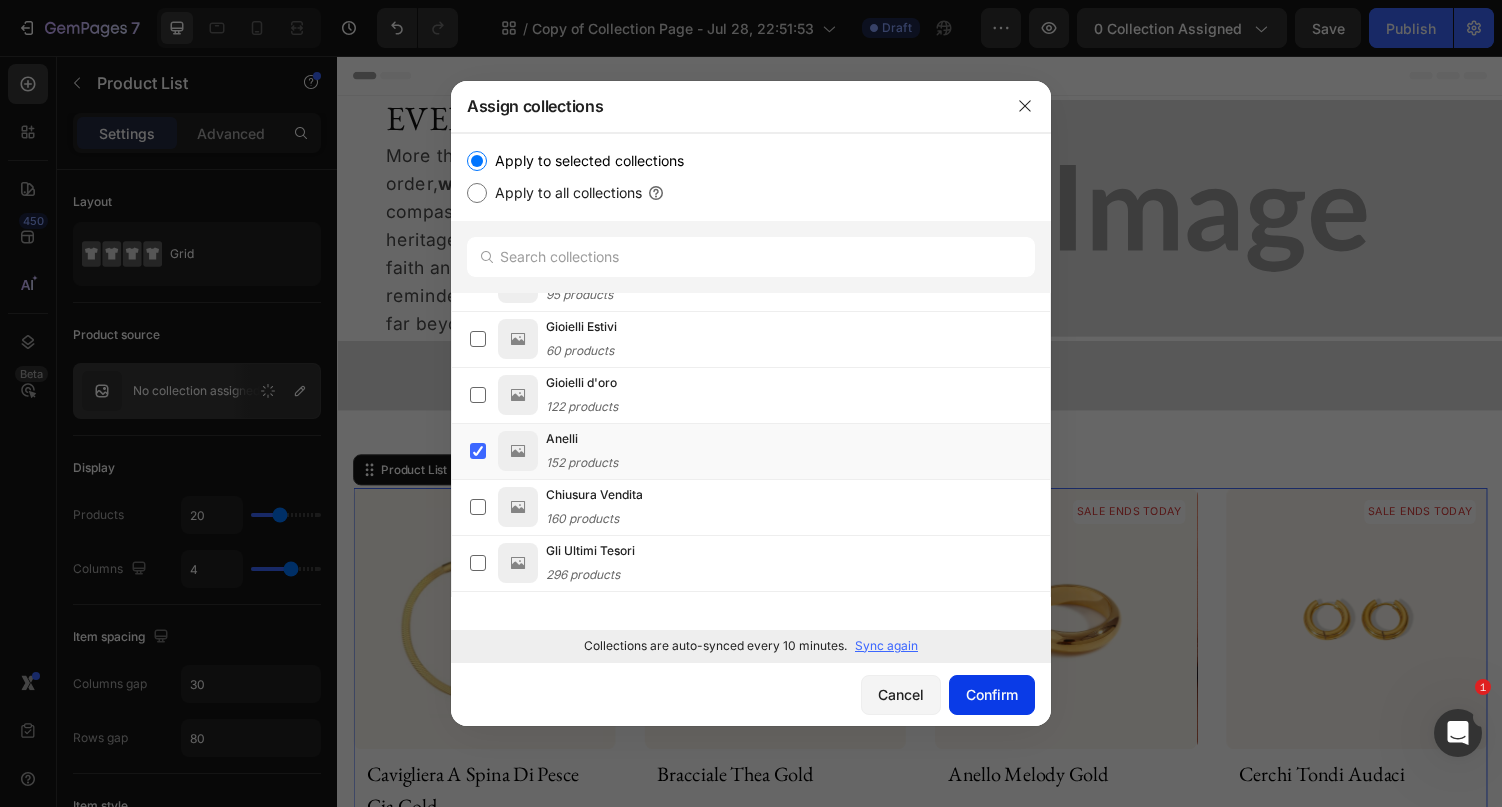 click on "Confirm" at bounding box center [992, 694] 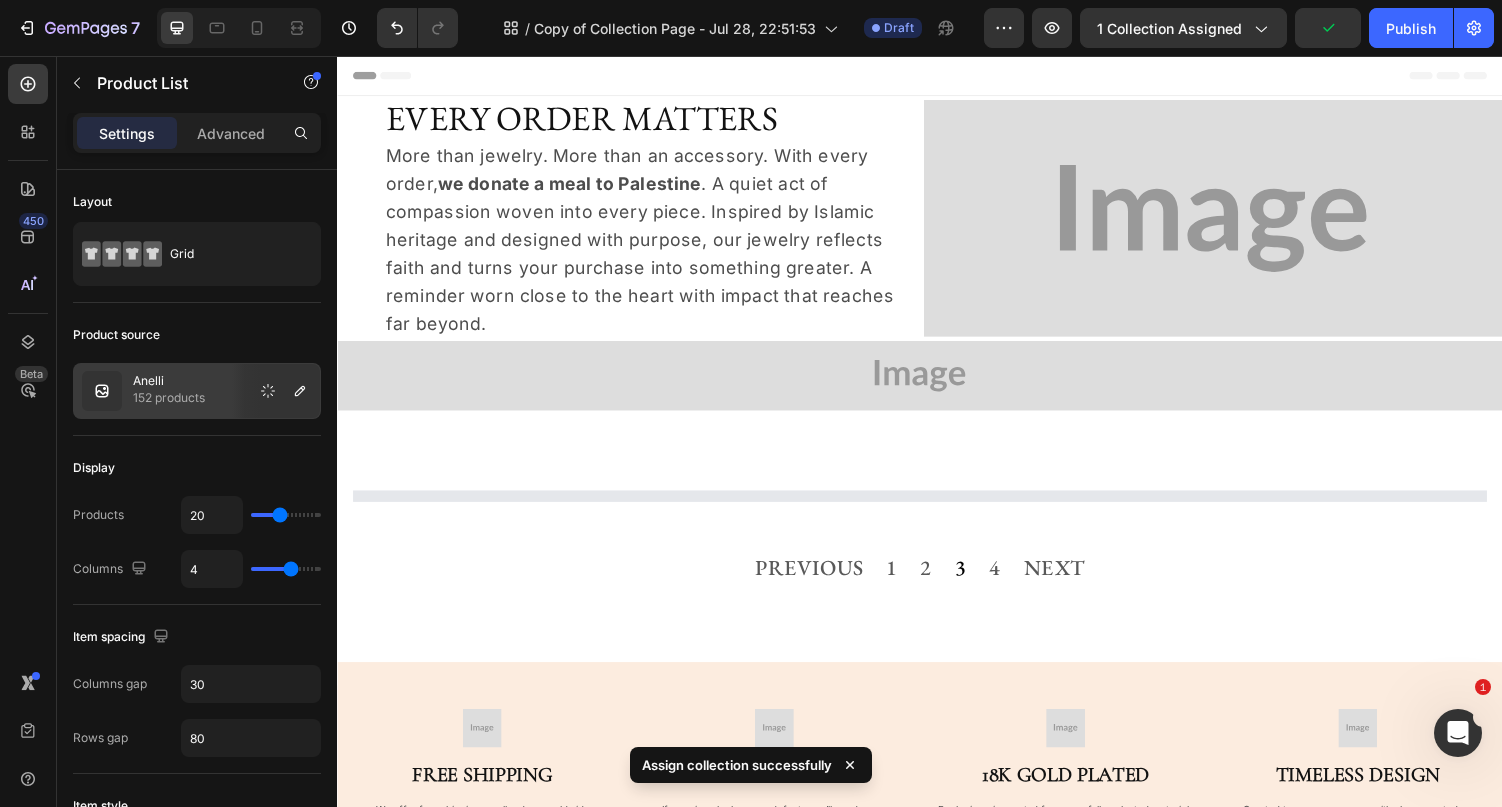 select on "7" 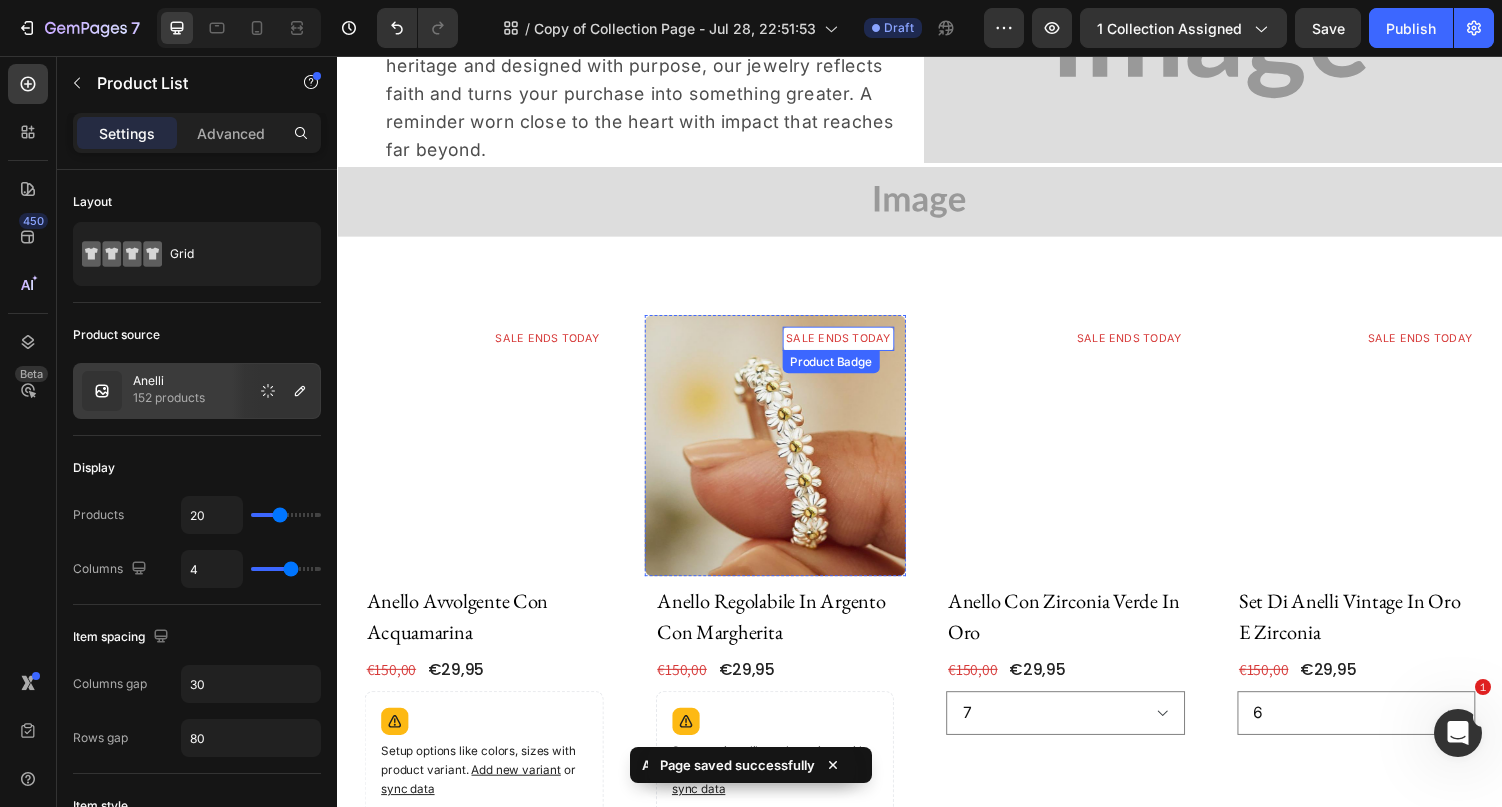 scroll, scrollTop: 183, scrollLeft: 0, axis: vertical 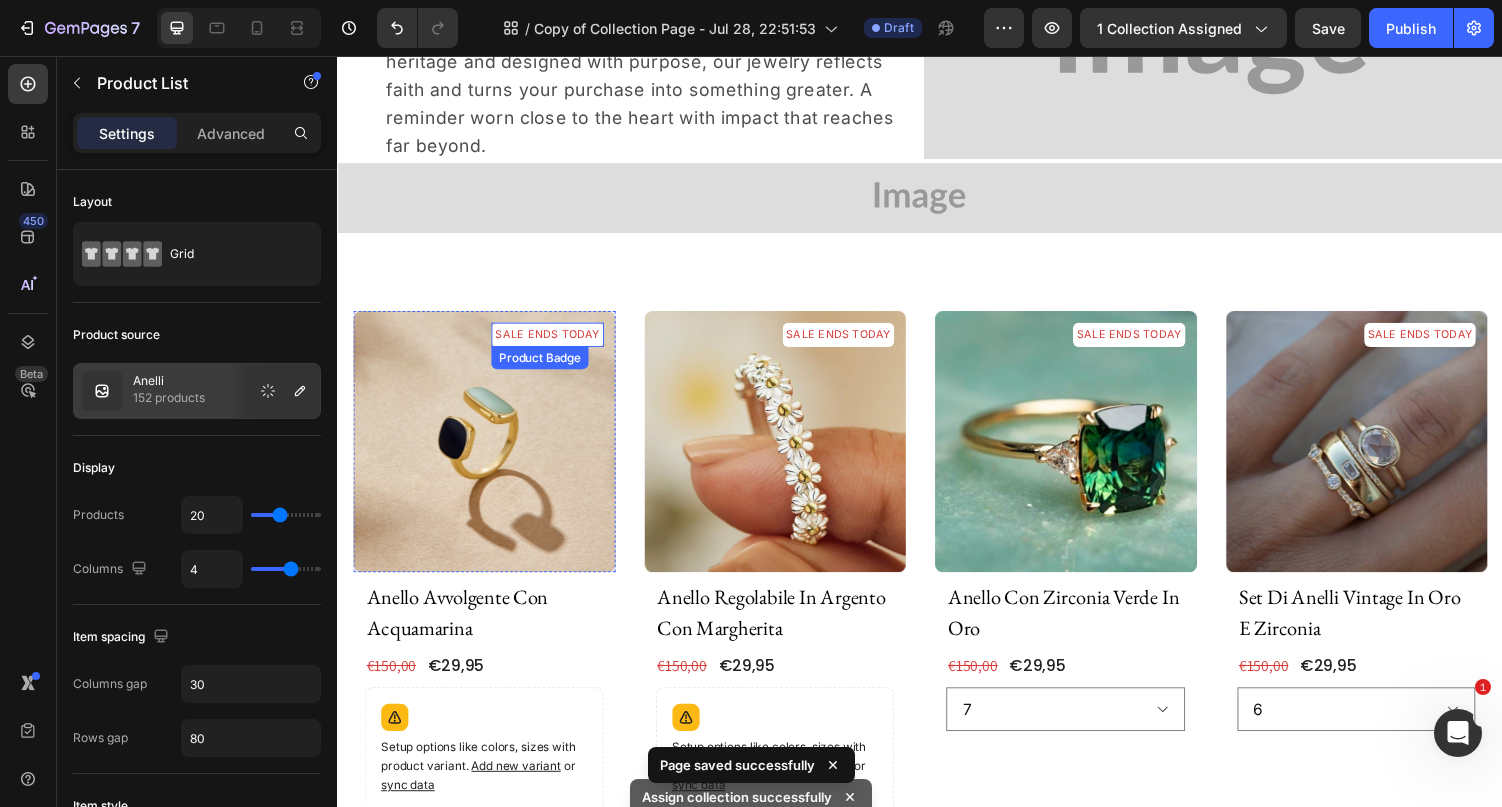 click on "SALE ENDS TODAY" at bounding box center (552, 343) 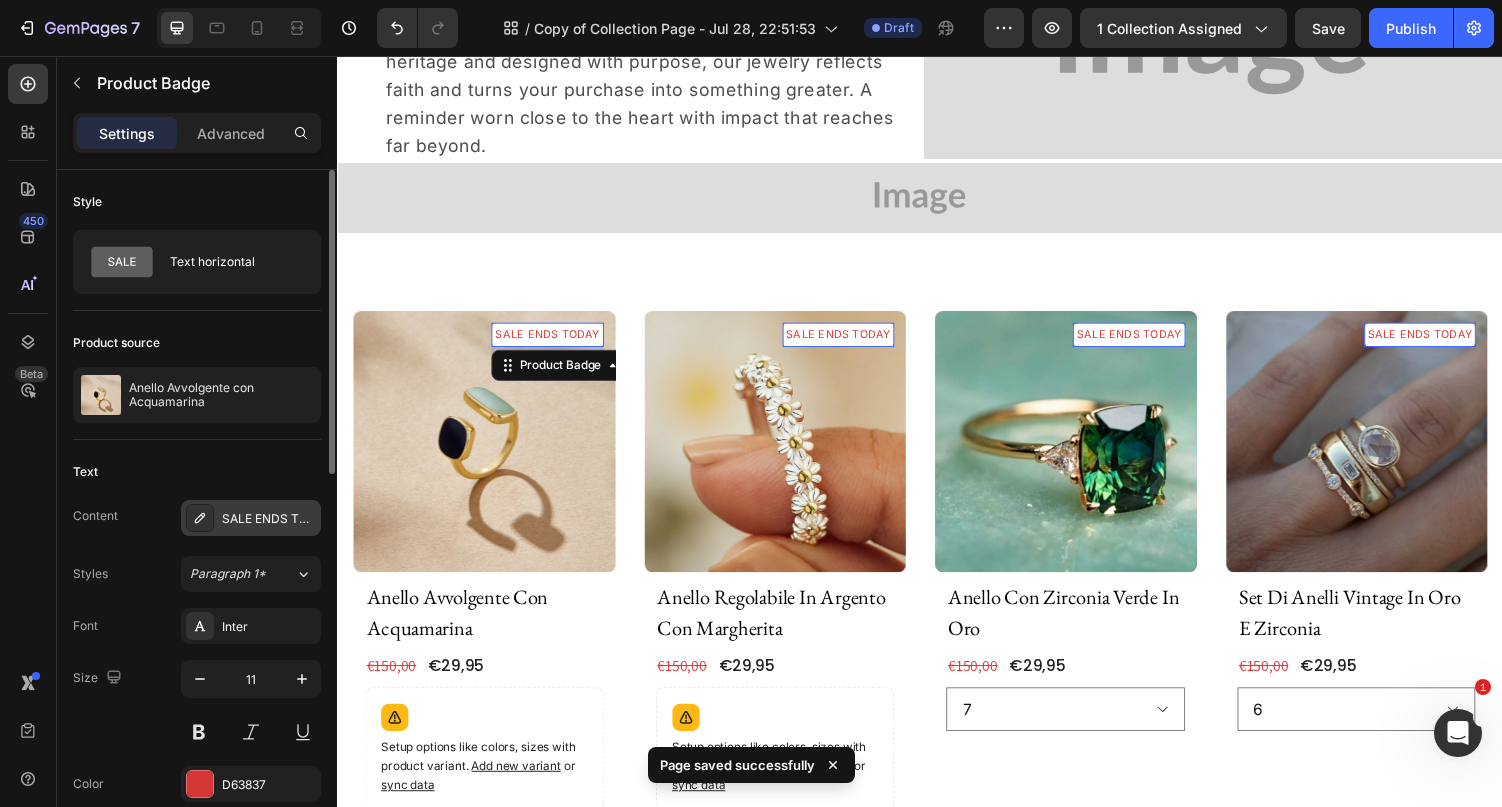 click on "SALE ENDS TODAY" at bounding box center (251, 518) 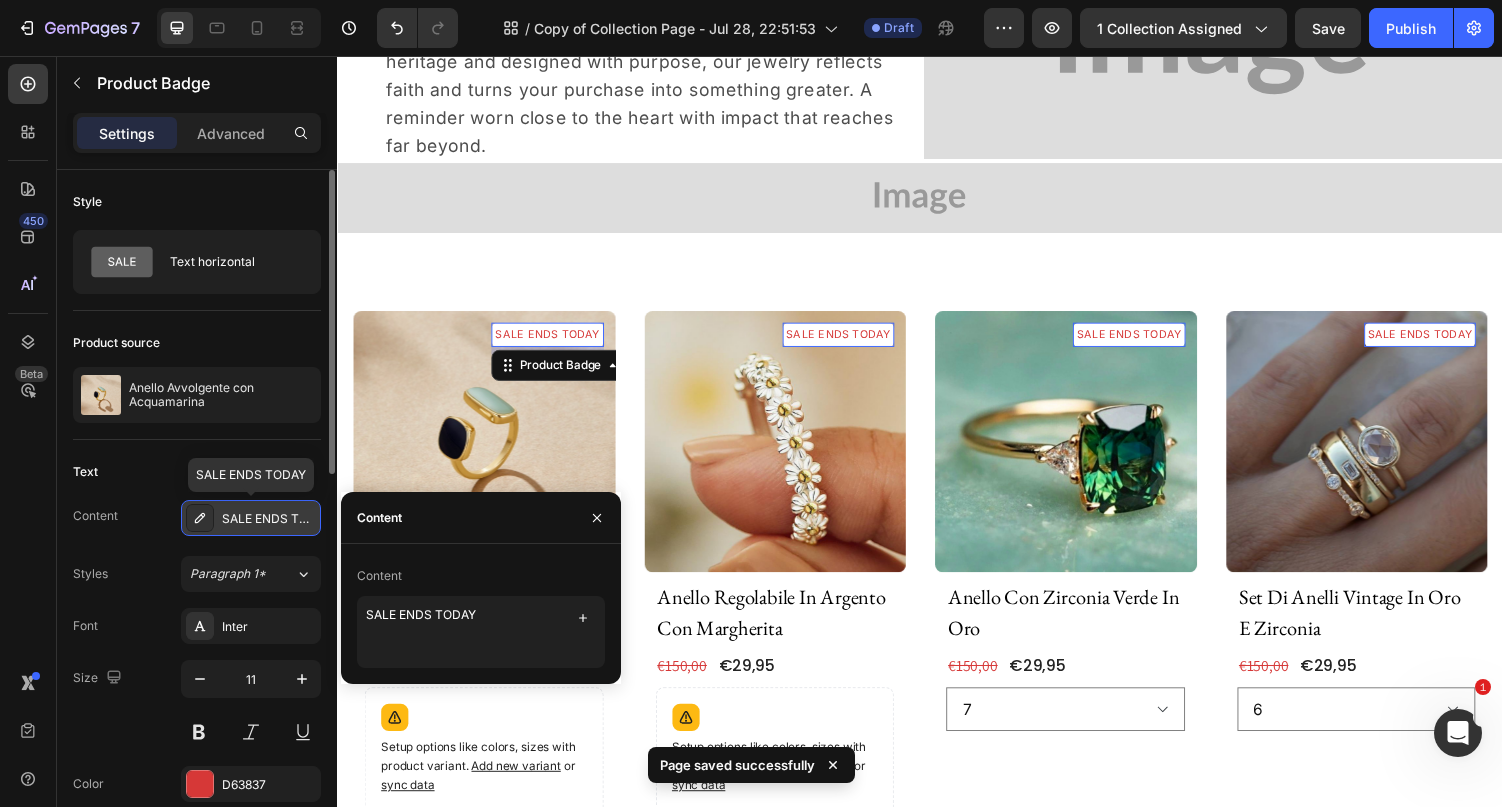 click on "SALE ENDS TODAY" at bounding box center [251, 518] 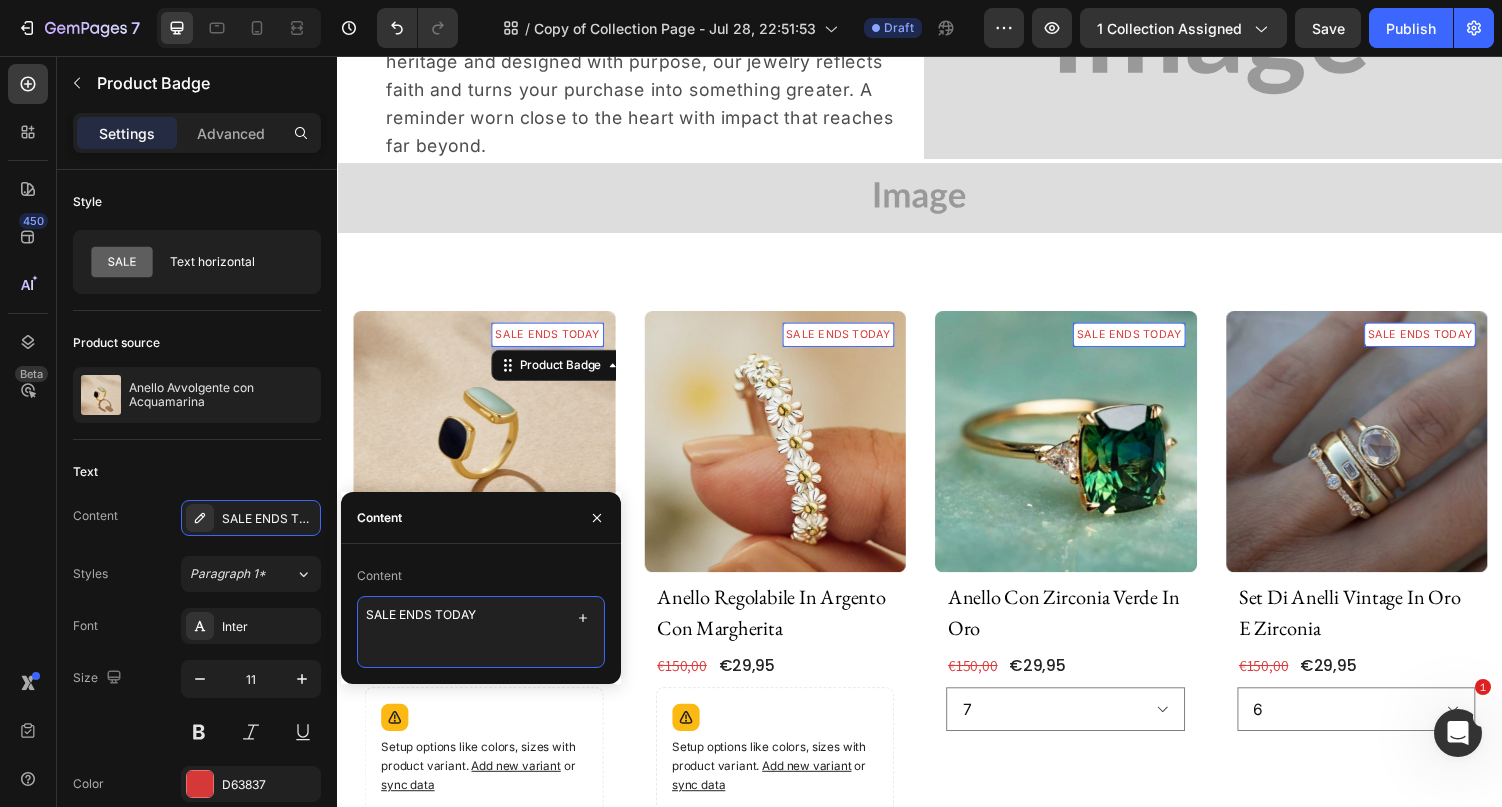 click on "SALE ENDS TODAY" at bounding box center [481, 632] 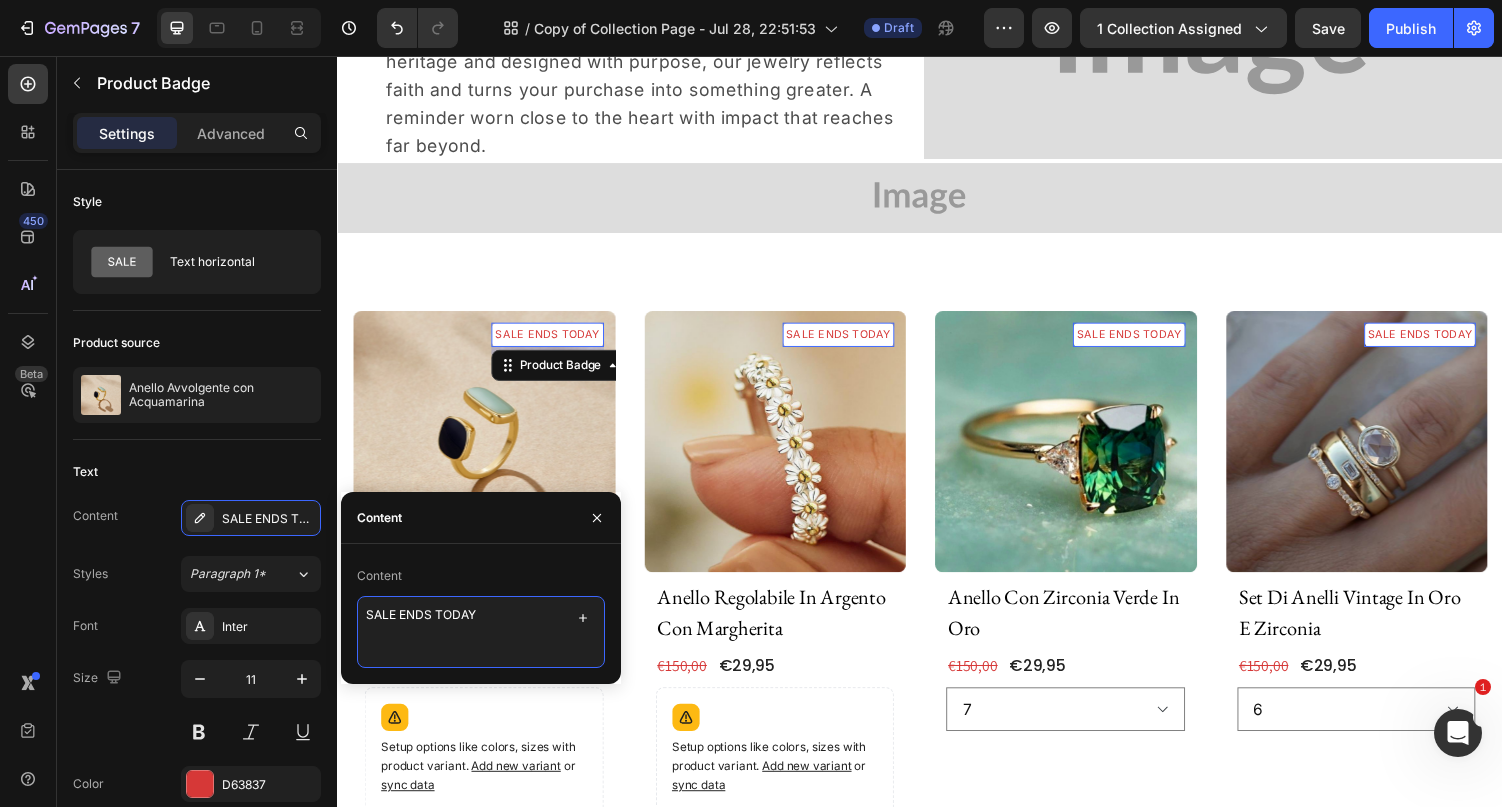 paste on "I SALDI FINISCONO OGGI" 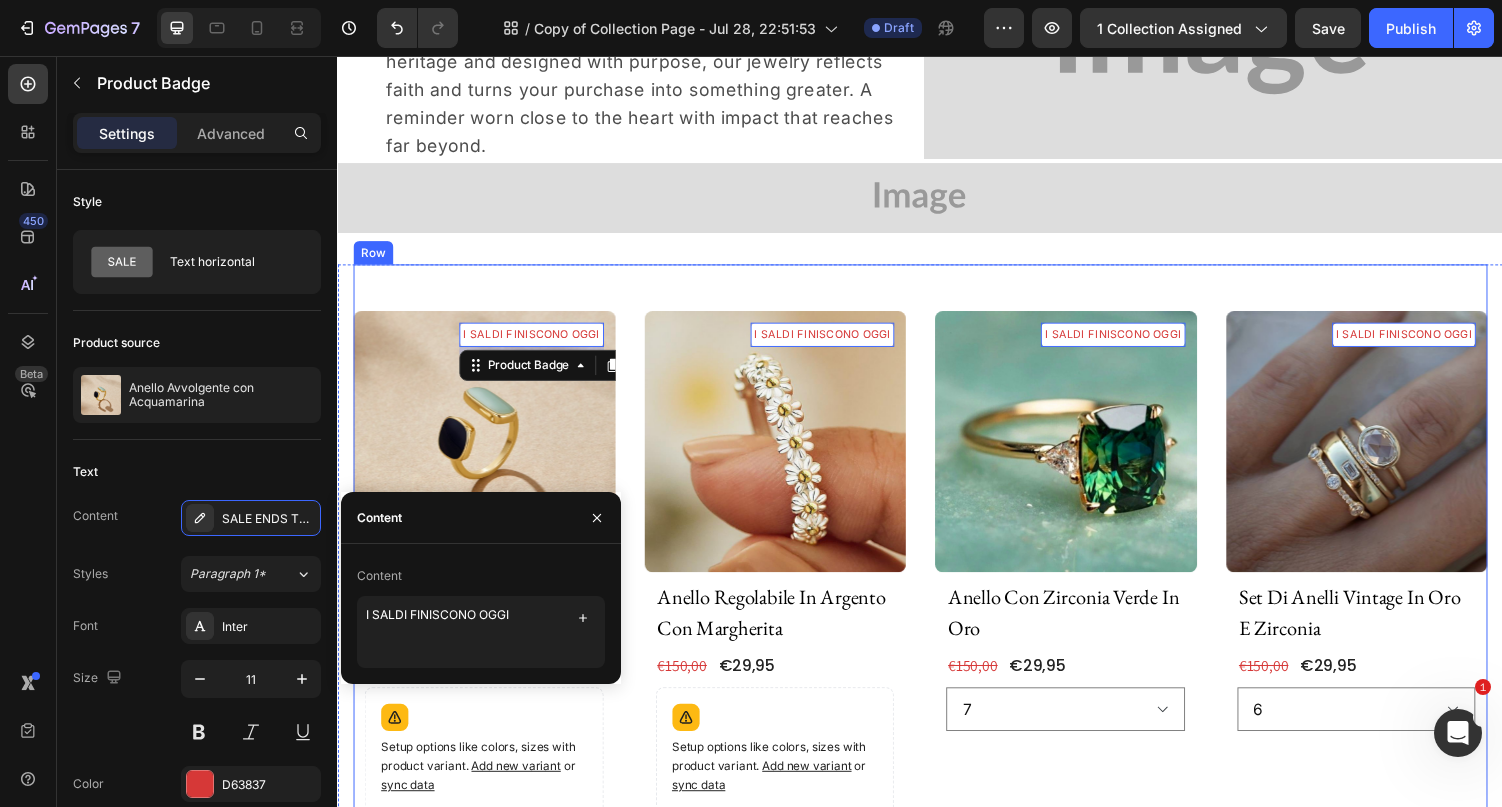 click on "I SALDI FINISCONO OGGI Product Badge   8 Product Images anello avvolgente con acquamarina Product Title €29,95 (P) Price (P) Price €150,00 (P) Price (P) Price Row Setup options like colors, sizes with product variant.       Add new variant   or   sync data Product Variants & Swatches QUICK ADD (P) Cart Button Row Product List I SALDI FINISCONO OGGI Product Badge   0 Product Images anello regolabile in argento con margherita Product Title €29,95 (P) Price (P) Price €150,00 (P) Price (P) Price Row Setup options like colors, sizes with product variant.       Add new variant   or   sync data Product Variants & Swatches Out of stocks (P) Cart Button Row Product List I SALDI FINISCONO OGGI Product Badge   0 Product Images anello con zirconia verde in oro Product Title €29,95 (P) Price (P) Price €150,00 (P) Price (P) Price Row   6 7 8 9 10 Product Variants & Swatches QUICK ADD (P) Cart Button Row Product List I SALDI FINISCONO OGGI Product Badge   0 Product Images set di anelli vintage in oro e zirconia" at bounding box center [937, 1900] 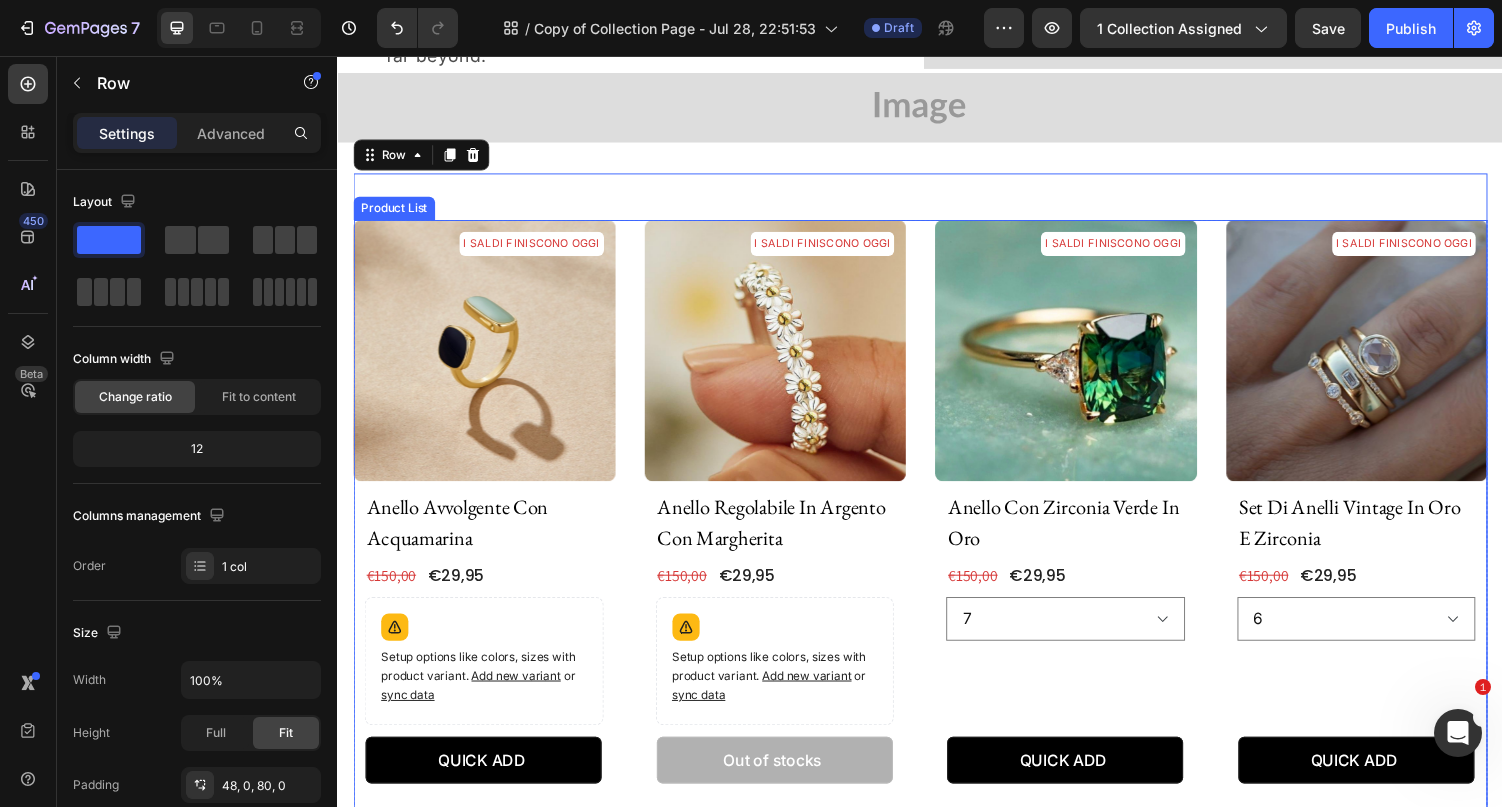 scroll, scrollTop: 277, scrollLeft: 0, axis: vertical 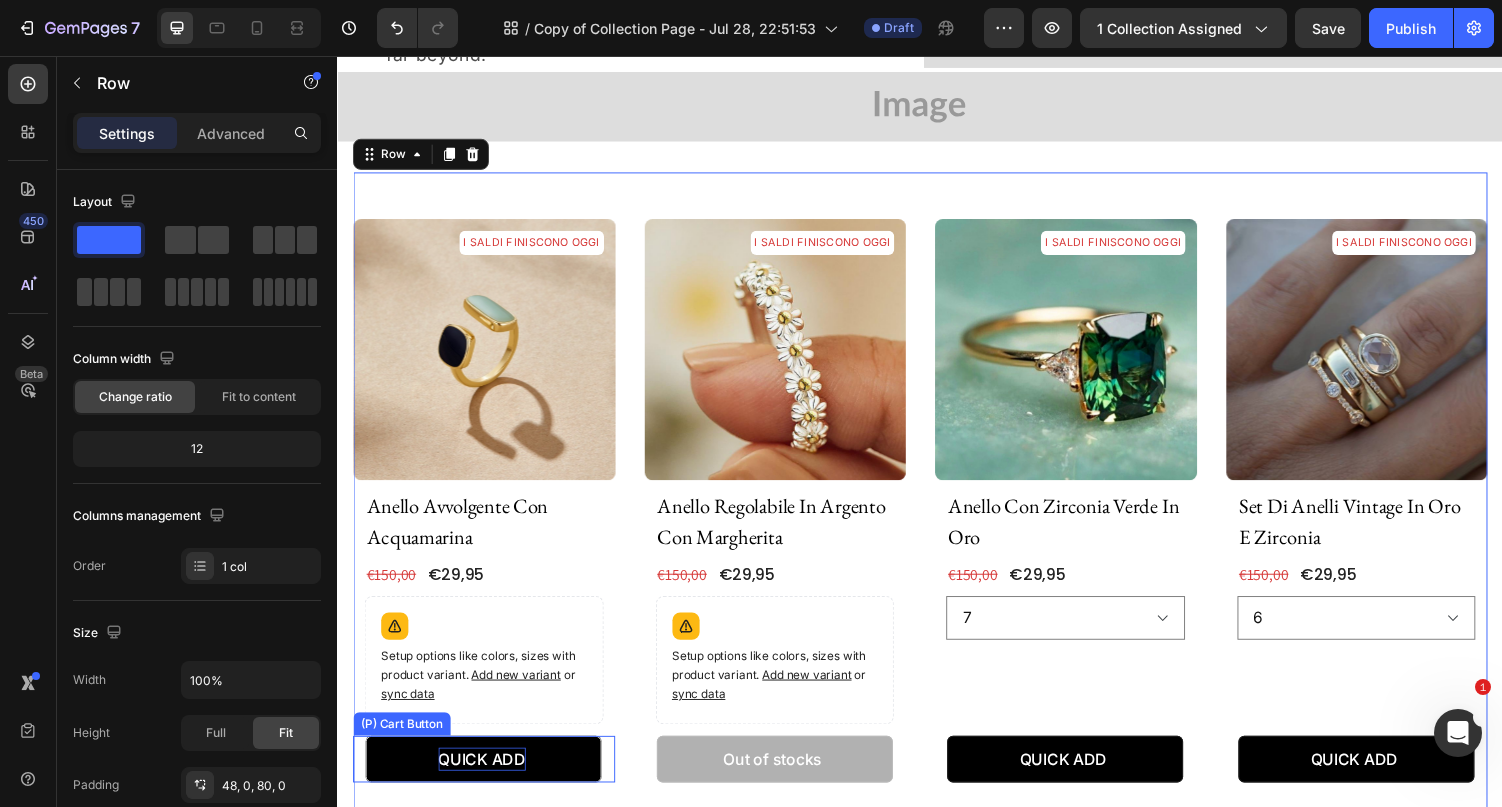 click on "QUICK ADD" at bounding box center [486, 780] 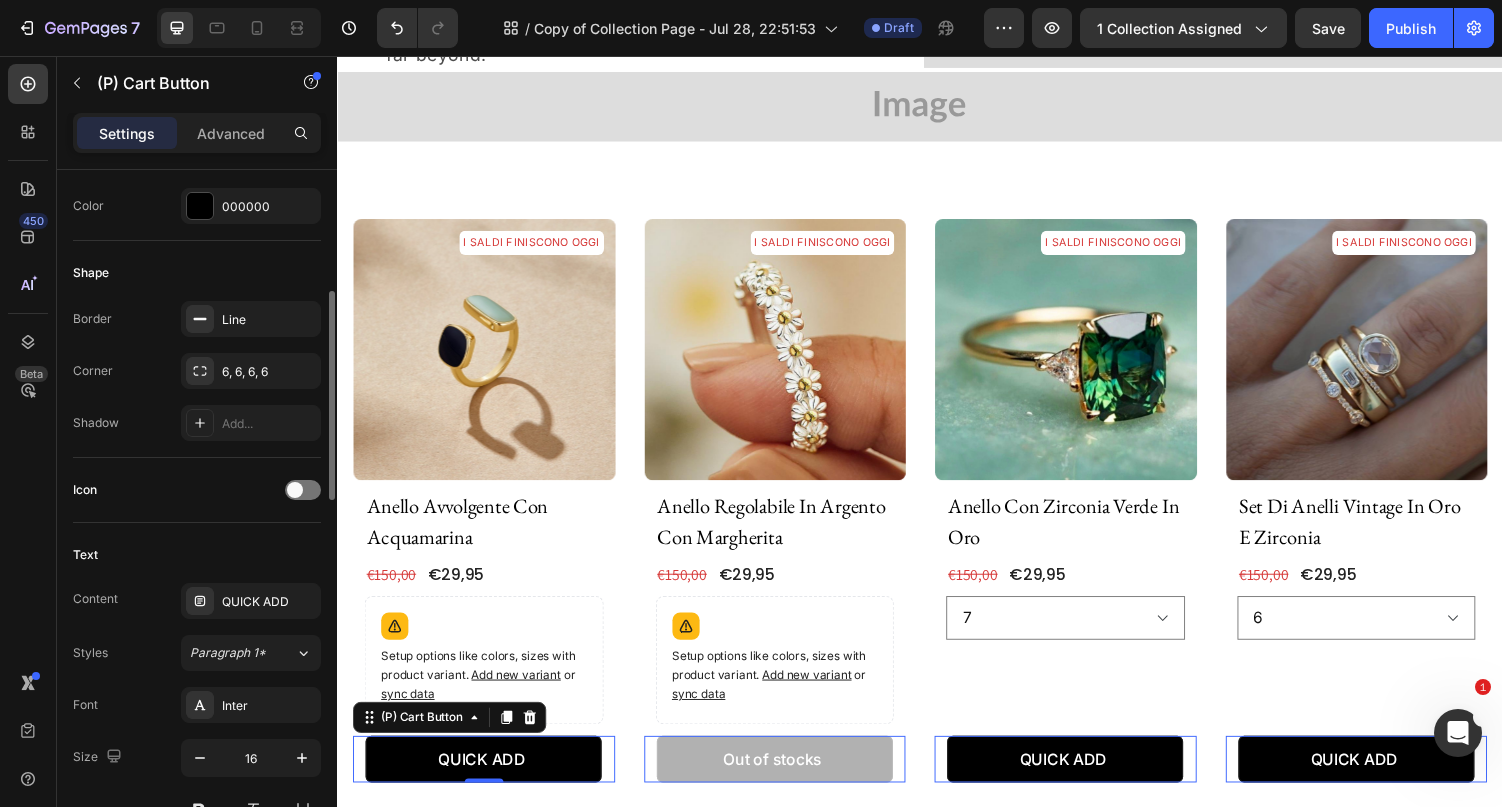 scroll, scrollTop: 584, scrollLeft: 0, axis: vertical 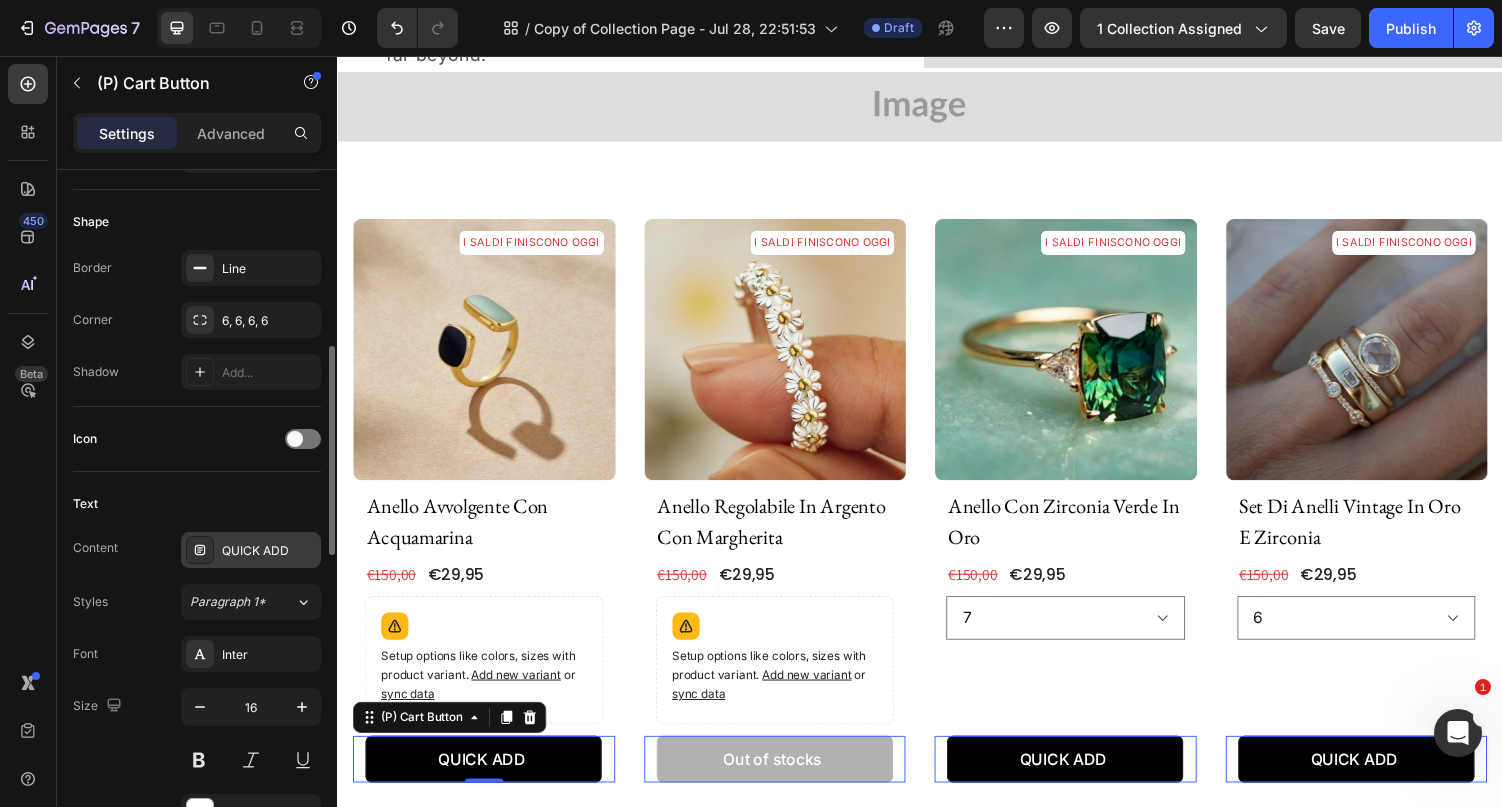 click on "QUICK ADD" at bounding box center (269, 551) 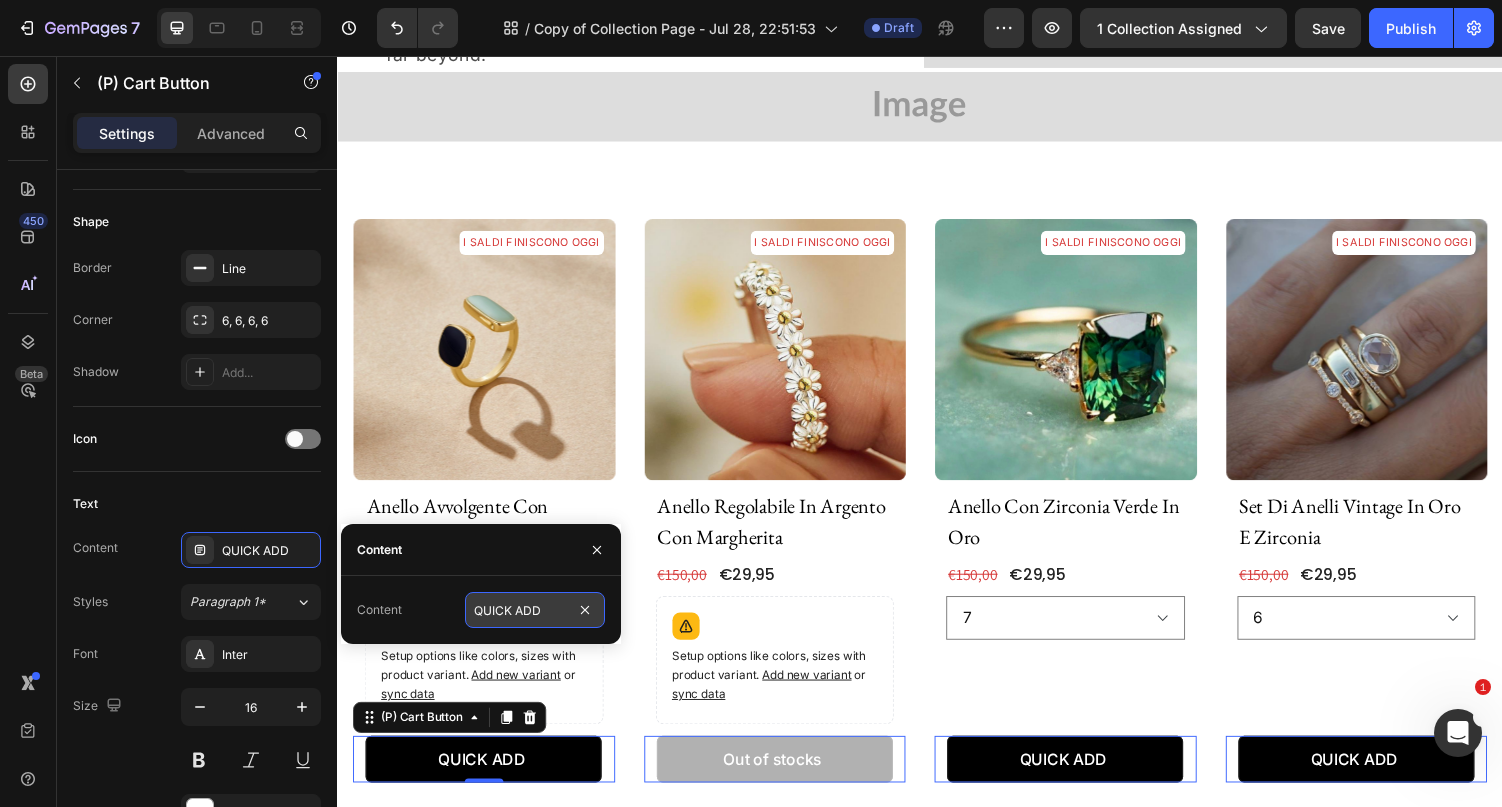 click on "QUICK ADD" at bounding box center [535, 610] 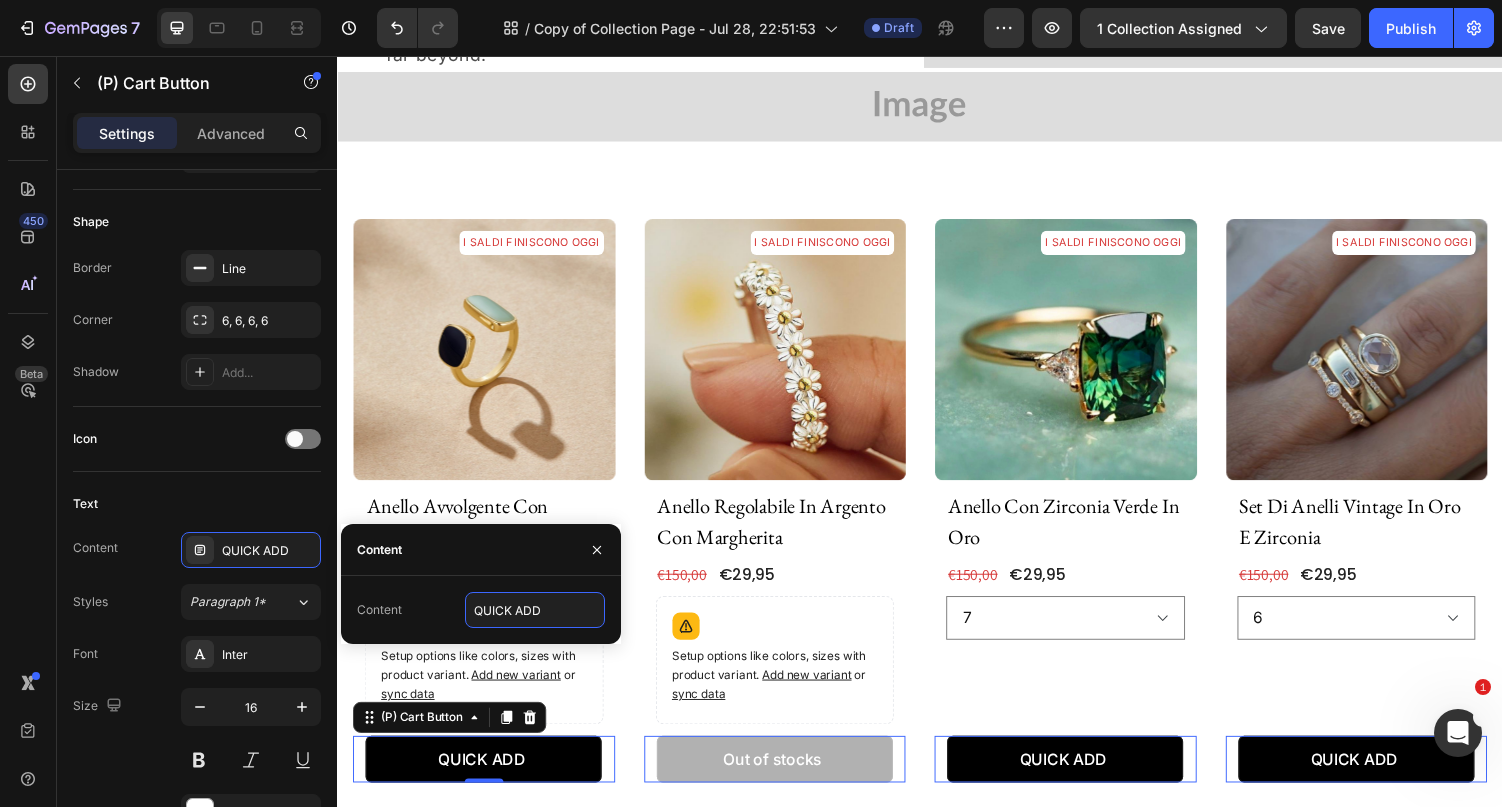 paste on "AGGIUNGERE" 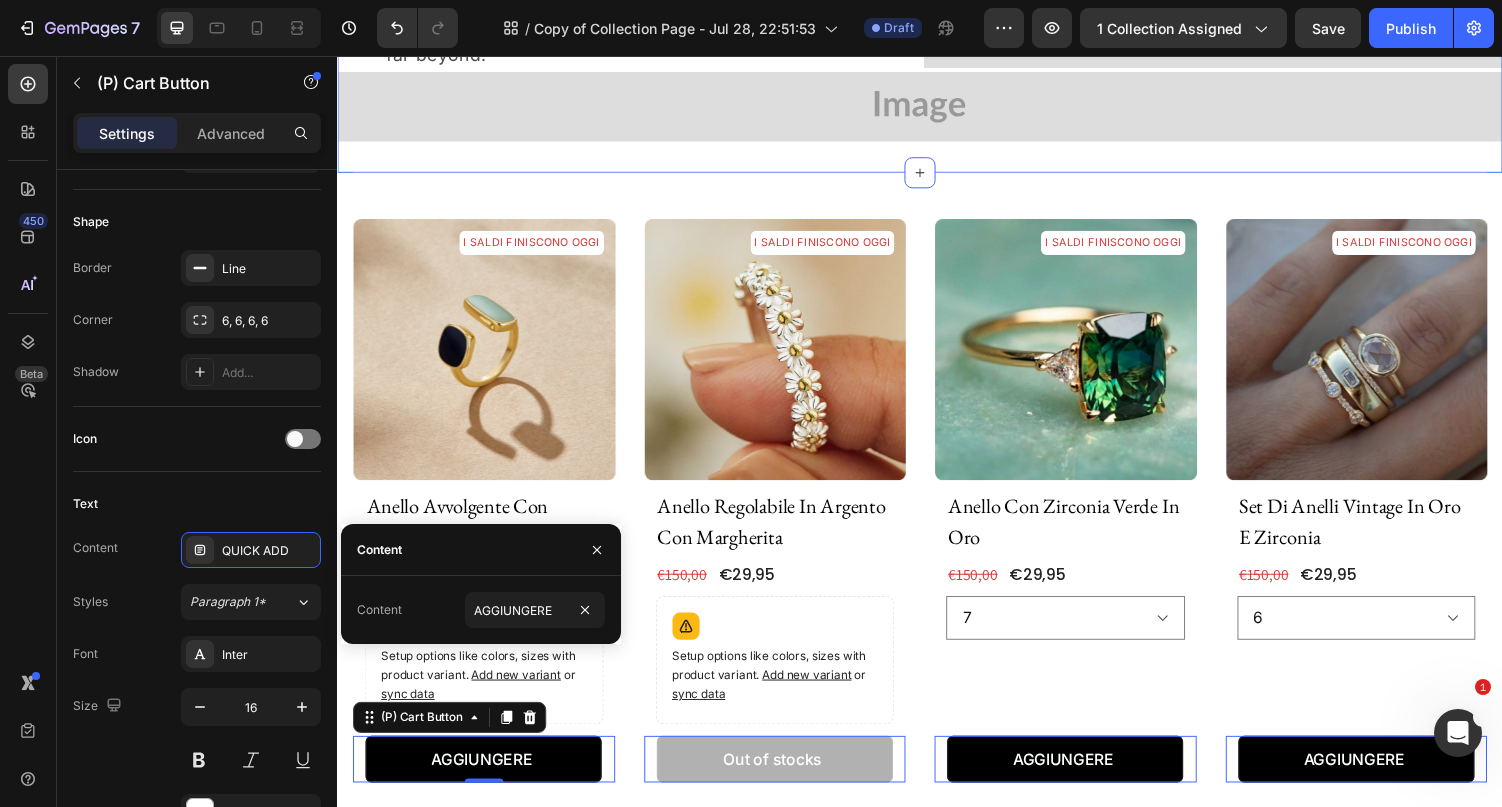 click on "I SALDI FINISCONO OGGI Product Badge Product Images anello avvolgente con acquamarina Product Title €29,95 (P) Price (P) Price €150,00 (P) Price (P) Price Row Setup options like colors, sizes with product variant.       Add new variant   or   sync data Product Variants & Swatches AGGIUNGERE (P) Cart Button   0 Row Product List I SALDI FINISCONO OGGI Product Badge Product Images anello regolabile in argento con margherita Product Title €29,95 (P) Price (P) Price €150,00 (P) Price (P) Price Row Setup options like colors, sizes with product variant.       Add new variant   or   sync data Product Variants & Swatches Out of stocks (P) Cart Button   0 Row Product List I SALDI FINISCONO OGGI Product Badge Product Images anello con zirconia verde in oro Product Title €29,95 (P) Price (P) Price €150,00 (P) Price (P) Price Row   6 7 8 9 10 Product Variants & Swatches AGGIUNGERE (P) Cart Button   0 Row Product List I SALDI FINISCONO OGGI Product Badge Product Images set di anelli vintage in oro e zirconia" at bounding box center [937, 1806] 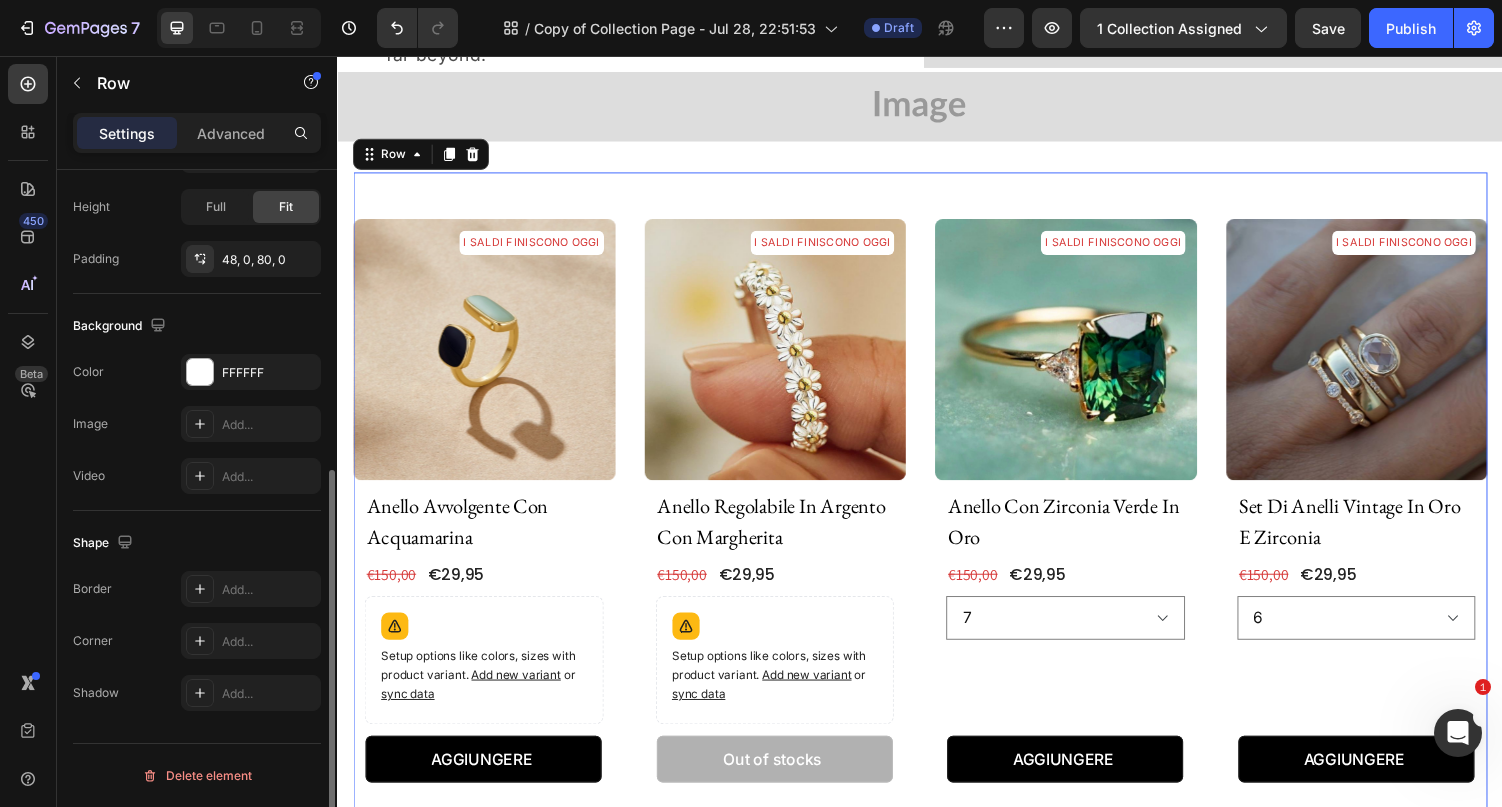 scroll, scrollTop: 0, scrollLeft: 0, axis: both 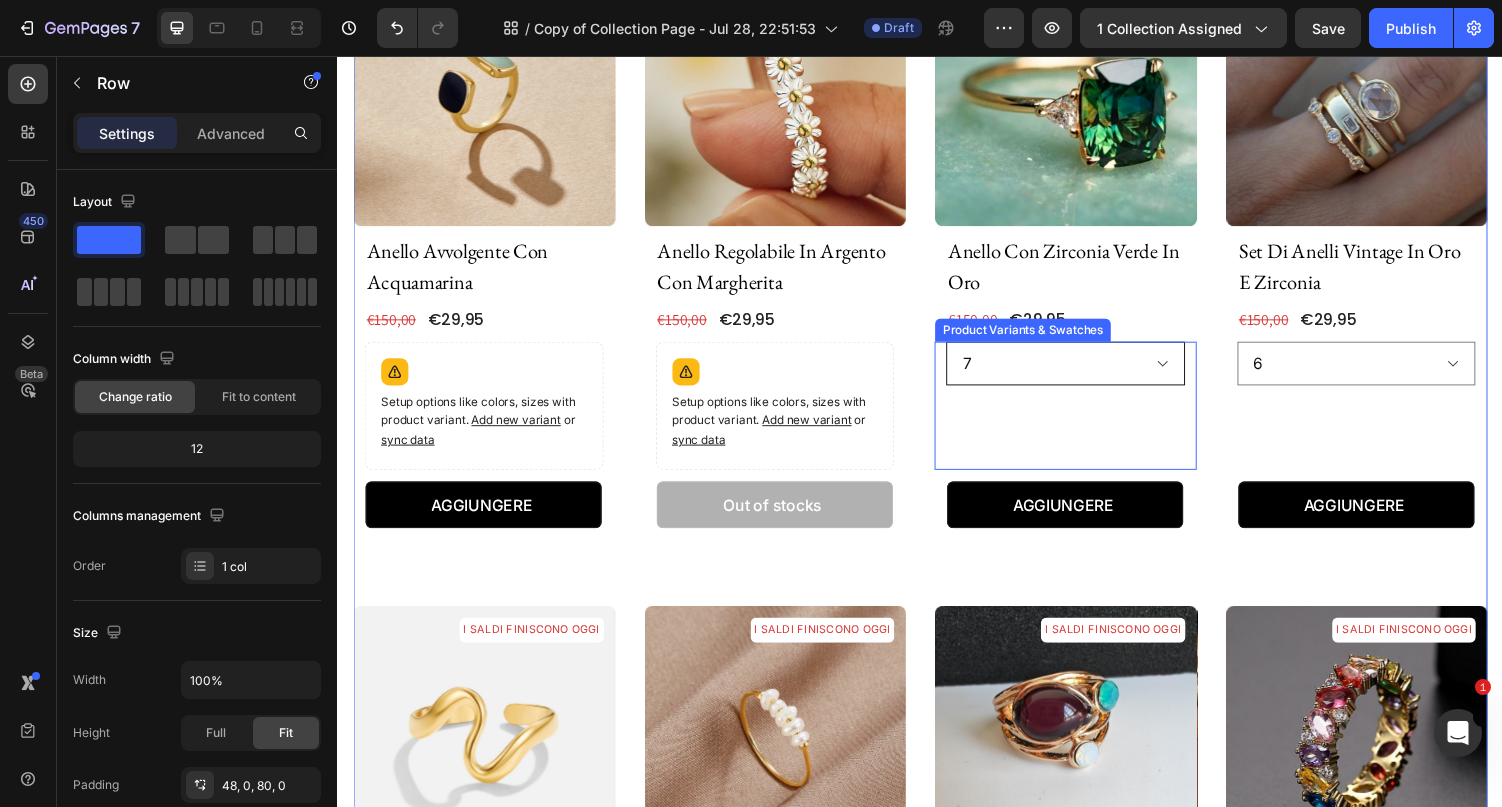click on "6 7 8 9 10" at bounding box center (1087, 372) 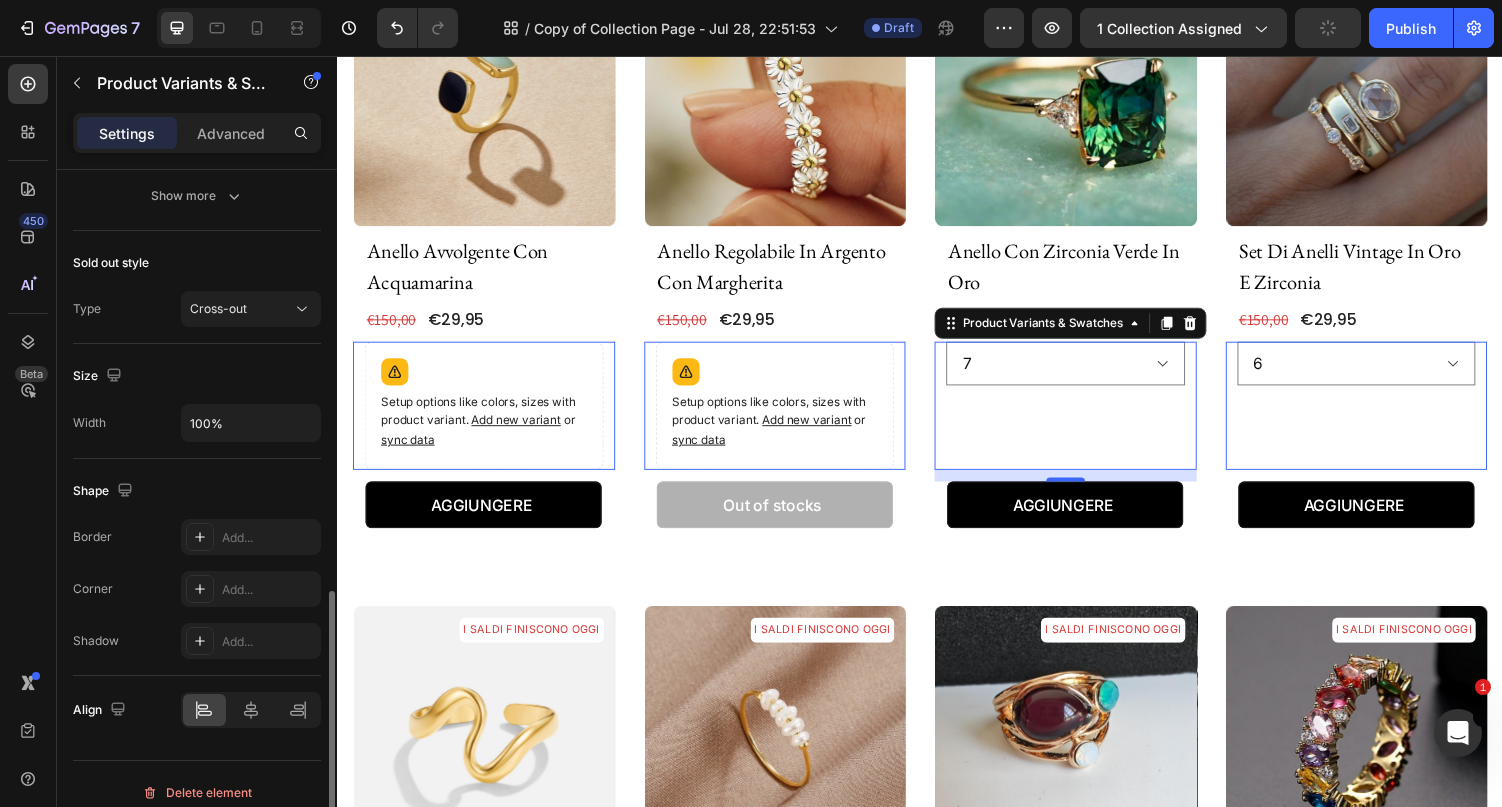 scroll, scrollTop: 962, scrollLeft: 0, axis: vertical 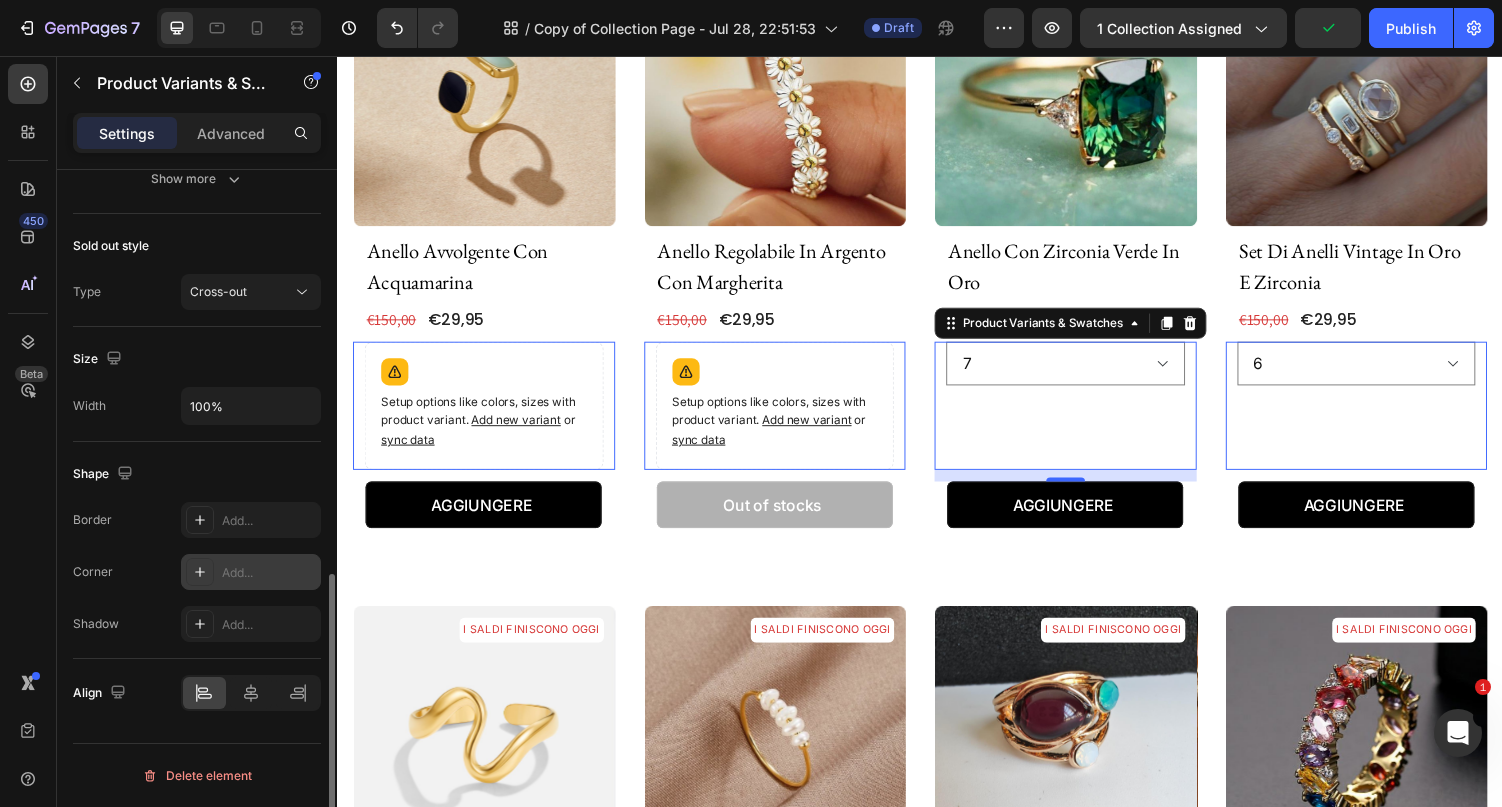 click 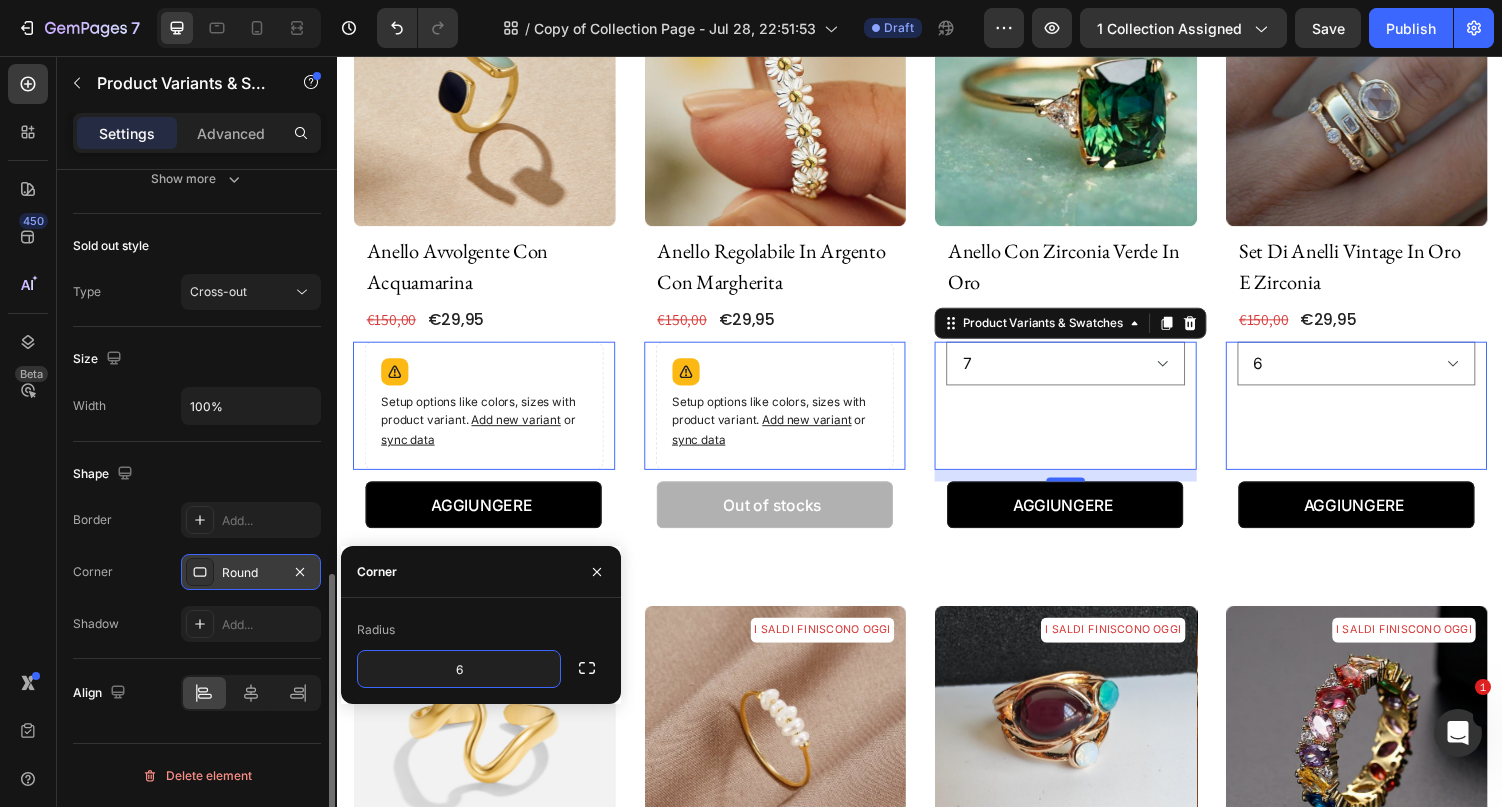 type on "6" 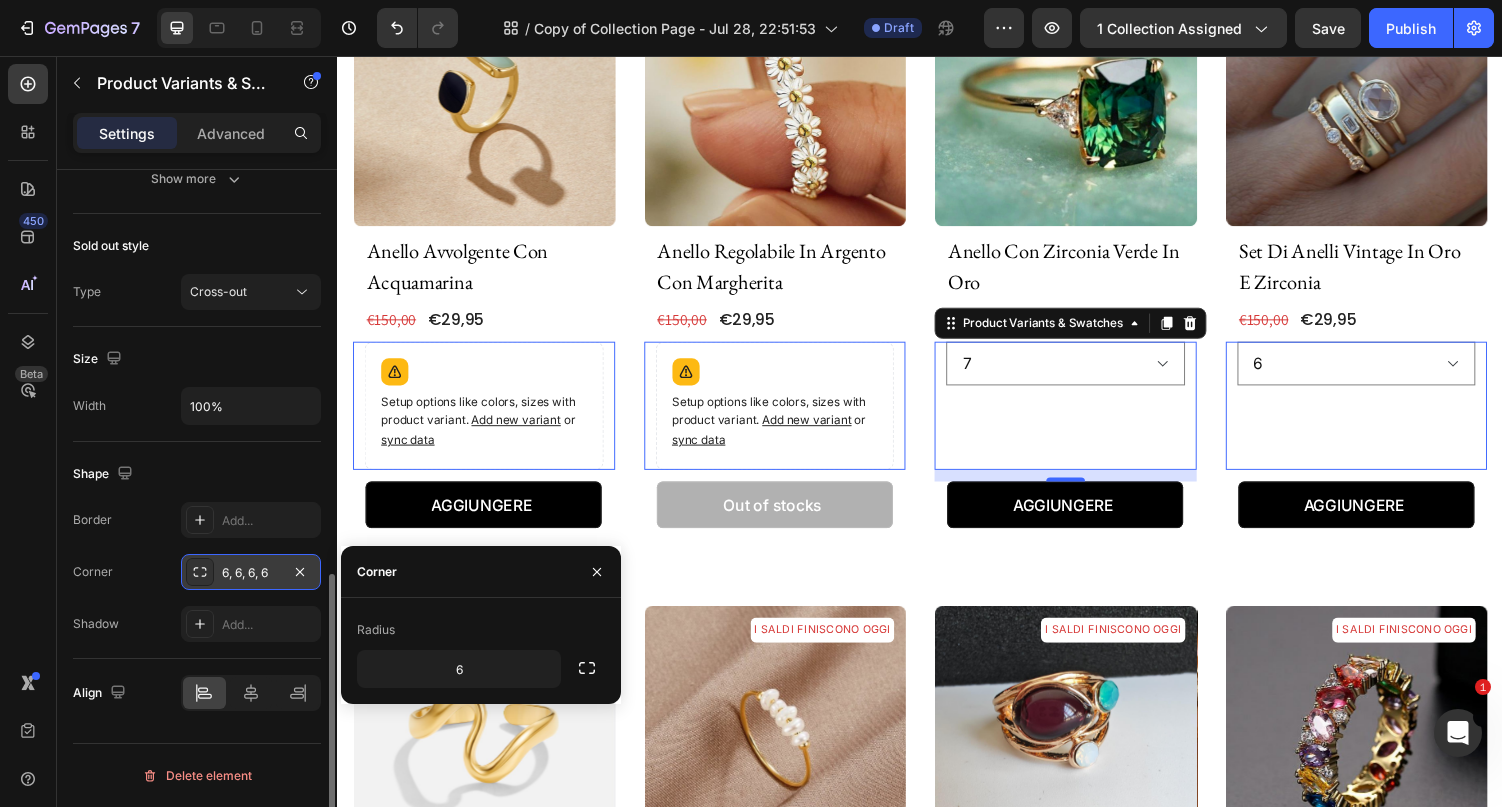 click on "Radius 6" at bounding box center (481, 651) 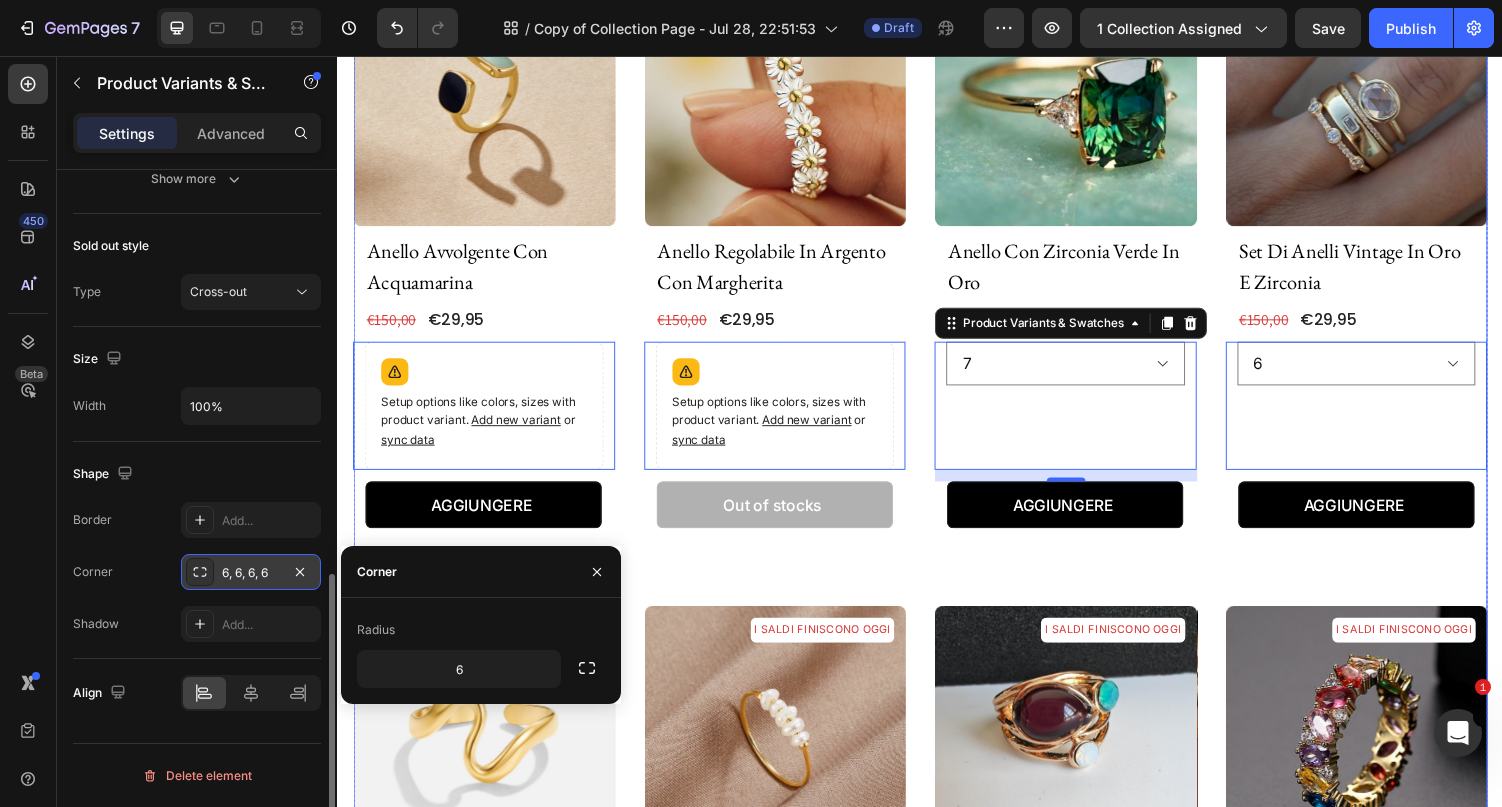 click on "I SALDI FINISCONO OGGI Product Badge Product Images anello avvolgente con acquamarina Product Title €29,95 (P) Price (P) Price €150,00 (P) Price (P) Price Row Setup options like colors, sizes with product variant.       Add new variant   or   sync data Product Variants & Swatches   0 AGGIUNGERE (P) Cart Button Row Product List I SALDI FINISCONO OGGI Product Badge Product Images anello regolabile in argento con margherita Product Title €29,95 (P) Price (P) Price €150,00 (P) Price (P) Price Row Setup options like colors, sizes with product variant.       Add new variant   or   sync data Product Variants & Swatches   0 Out of stocks (P) Cart Button Row Product List I SALDI FINISCONO OGGI Product Badge Product Images anello con zirconia verde in oro Product Title €29,95 (P) Price (P) Price €150,00 (P) Price (P) Price Row   6 7 8 9 10 Product Variants & Swatches   12 AGGIUNGERE (P) Cart Button Row Product List I SALDI FINISCONO OGGI Product Badge Product Images set di anelli vintage in oro e zirconia" at bounding box center (937, 1486) 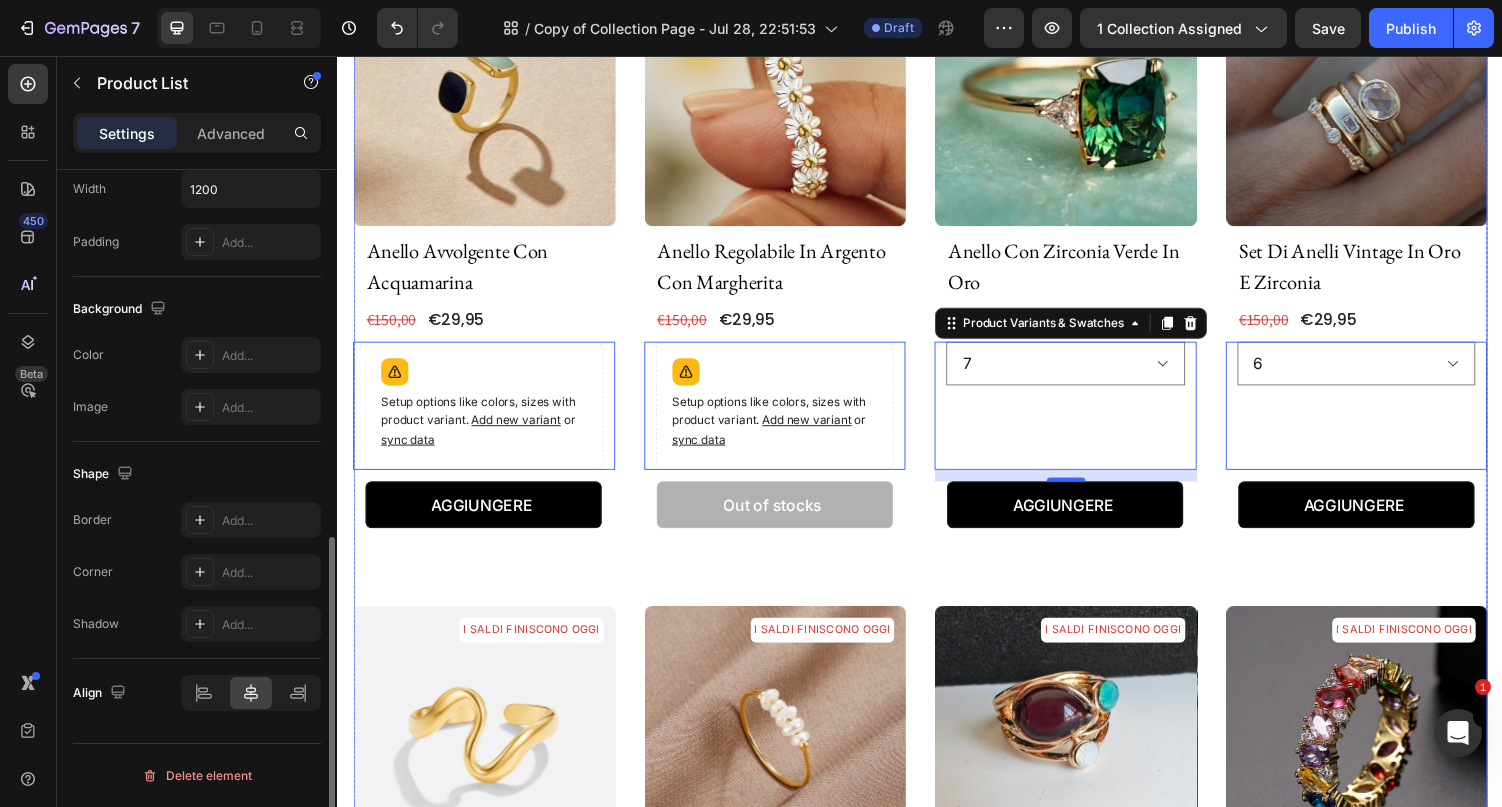 scroll, scrollTop: 0, scrollLeft: 0, axis: both 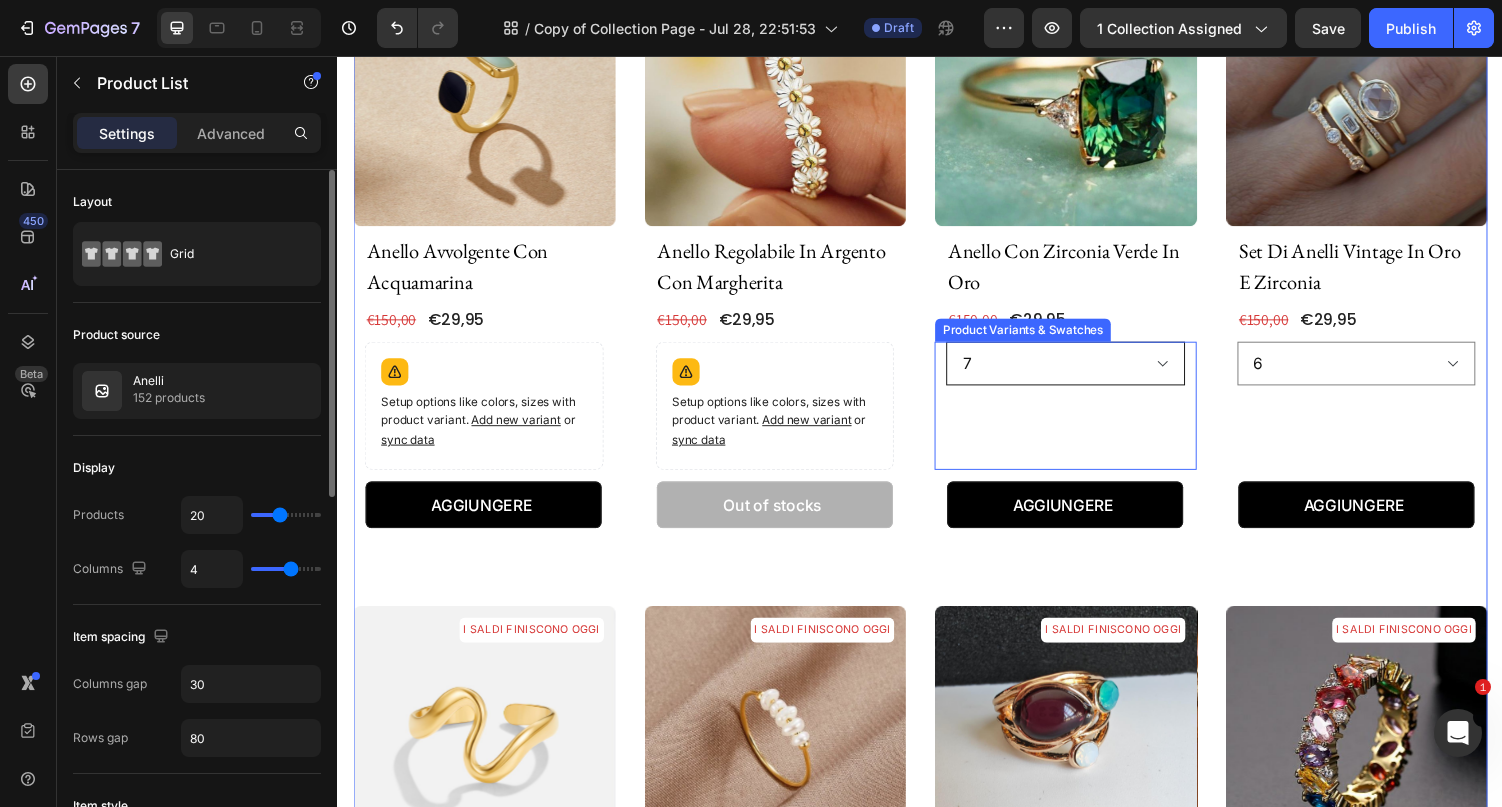 click on "6 7 8 9 10" at bounding box center [1087, 372] 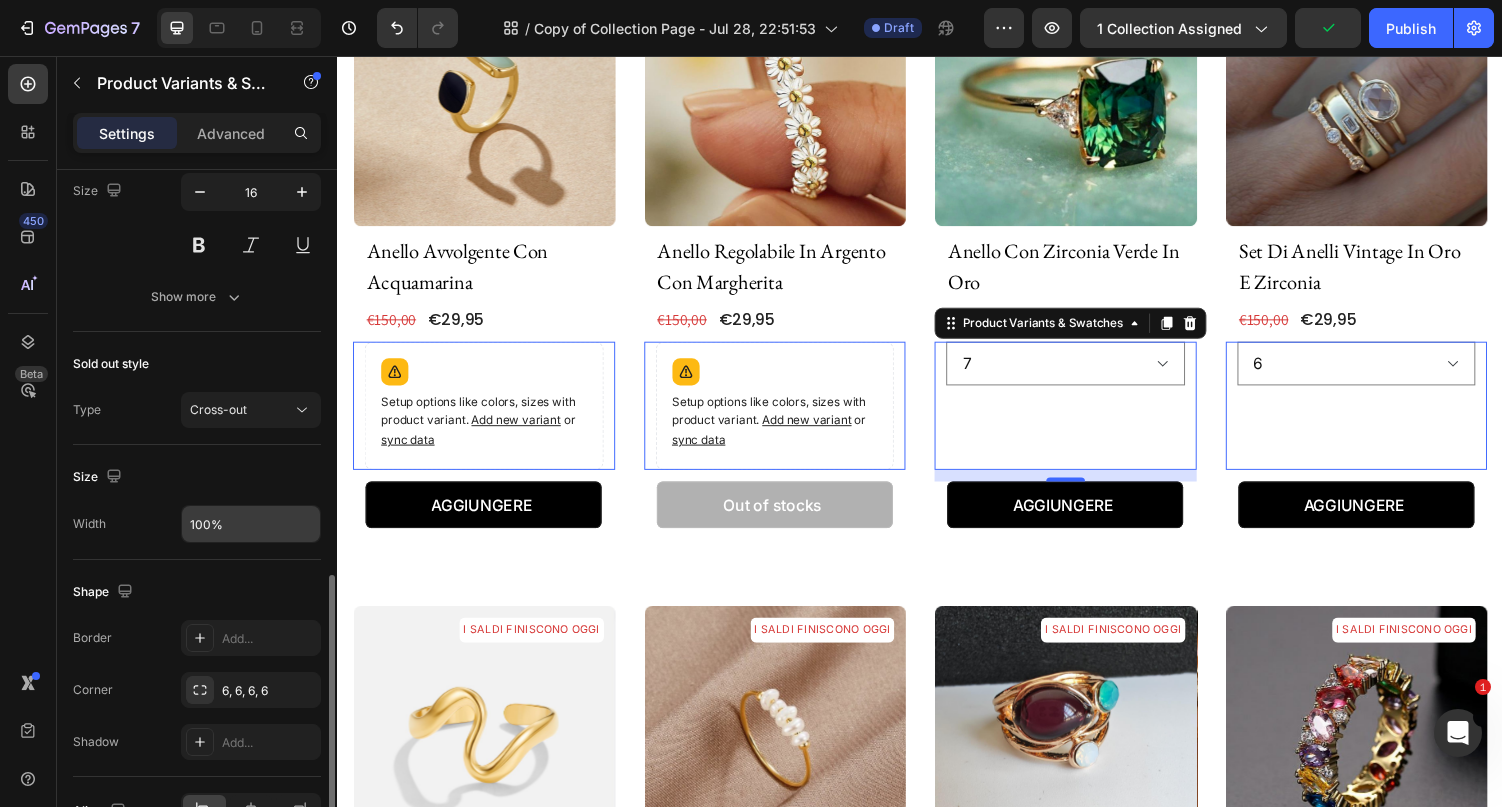 scroll, scrollTop: 798, scrollLeft: 0, axis: vertical 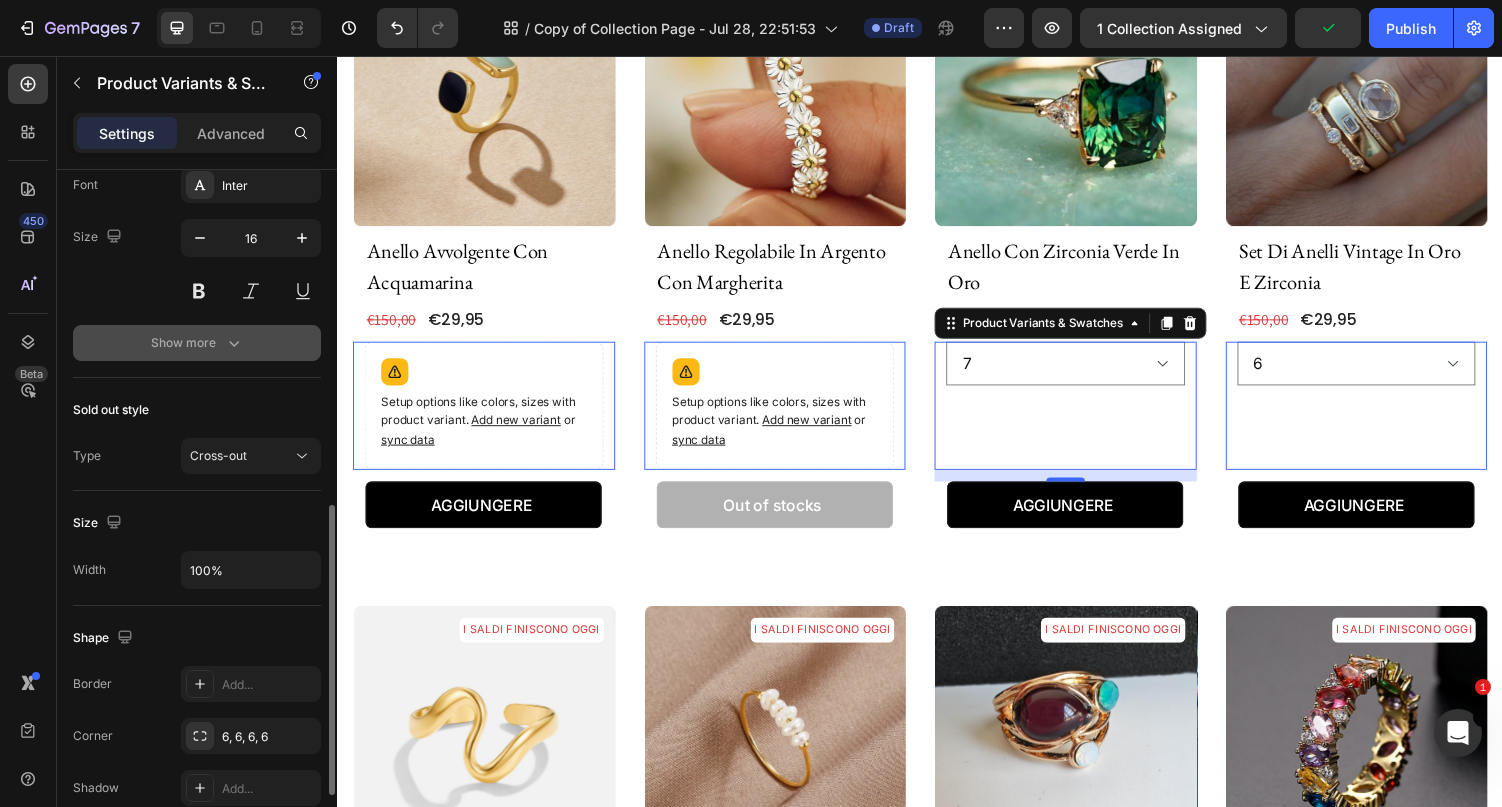 click on "Show more" at bounding box center [197, 343] 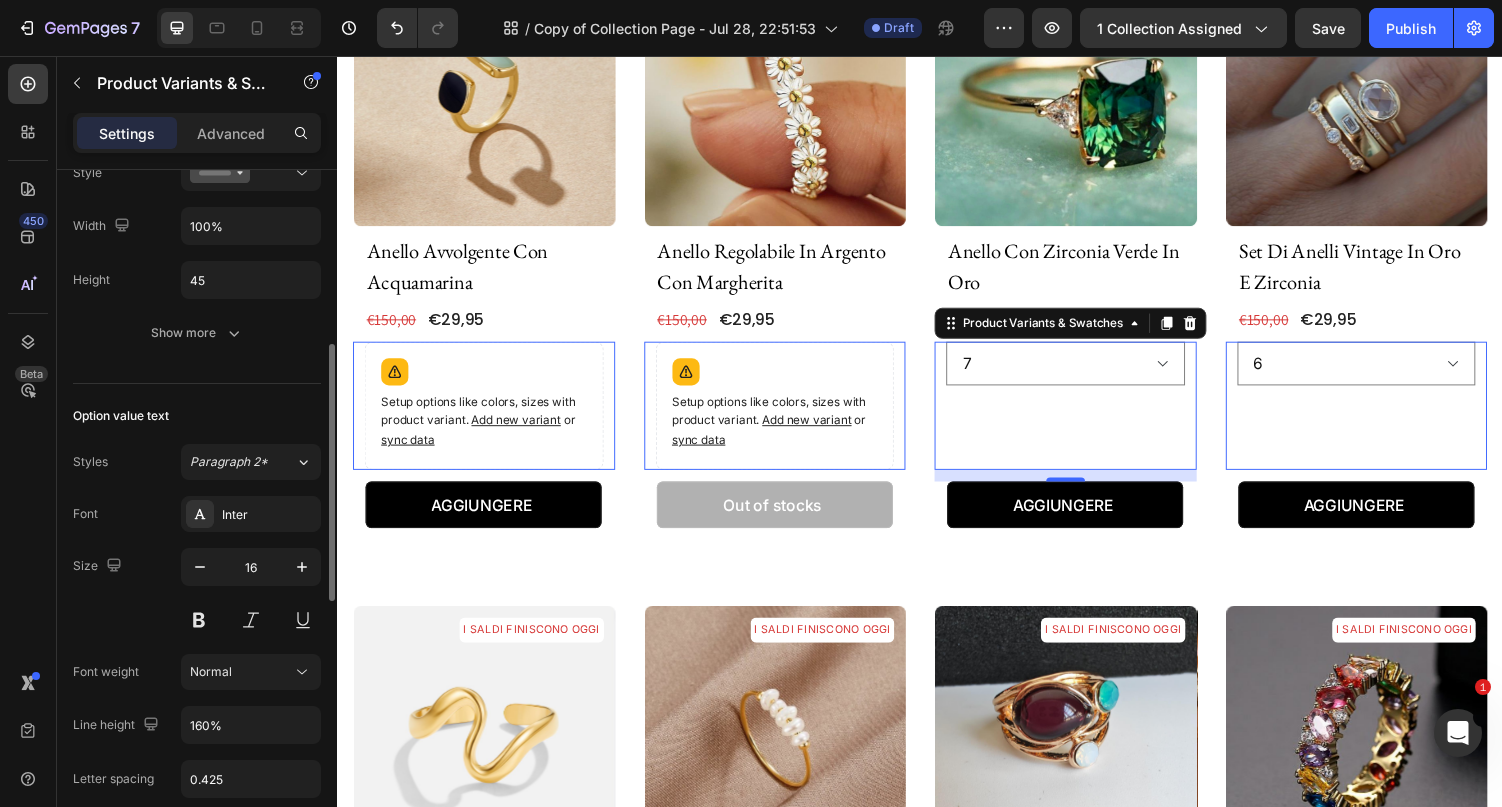 scroll, scrollTop: 413, scrollLeft: 0, axis: vertical 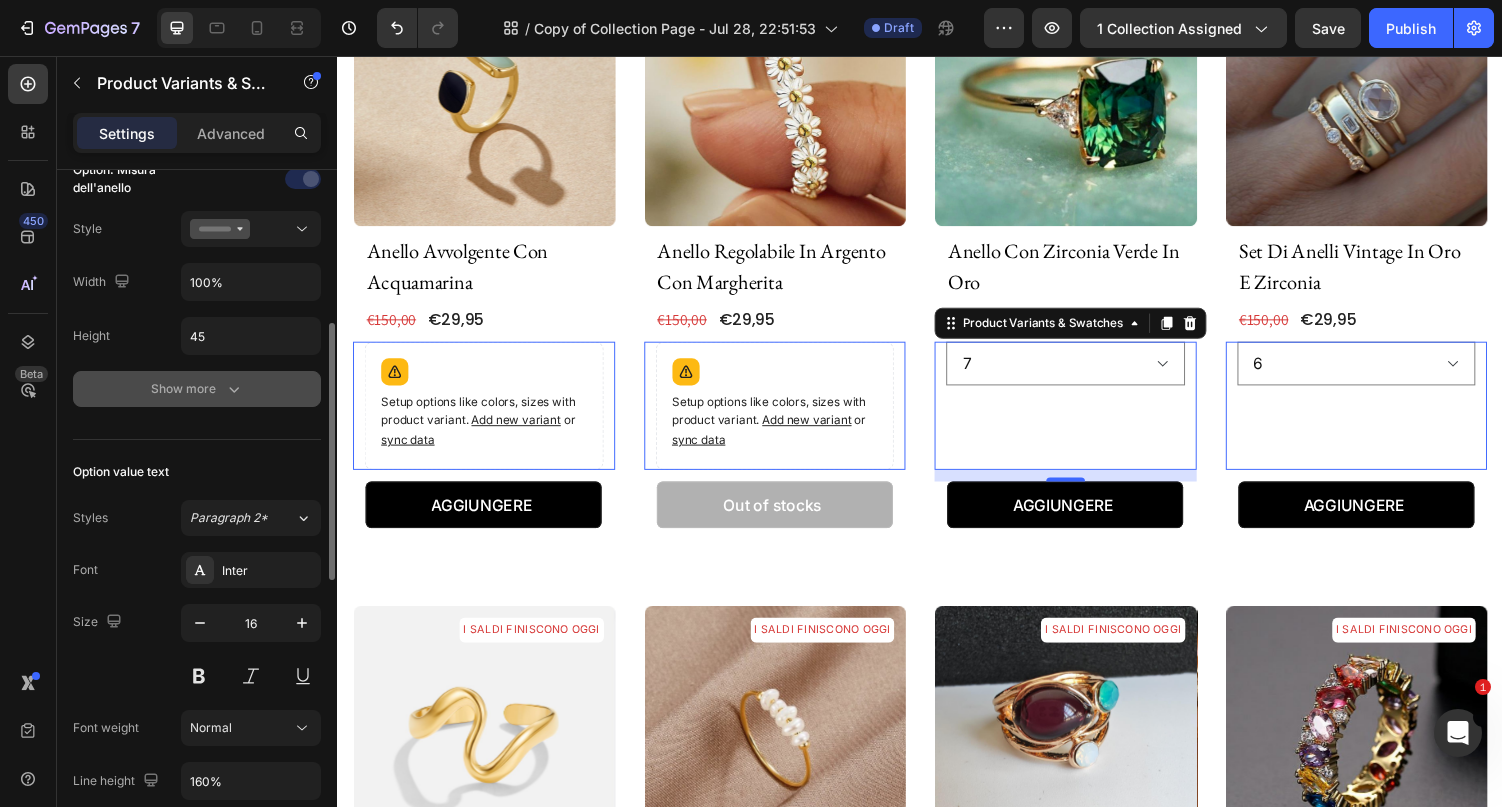 click on "Show more" at bounding box center [197, 389] 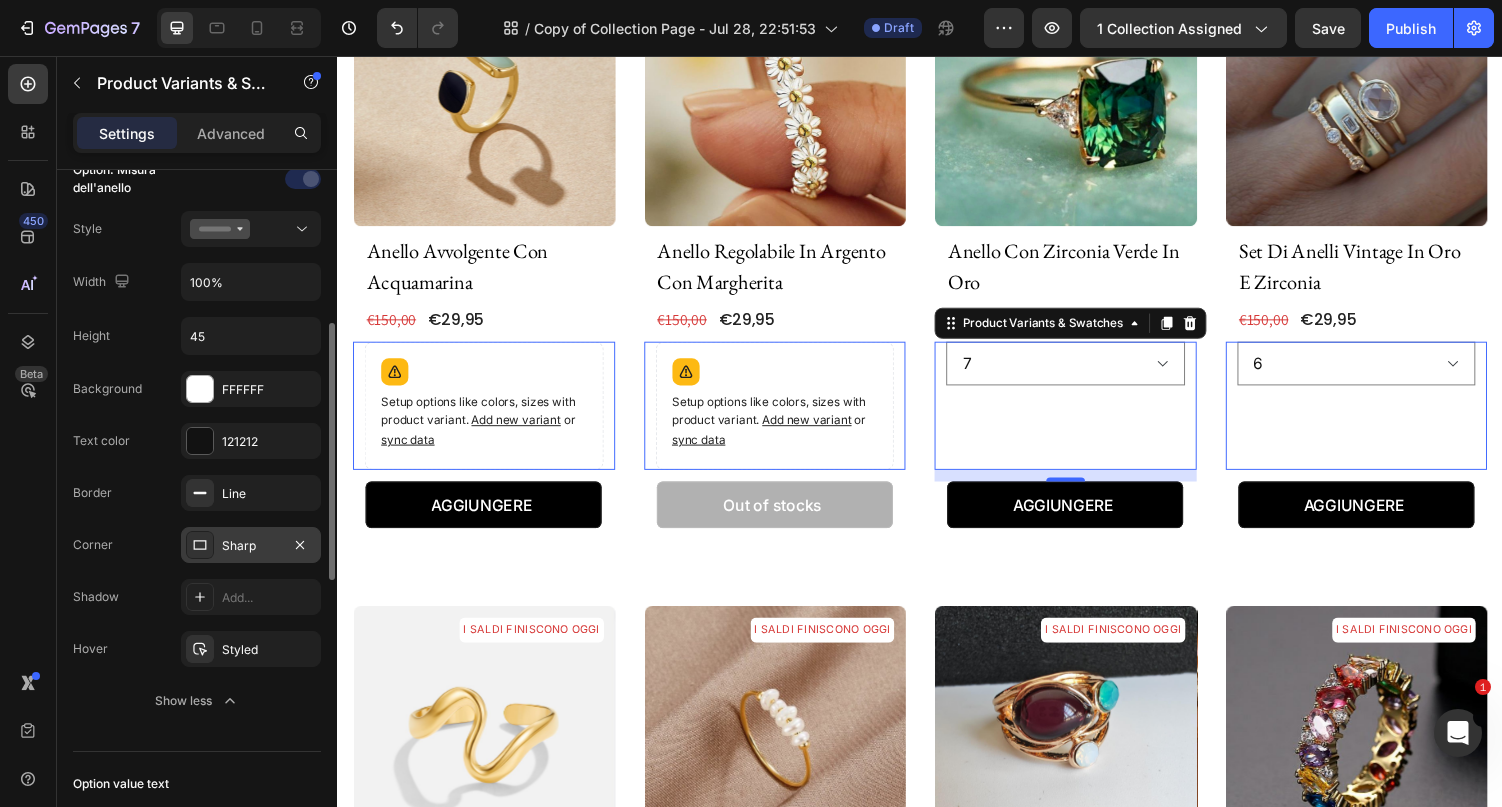 click on "Sharp" at bounding box center (251, 546) 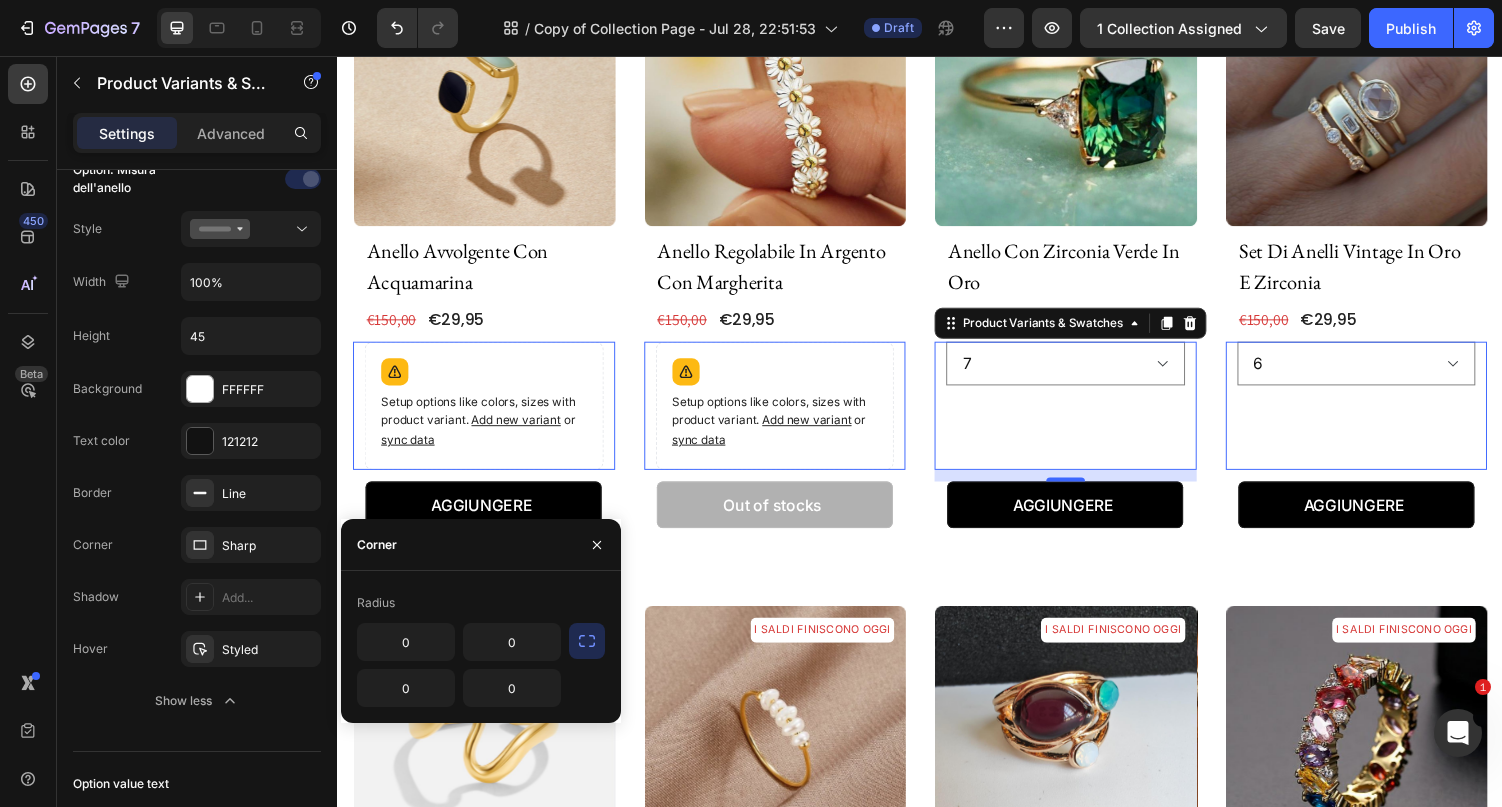 click 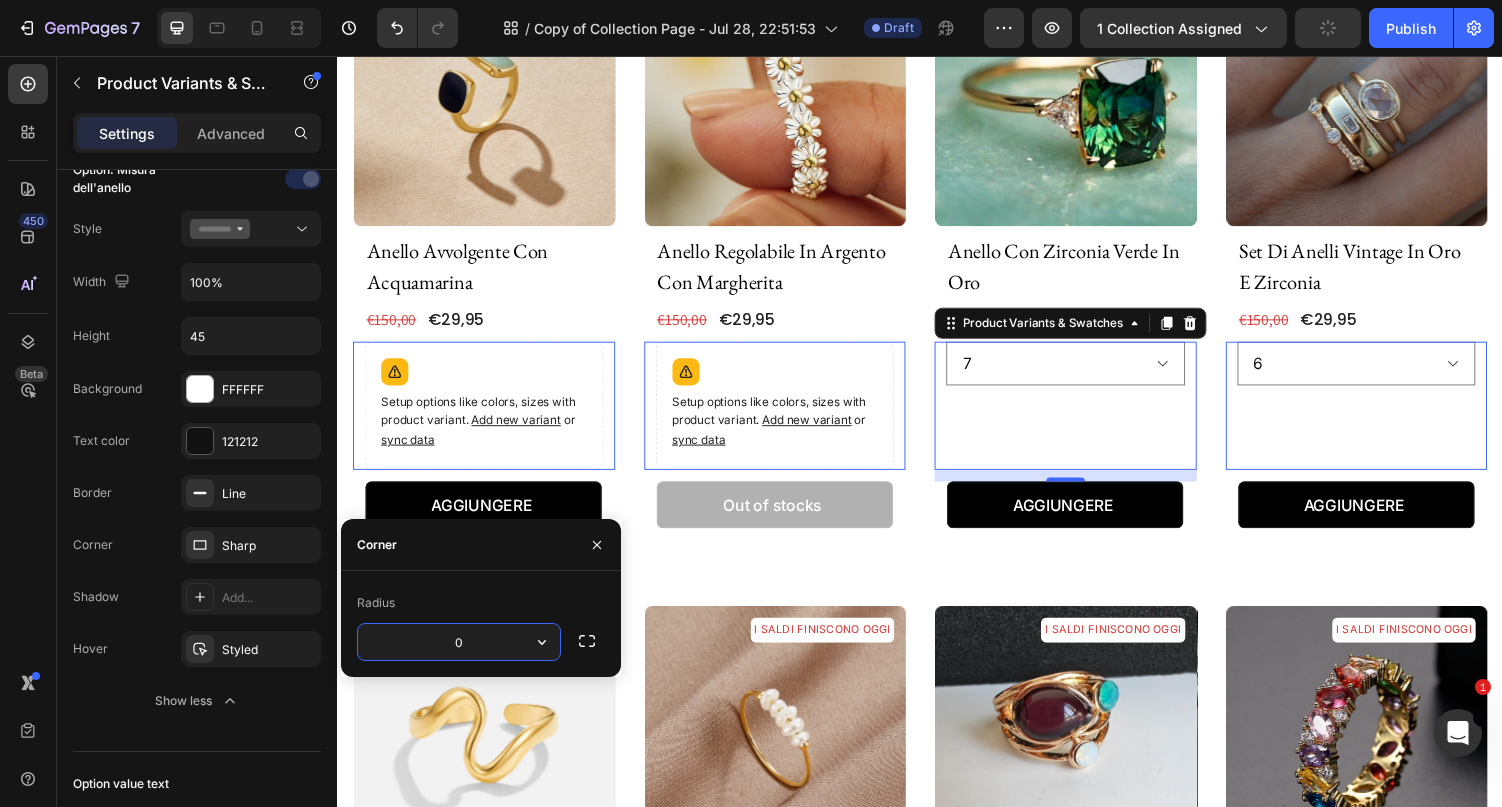 click on "0" at bounding box center [459, 642] 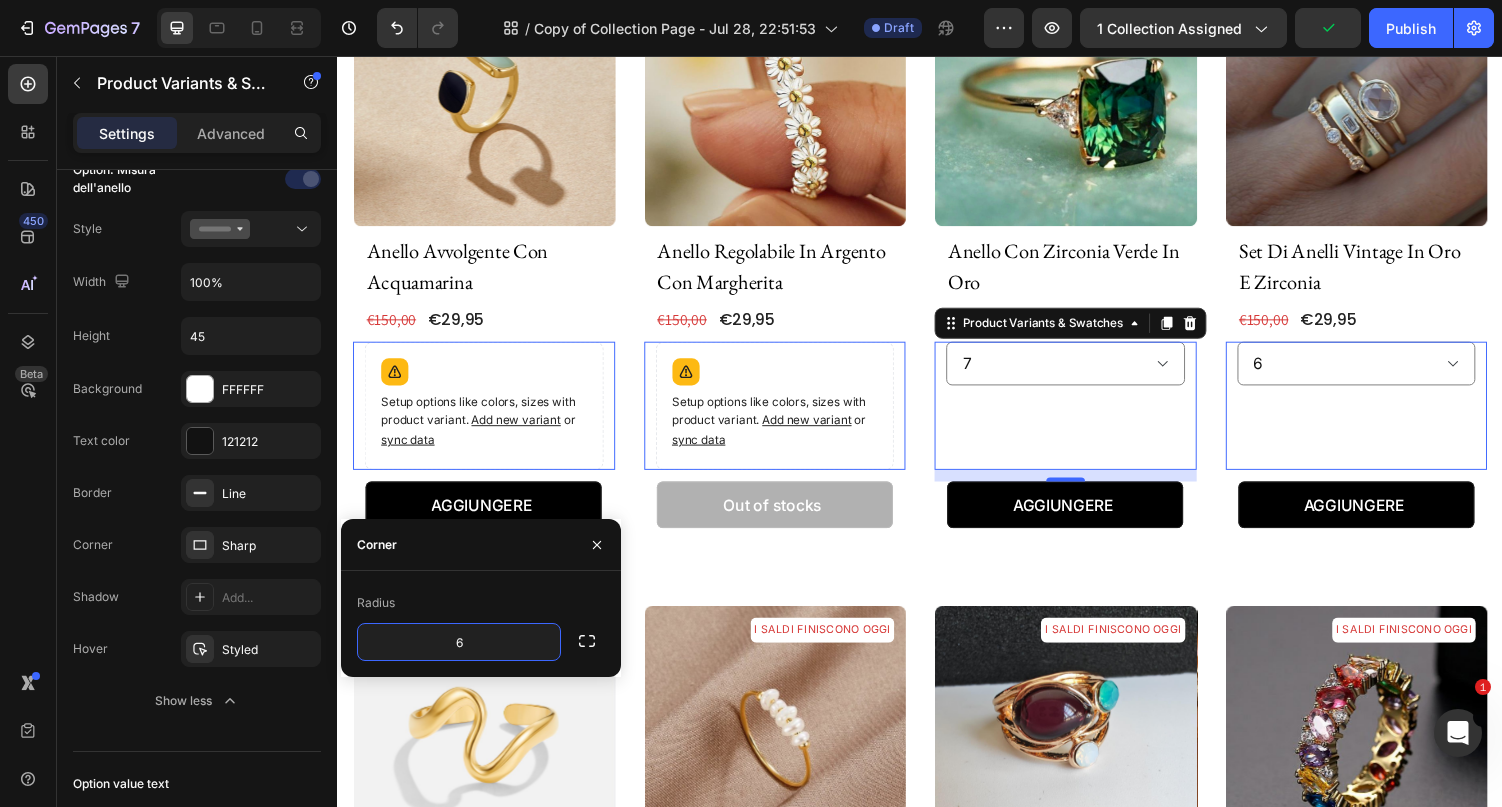 type on "6" 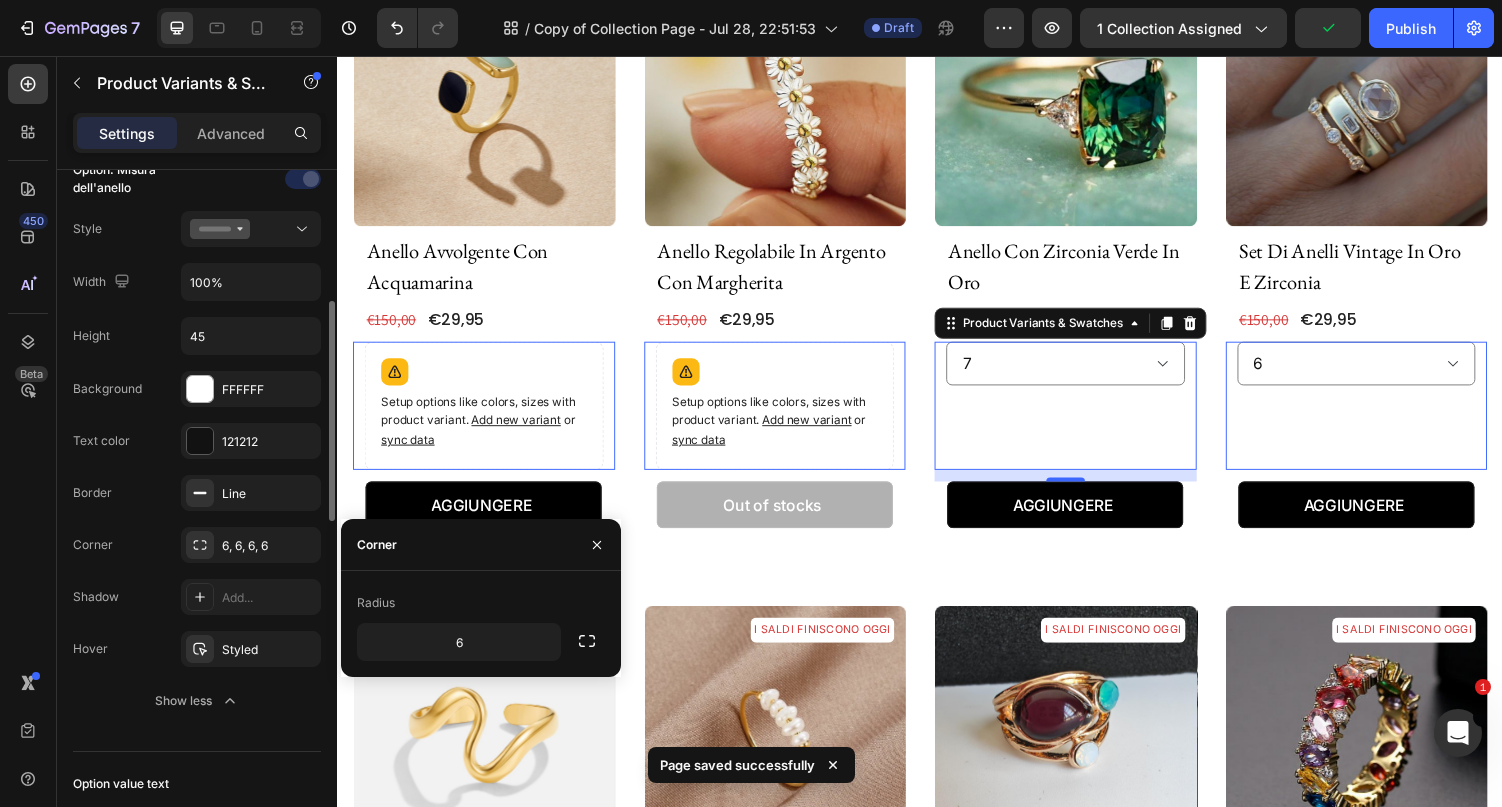 click on "Corner 6, 6, 6, 6" 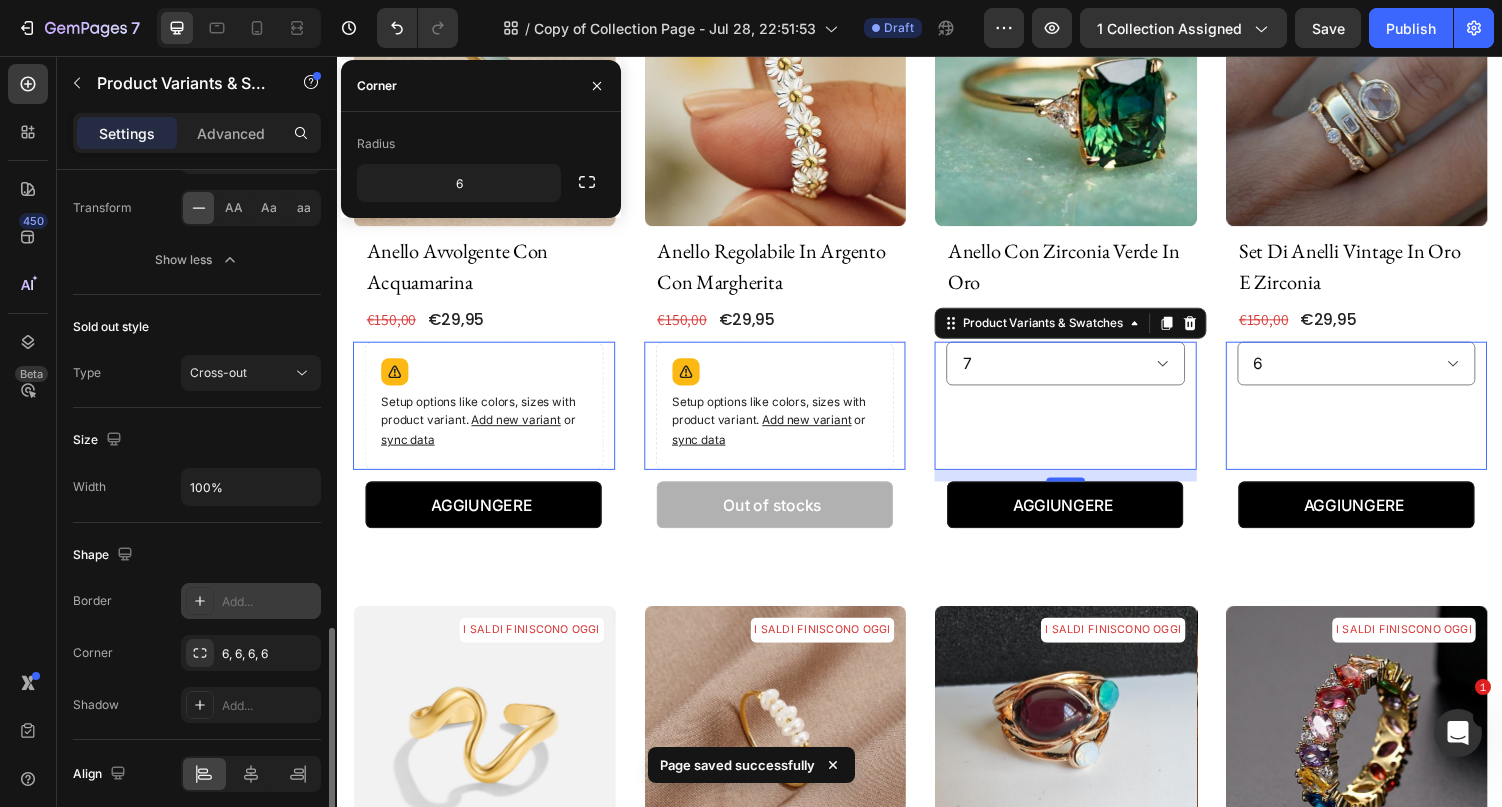 scroll, scrollTop: 1413, scrollLeft: 0, axis: vertical 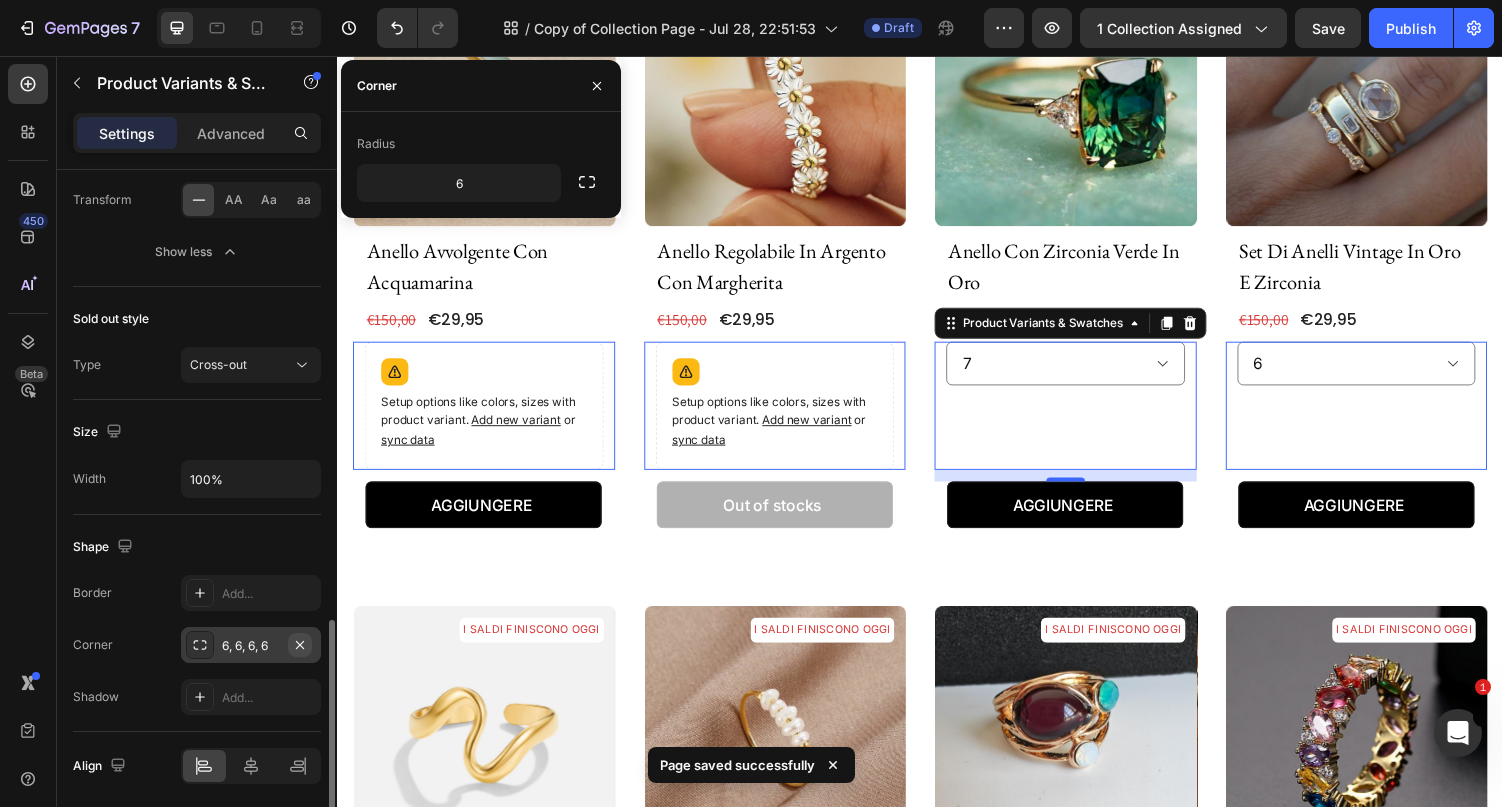 click 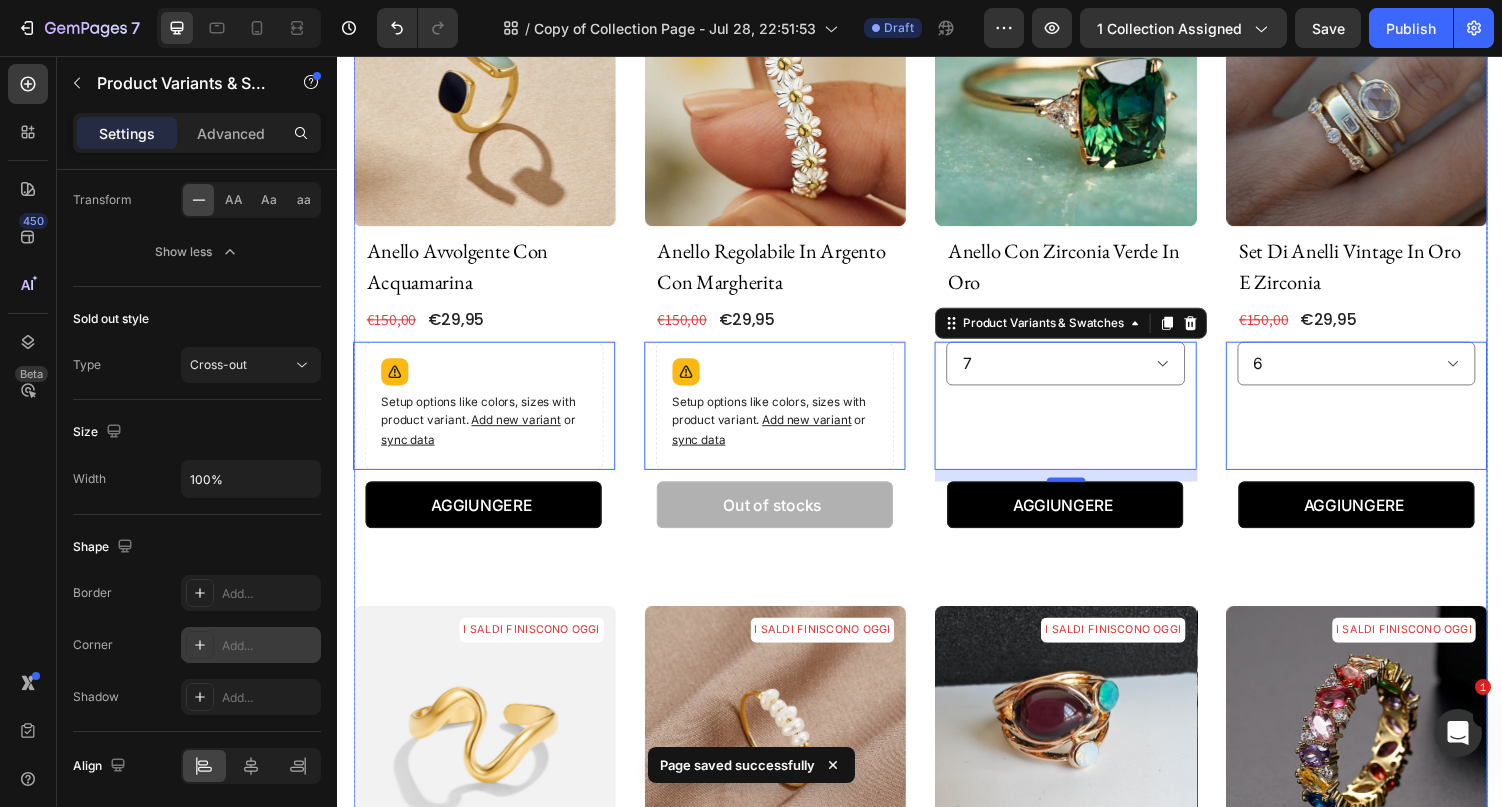 click on "I SALDI FINISCONO OGGI Product Badge Product Images anello avvolgente con acquamarina Product Title €29,95 (P) Price (P) Price €150,00 (P) Price (P) Price Row Setup options like colors, sizes with product variant.       Add new variant   or   sync data Product Variants & Swatches   0 AGGIUNGERE (P) Cart Button Row Product List I SALDI FINISCONO OGGI Product Badge Product Images anello regolabile in argento con margherita Product Title €29,95 (P) Price (P) Price €150,00 (P) Price (P) Price Row Setup options like colors, sizes with product variant.       Add new variant   or   sync data Product Variants & Swatches   0 Out of stocks (P) Cart Button Row Product List I SALDI FINISCONO OGGI Product Badge Product Images anello con zirconia verde in oro Product Title €29,95 (P) Price (P) Price €150,00 (P) Price (P) Price Row   6 7 8 9 10 Product Variants & Swatches   12 AGGIUNGERE (P) Cart Button Row Product List I SALDI FINISCONO OGGI Product Badge Product Images set di anelli vintage in oro e zirconia" at bounding box center (937, 1486) 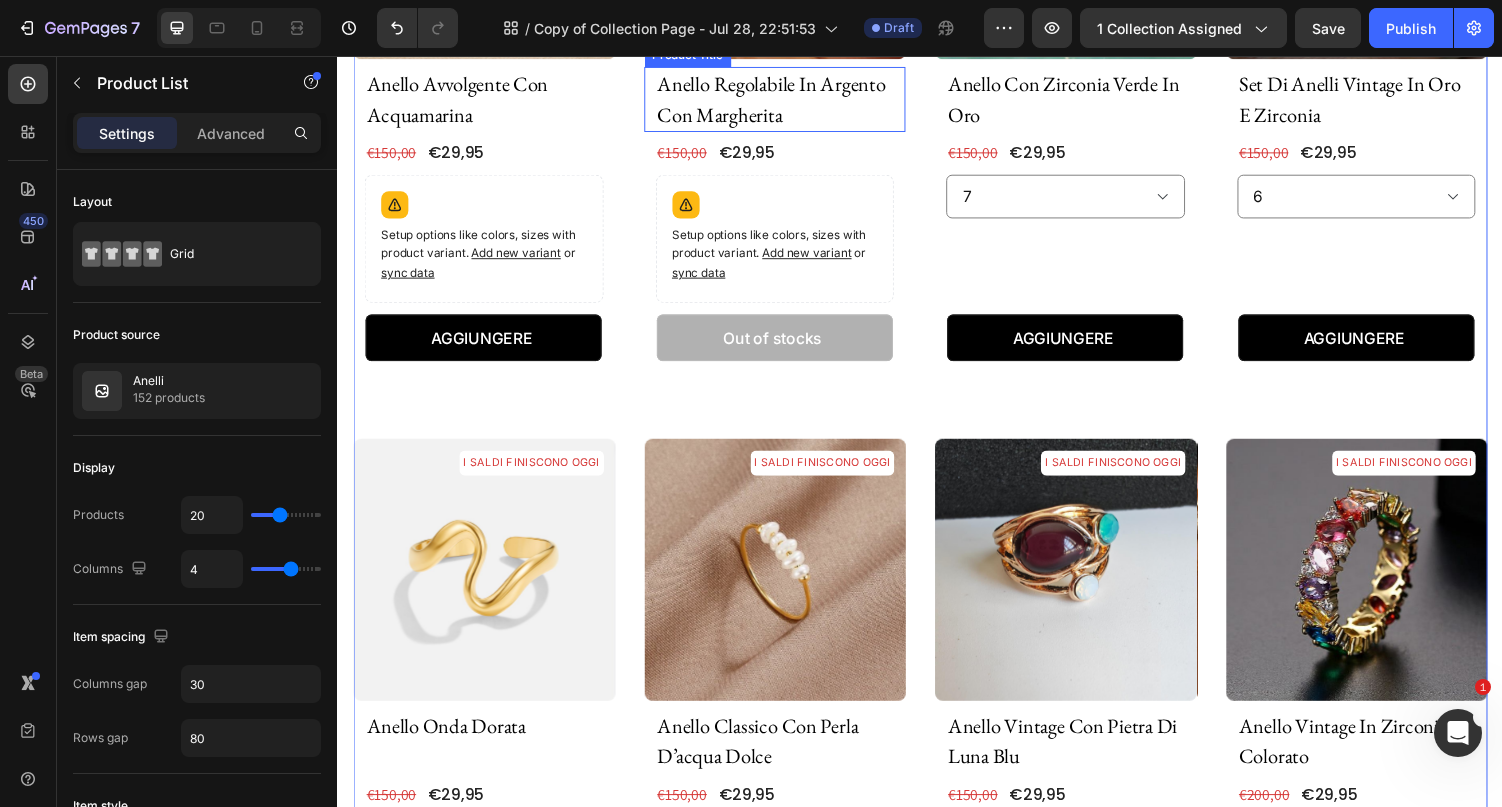 scroll, scrollTop: 712, scrollLeft: 0, axis: vertical 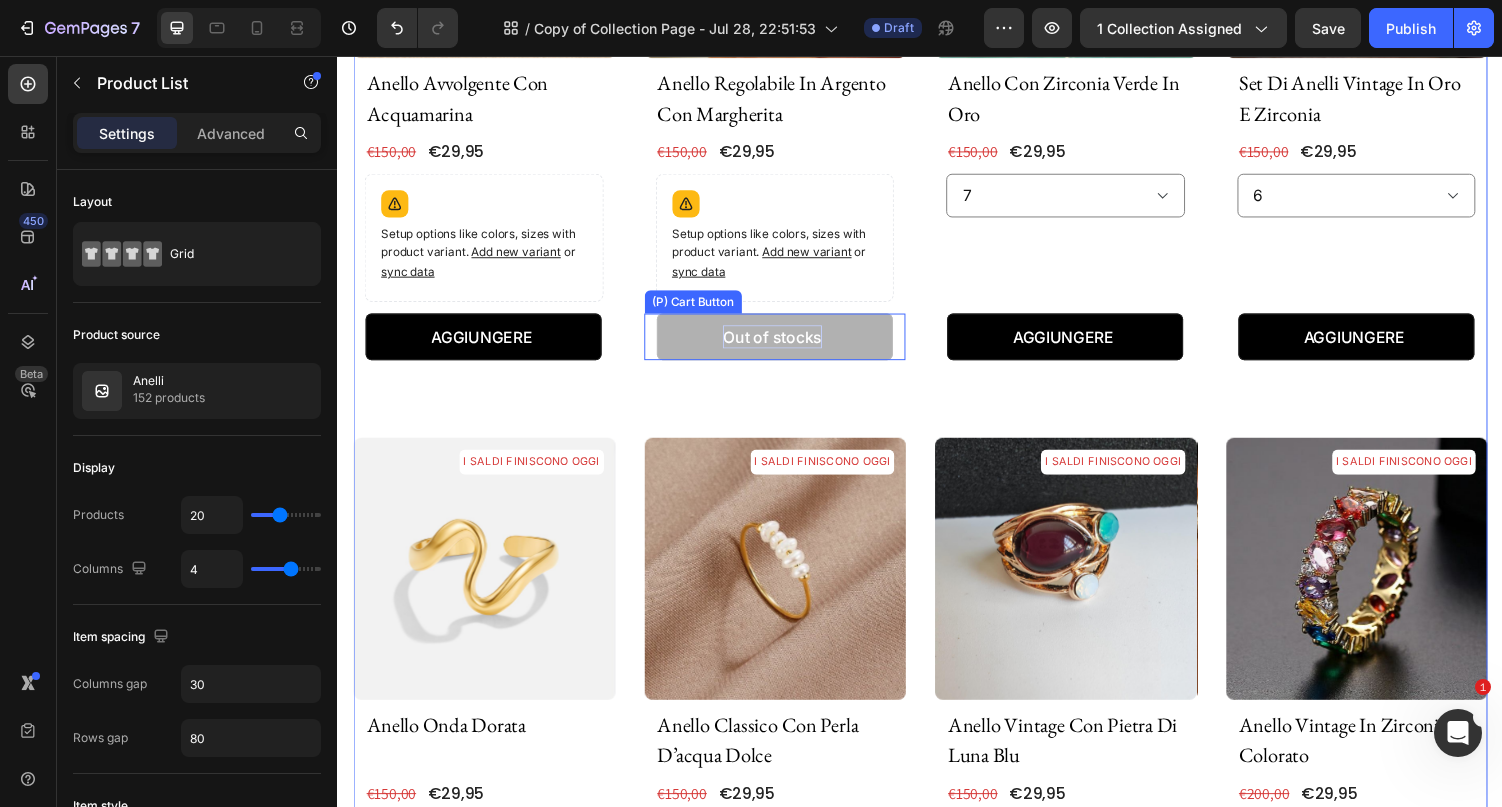 click on "Out of stocks" at bounding box center (785, 345) 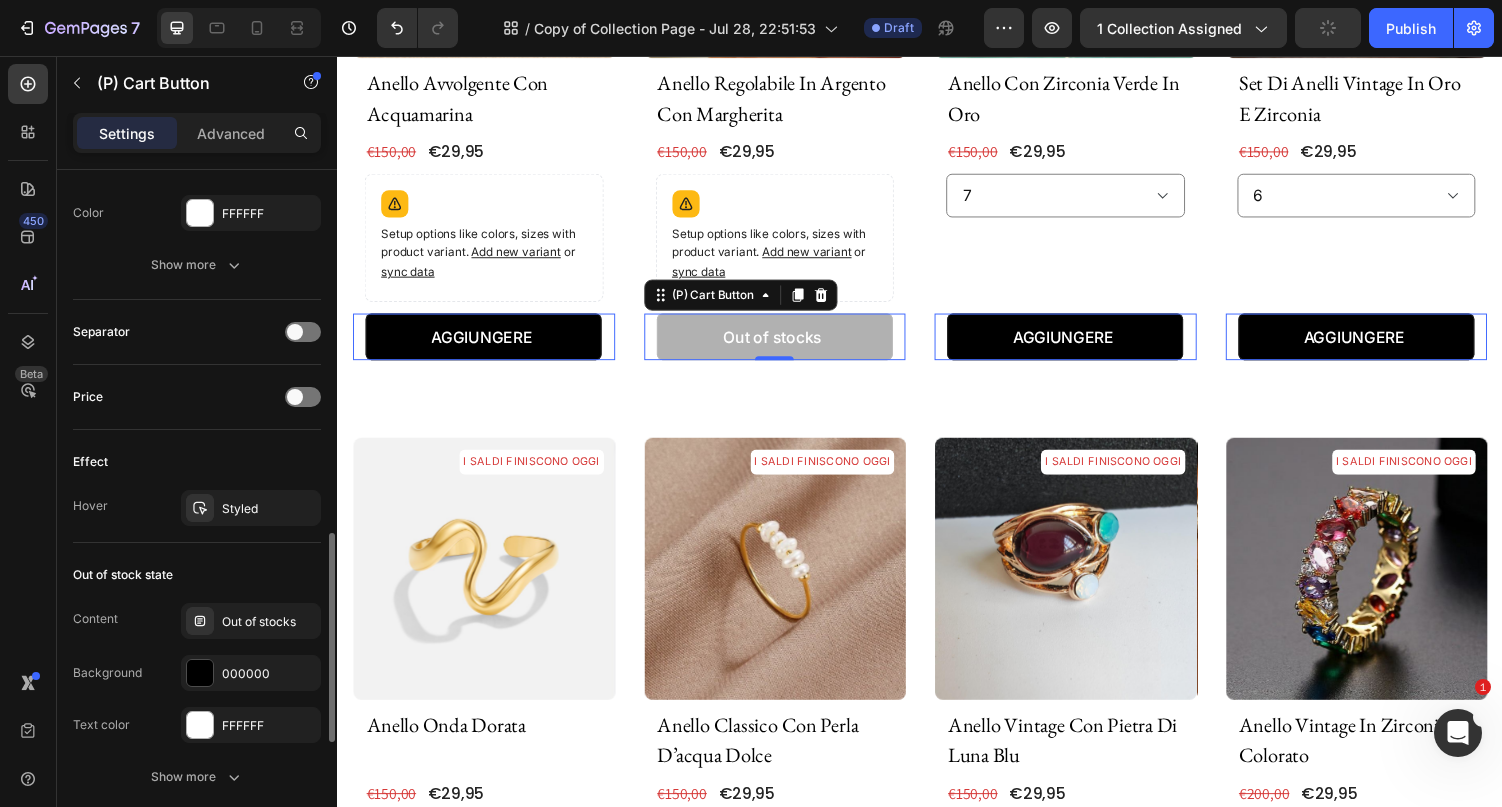 scroll, scrollTop: 1205, scrollLeft: 0, axis: vertical 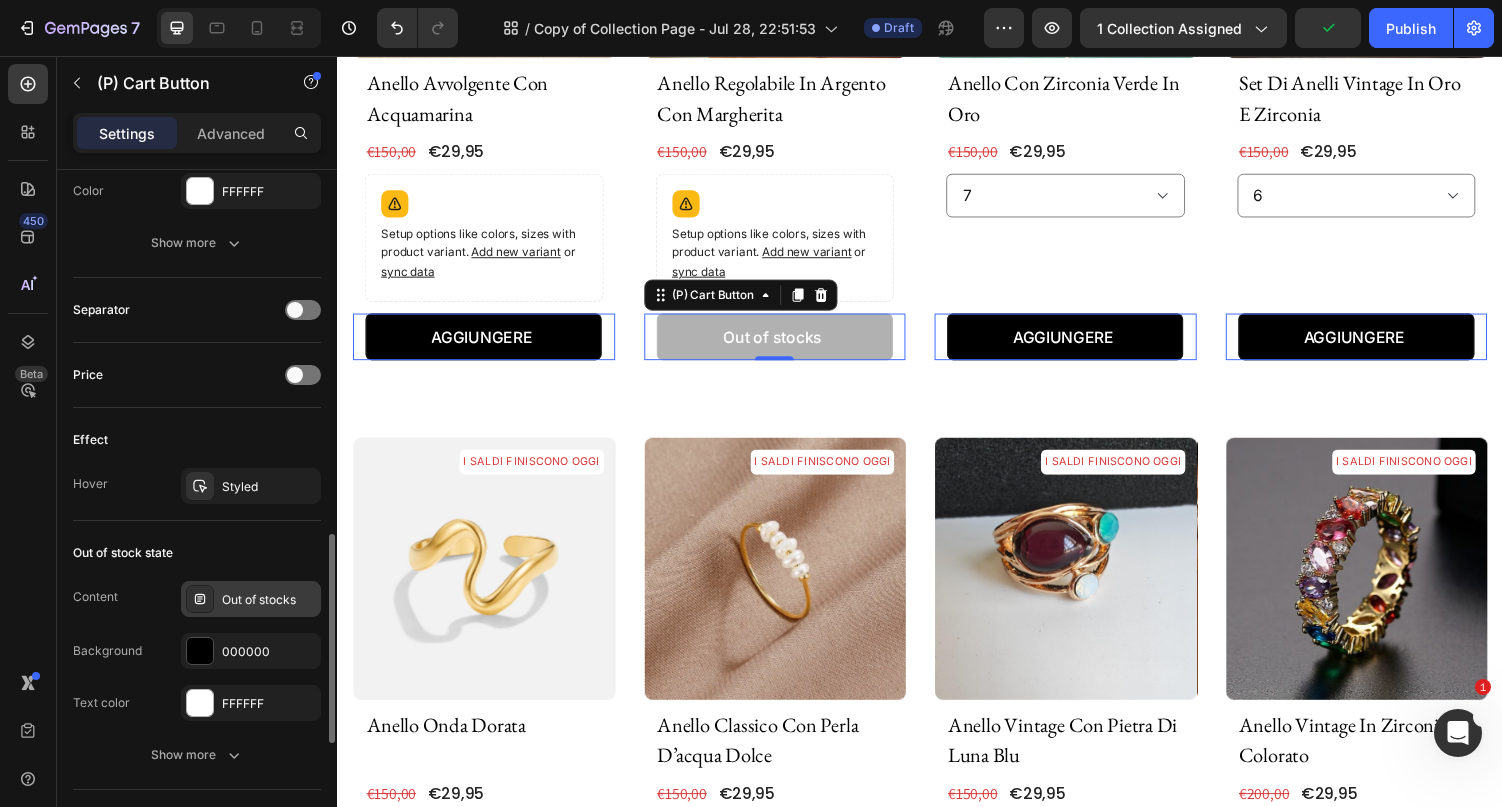 click on "Out of stocks" at bounding box center (251, 599) 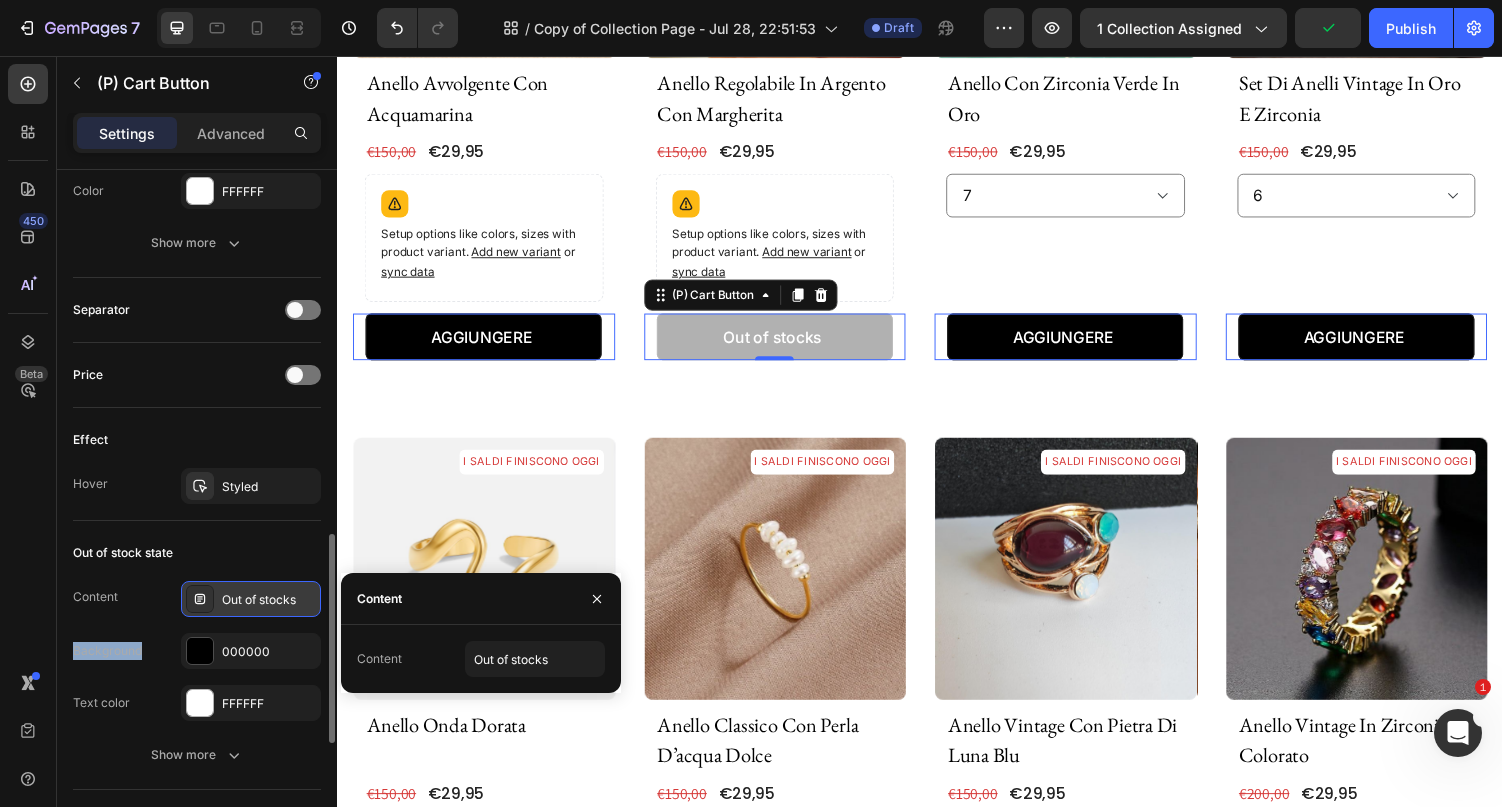 click on "Out of stocks" at bounding box center [251, 599] 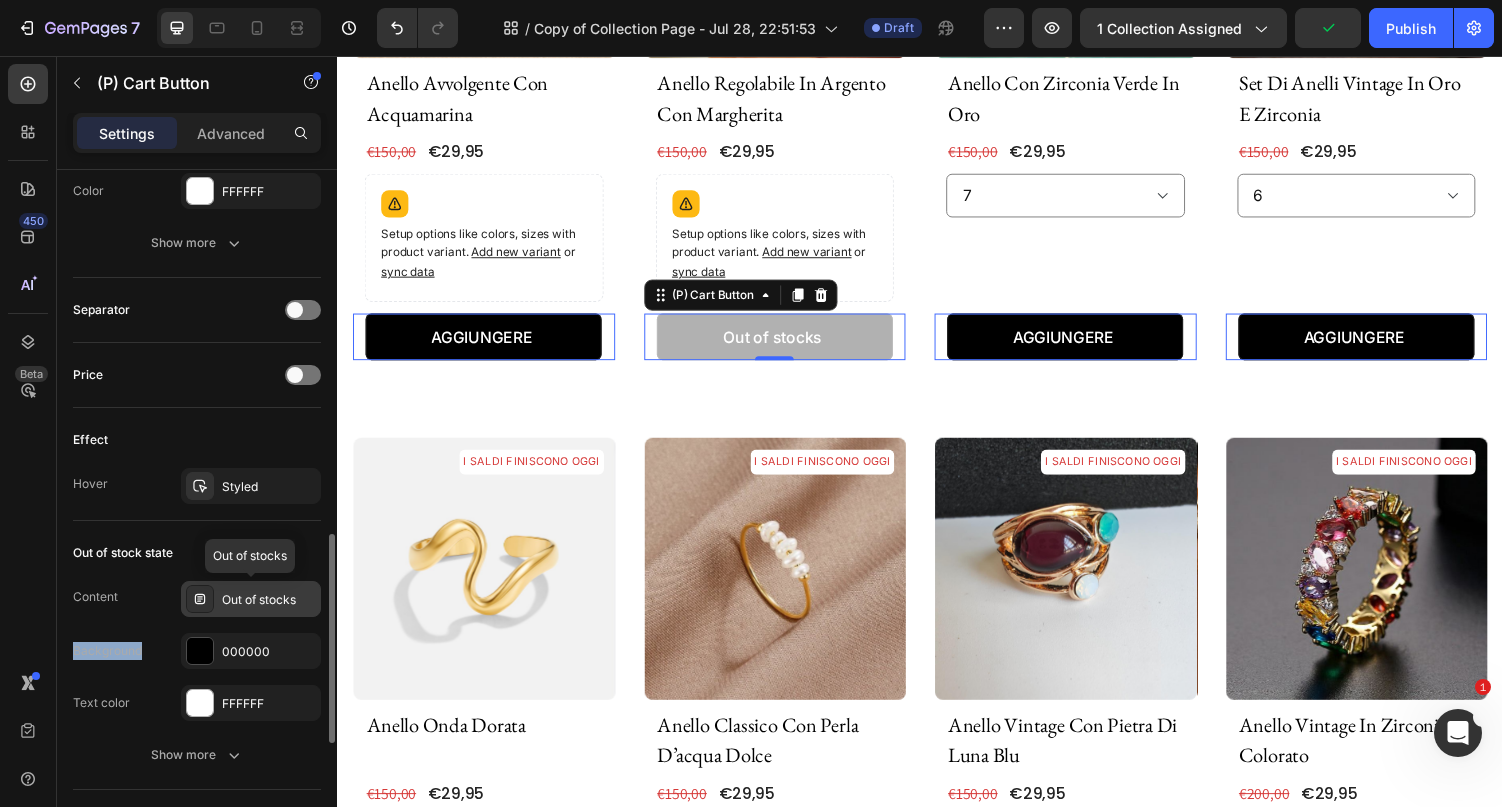 click on "Out of stocks" at bounding box center (251, 599) 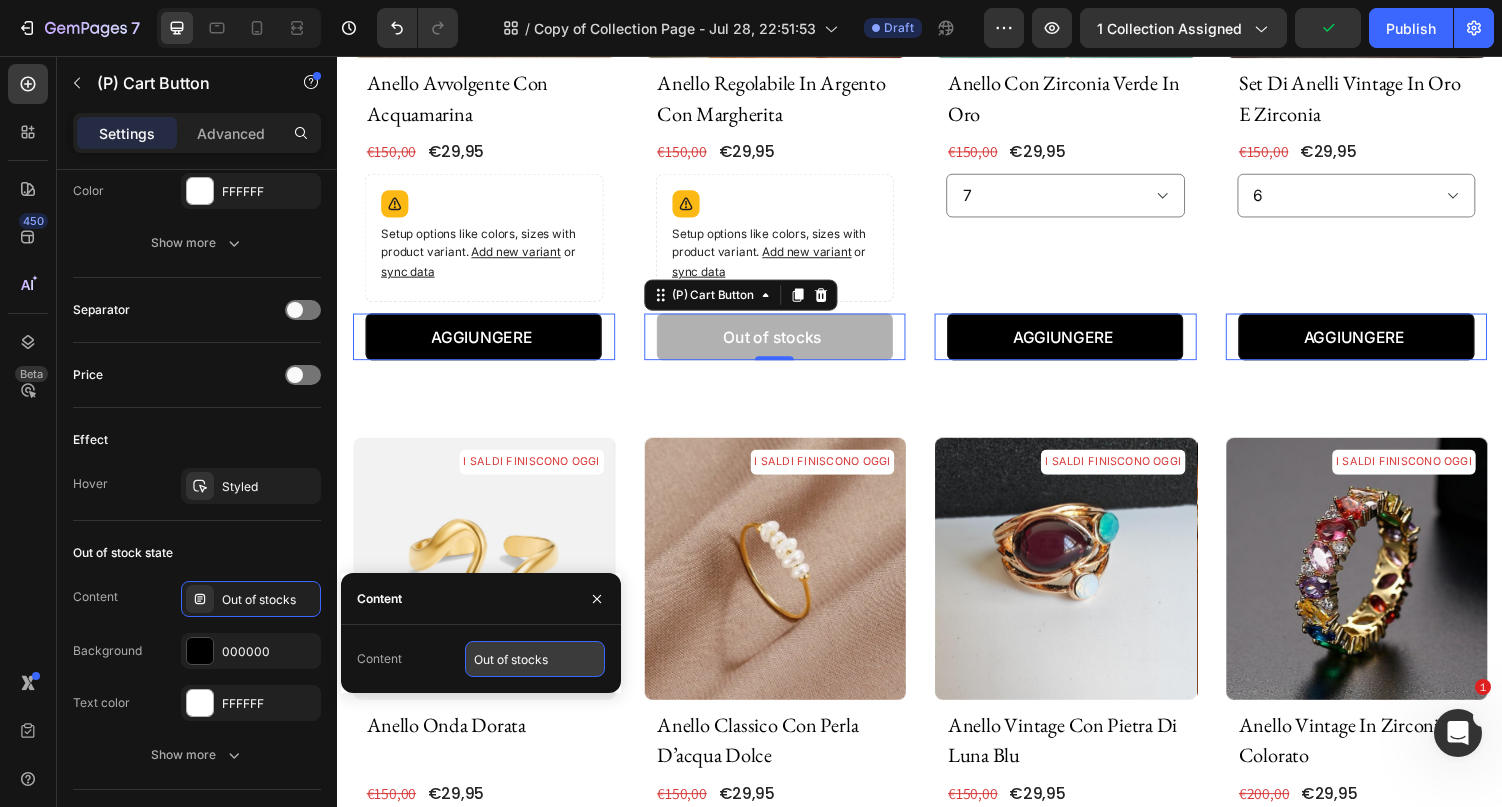 click on "Out of stocks" at bounding box center (535, 659) 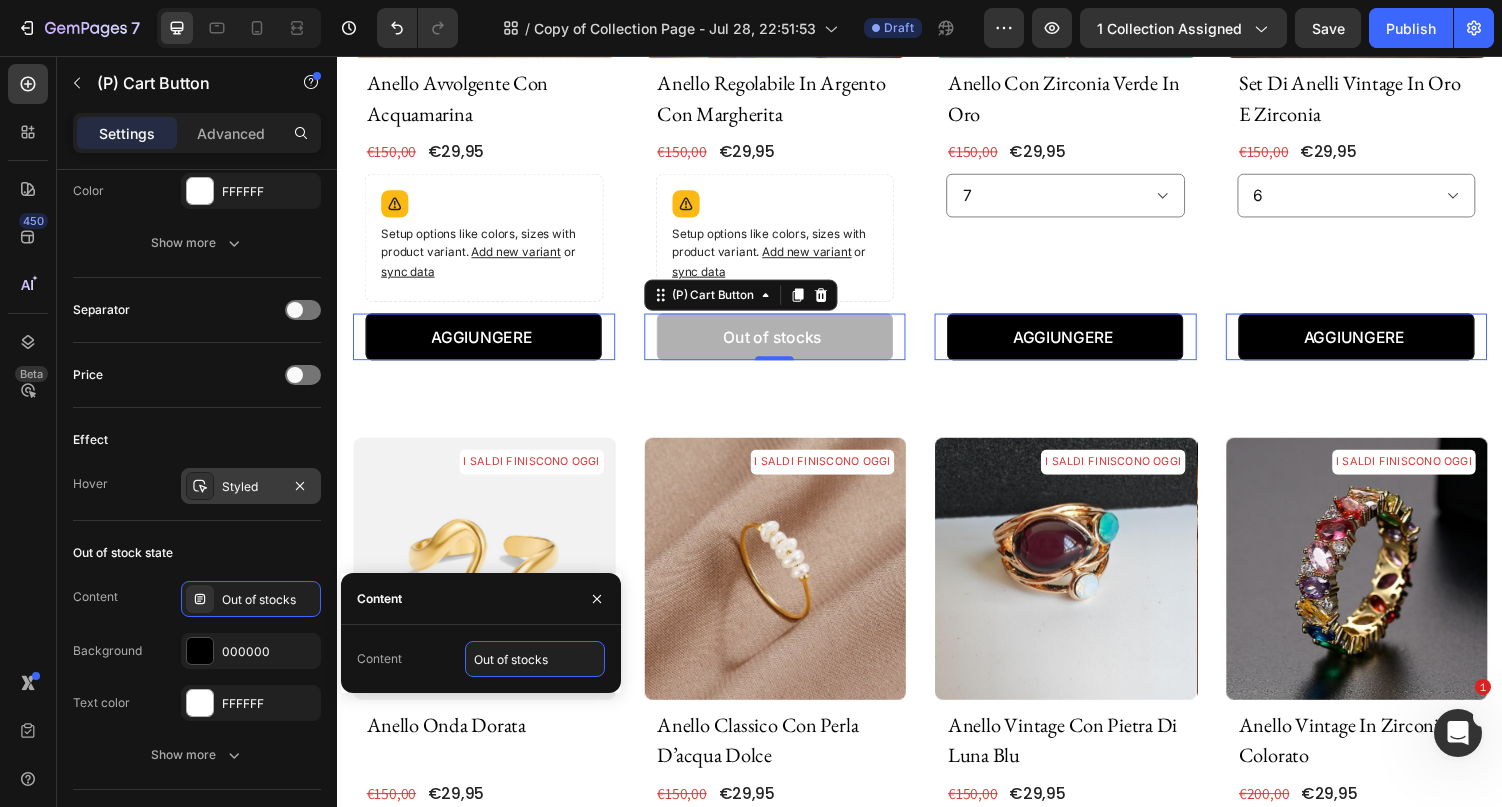 paste on "Esaurito" 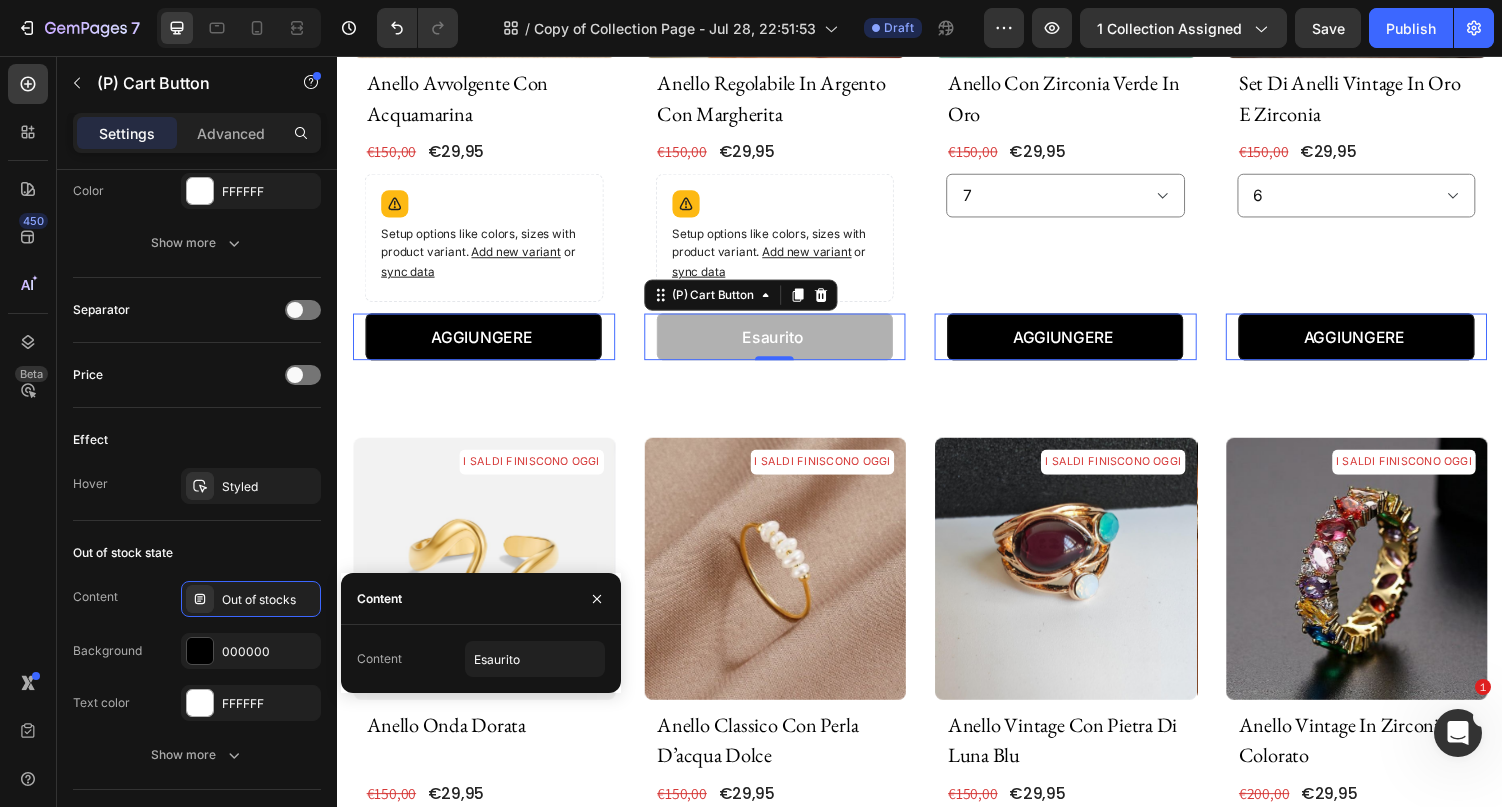 click on "Out of stock state" at bounding box center [197, 553] 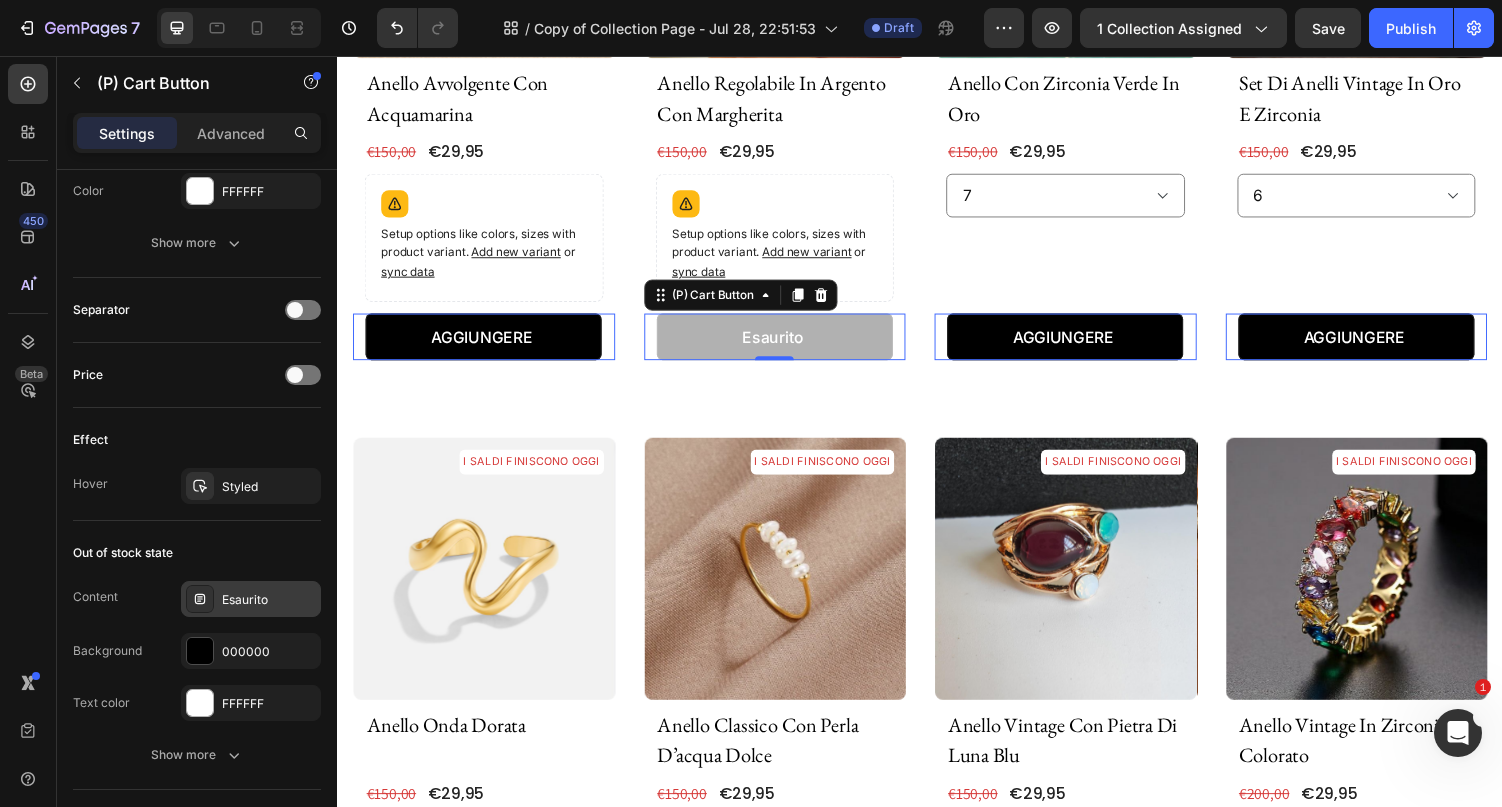 click on "Esaurito" at bounding box center (269, 600) 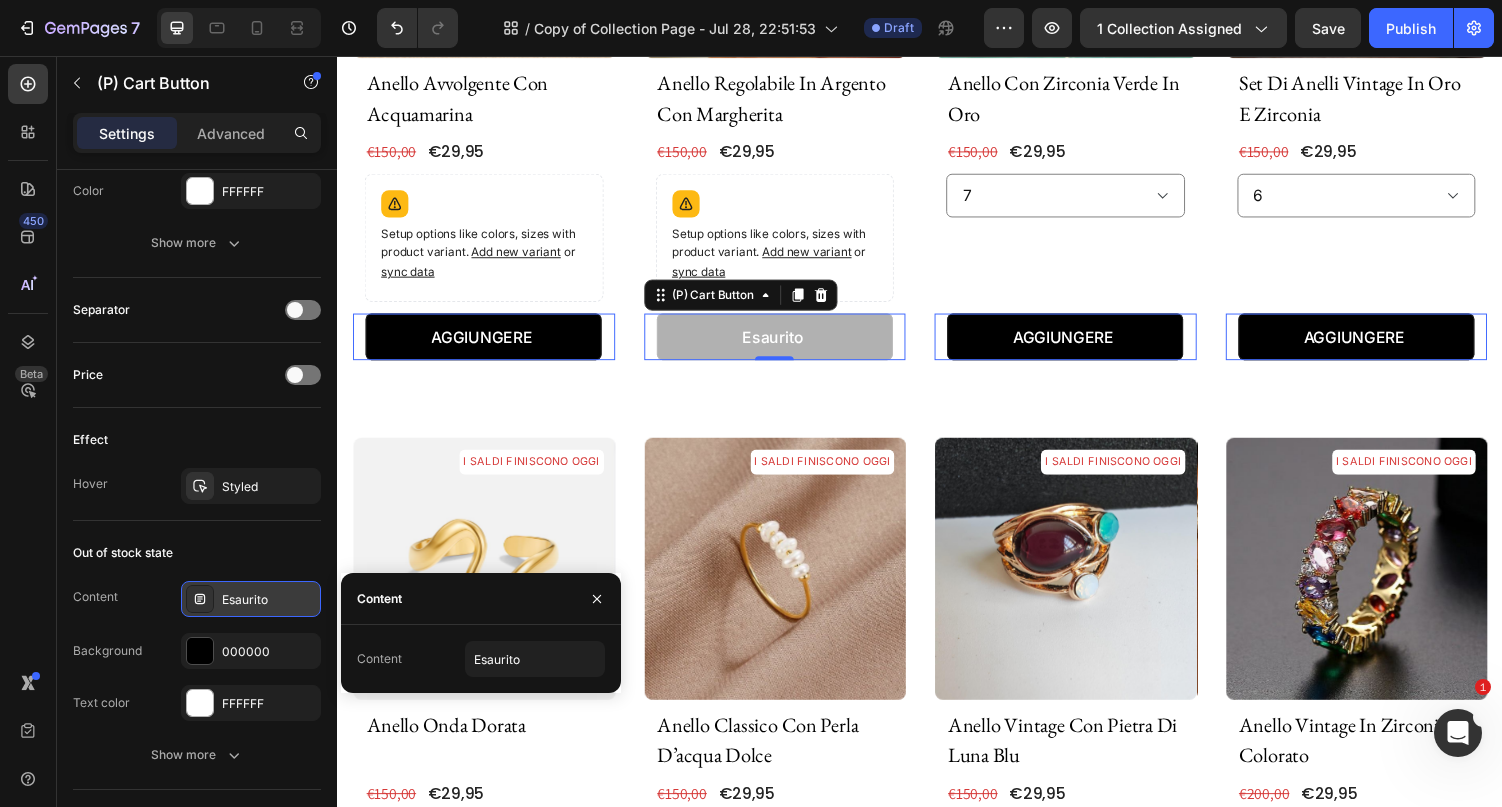 click on "Esaurito" at bounding box center [269, 600] 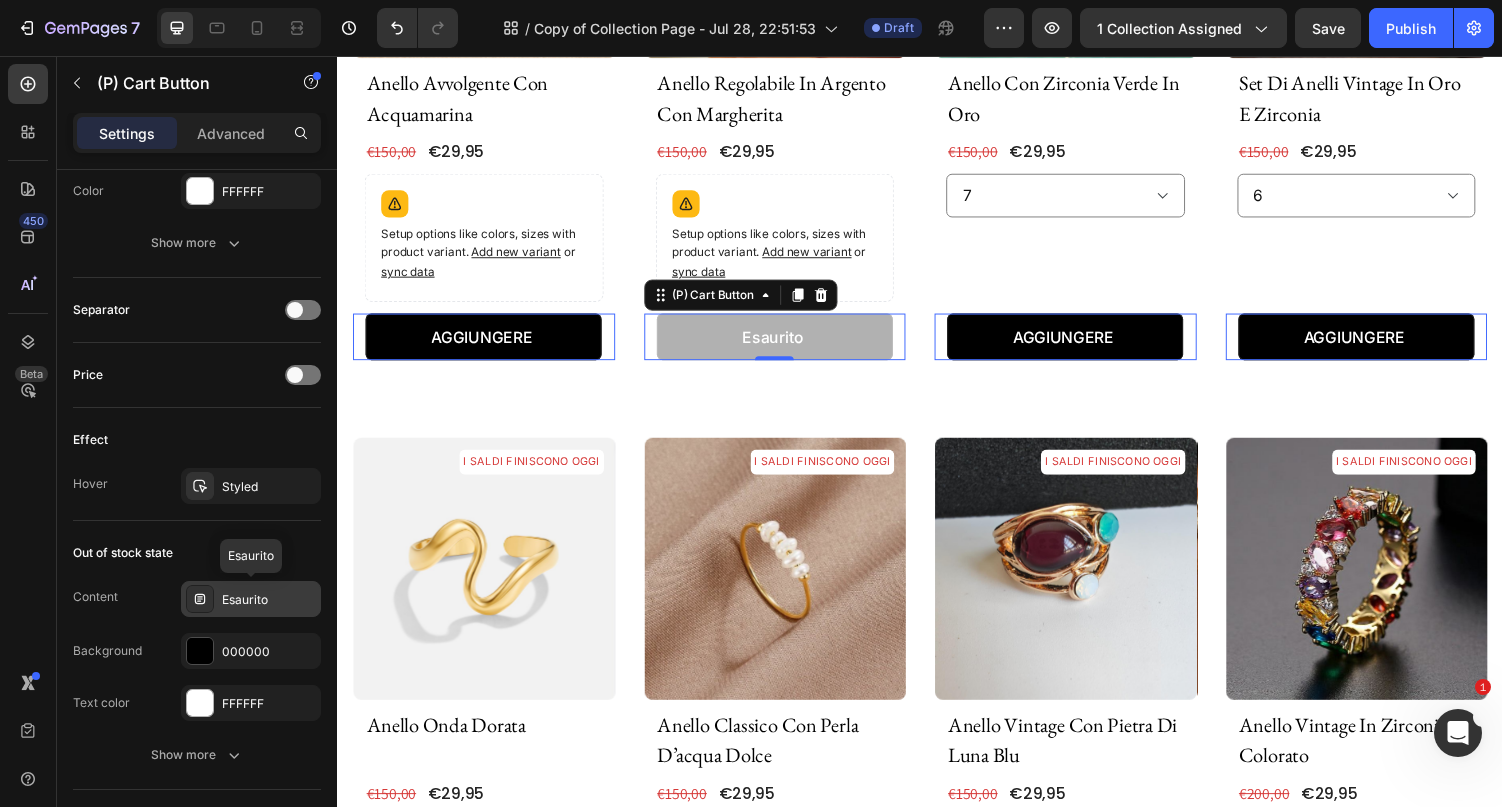click on "Esaurito" at bounding box center [269, 600] 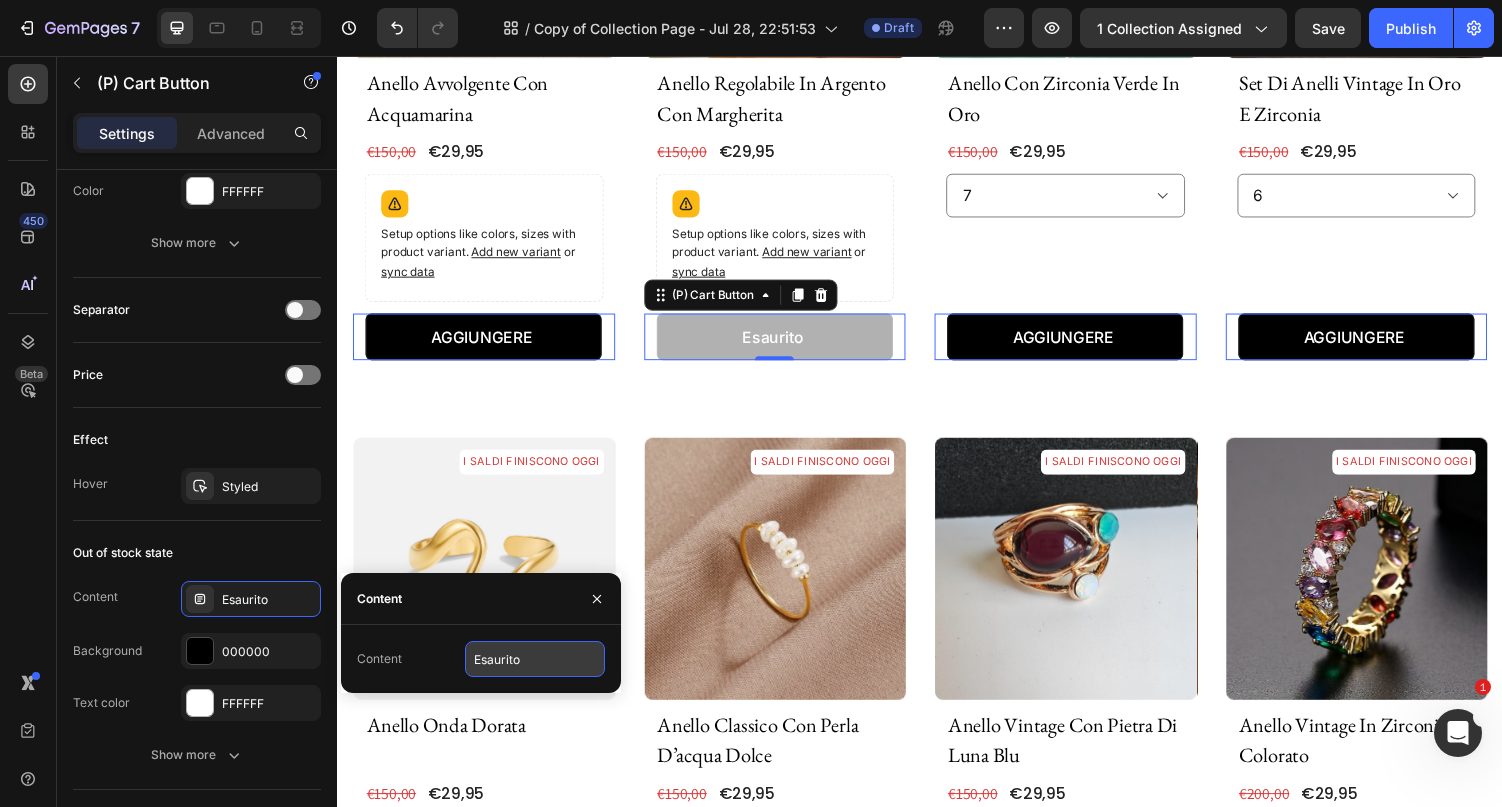 click on "Esaurito" at bounding box center [535, 659] 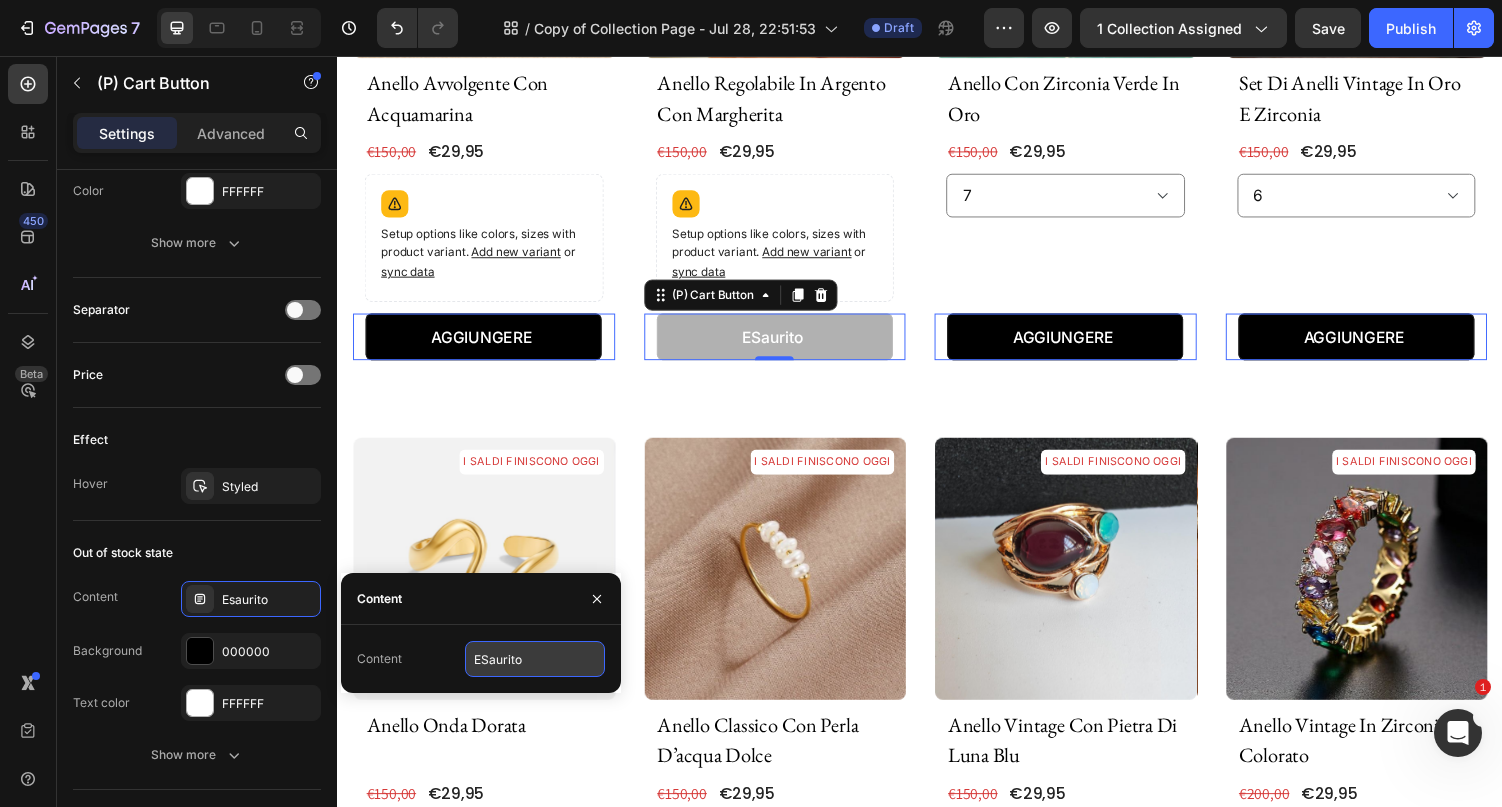 click on "ESaurito" at bounding box center (535, 659) 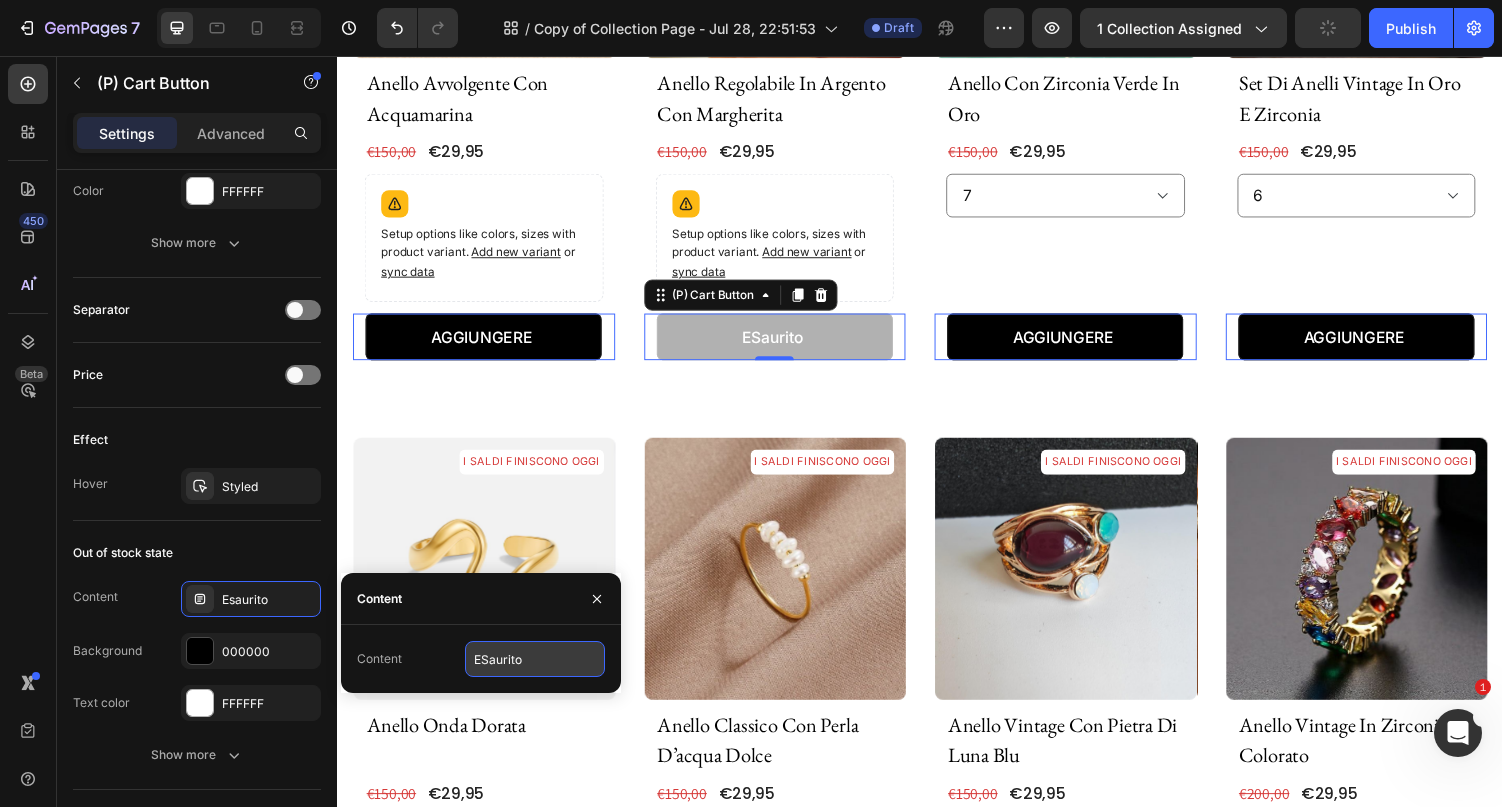 drag, startPoint x: 523, startPoint y: 662, endPoint x: 489, endPoint y: 665, distance: 34.132095 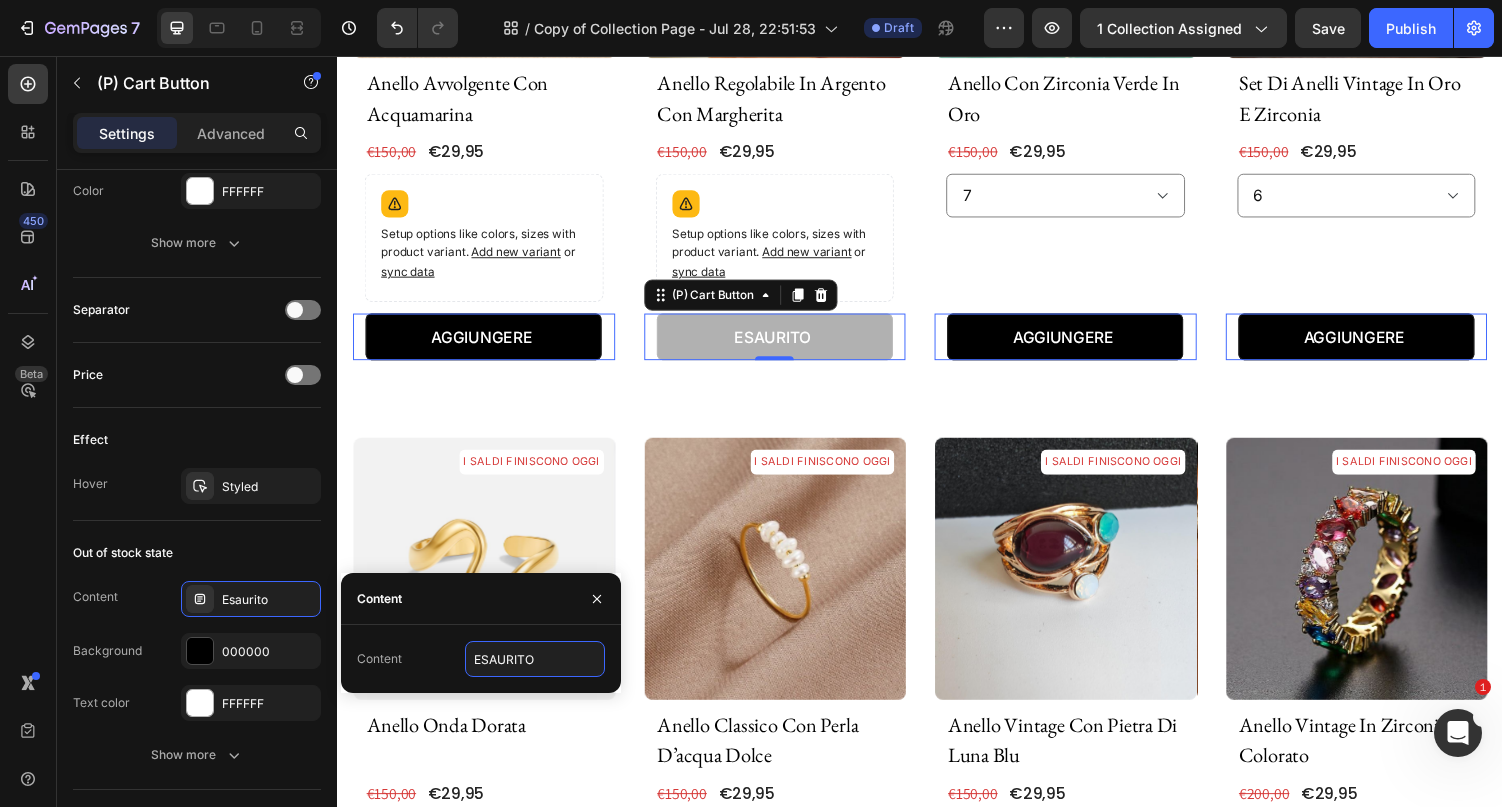 type on "ESAURITO" 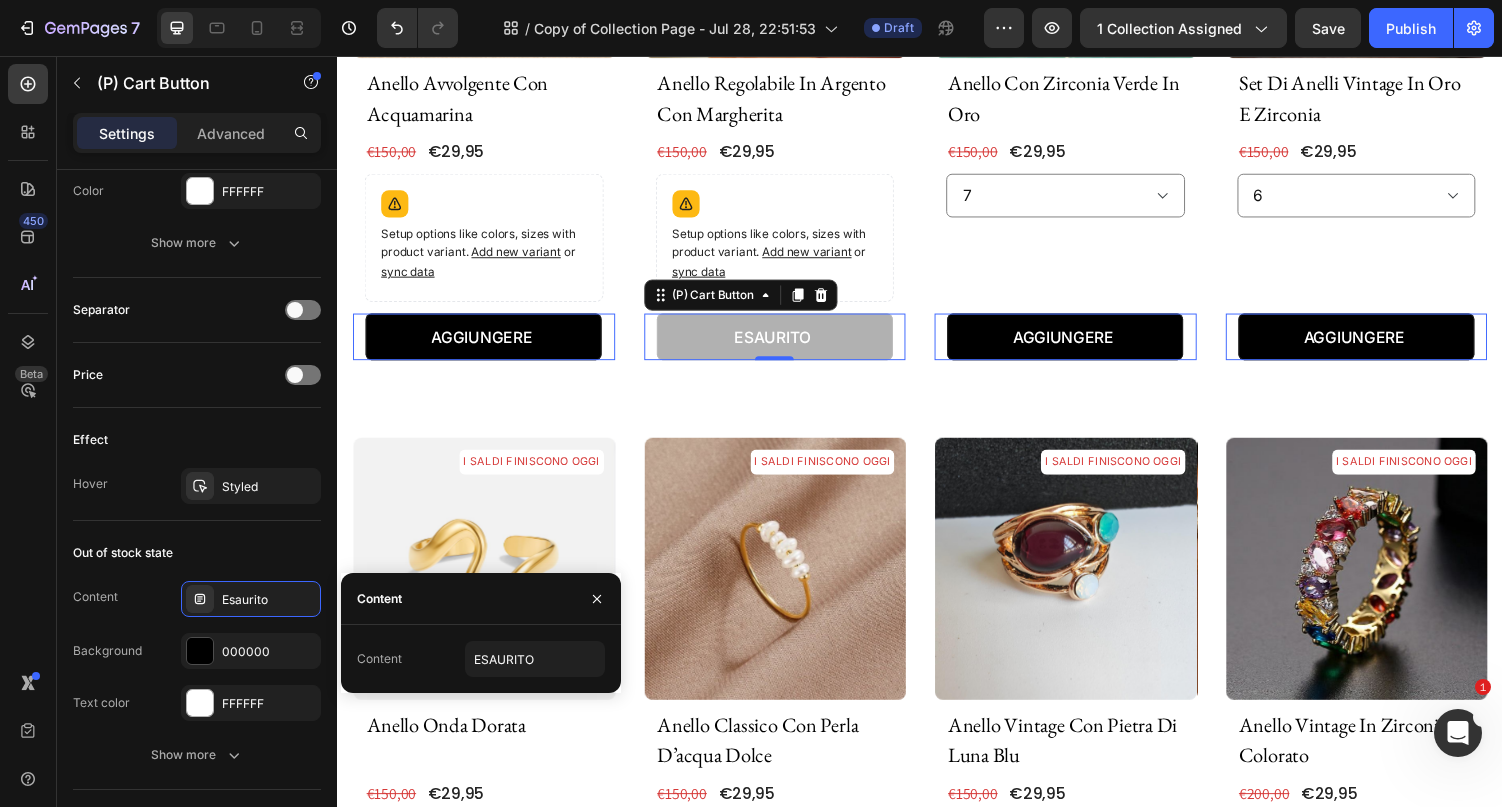 click on "Content" at bounding box center [481, 599] 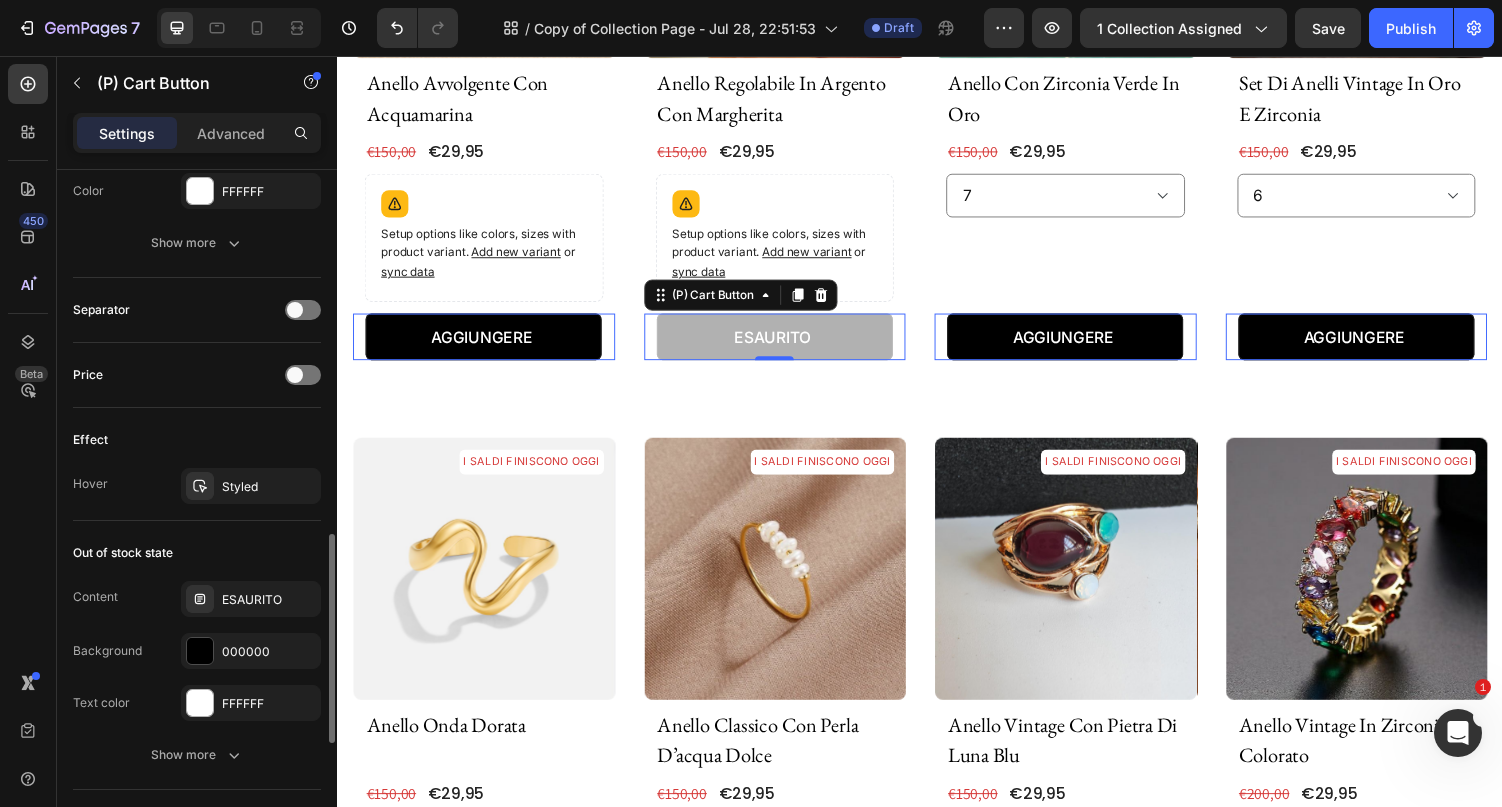 click on "Out of stock state" at bounding box center (197, 553) 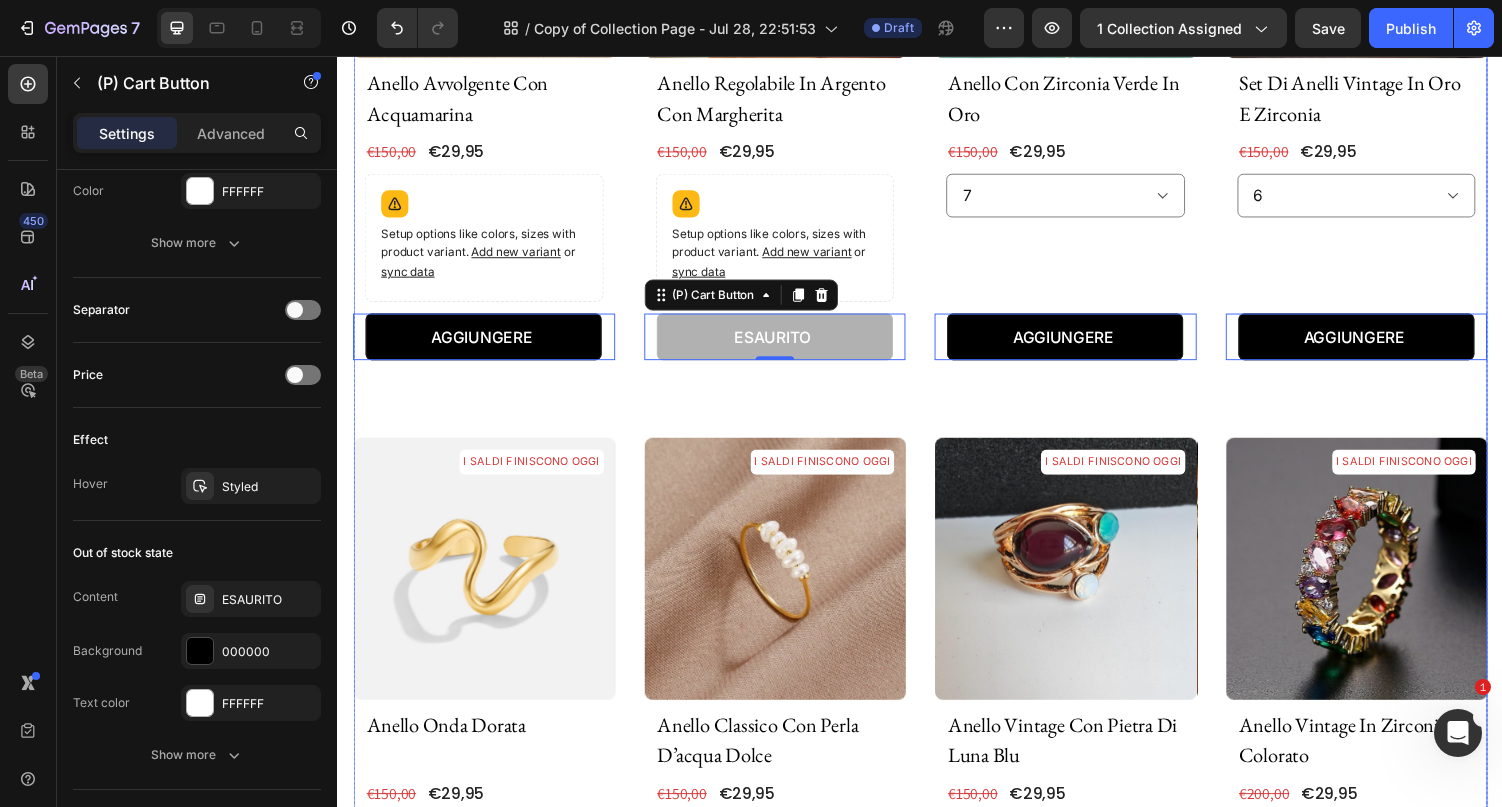 click on "I SALDI FINISCONO OGGI Product Badge Product Images anello avvolgente con acquamarina Product Title €29,95 (P) Price (P) Price €150,00 (P) Price (P) Price Row Setup options like colors, sizes with product variant.       Add new variant   or   sync data Product Variants & Swatches AGGIUNGERE (P) Cart Button   0 Row Product List I SALDI FINISCONO OGGI Product Badge Product Images anello regolabile in argento con margherita Product Title €29,95 (P) Price (P) Price €150,00 (P) Price (P) Price Row Setup options like colors, sizes with product variant.       Add new variant   or   sync data Product Variants & Swatches ESAURITO (P) Cart Button   0 Row Product List I SALDI FINISCONO OGGI Product Badge Product Images anello con zirconia verde in oro Product Title €29,95 (P) Price (P) Price €150,00 (P) Price (P) Price Row   6 7 8 9 10 Product Variants & Swatches AGGIUNGERE (P) Cart Button   0 Row Product List I SALDI FINISCONO OGGI Product Badge Product Images set di anelli vintage in oro e zirconia Row   6" at bounding box center [937, 1313] 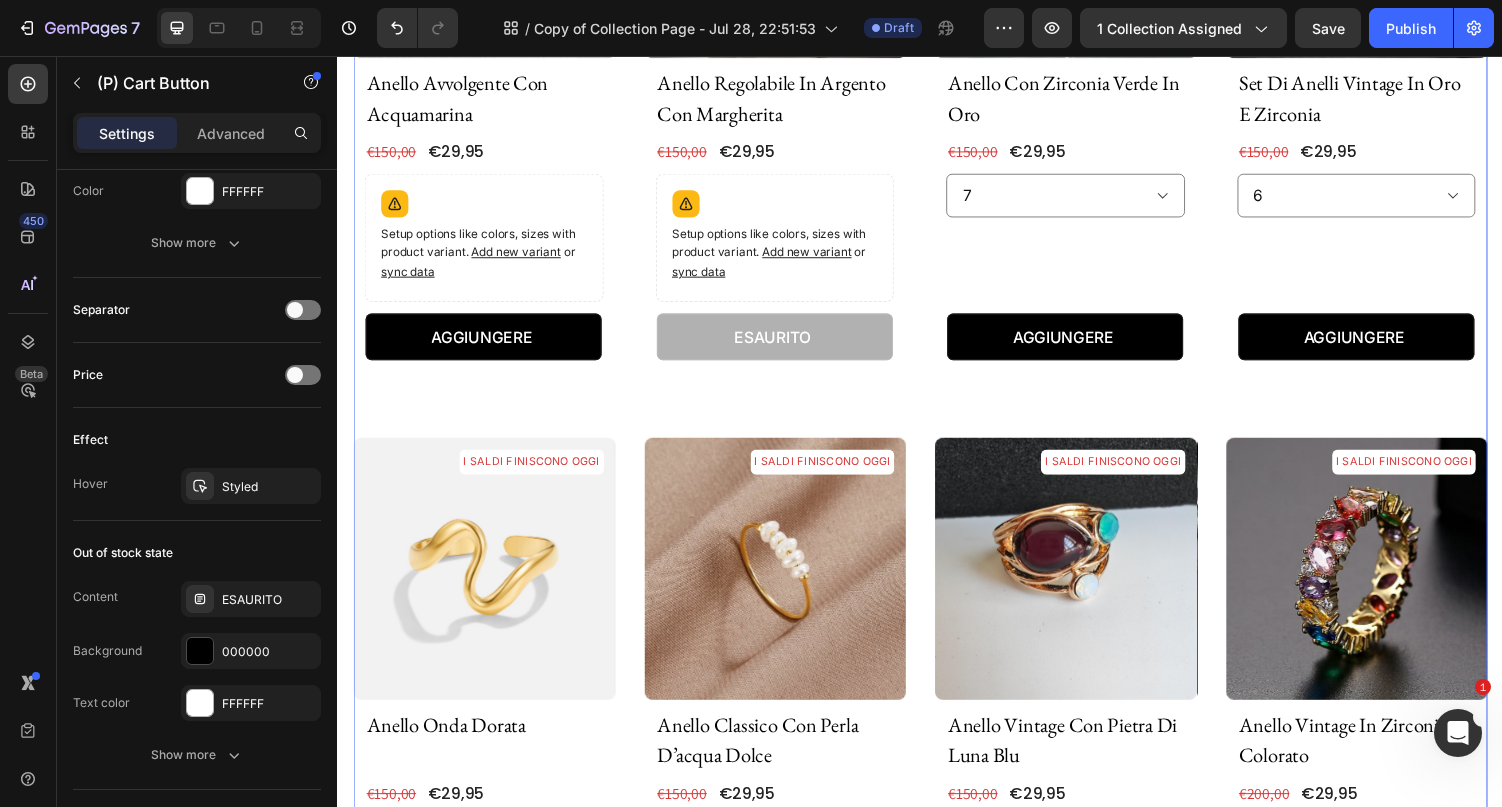 scroll, scrollTop: 0, scrollLeft: 0, axis: both 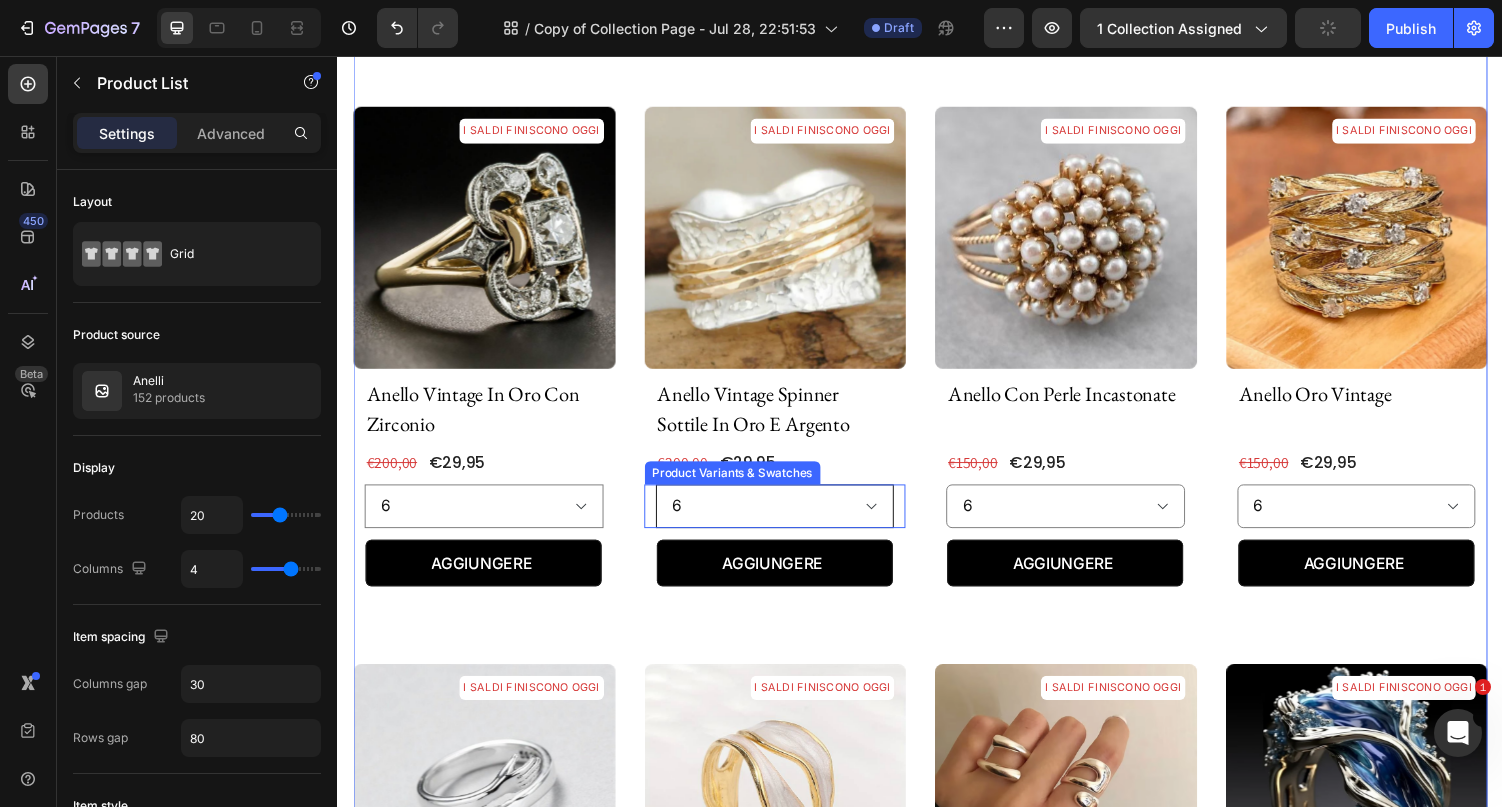 click on "6 7 8 9 10" at bounding box center (488, -715) 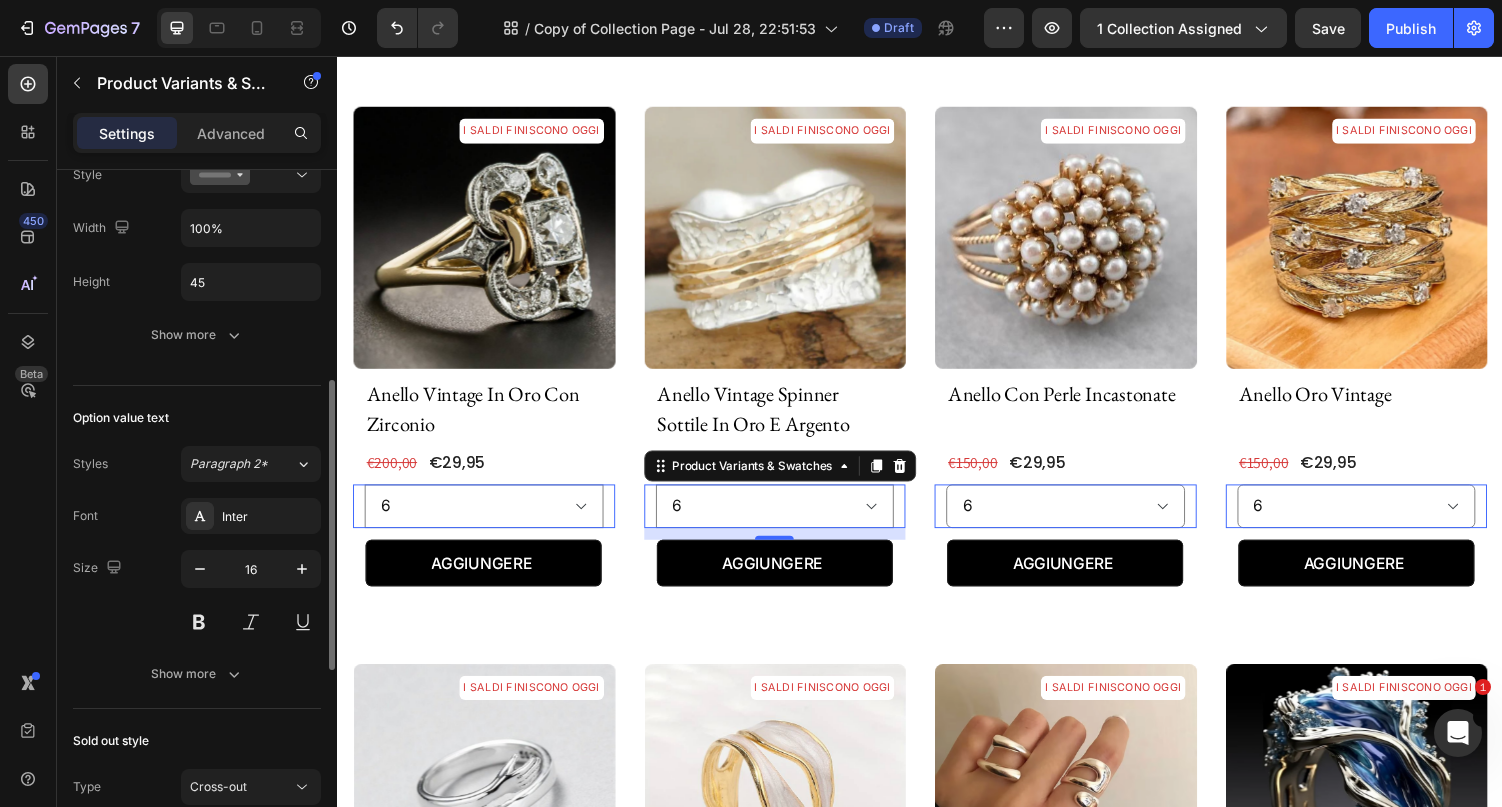 scroll, scrollTop: 400, scrollLeft: 0, axis: vertical 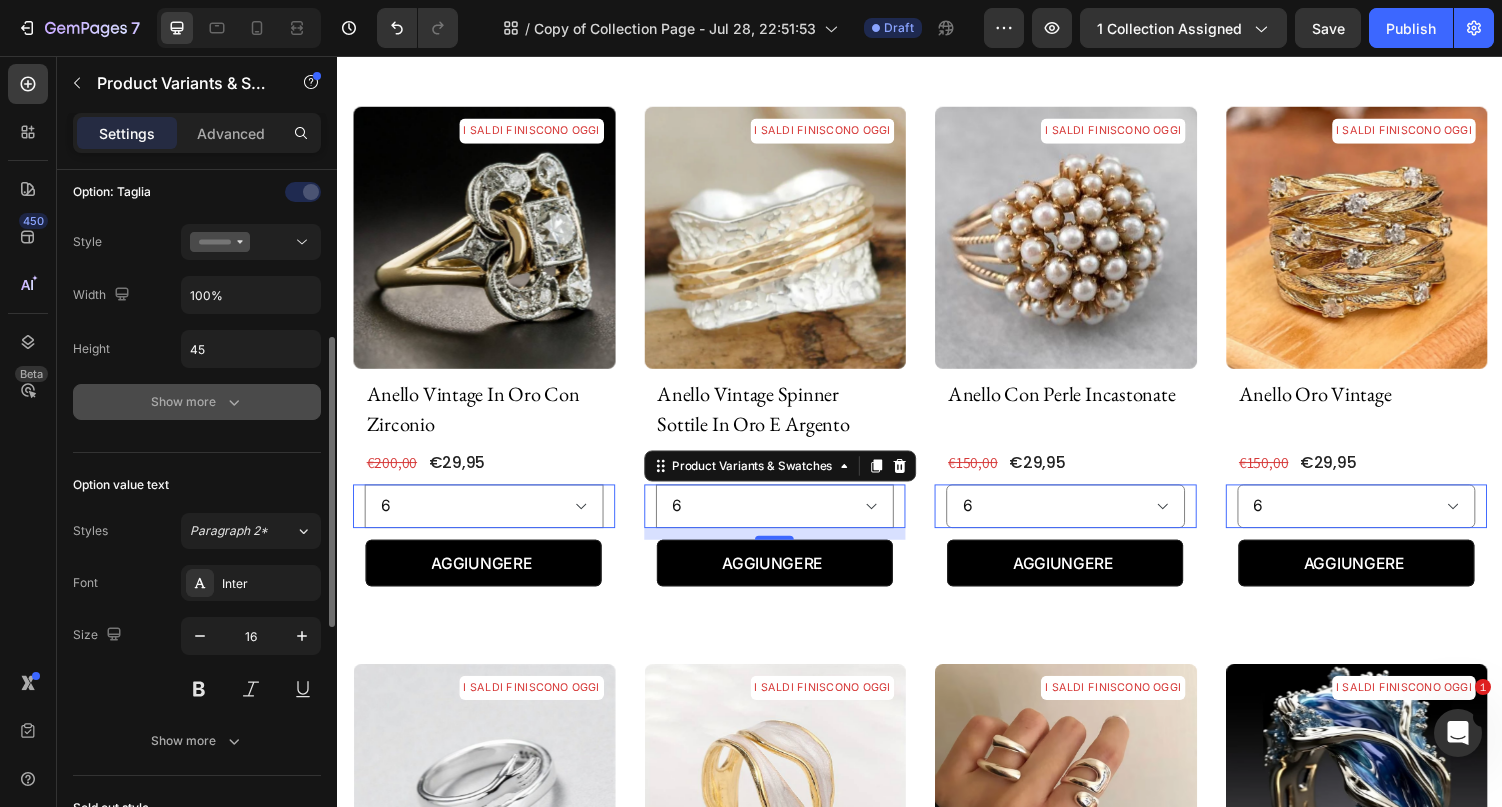 click on "Show more" at bounding box center [197, 402] 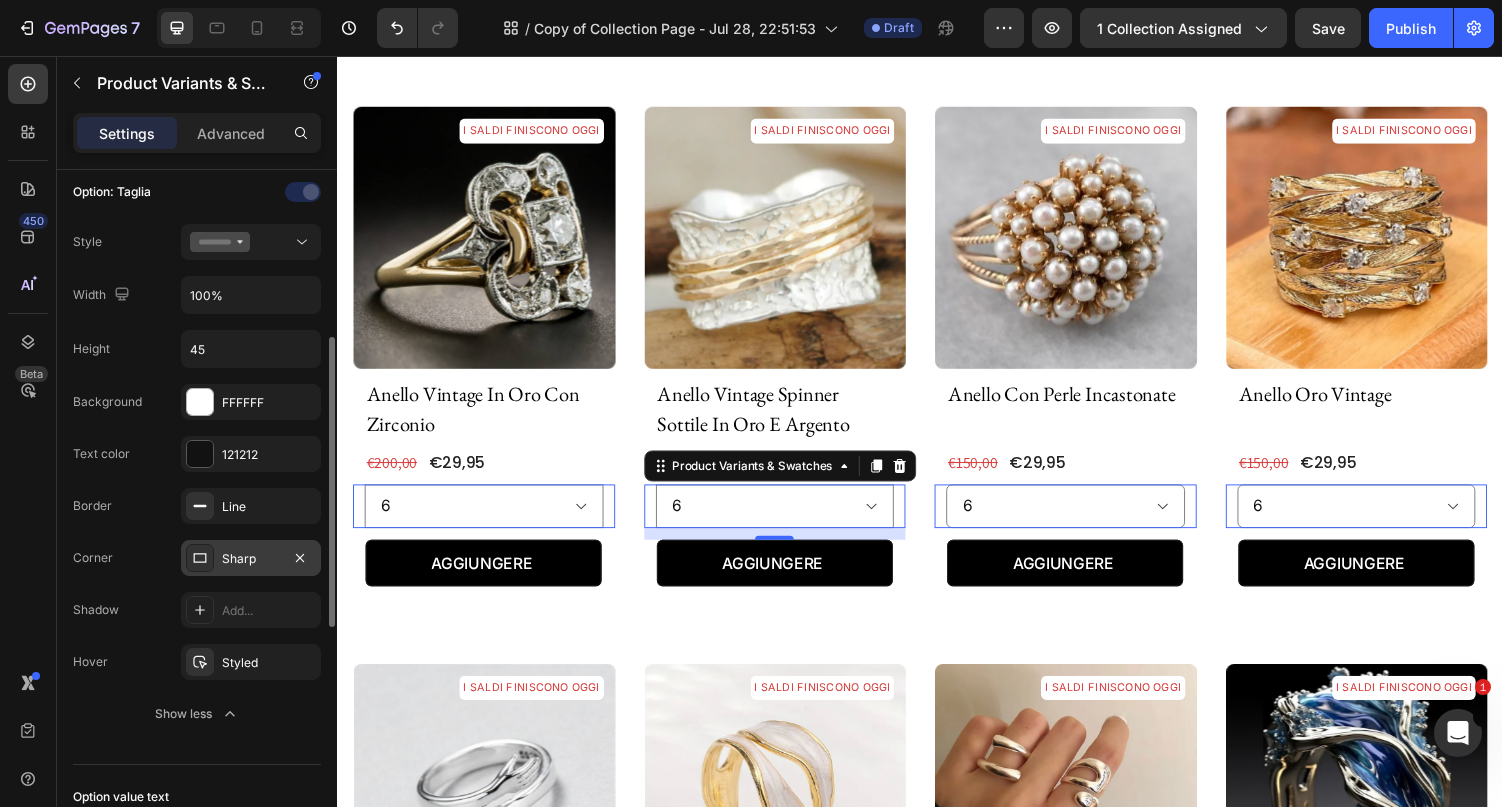 click on "Sharp" at bounding box center (251, 559) 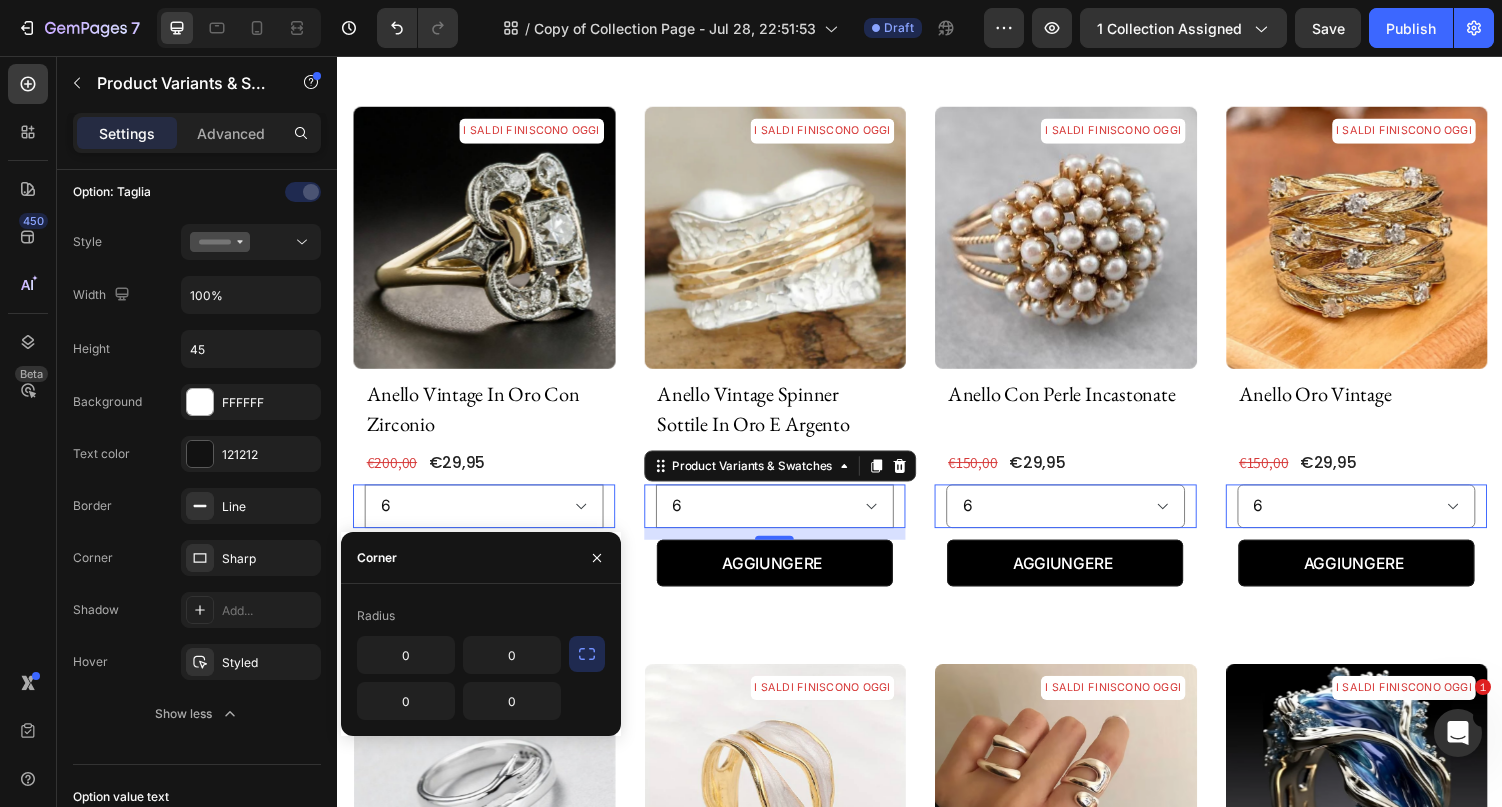 click 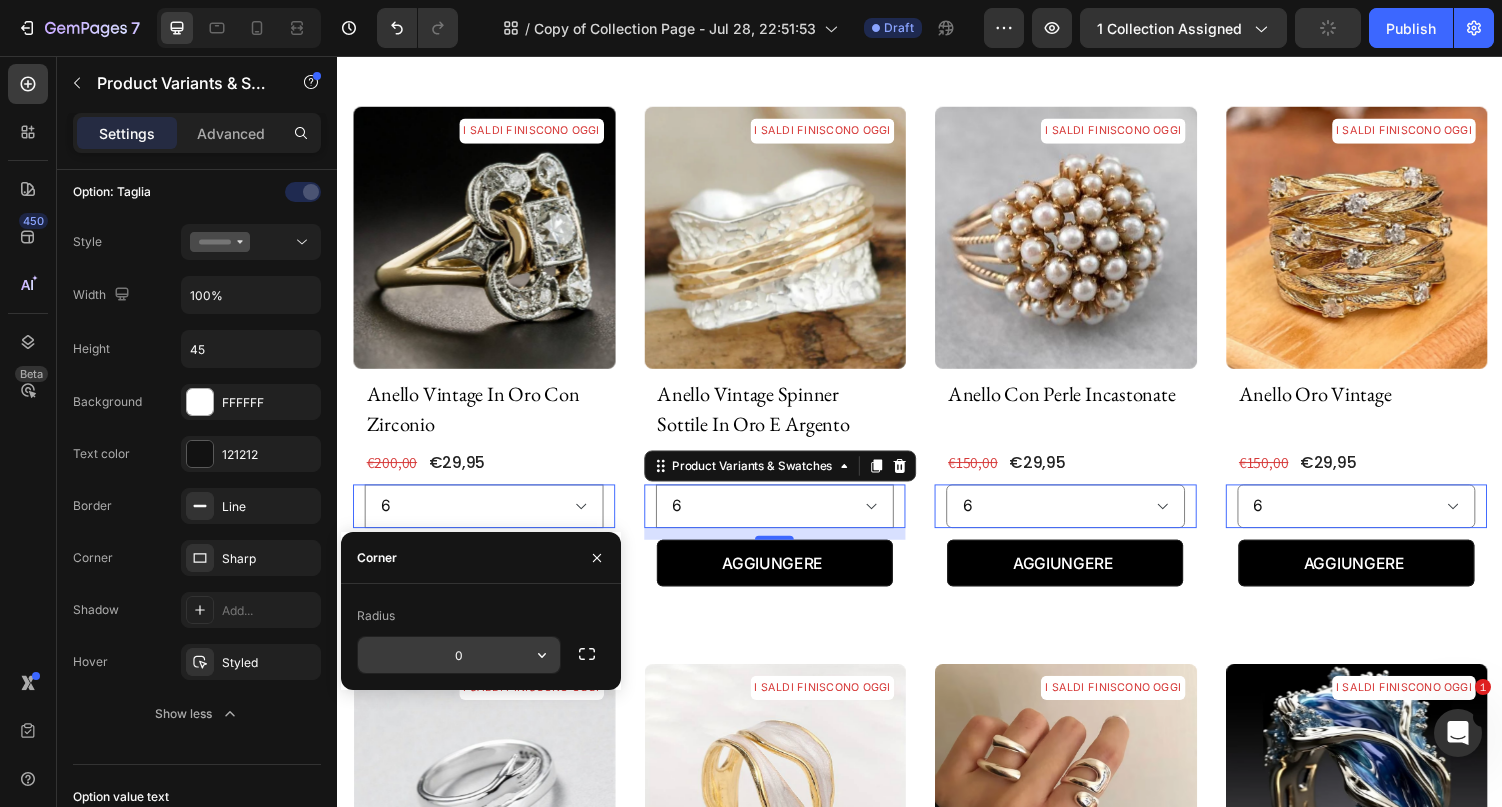 click on "0" at bounding box center [459, 655] 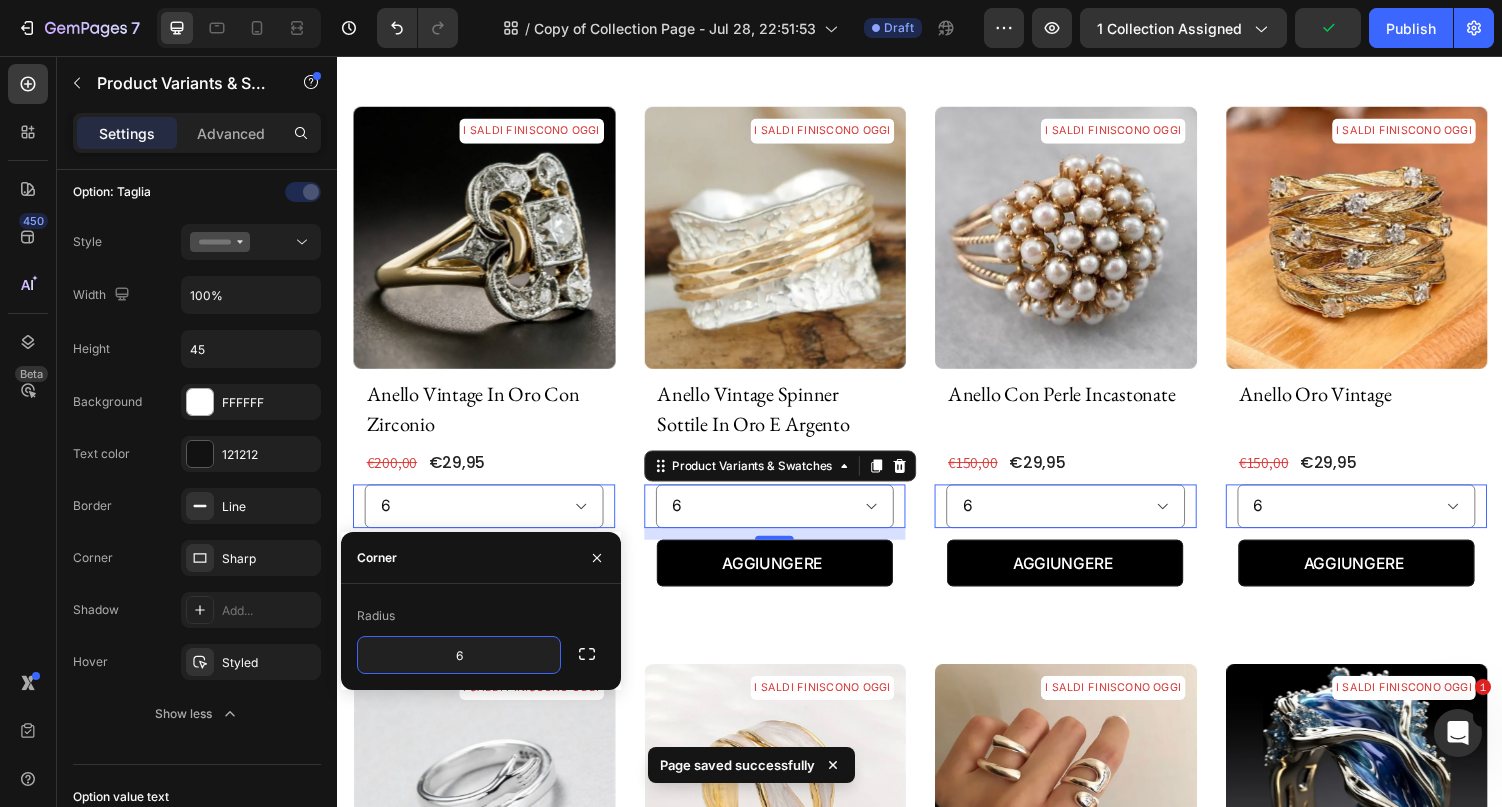 type on "6" 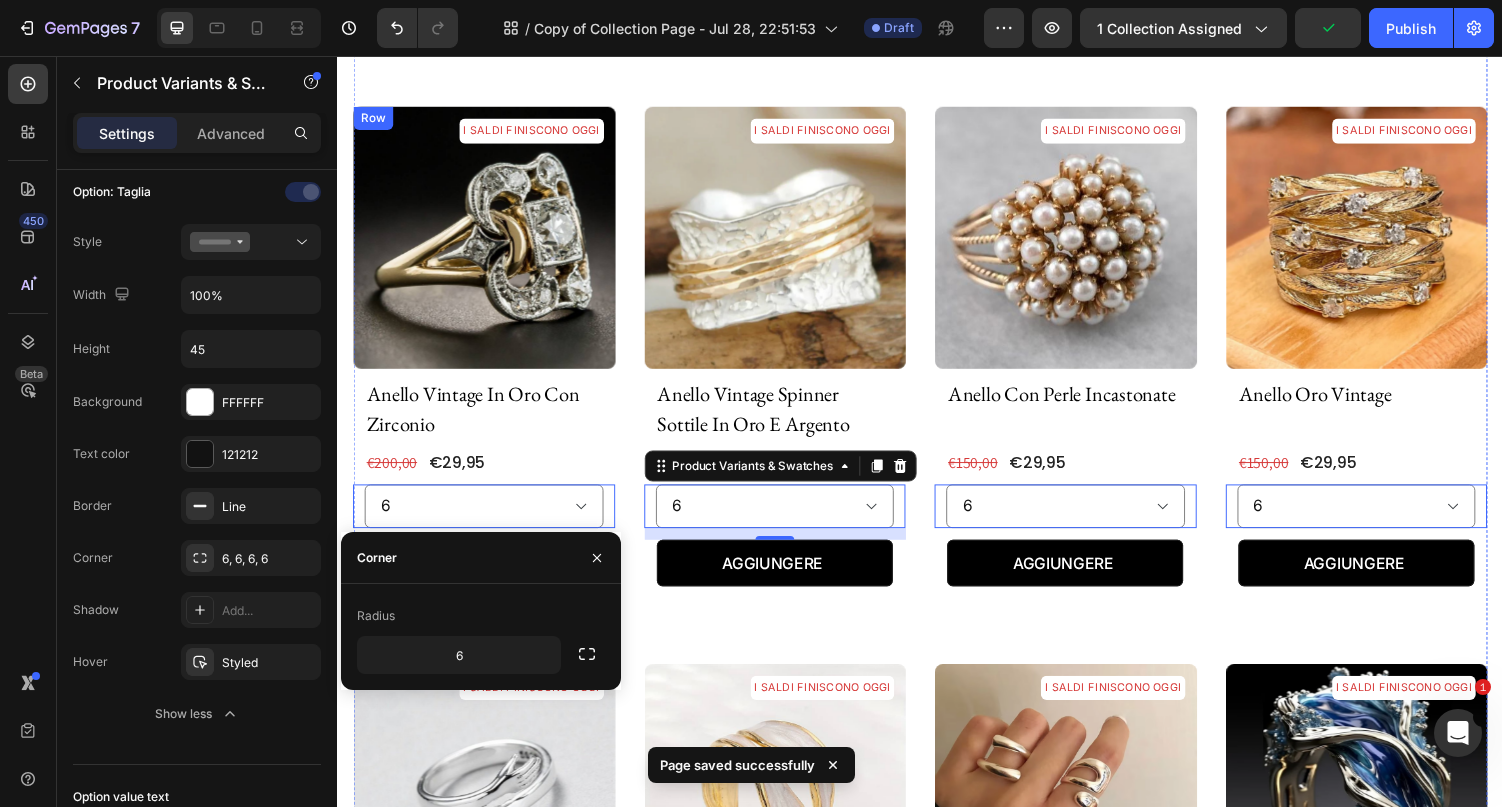 click on "I SALDI FINISCONO OGGI Product Badge Product Images anello avvolgente con acquamarina Product Title €29,95 (P) Price (P) Price €150,00 (P) Price (P) Price Row Setup options like colors, sizes with product variant.       Add new variant   or   sync data Product Variants & Swatches   0 AGGIUNGERE (P) Cart Button Row Product List I SALDI FINISCONO OGGI Product Badge Product Images anello regolabile in argento con margherita Product Title €29,95 (P) Price (P) Price €150,00 (P) Price (P) Price Row Setup options like colors, sizes with product variant.       Add new variant   or   sync data Product Variants & Swatches   0 ESAURITO (P) Cart Button Row Product List I SALDI FINISCONO OGGI Product Badge Product Images anello con zirconia verde in oro Product Title €29,95 (P) Price (P) Price €150,00 (P) Price (P) Price Row   6 7 8 9 10 Product Variants & Swatches   0 AGGIUNGERE (P) Cart Button Row Product List I SALDI FINISCONO OGGI Product Badge Product Images set di anelli vintage in oro e zirconia Row   6" at bounding box center [937, -262] 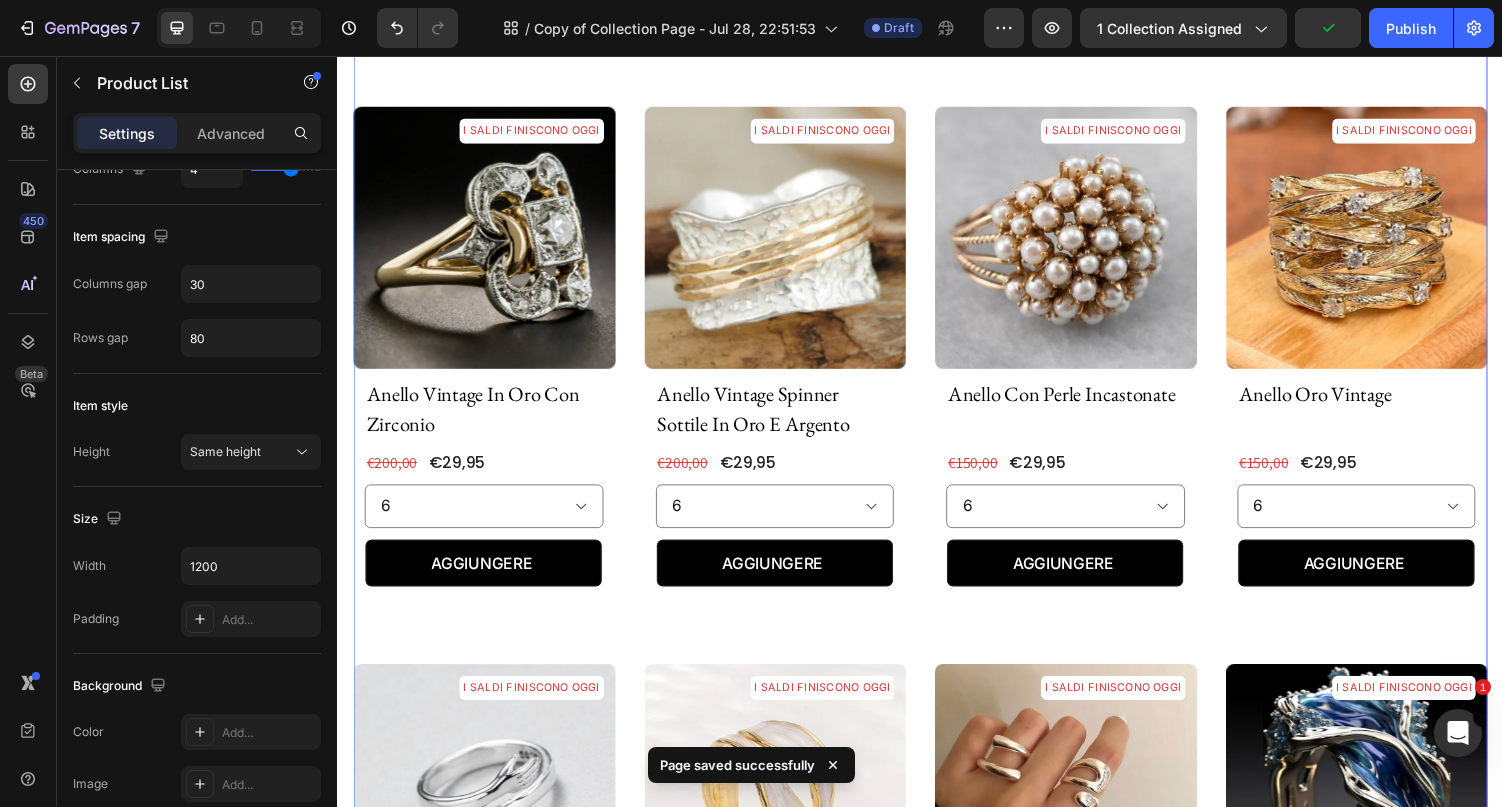 scroll, scrollTop: 0, scrollLeft: 0, axis: both 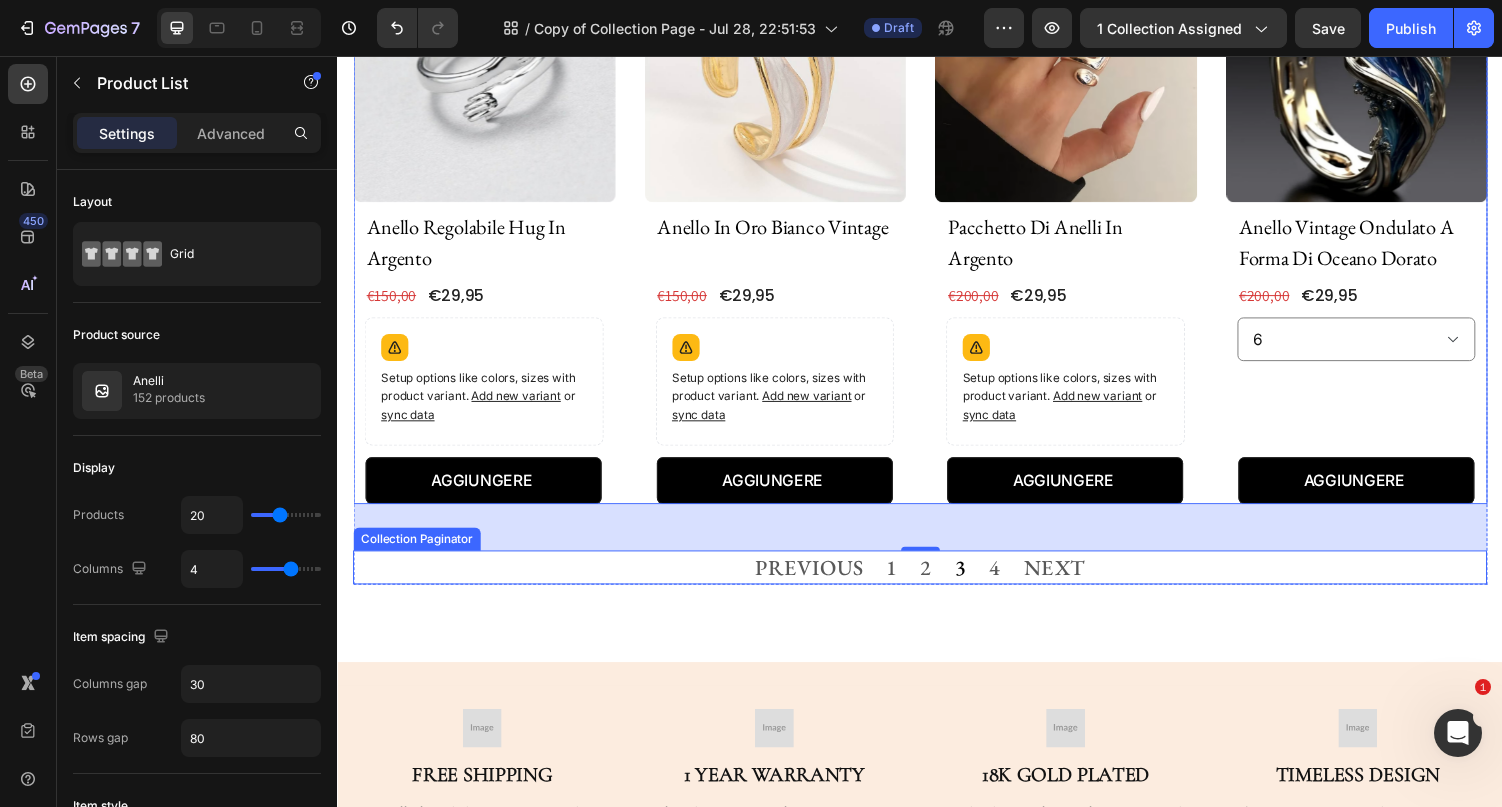 click on "PREVIOUS   1   2   3   4   NEXT" at bounding box center [937, 582] 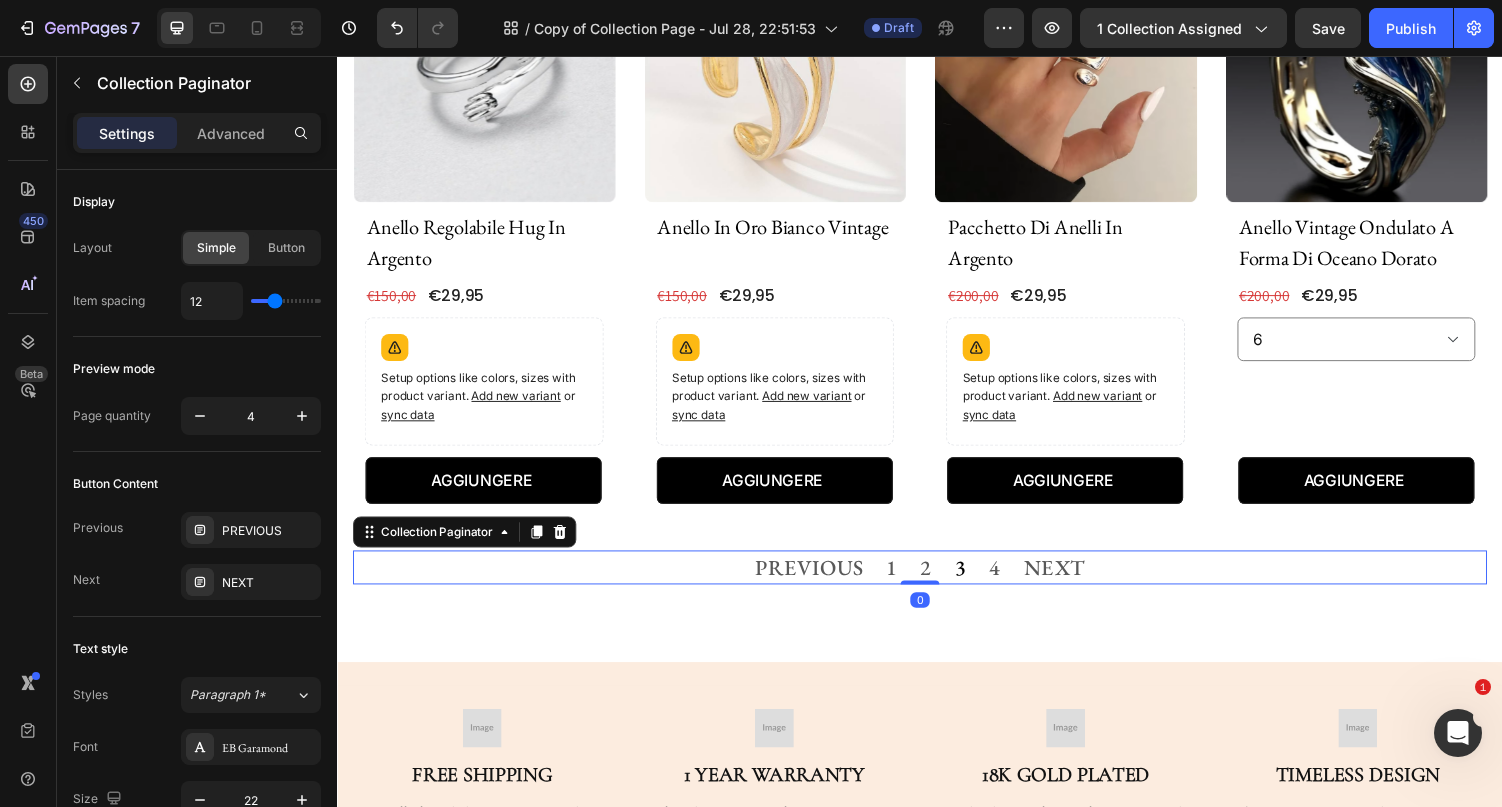 click on "NEXT" at bounding box center (1076, 582) 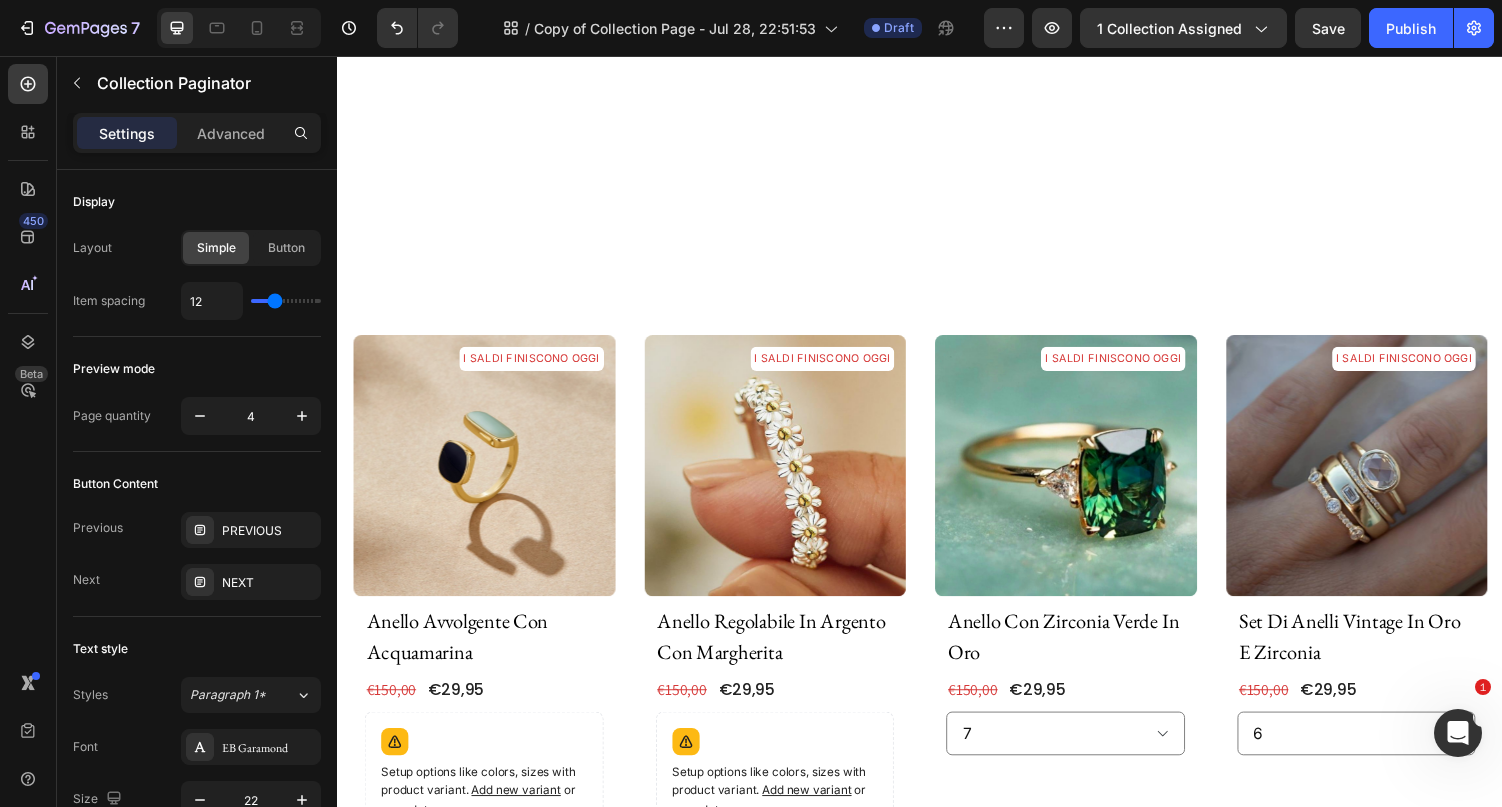 scroll, scrollTop: 0, scrollLeft: 0, axis: both 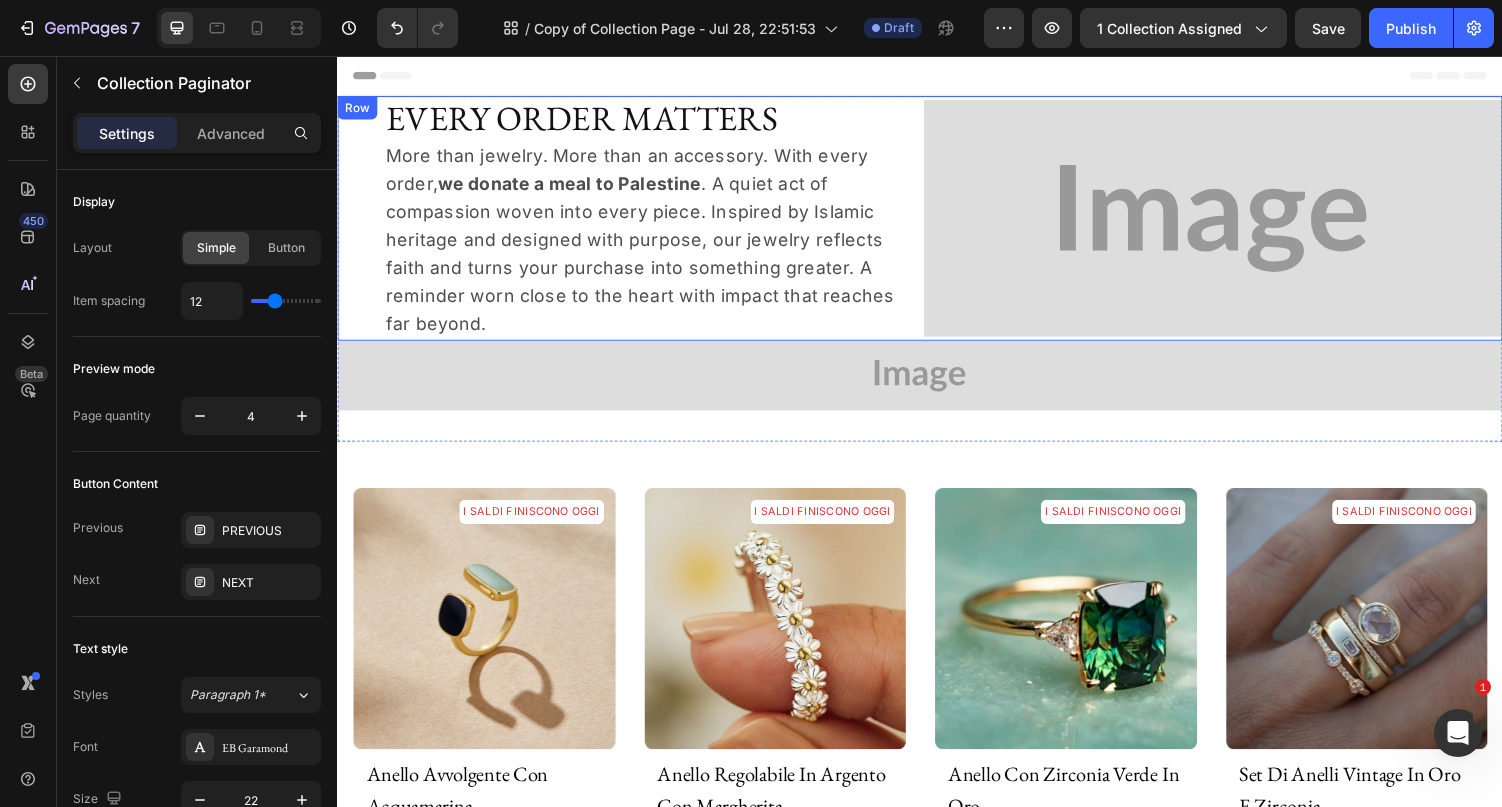 click on "Image EVERY ORDER MATTERS Heading More than jewelry. More than an accessory. With every order,  we donate a meal to Palestine . A quiet act of compassion woven into every piece. Inspired by Islamic heritage and designed with purpose, our jewelry reflects faith and turns your purchase into something greater. A reminder worn close to the heart with impact that reaches far beyond. Text Block Row" at bounding box center (937, 223) 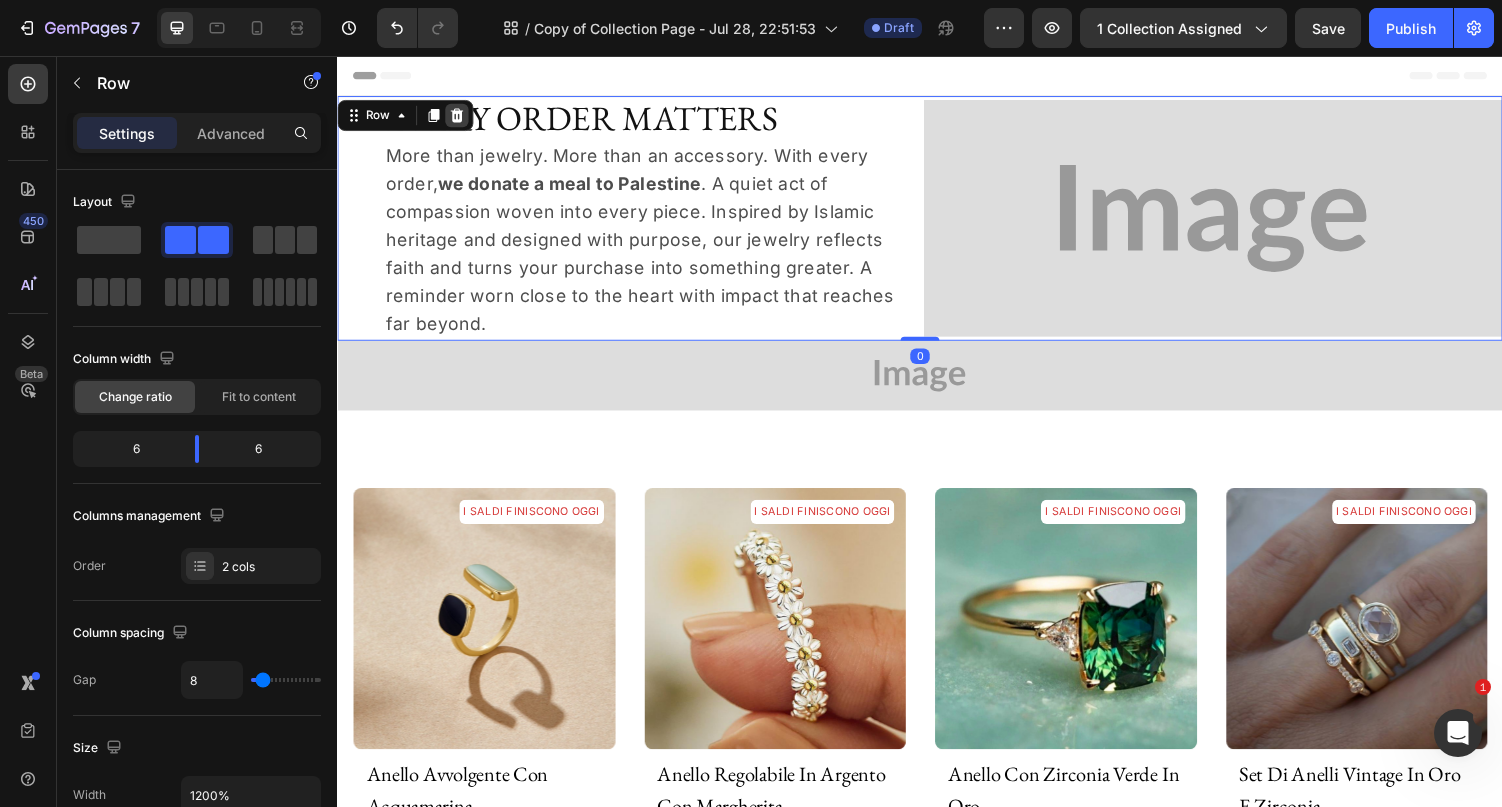 click at bounding box center [460, 117] 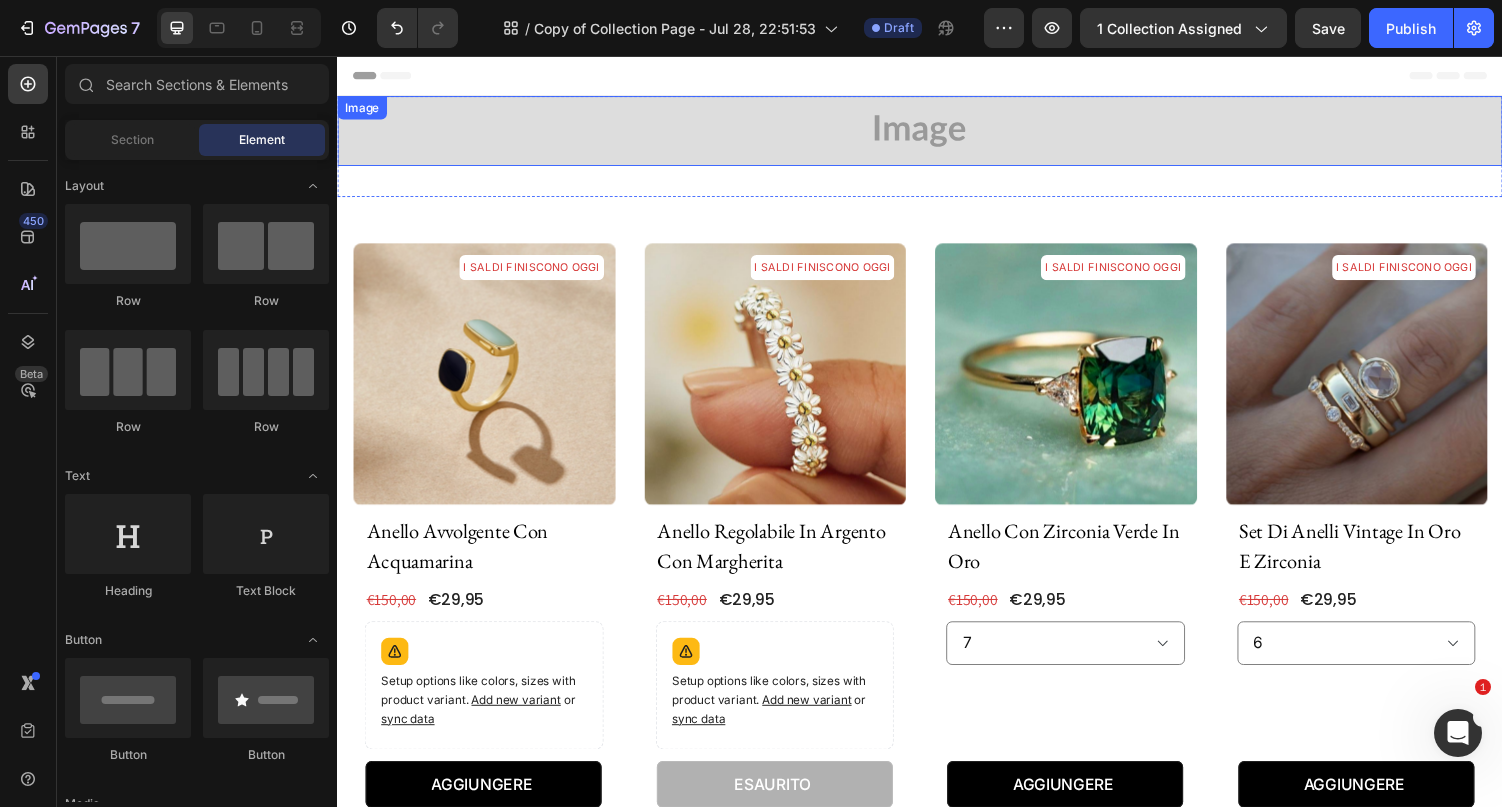 click at bounding box center [937, 133] 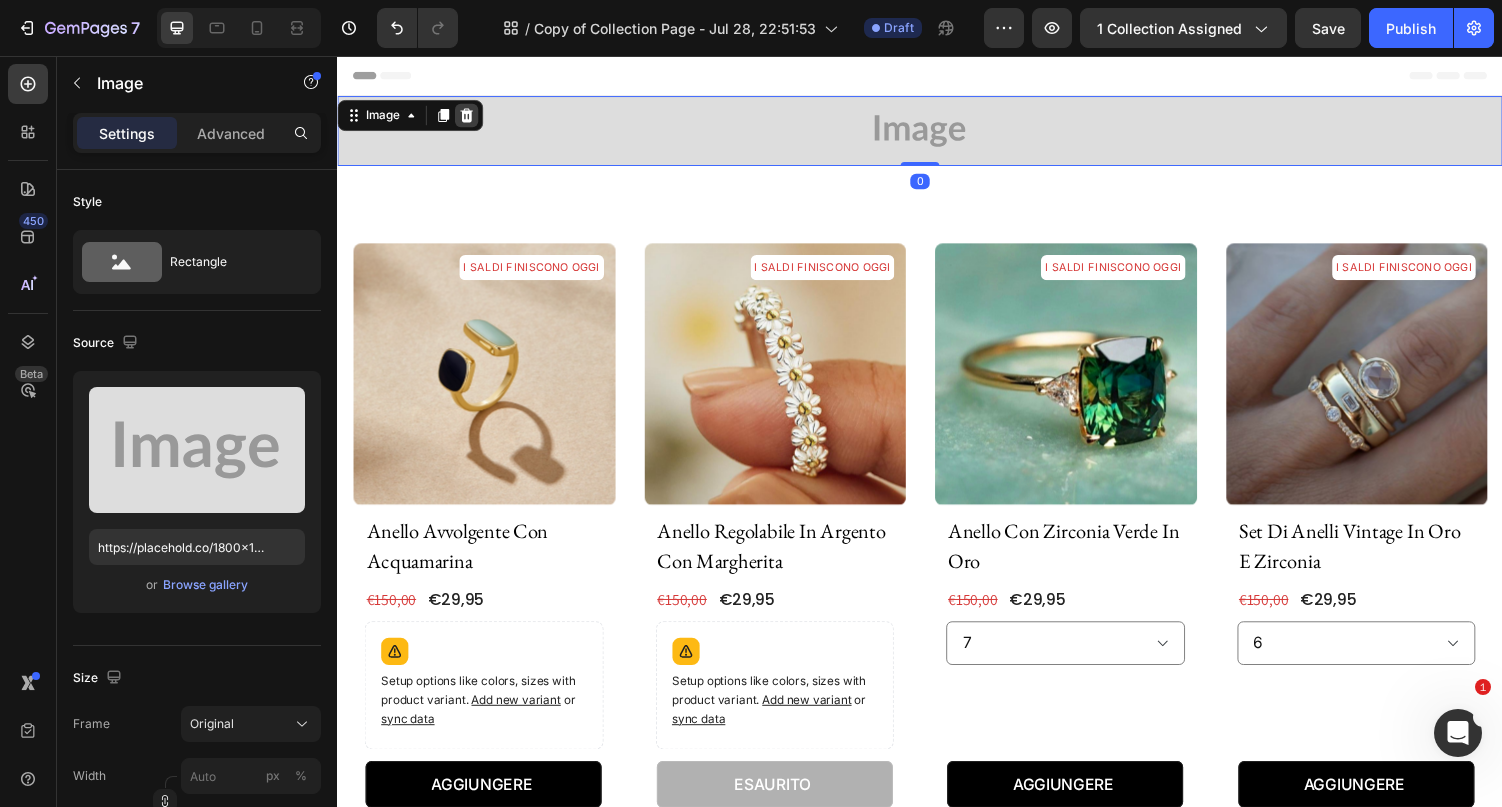 click 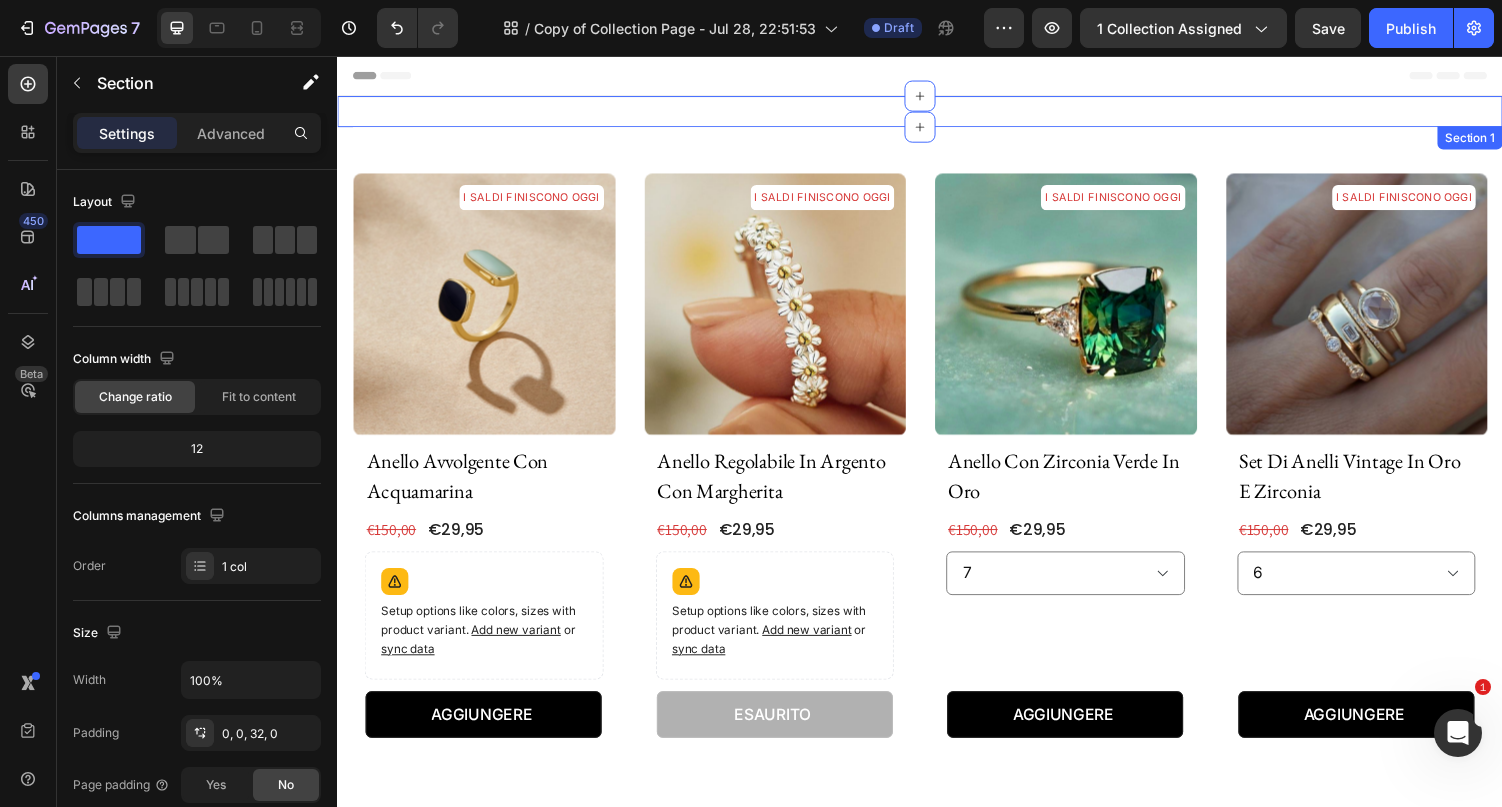click on "Image EVERY ORDER MATTERS Heading With every order,  we donate a meal to Palestine . A quiet act of compassion woven into every piece. Inspired by Islamic heritage and designed with purpose, our jewelry reflects faith and turns your purchase into something greater. Text Block Image Section 1" at bounding box center (937, 113) 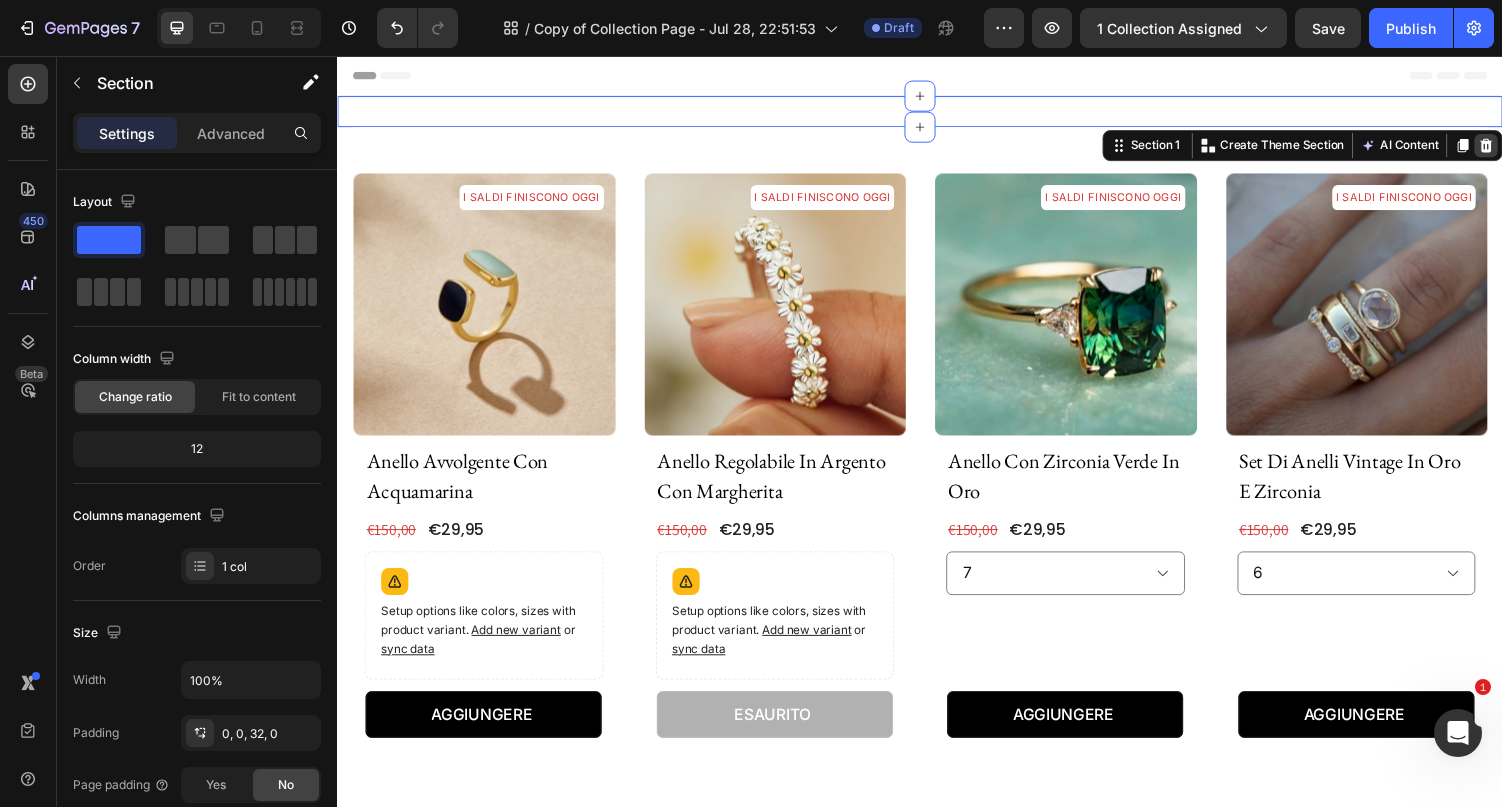 click 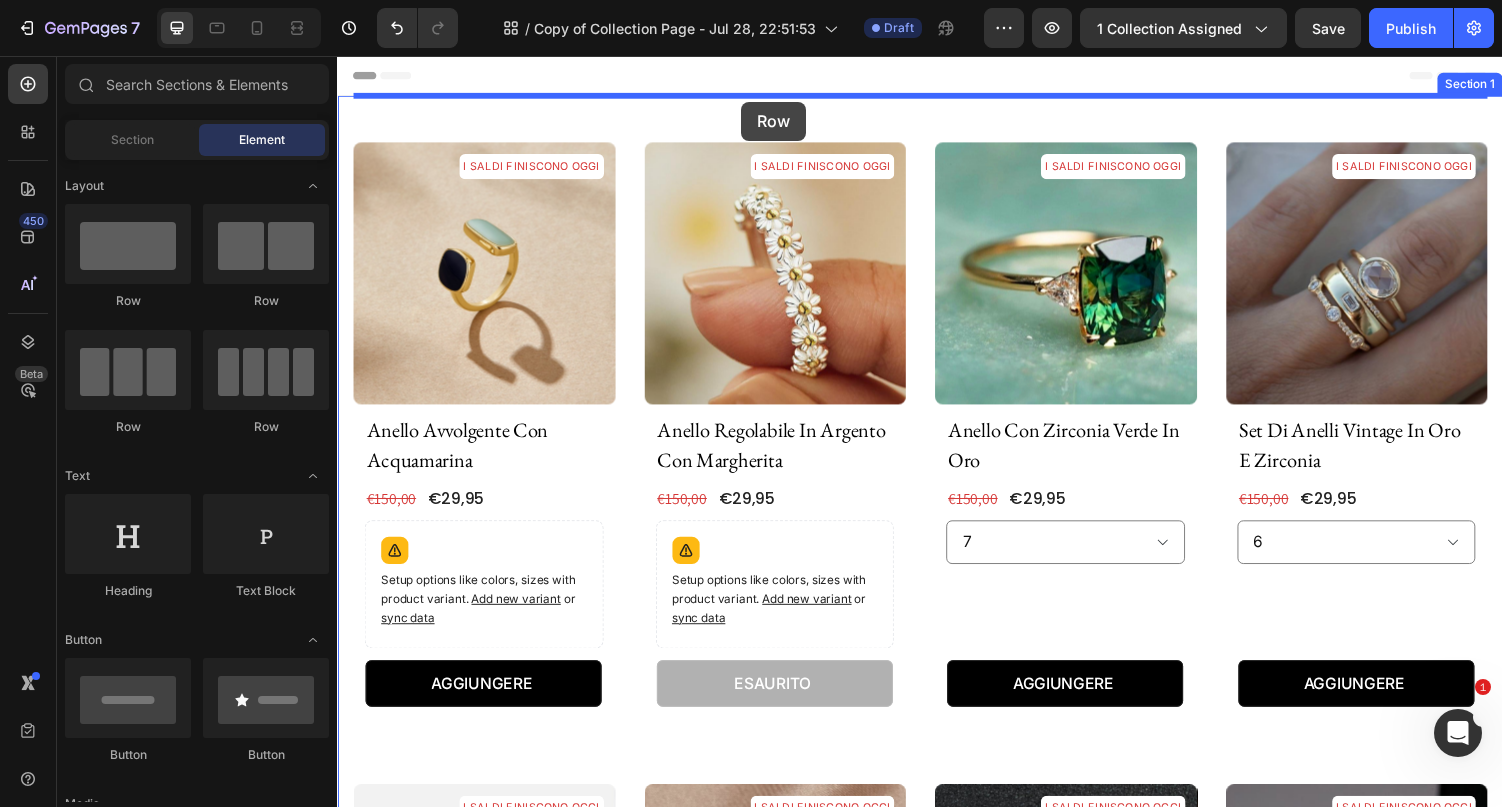 drag, startPoint x: 441, startPoint y: 332, endPoint x: 753, endPoint y: 103, distance: 387.02066 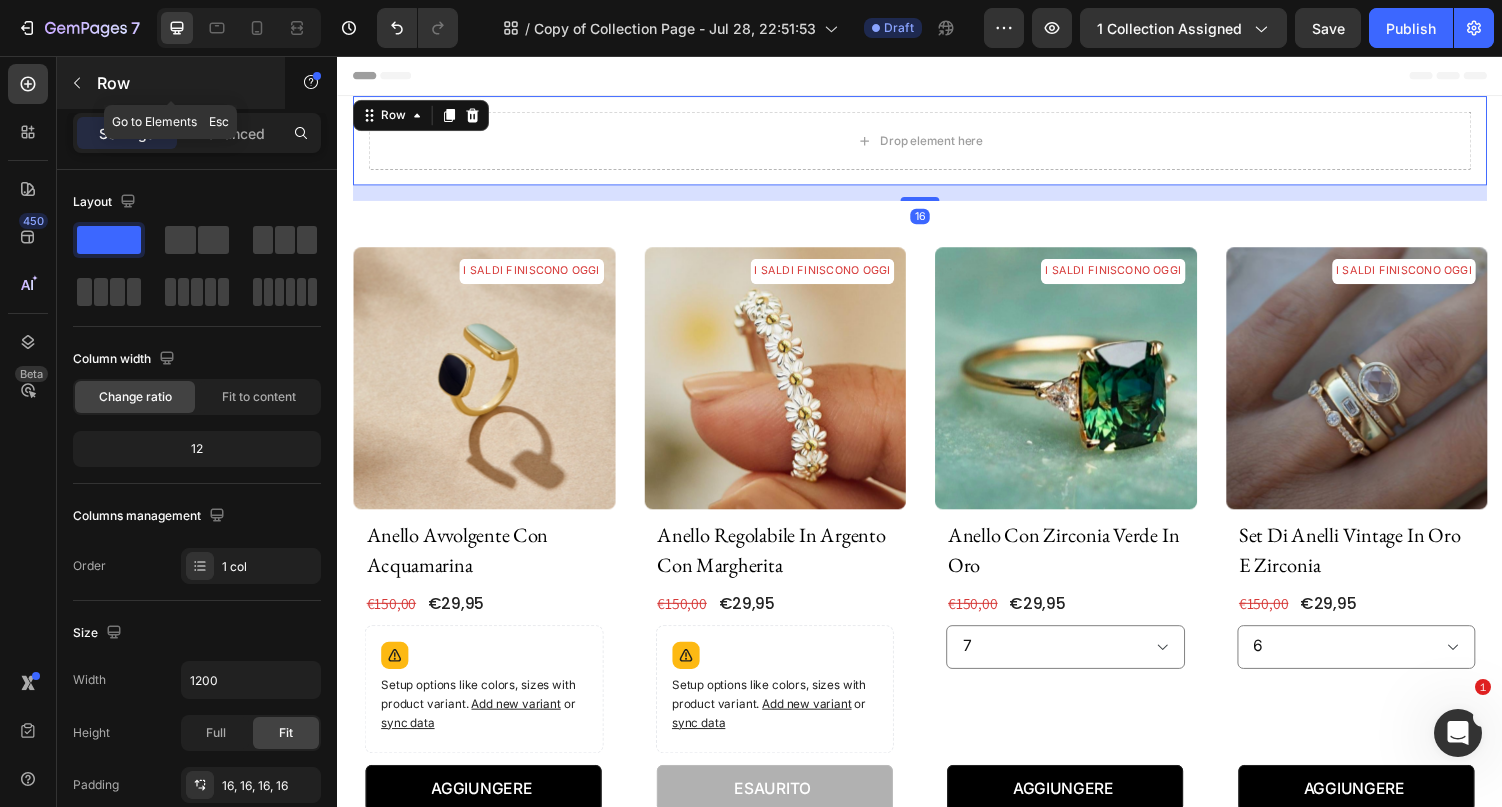 click 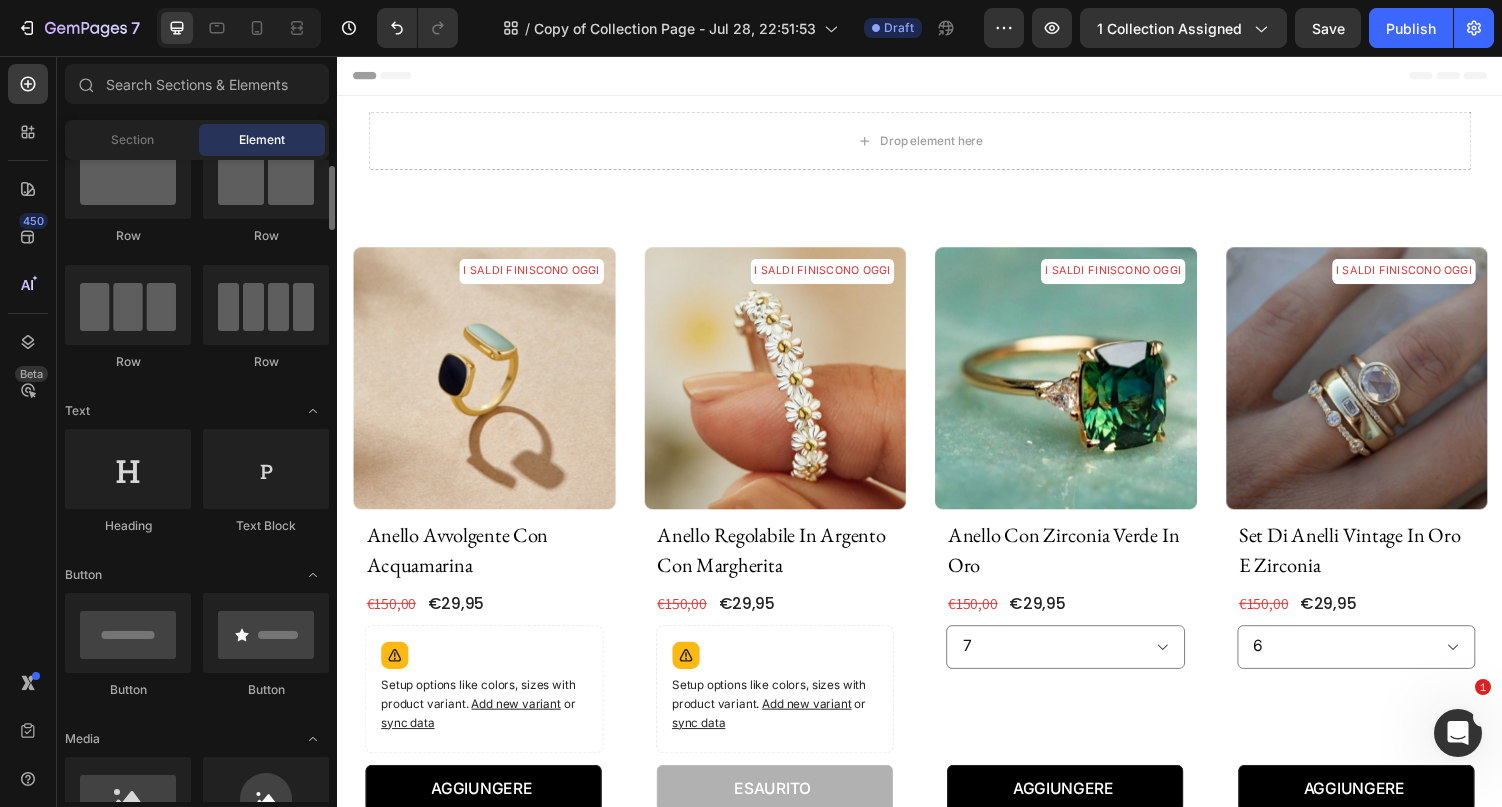 scroll, scrollTop: 73, scrollLeft: 0, axis: vertical 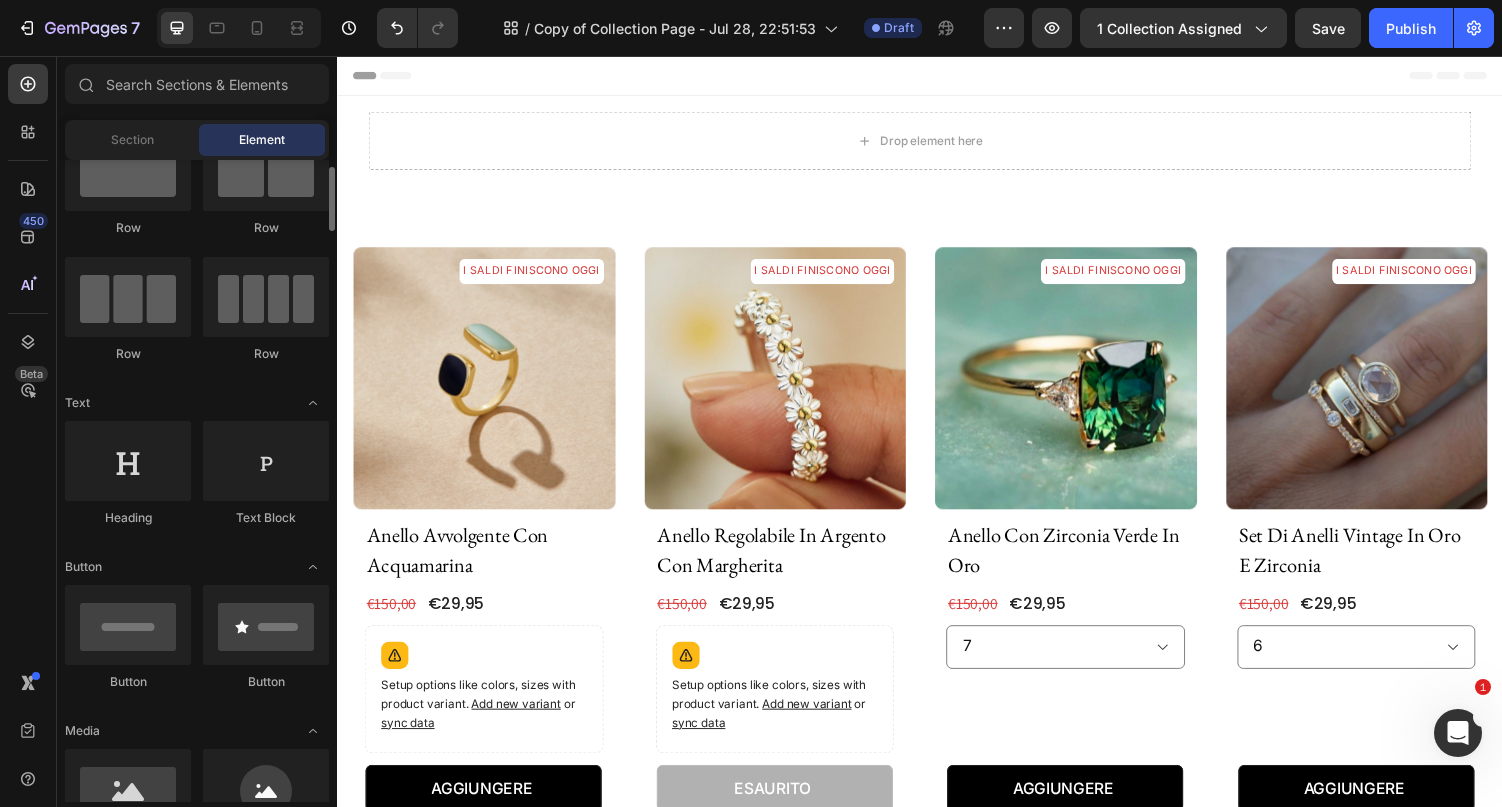 click on "Text Block" 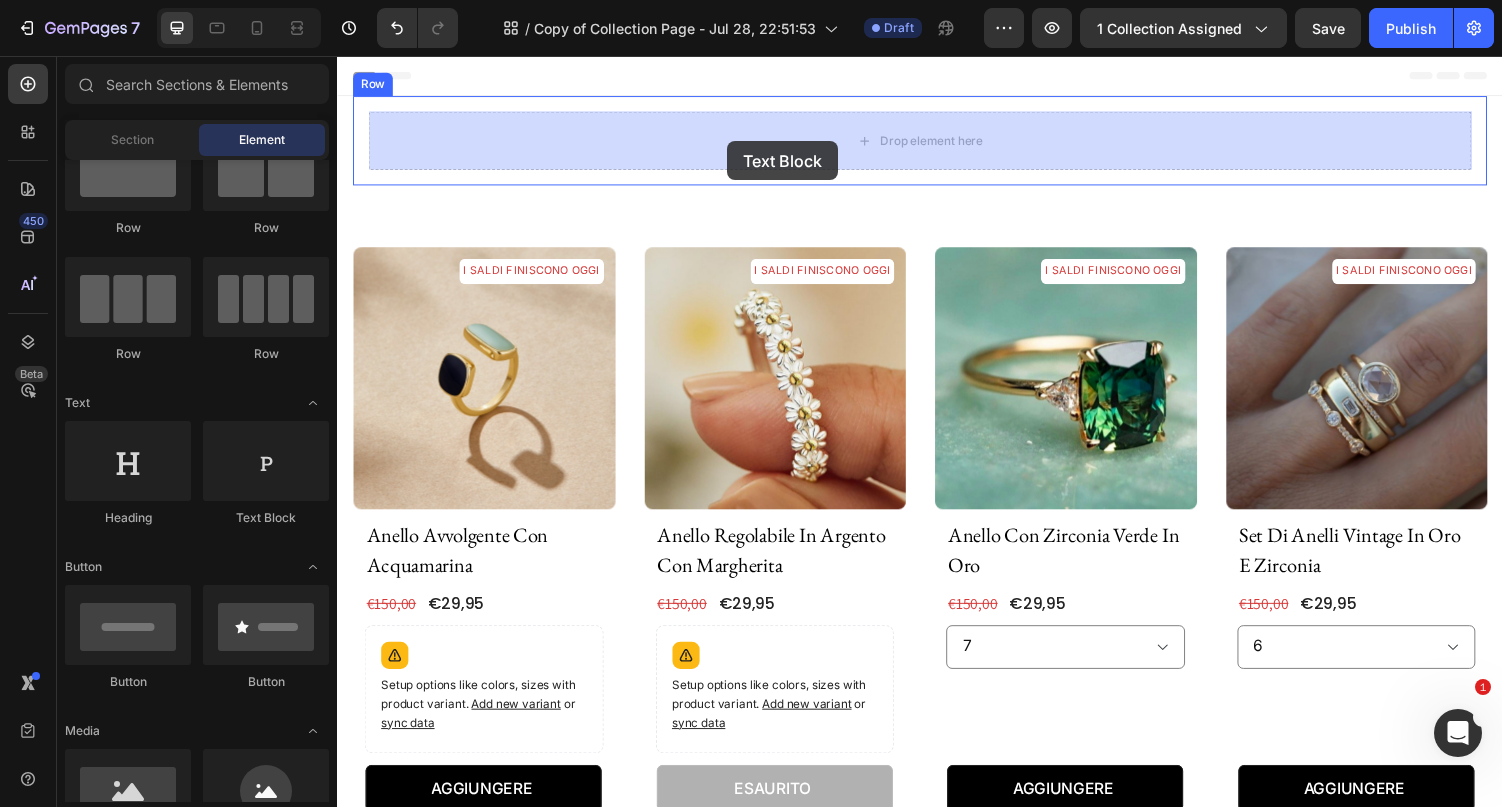 drag, startPoint x: 570, startPoint y: 536, endPoint x: 716, endPoint y: 155, distance: 408.01593 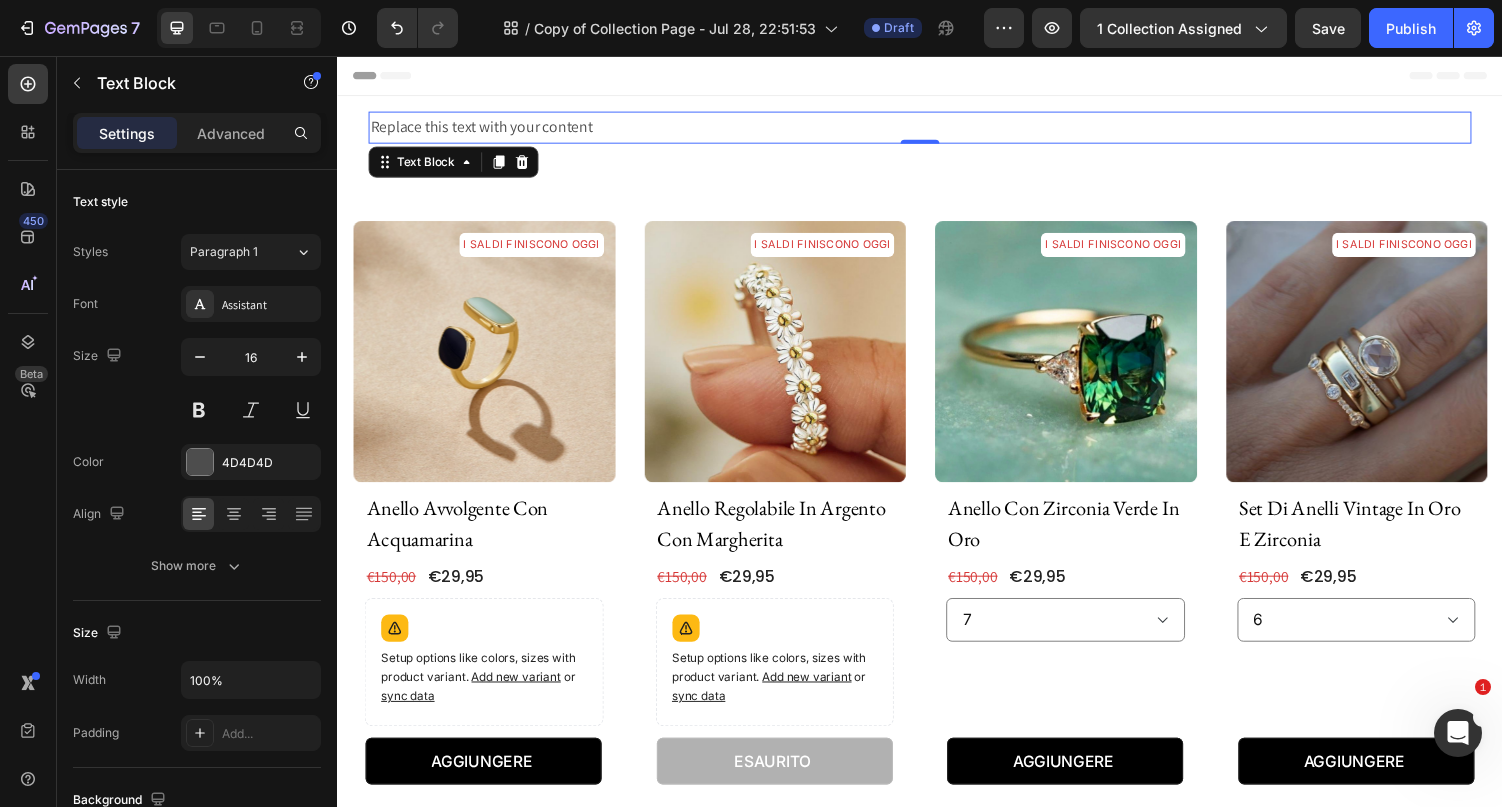 click on "Replace this text with your content" at bounding box center [937, 129] 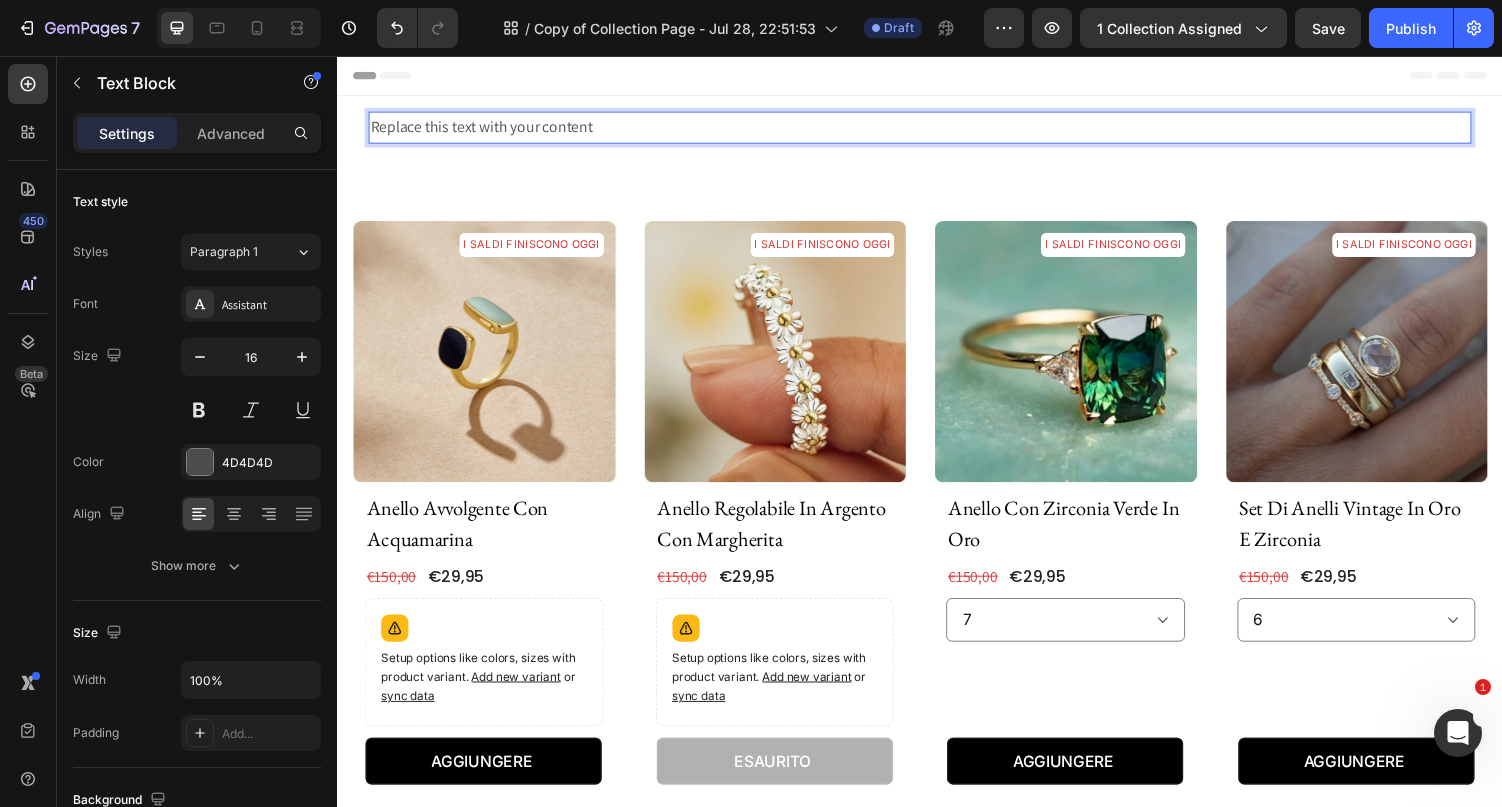 click on "Replace this text with your content" at bounding box center [937, 129] 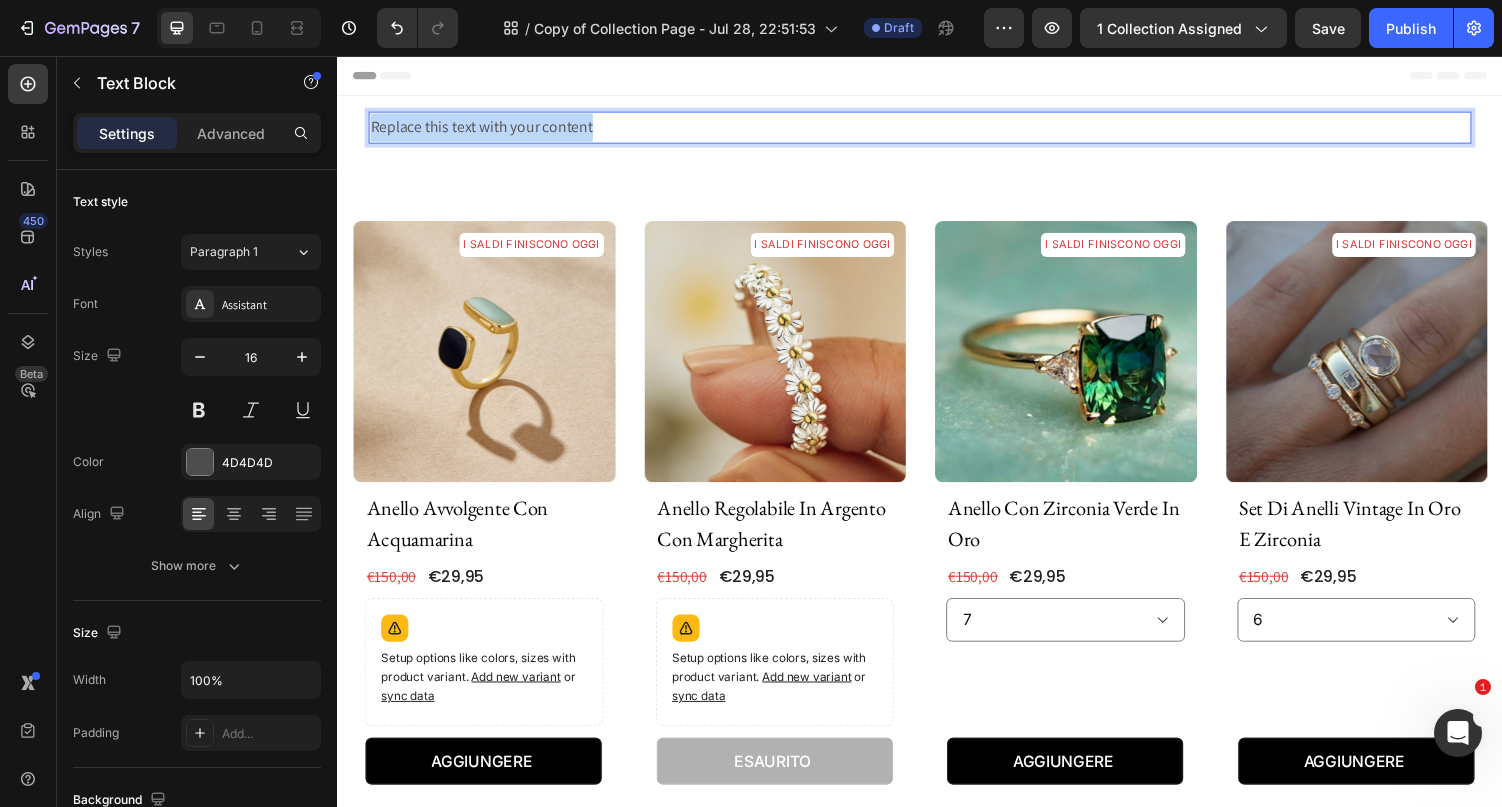 click on "Replace this text with your content" at bounding box center [937, 129] 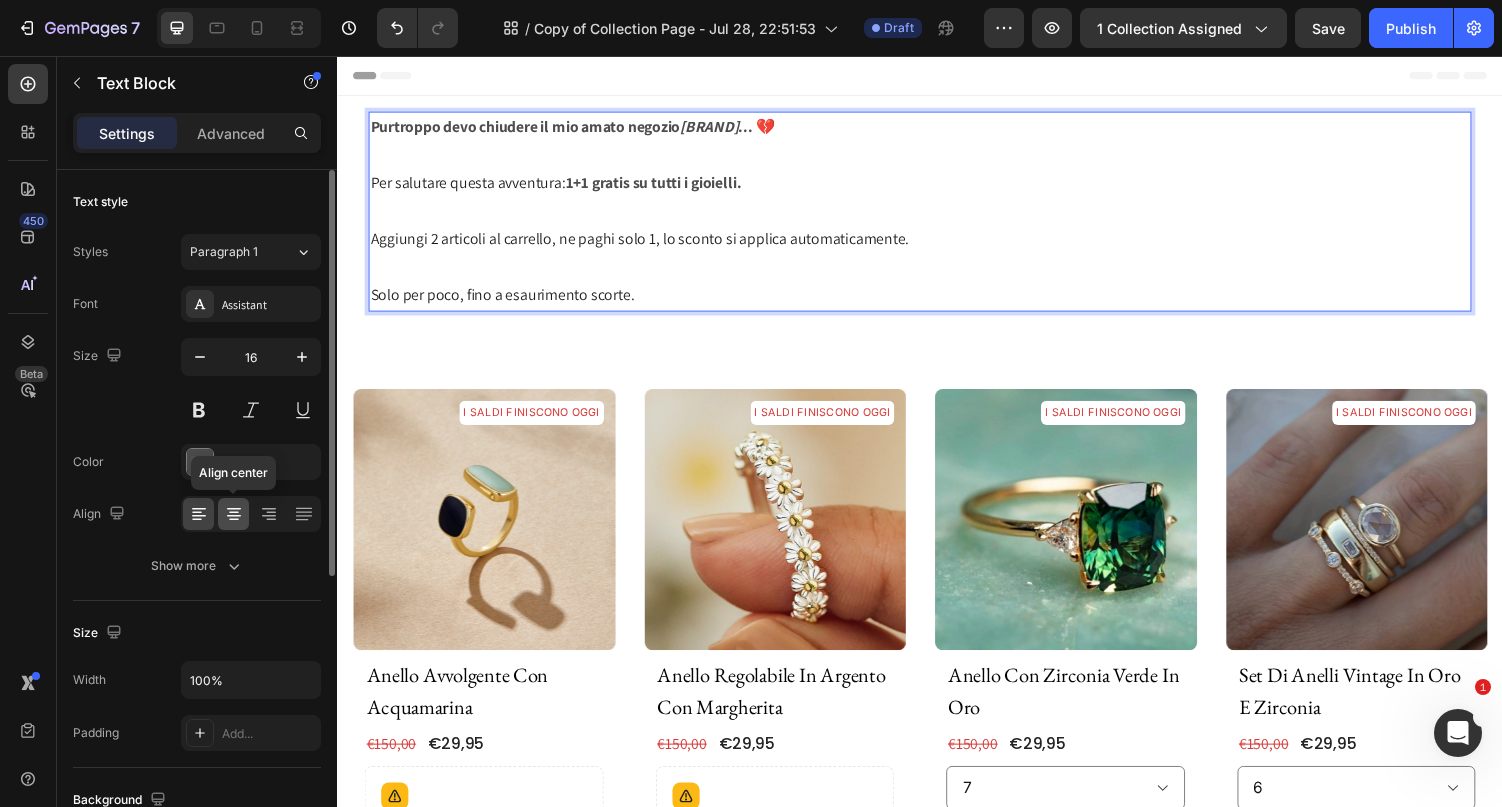 click 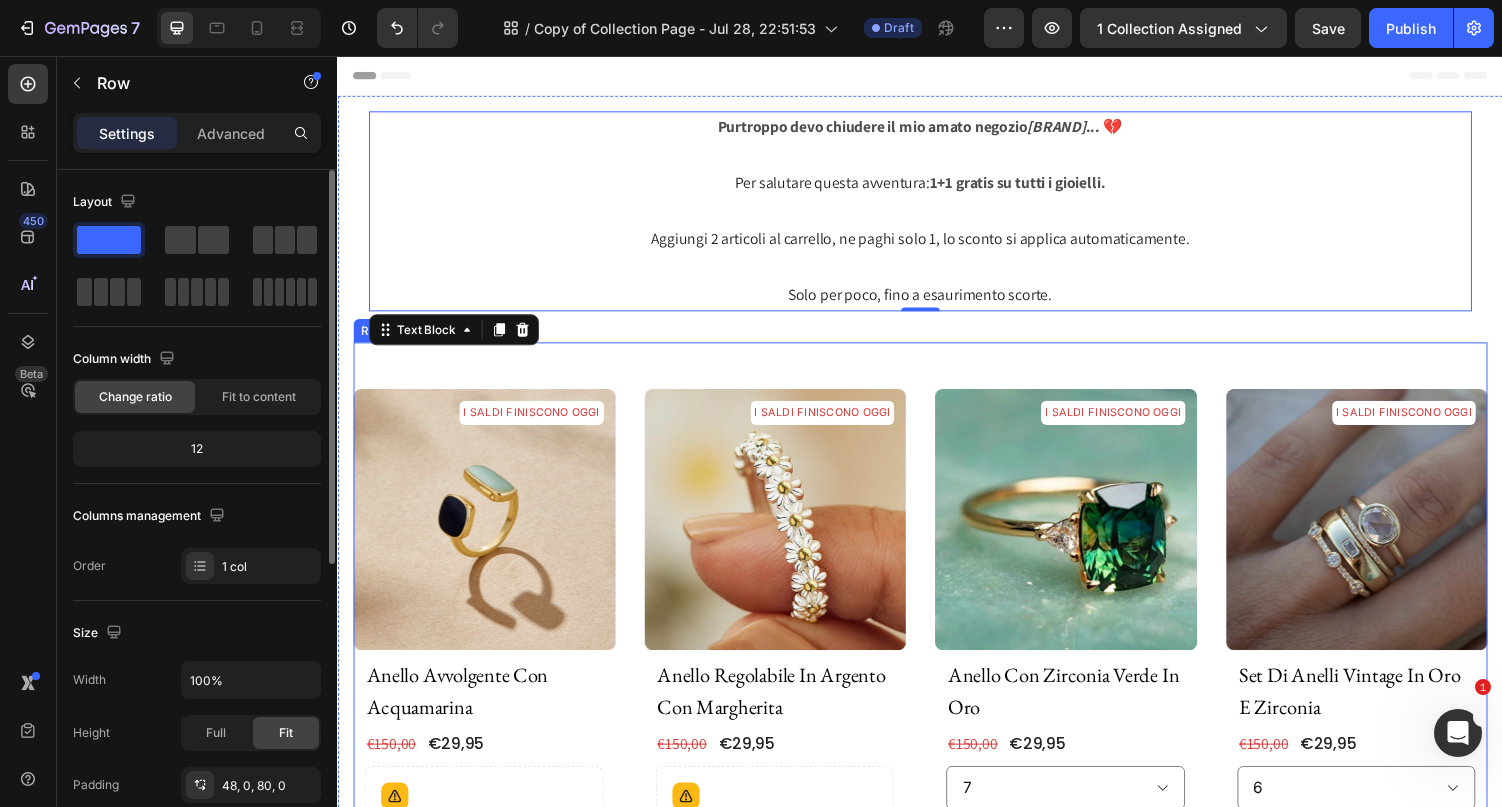 click on "I SALDI FINISCONO OGGI Product Badge Product Images anello avvolgente con acquamarina Product Title €29,95 (P) Price (P) Price €150,00 (P) Price (P) Price Row Setup options like colors, sizes with product variant.       Add new variant   or   sync data Product Variants & Swatches AGGIUNGERE (P) Cart Button Row Product List I SALDI FINISCONO OGGI Product Badge Product Images anello regolabile in argento con margherita Product Title €29,95 (P) Price (P) Price €150,00 (P) Price (P) Price Row Setup options like colors, sizes with product variant.       Add new variant   or   sync data Product Variants & Swatches ESAURITO (P) Cart Button Row Product List I SALDI FINISCONO OGGI Product Badge Product Images anello con zirconia verde in oro Product Title €29,95 (P) Price (P) Price €150,00 (P) Price (P) Price Row   6 7 8 9 10 Product Variants & Swatches AGGIUNGERE (P) Cart Button Row Product List I SALDI FINISCONO OGGI Product Badge Product Images set di anelli vintage in oro e zirconia Product Title Row" at bounding box center (937, 1981) 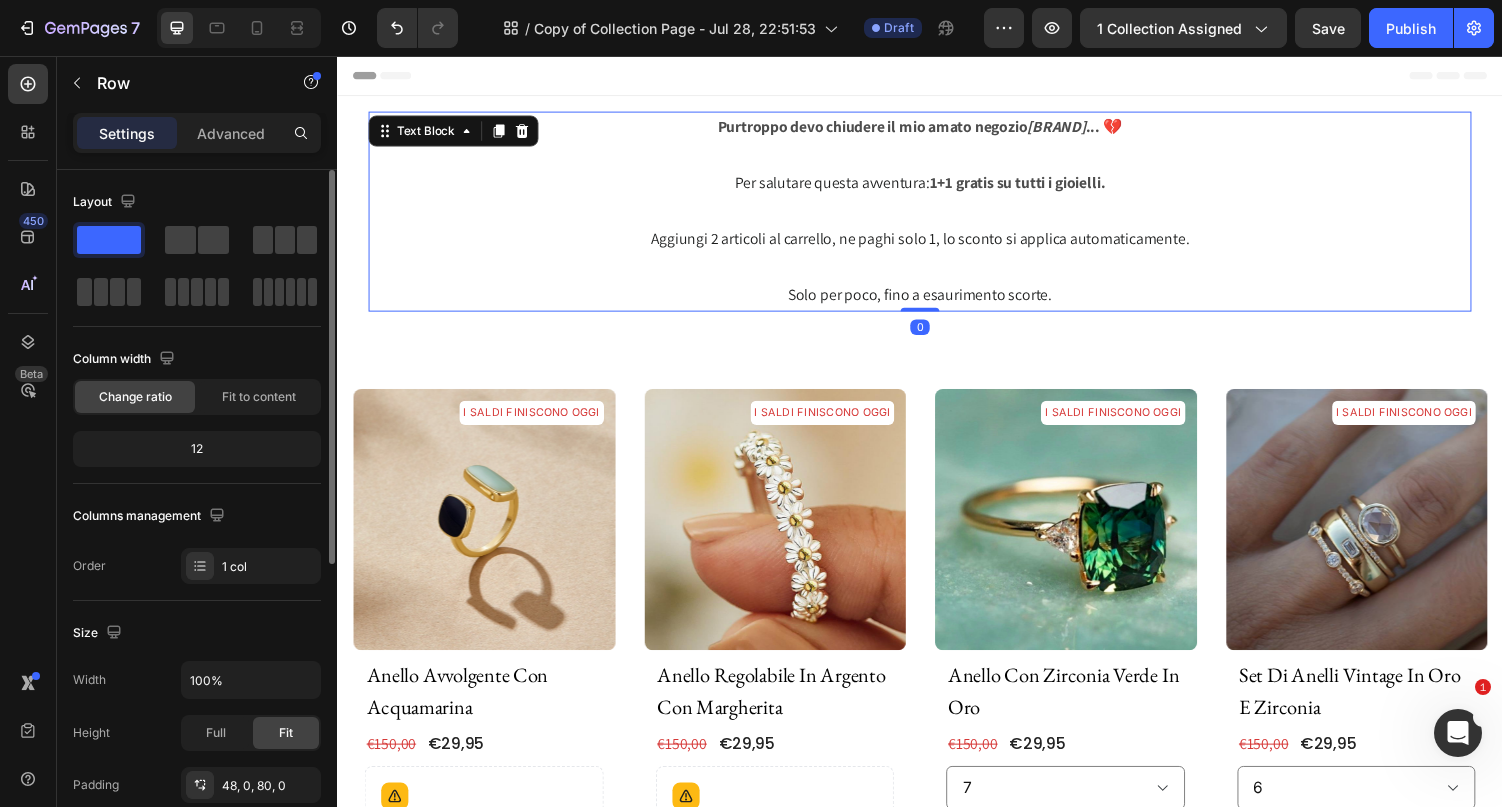 click on "Purtroppo devo chiudere il mio amato negozio  [BRAND] ... 💔 Per salutare questa avventura:  1+1 gratis su tutti i gioielli. Aggiungi 2 articoli al carrello, ne paghi solo 1, lo sconto si applica automaticamente. Solo per poco, fino a esaurimento scorte." at bounding box center (937, 216) 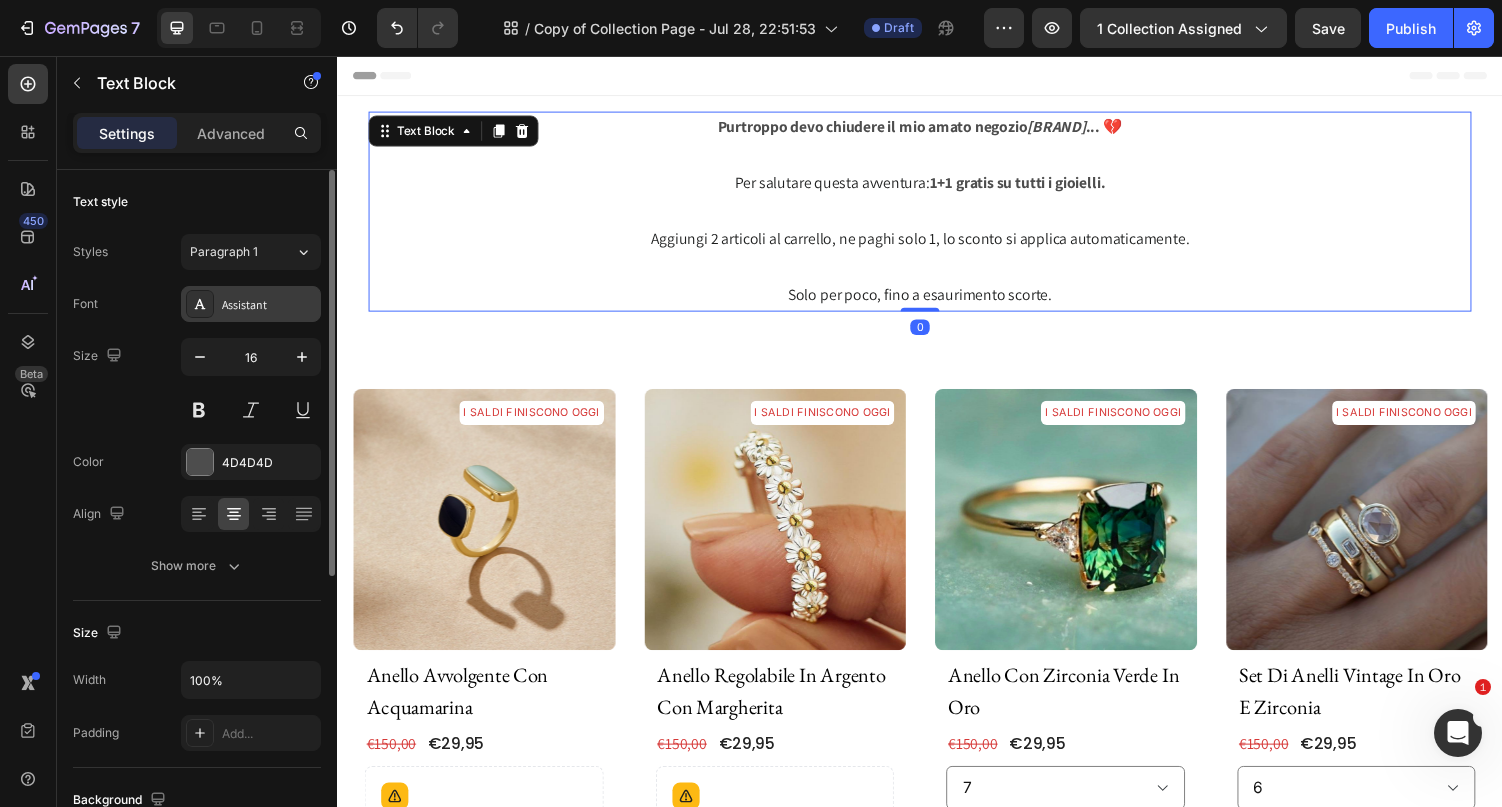 click on "Assistant" at bounding box center (269, 305) 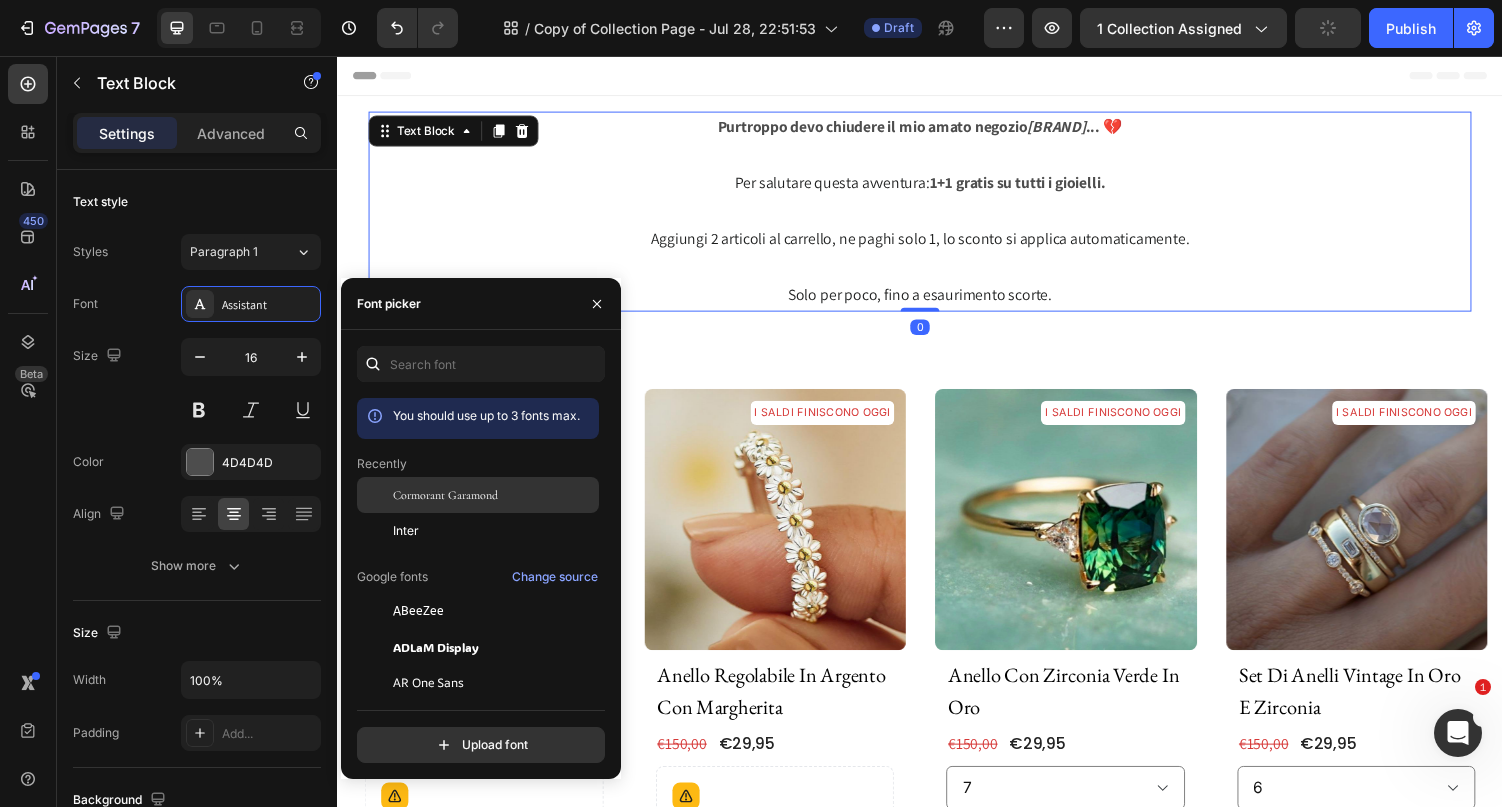 click on "Cormorant Garamond" at bounding box center [445, 495] 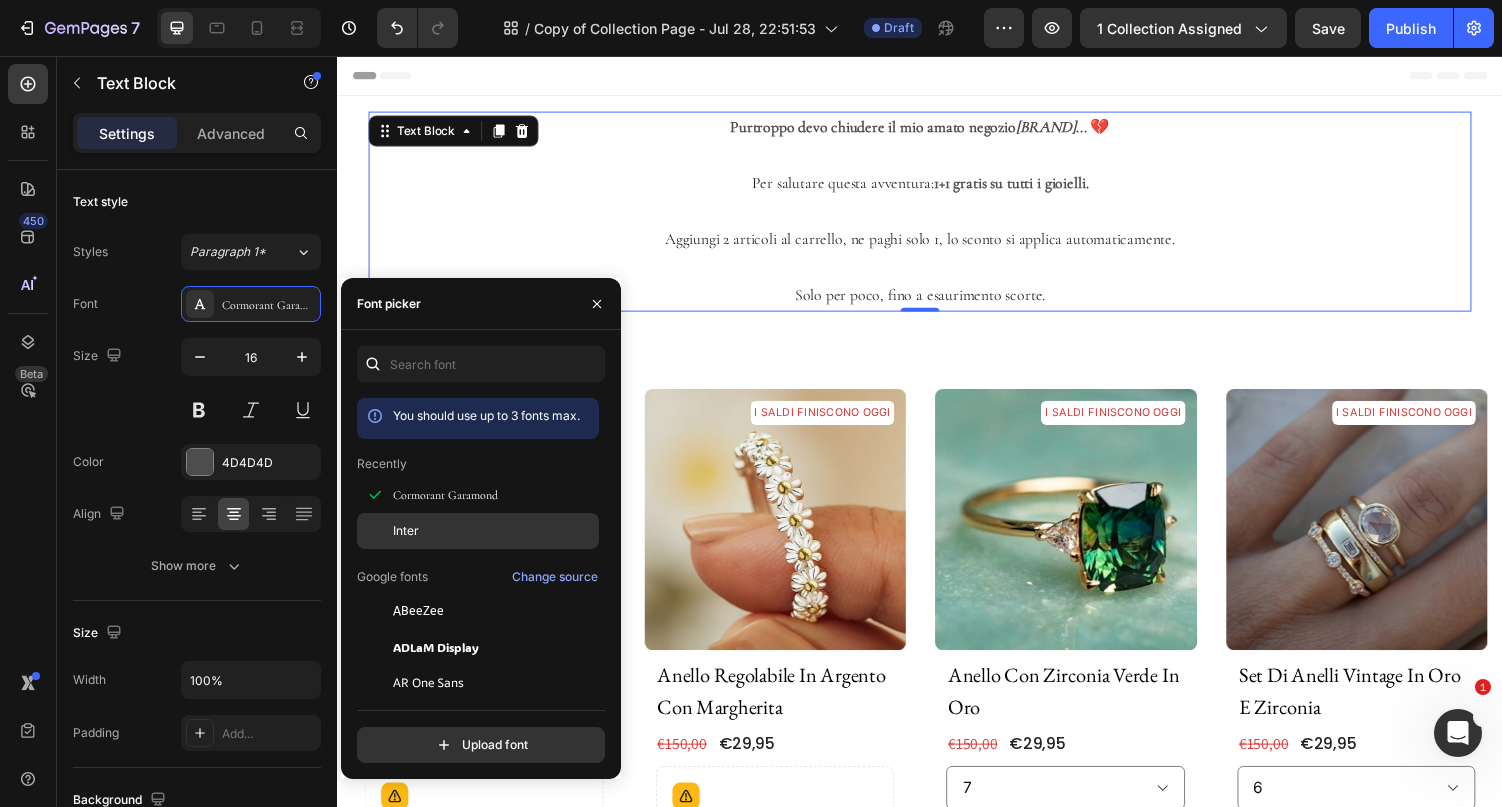 click on "Inter" at bounding box center [494, 531] 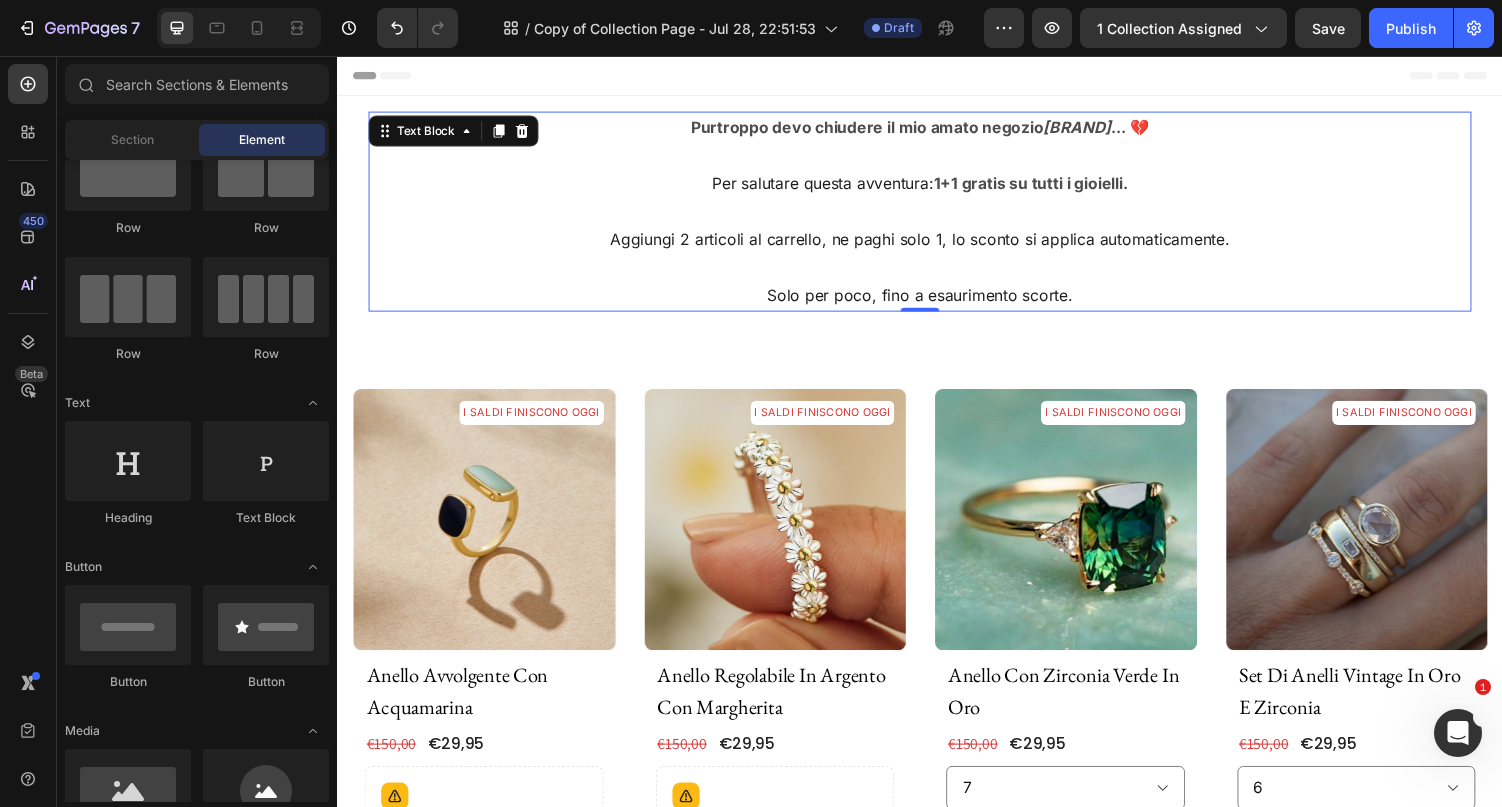 click on "Header" at bounding box center [937, 76] 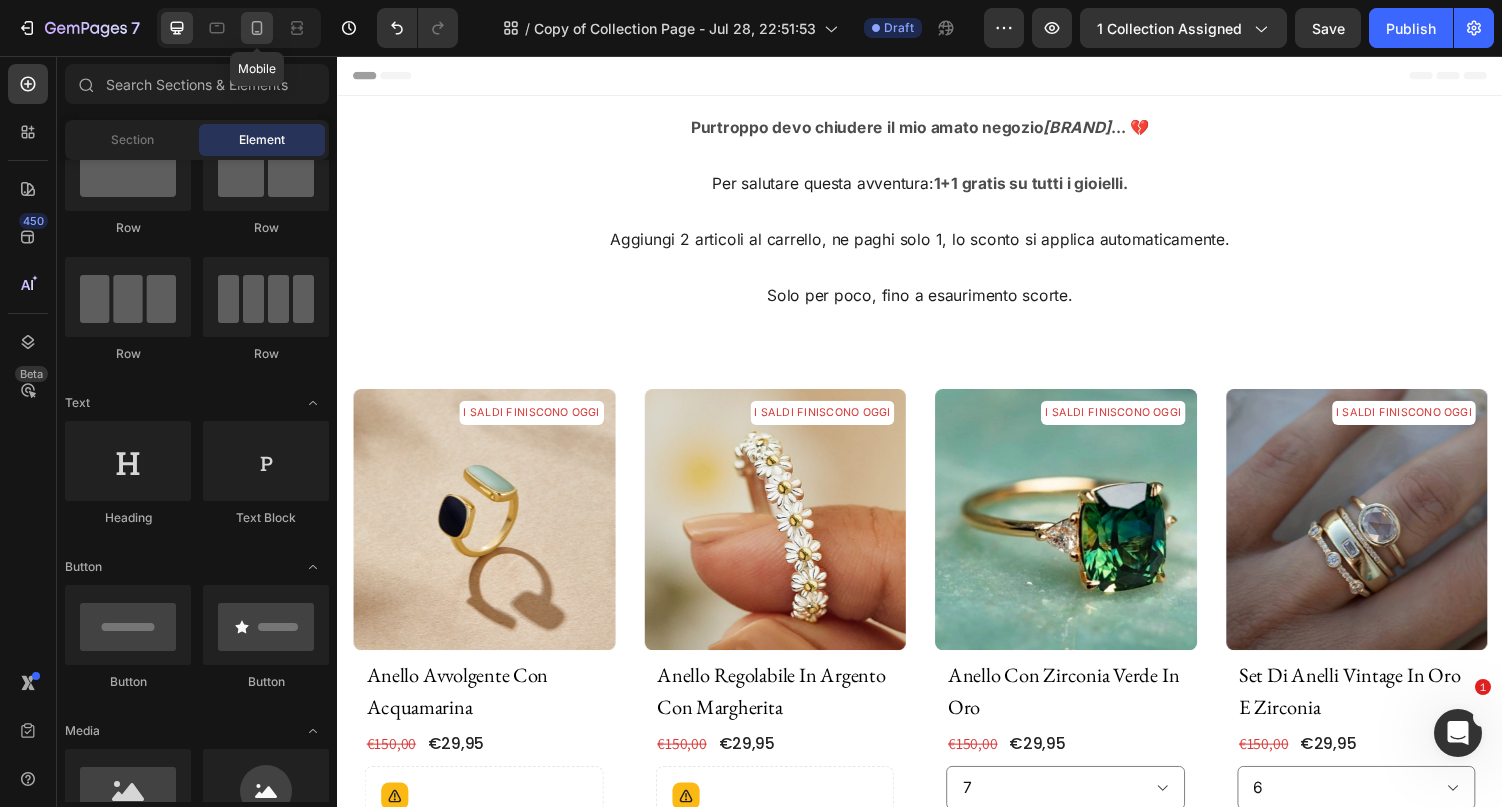 click 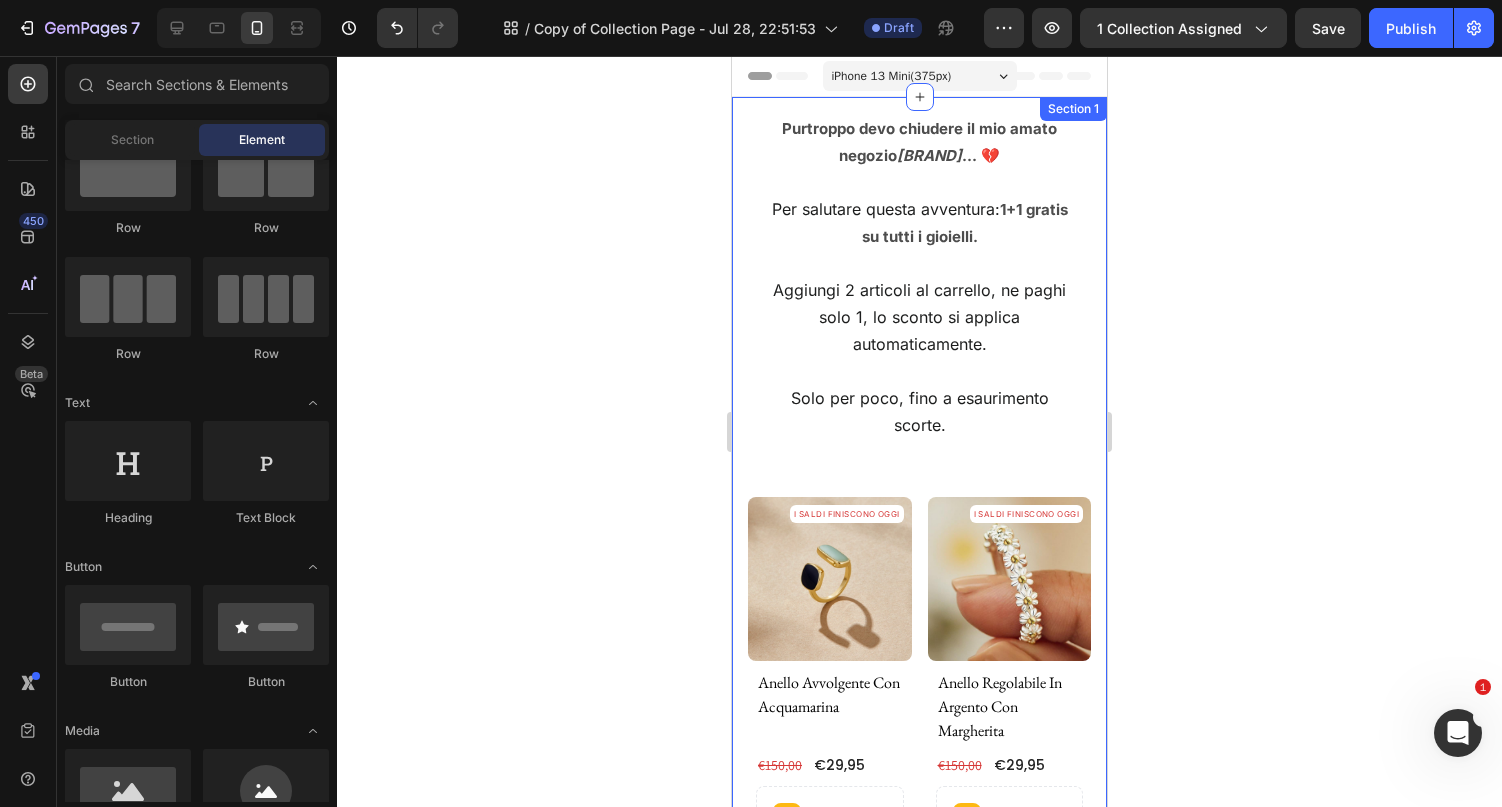 click 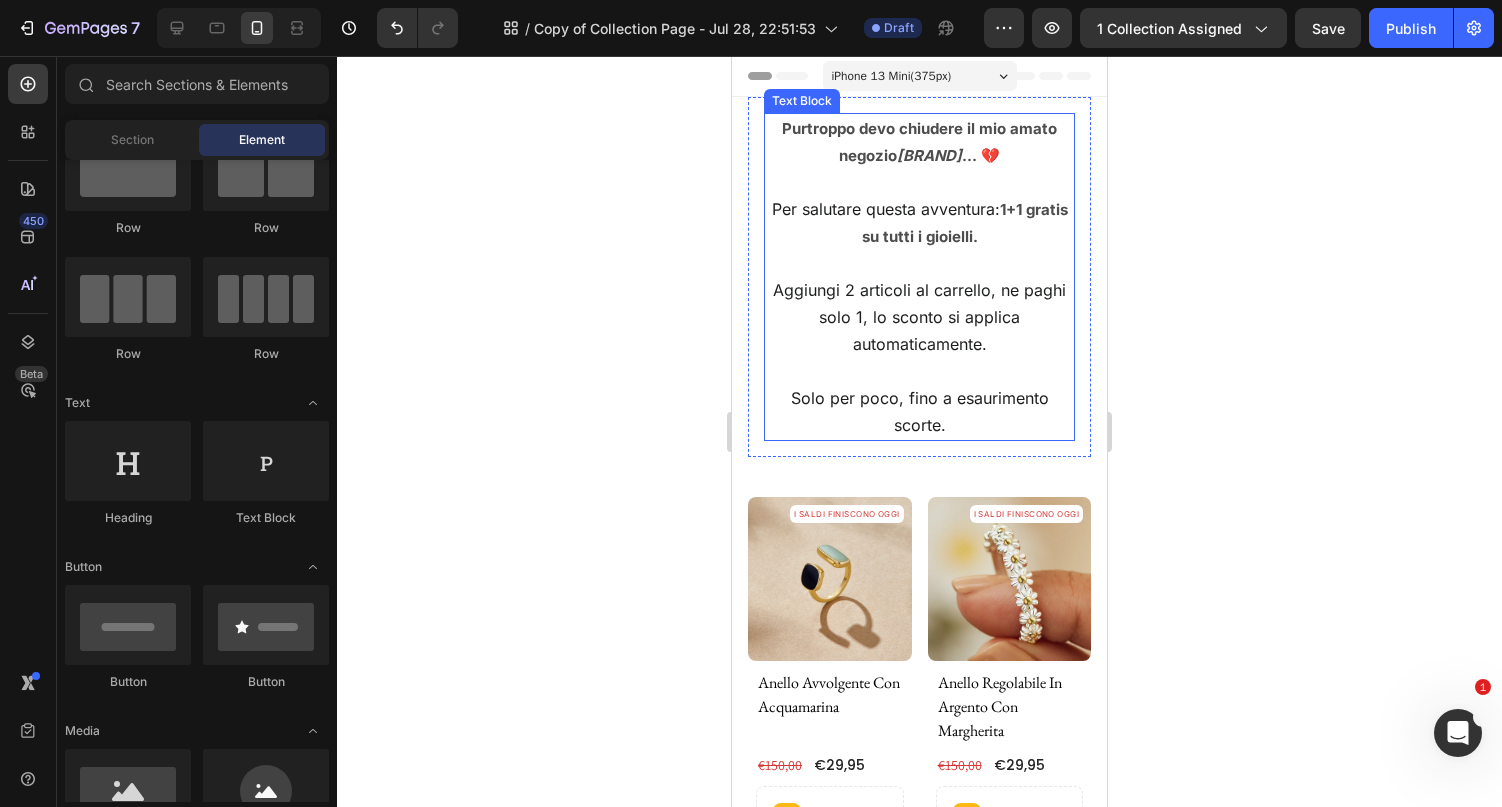 click on "Purtroppo devo chiudere il mio amato negozio  [BRAND] ... 💔 Per salutare questa avventura:  1+1 gratis su tutti i gioielli. Aggiungi 2 articoli al carrello, ne paghi solo 1, lo sconto si applica automaticamente. Solo per poco, fino a esaurimento scorte." at bounding box center [919, 277] 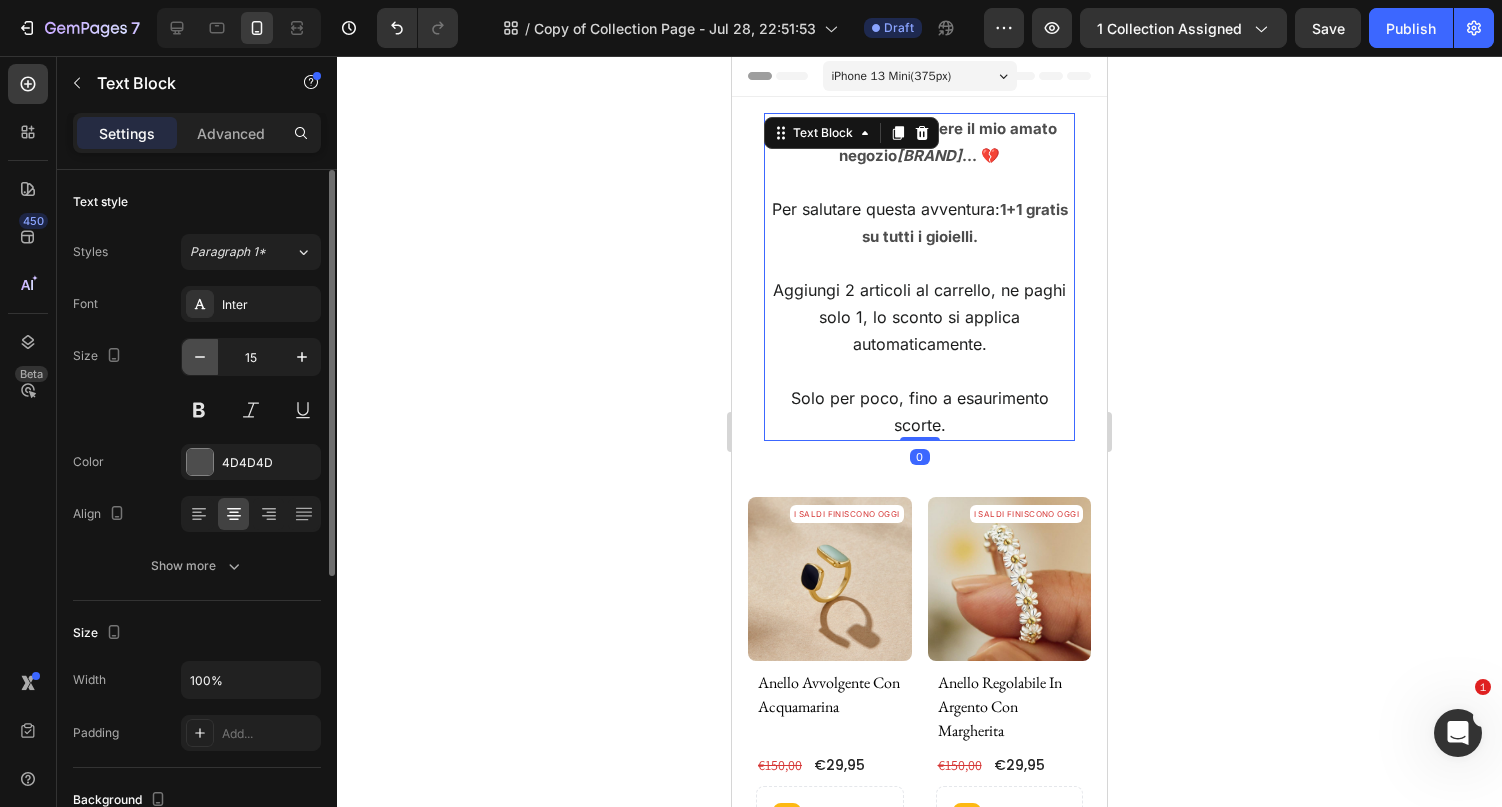 click 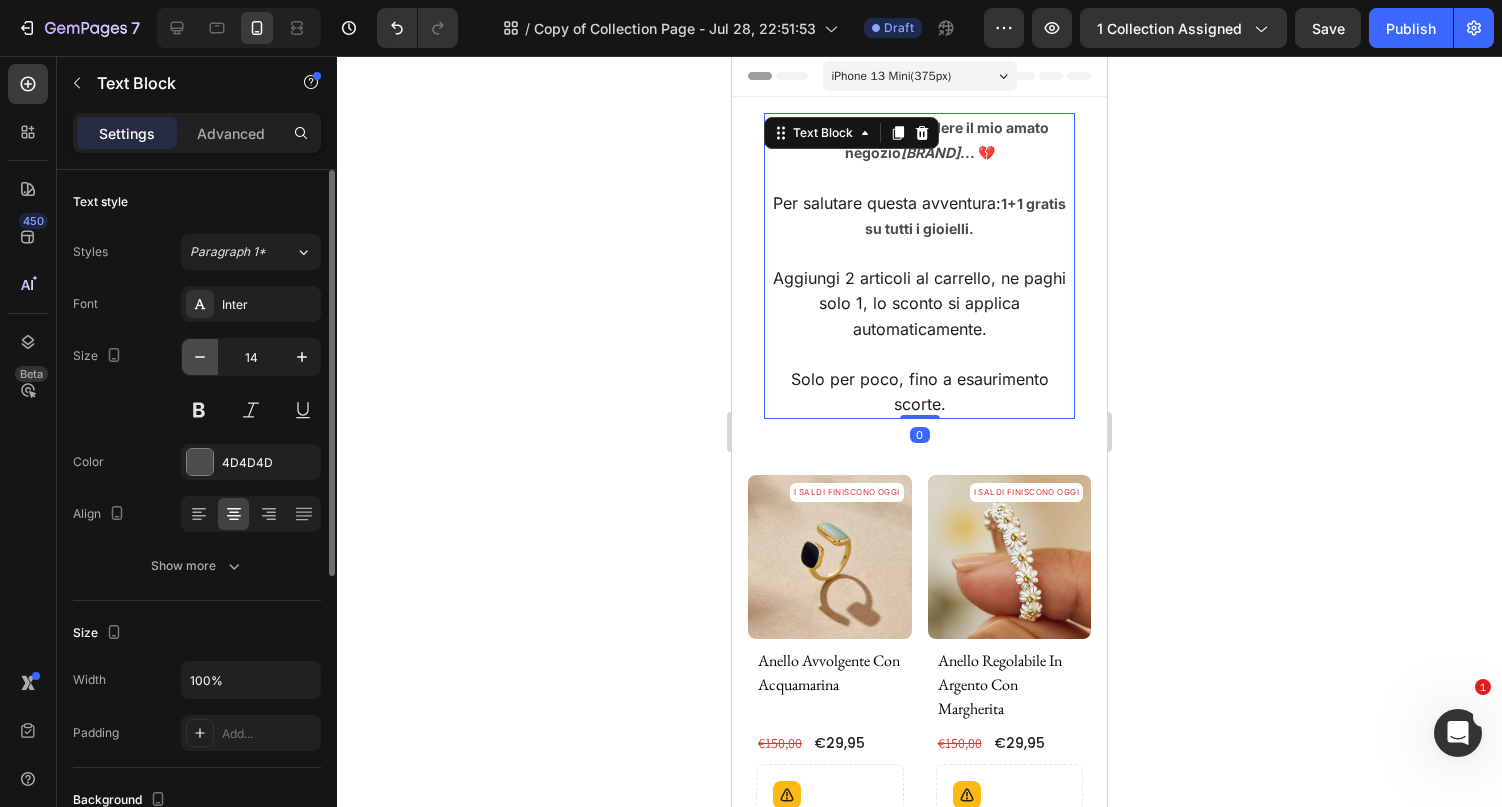 click 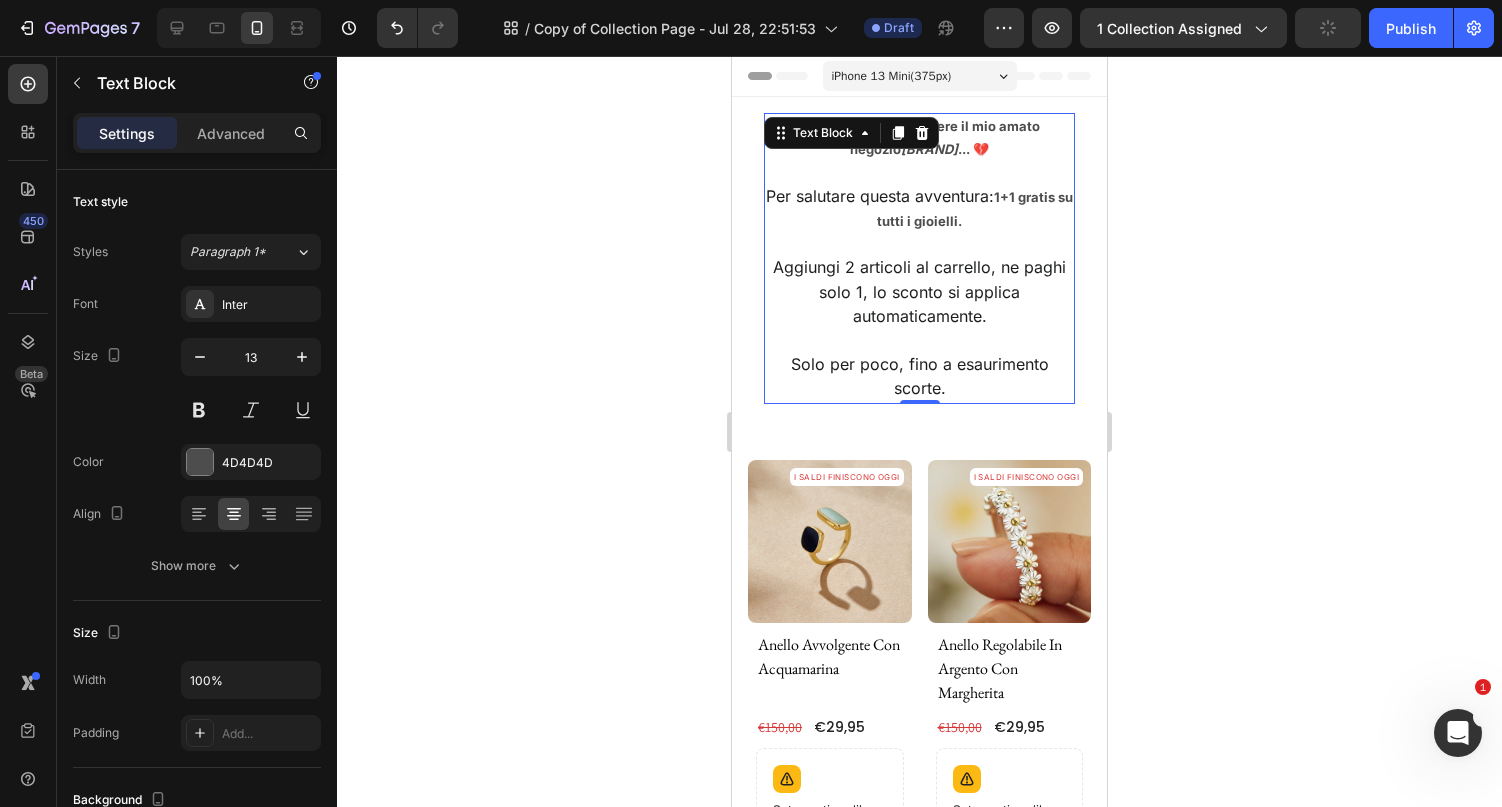click 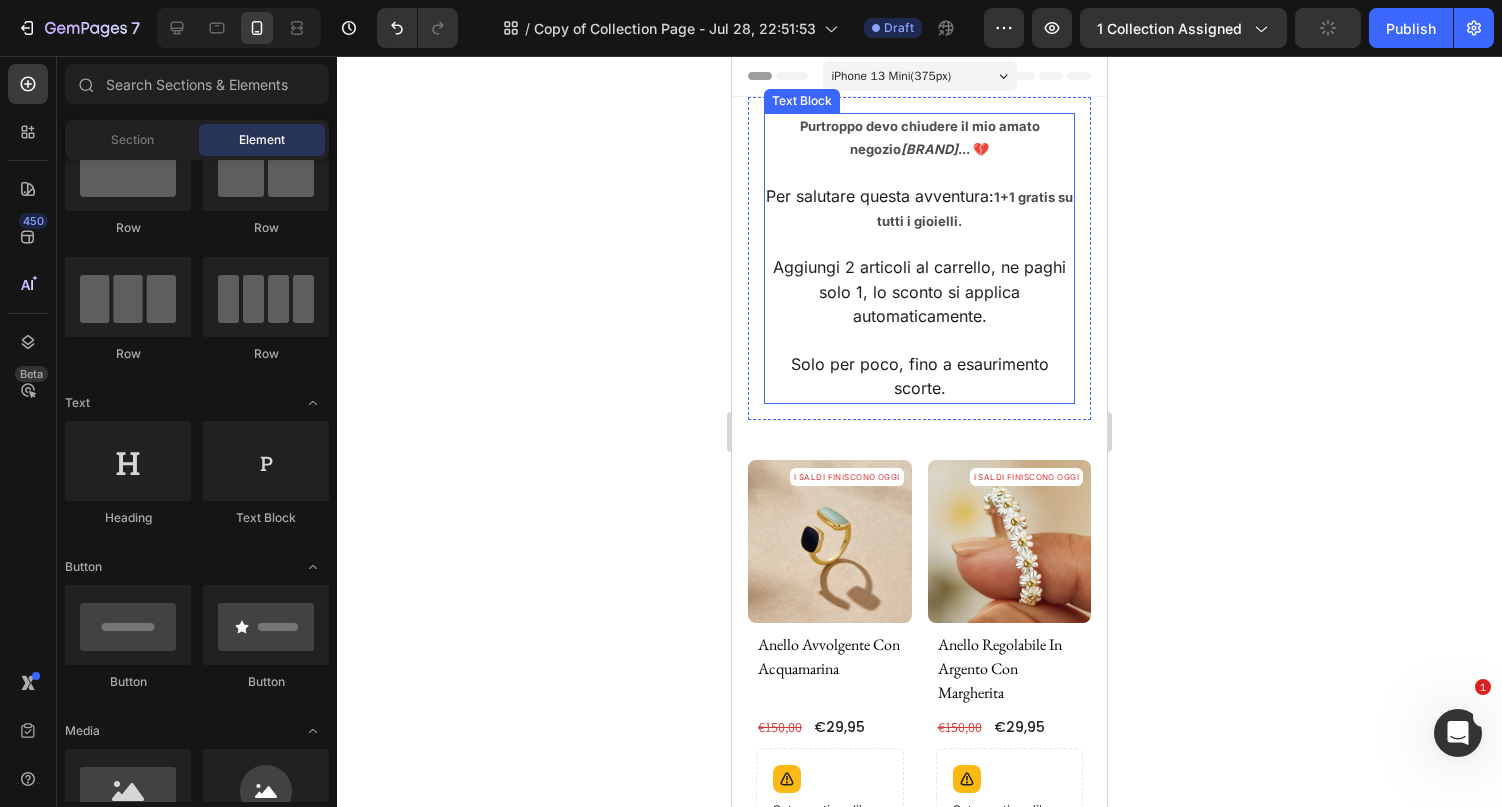 click on "Purtroppo devo chiudere il mio amato negozio  [BRAND] ... 💔 Per salutare questa avventura:  1+1 gratis su tutti i gioielli. Aggiungi 2 articoli al carrello, ne paghi solo 1, lo sconto si applica automaticamente. Solo per poco, fino a esaurimento scorte." at bounding box center [919, 258] 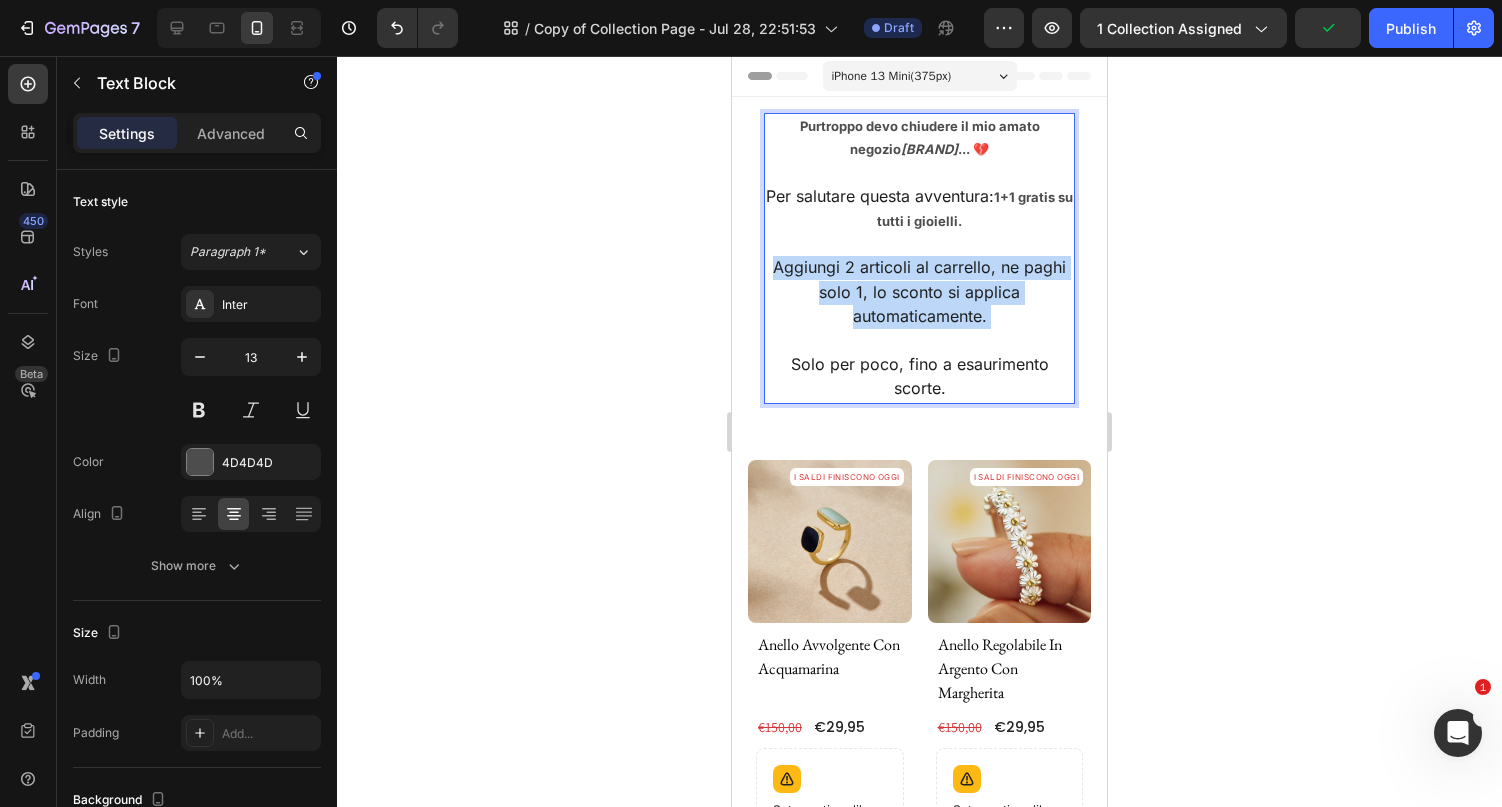click on "Purtroppo devo chiudere il mio amato negozio  [BRAND] ... 💔 Per salutare questa avventura:  1+1 gratis su tutti i gioielli. Aggiungi 2 articoli al carrello, ne paghi solo 1, lo sconto si applica automaticamente. Solo per poco, fino a esaurimento scorte." at bounding box center (919, 258) 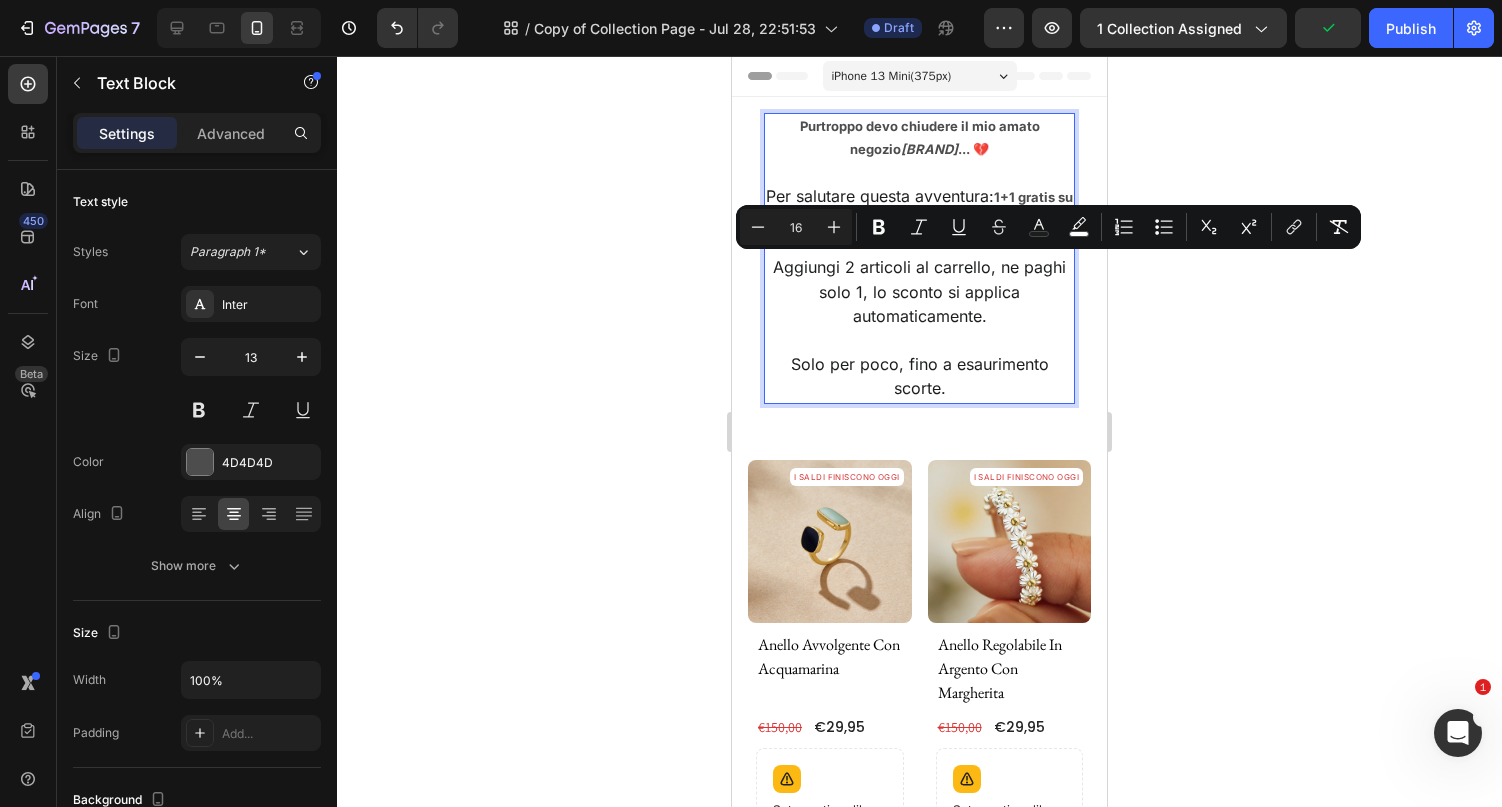 click on "Solo per poco, fino a esaurimento scorte." at bounding box center (920, 376) 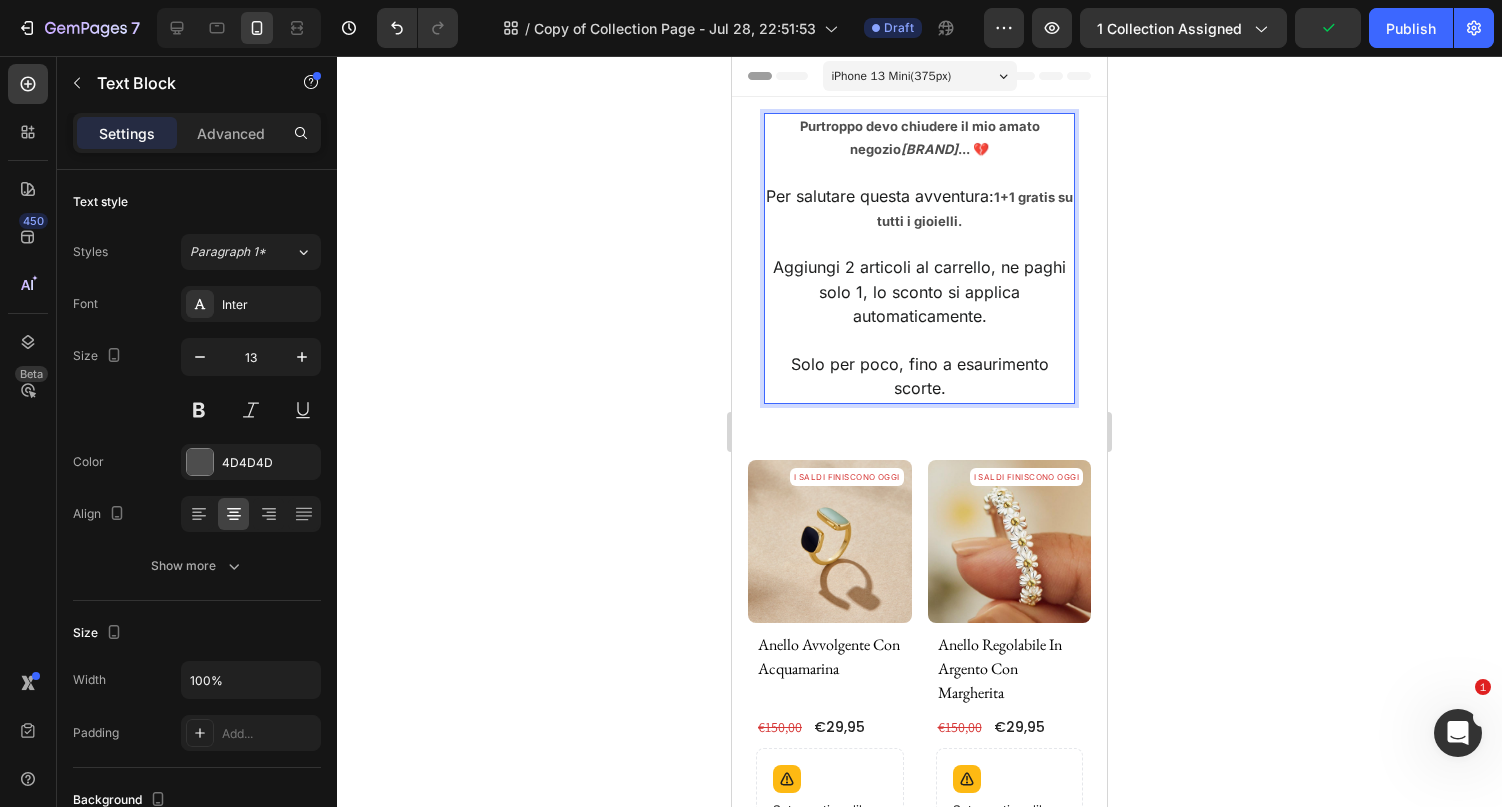 click on "Purtroppo devo chiudere il mio amato negozio  [BRAND] ... 💔 Per salutare questa avventura:  1+1 gratis su tutti i gioielli. Aggiungi 2 articoli al carrello, ne paghi solo 1, lo sconto si applica automaticamente. Solo per poco, fino a esaurimento scorte." at bounding box center [919, 258] 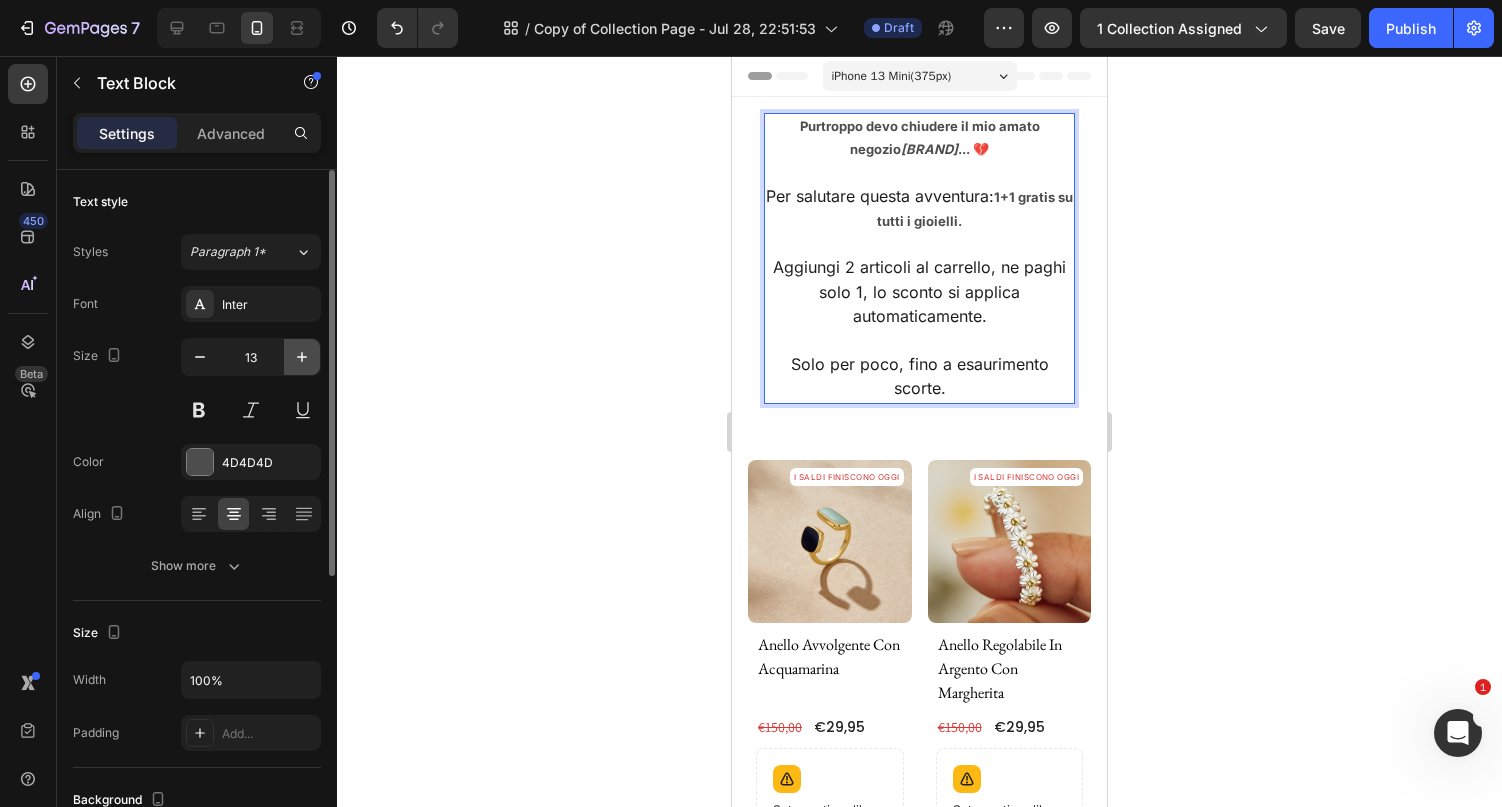 click 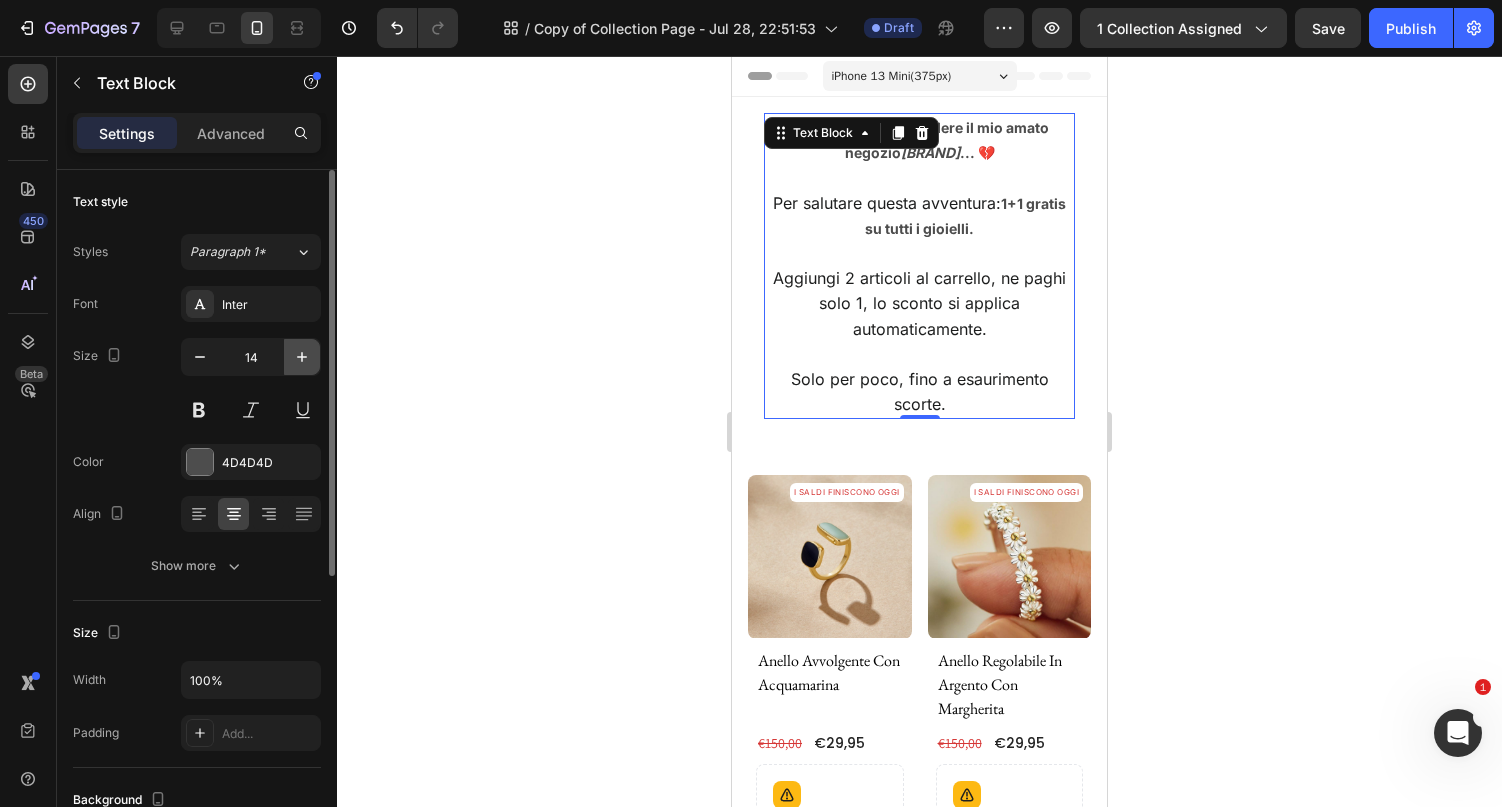 click 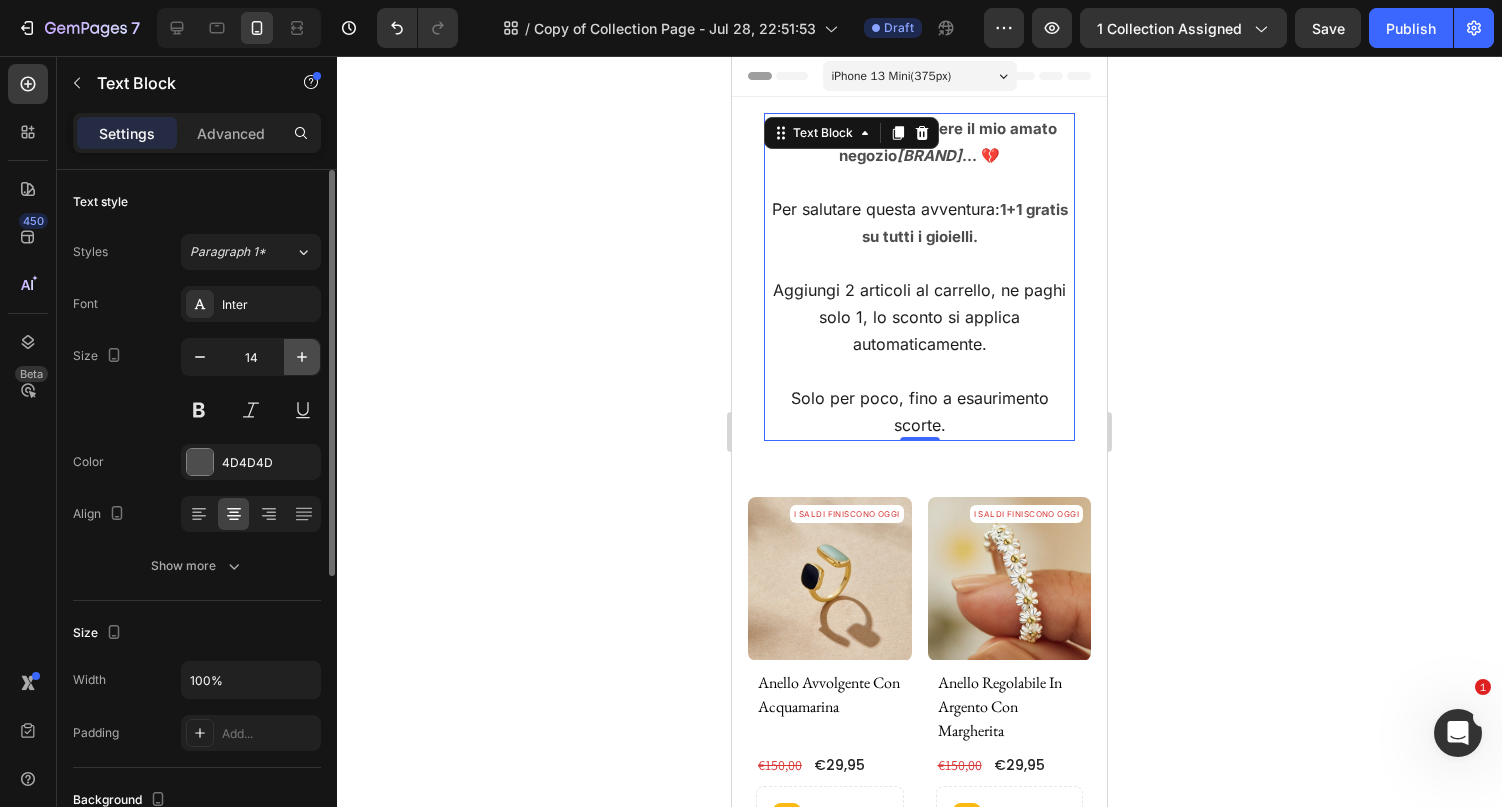 type on "15" 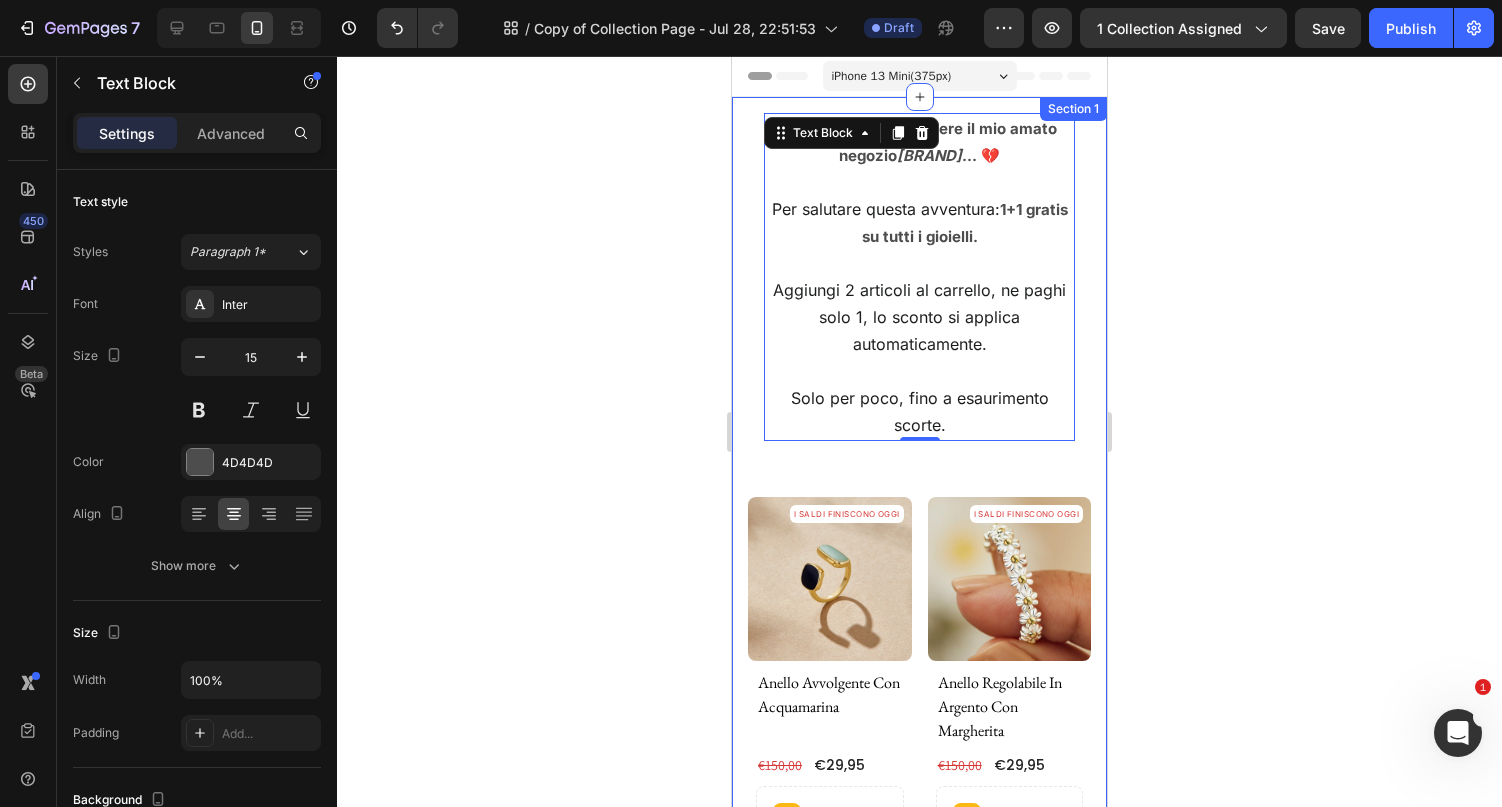 click 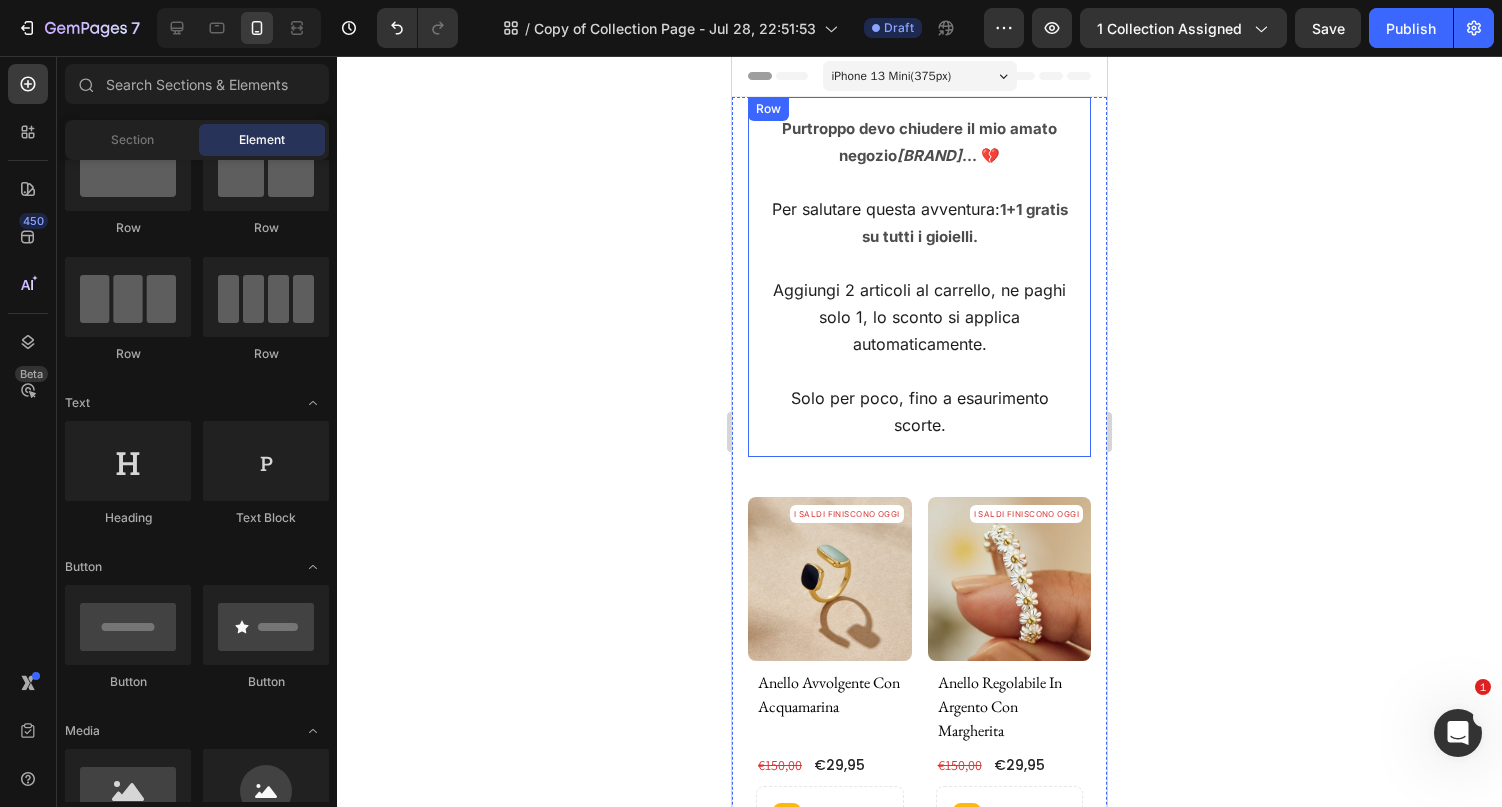 click on "Solo per poco, fino a esaurimento scorte." at bounding box center [920, 411] 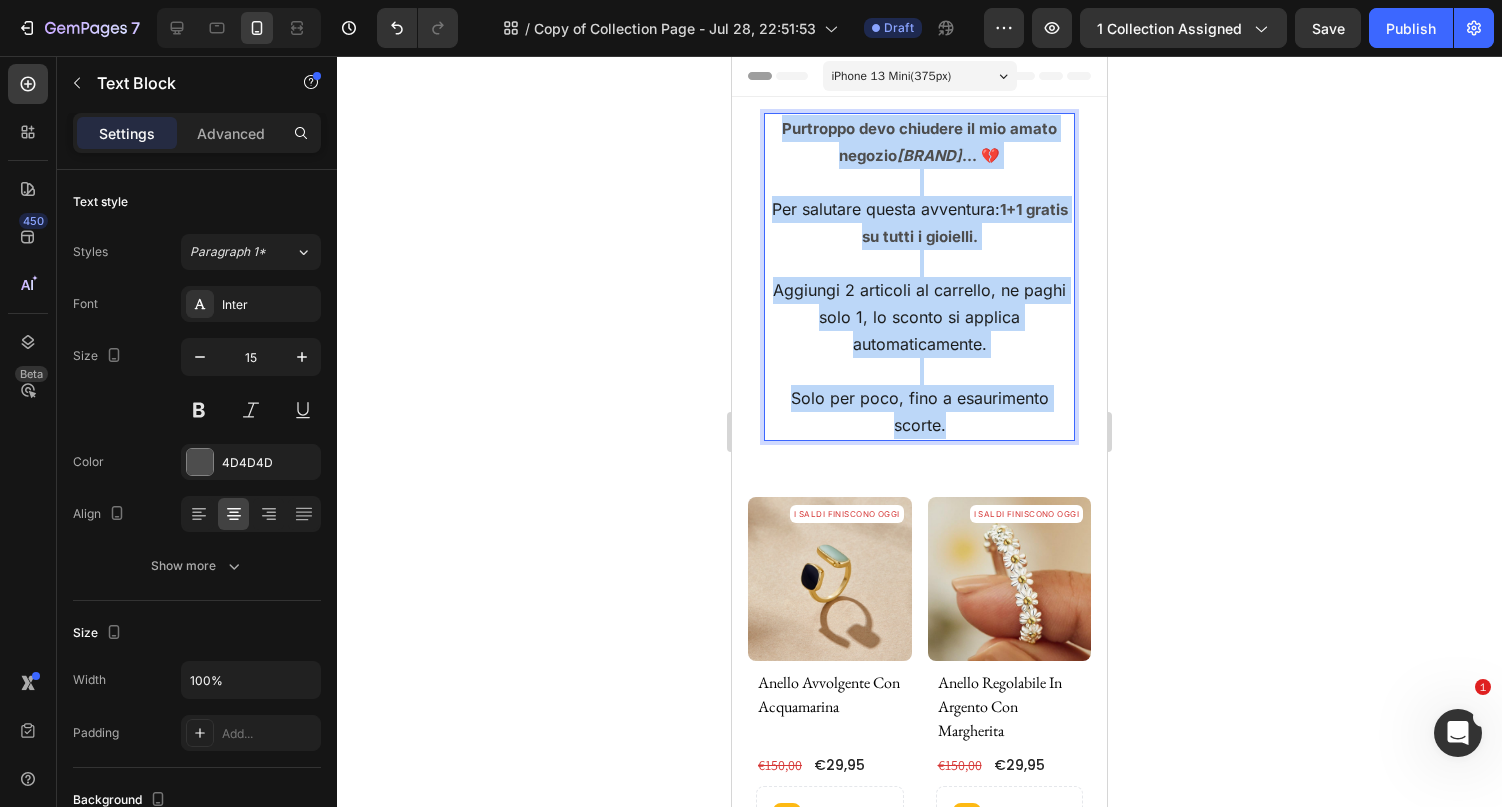 drag, startPoint x: 952, startPoint y: 422, endPoint x: 780, endPoint y: 137, distance: 332.87985 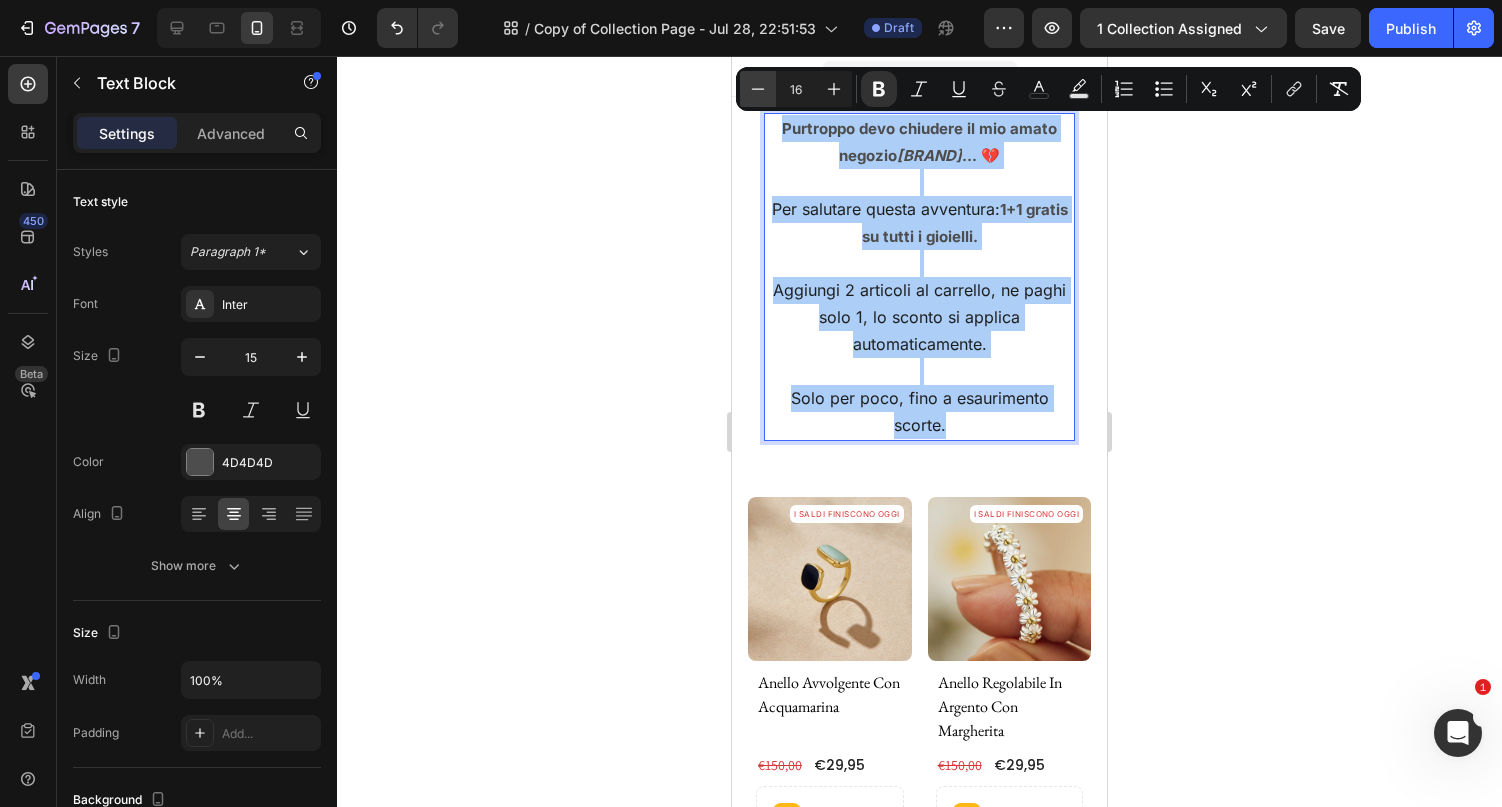 click 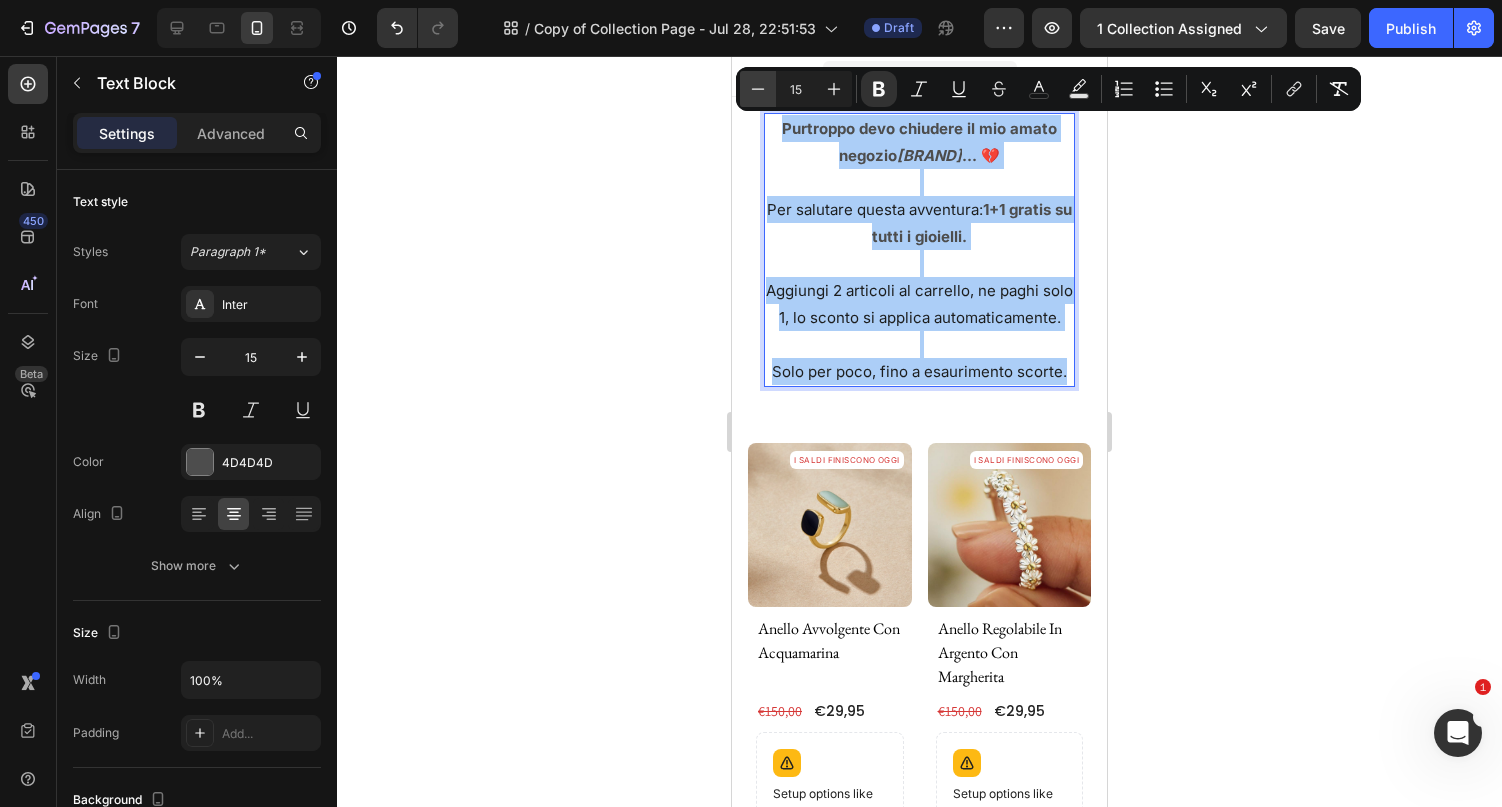 click 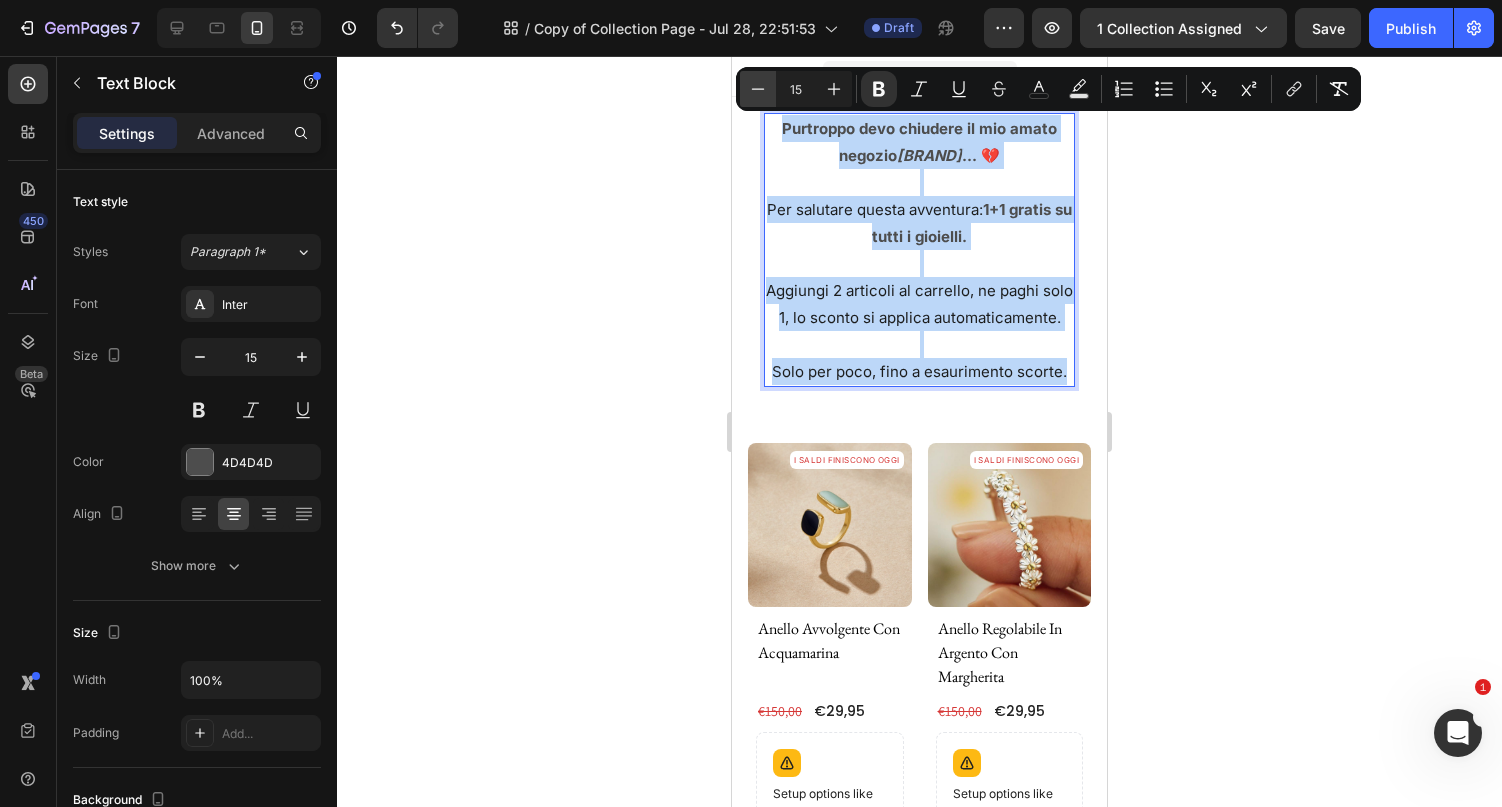 type on "14" 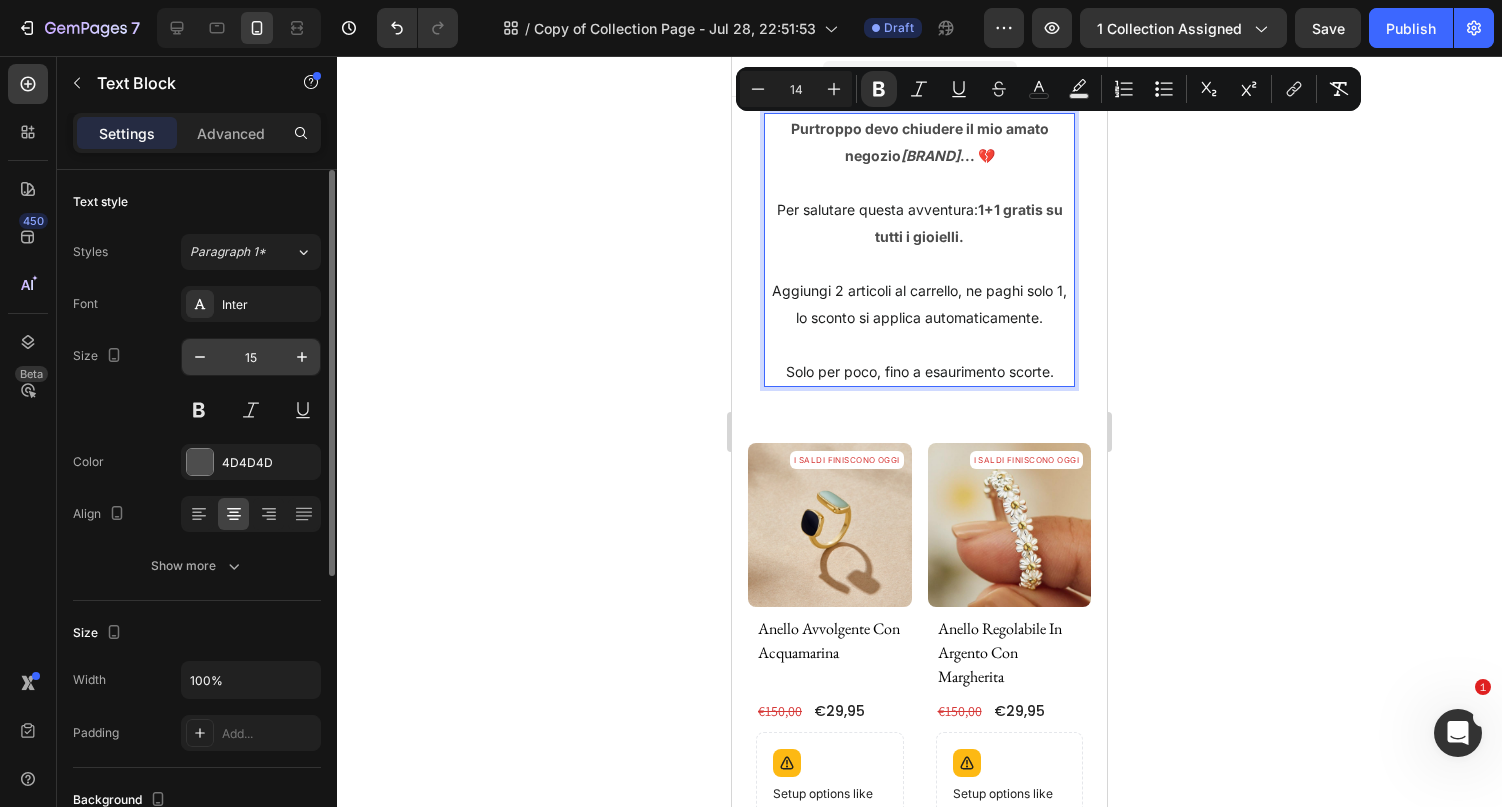 click on "15" 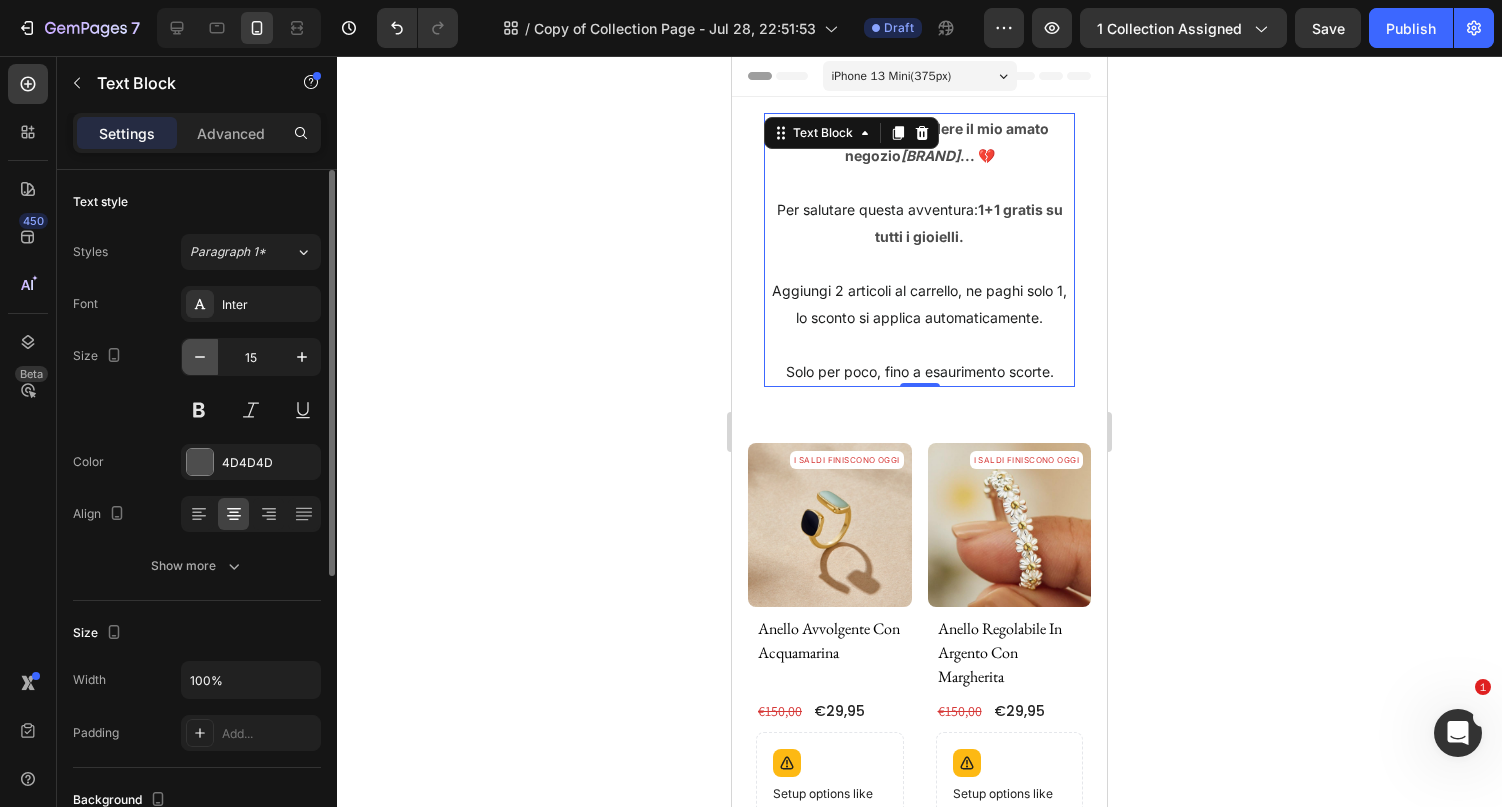 click at bounding box center [200, 357] 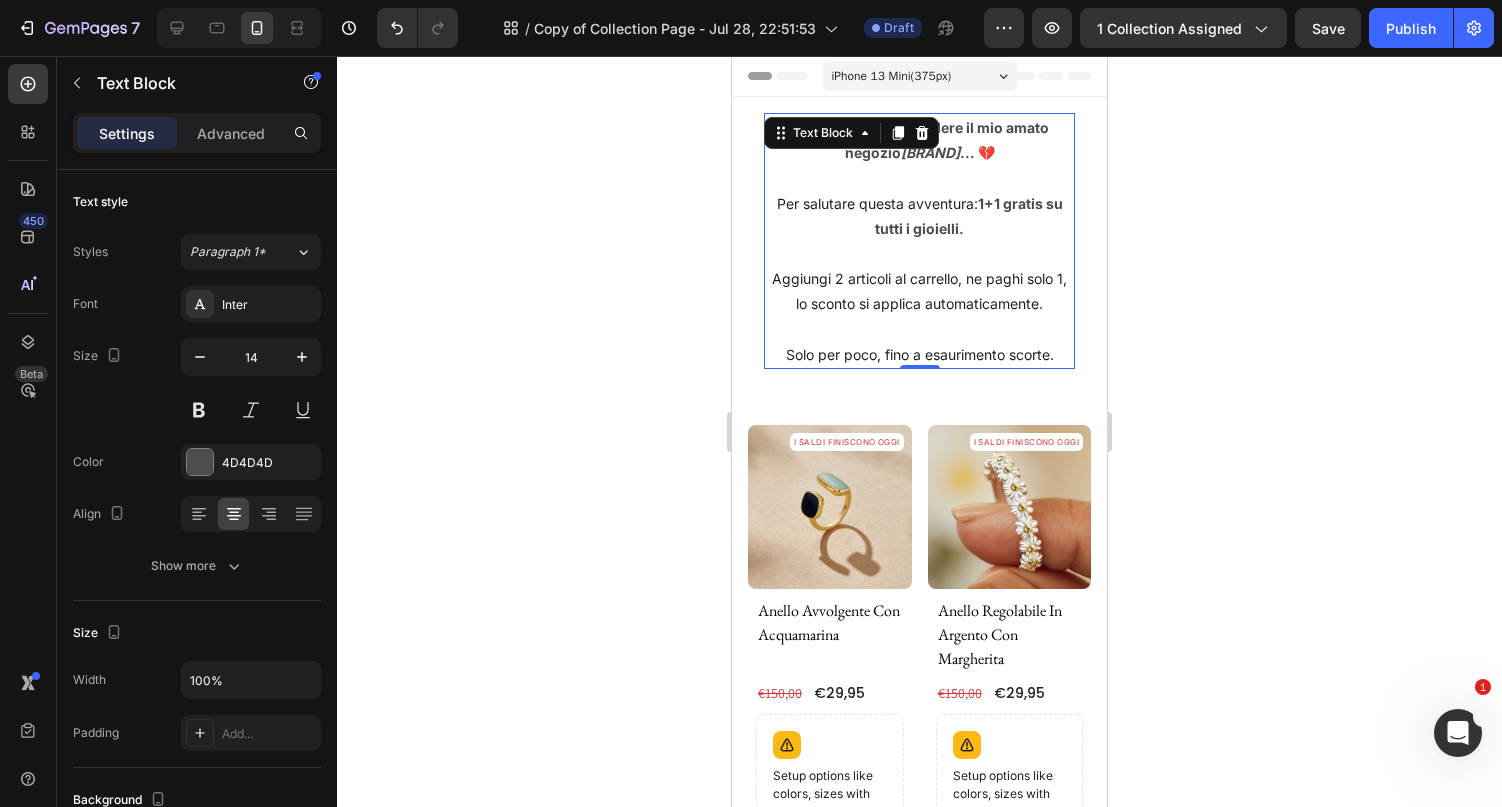 click 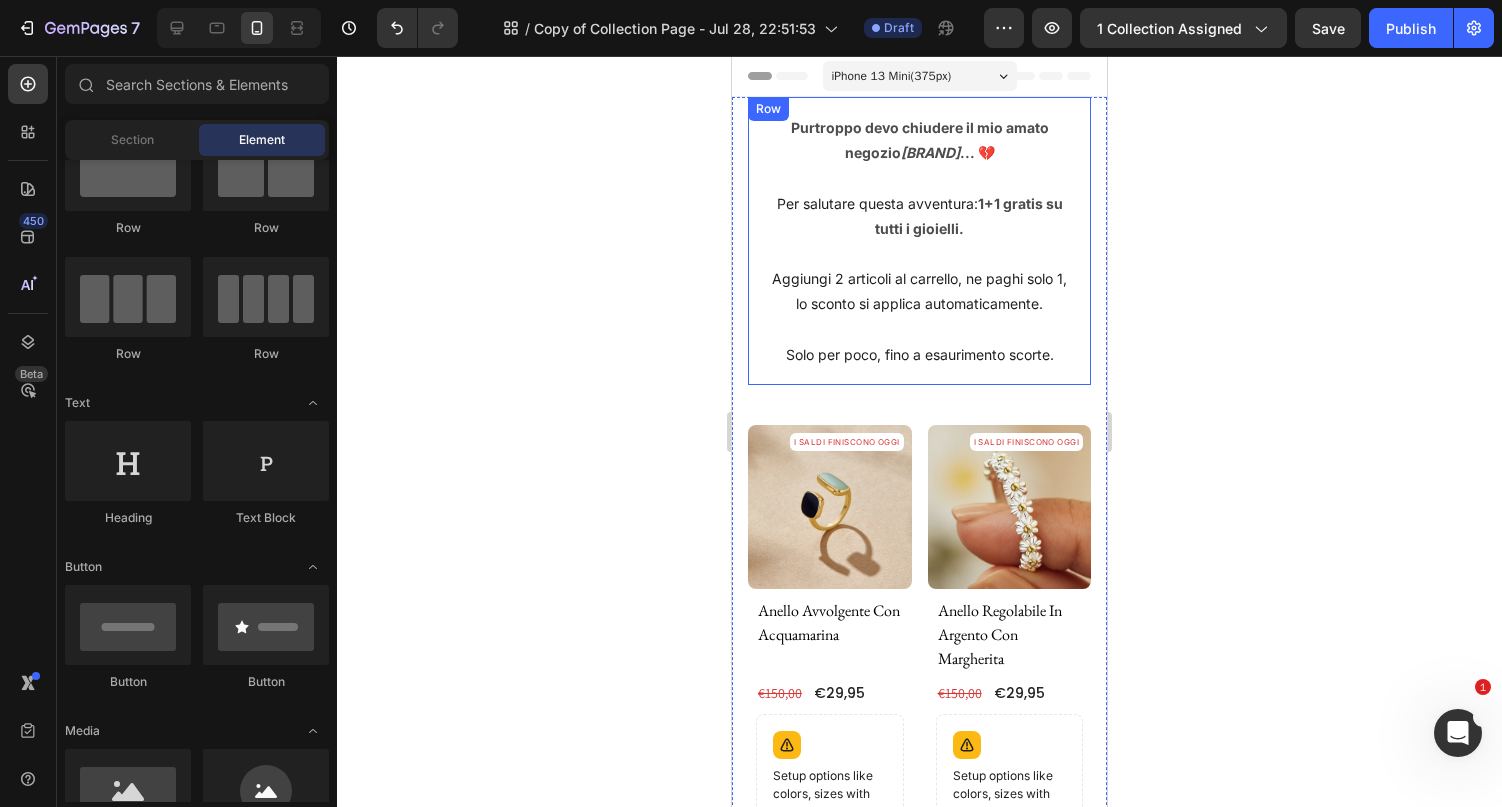click on "Purtroppo devo chiudere il mio amato negozio  [BRAND] ... 💔 Per salutare questa avventura:  1+1 gratis su tutti i gioielli. Aggiungi 2 articoli al carrello, ne paghi solo 1, lo sconto si applica automaticamente. Solo per poco, fino a esaurimento scorte. Text Block Row" at bounding box center [919, 241] 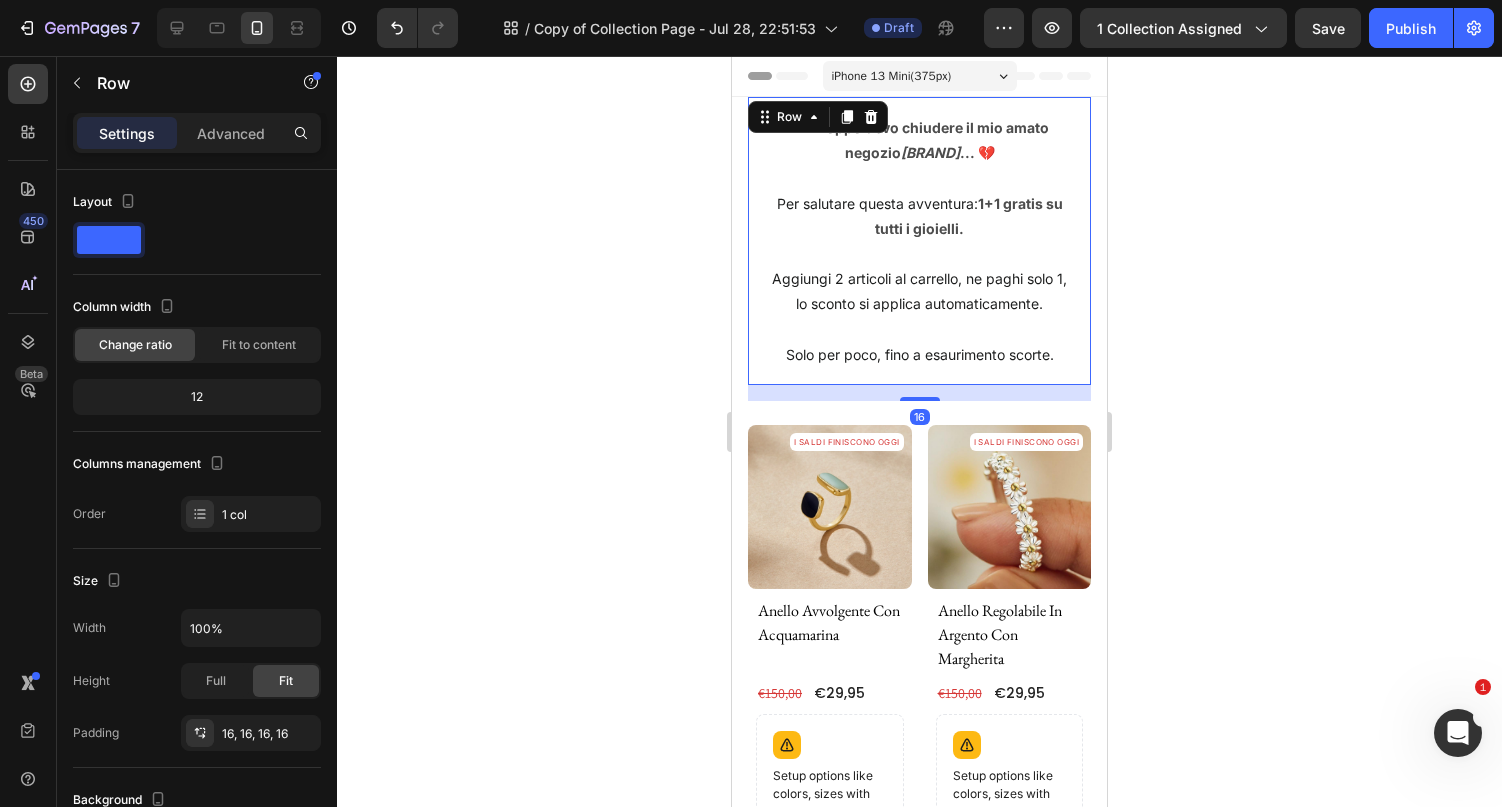 click 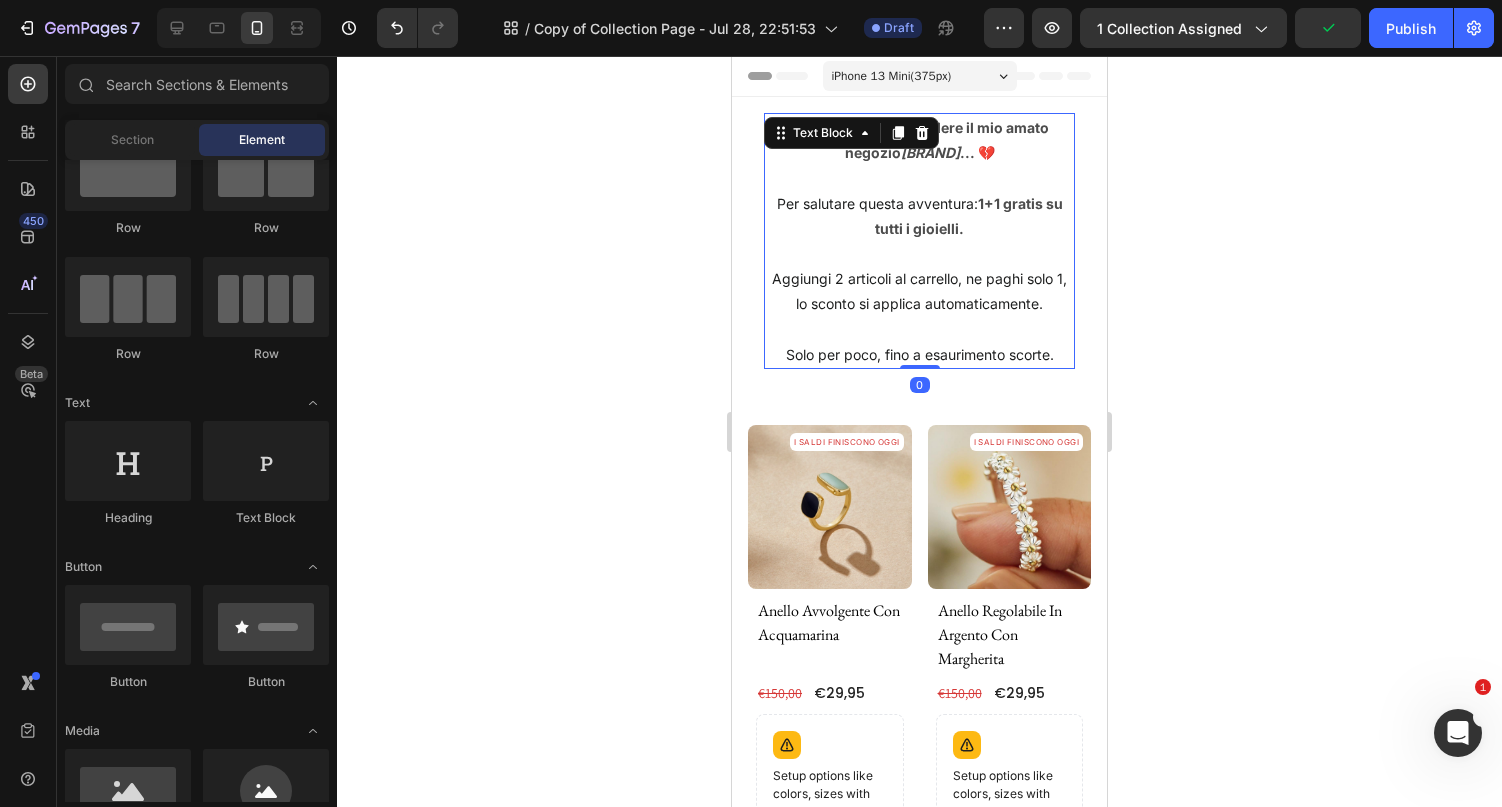 click on "Purtroppo devo chiudere il mio amato negozio  [BRAND] ... 💔 Per salutare questa avventura:  1+1 gratis su tutti i gioielli. Aggiungi 2 articoli al carrello, ne paghi solo 1, lo sconto si applica automaticamente. Solo per poco, fino a esaurimento scorte." at bounding box center [919, 241] 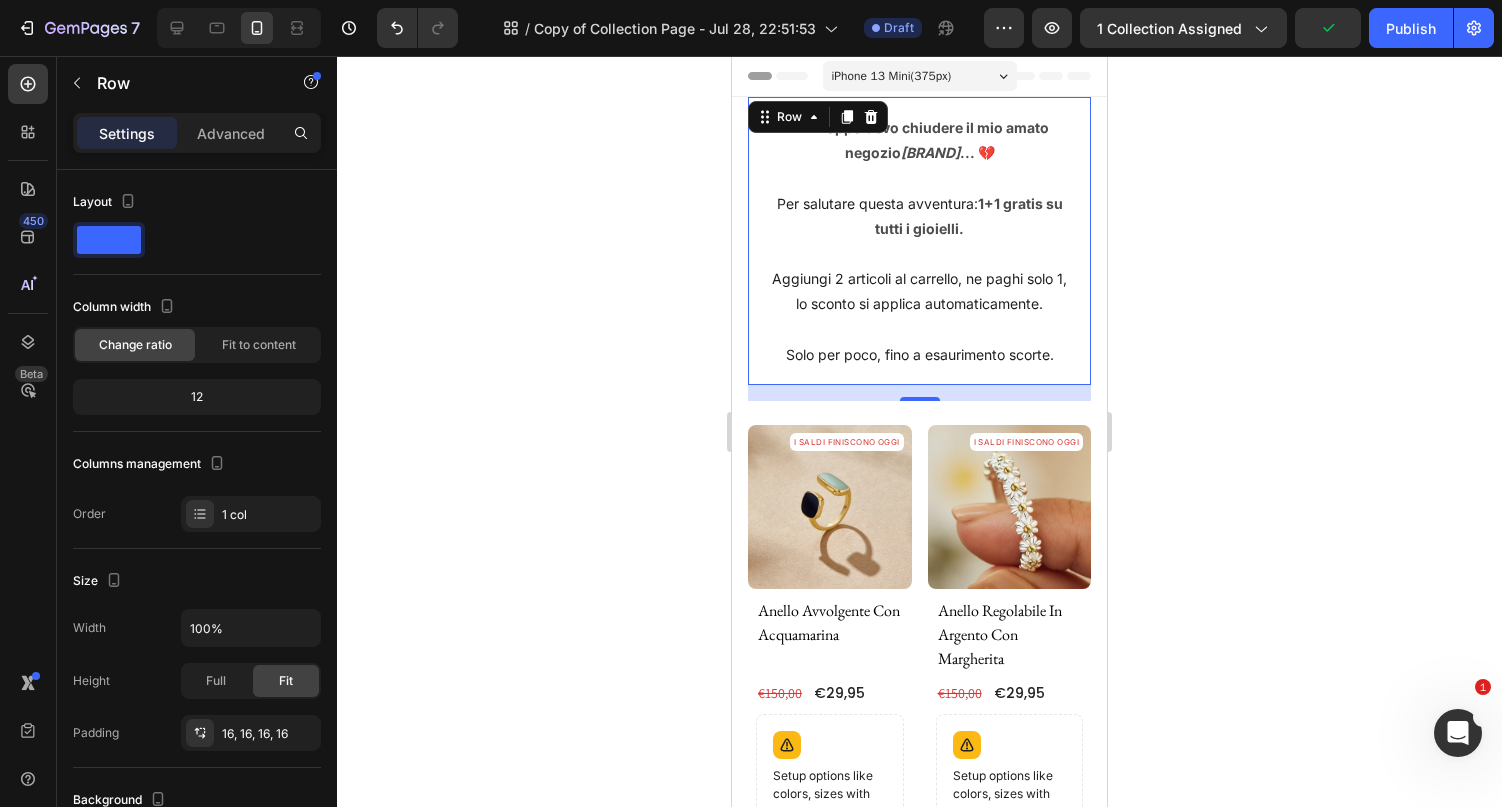 click on "Purtroppo devo chiudere il mio amato negozio  [BRAND] ... 💔 Per salutare questa avventura:  1+1 gratis su tutti i gioielli. Aggiungi 2 articoli al carrello, ne paghi solo 1, lo sconto si applica automaticamente. Solo per poco, fino a esaurimento scorte. Text Block Row   0" at bounding box center [919, 241] 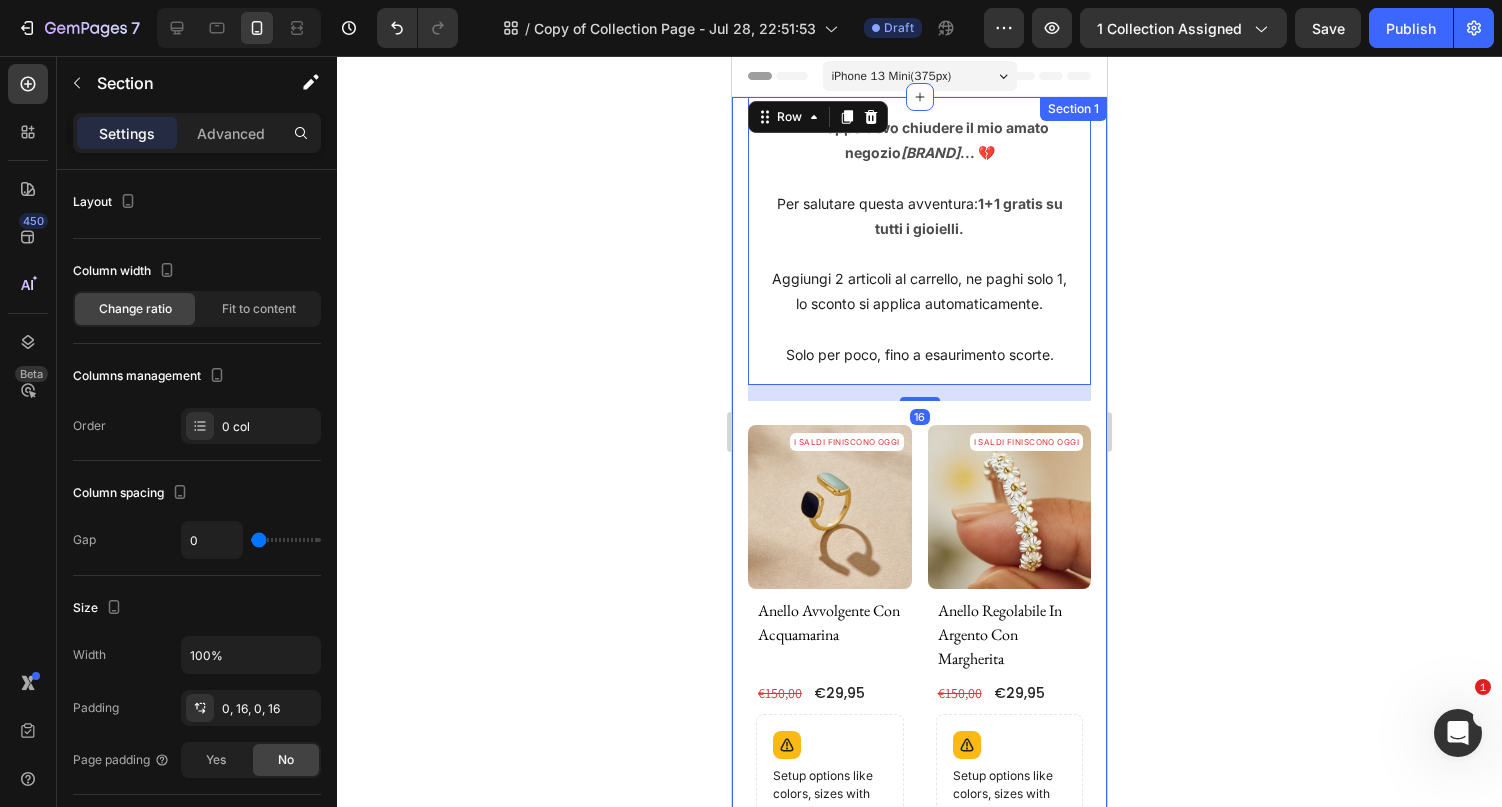click on "Purtroppo devo chiudere il mio amato negozio  Gioia di Nonna ... 💔 Per salutare questa avventura:  1+1 gratis su tutti i gioielli. Aggiungi 2 articoli al carrello, ne paghi solo 1, lo sconto si applica automaticamente. Solo per poco, fino a esaurimento scorte. Text Block Row   16 I SALDI FINISCONO OGGI Product Badge Product Images anello avvolgente con acquamarina Product Title €29,95 (P) Price (P) Price €150,00 (P) Price (P) Price Row Setup options like colors, sizes with product variant.       Add new variant   or   sync data Product Variants & Swatches AGGIUNGERE (P) Cart Button Row Product List I SALDI FINISCONO OGGI Product Badge Product Images anello regolabile in argento con margherita Product Title €29,95 (P) Price (P) Price €150,00 (P) Price (P) Price Row Setup options like colors, sizes with product variant.       Add new variant   or   sync data Product Variants & Swatches ESAURITO (P) Cart Button Row Product List I SALDI FINISCONO OGGI Product Badge Product Images Product Title €29,95" at bounding box center (919, 2506) 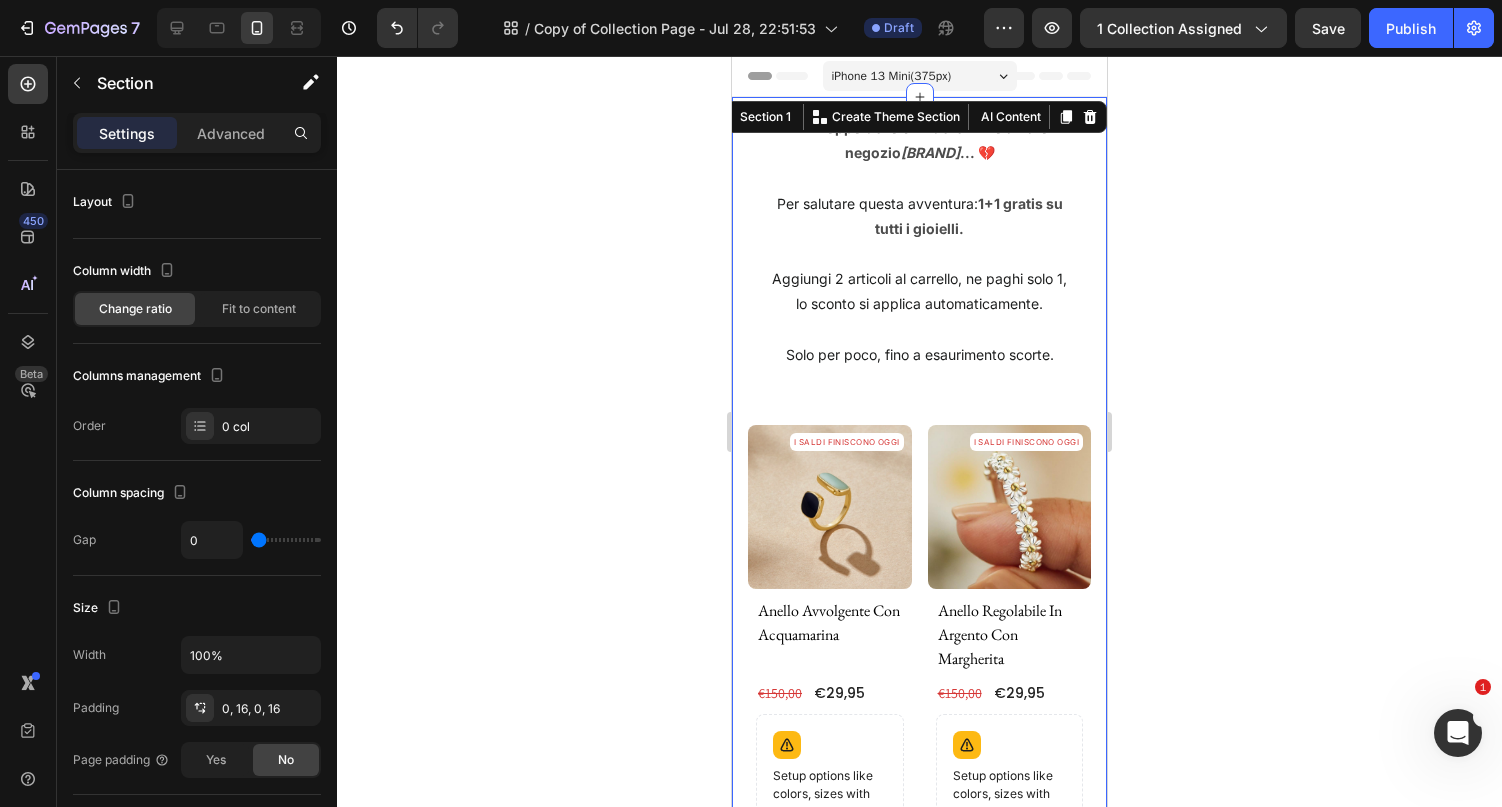 click 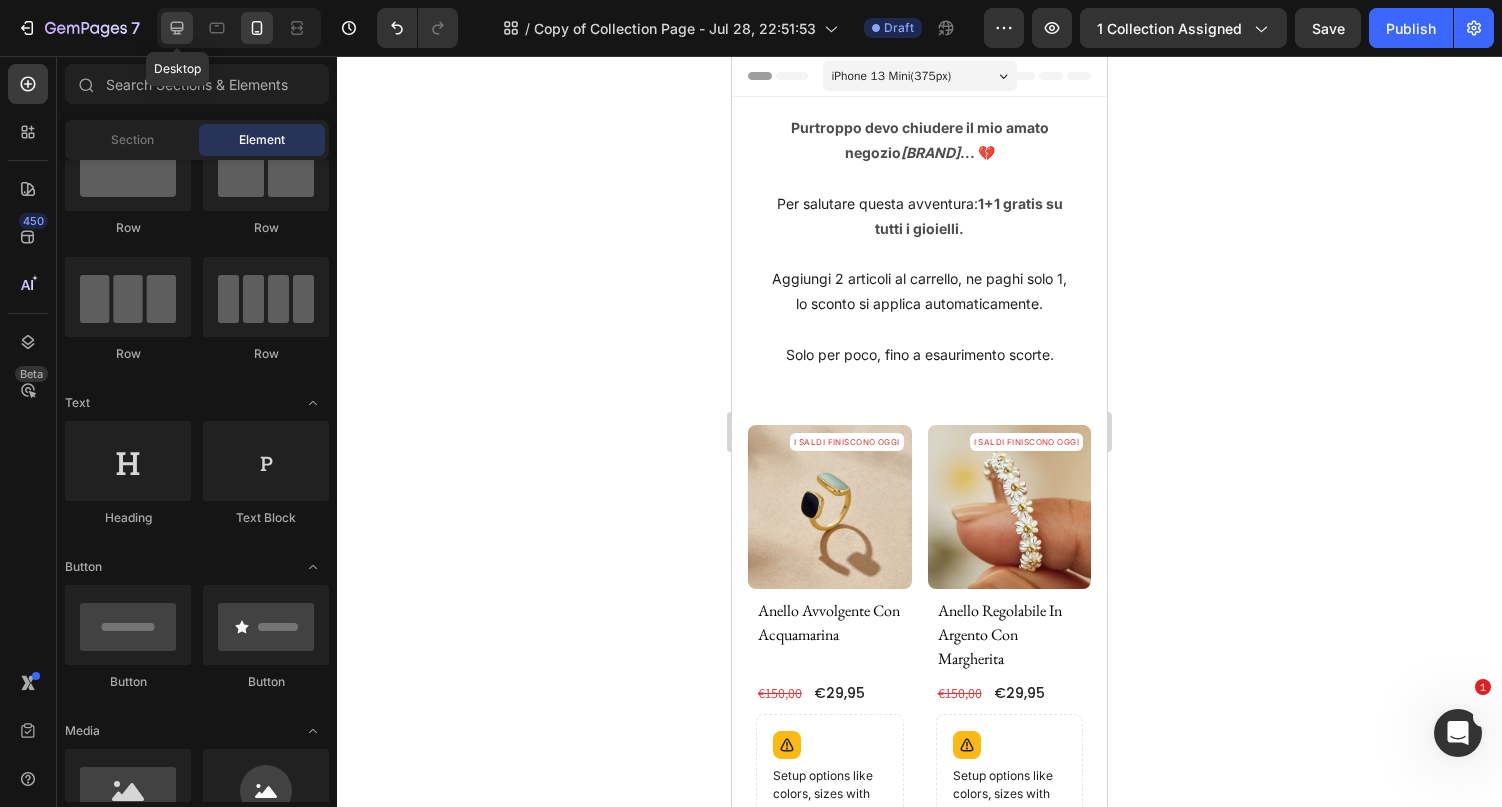 click 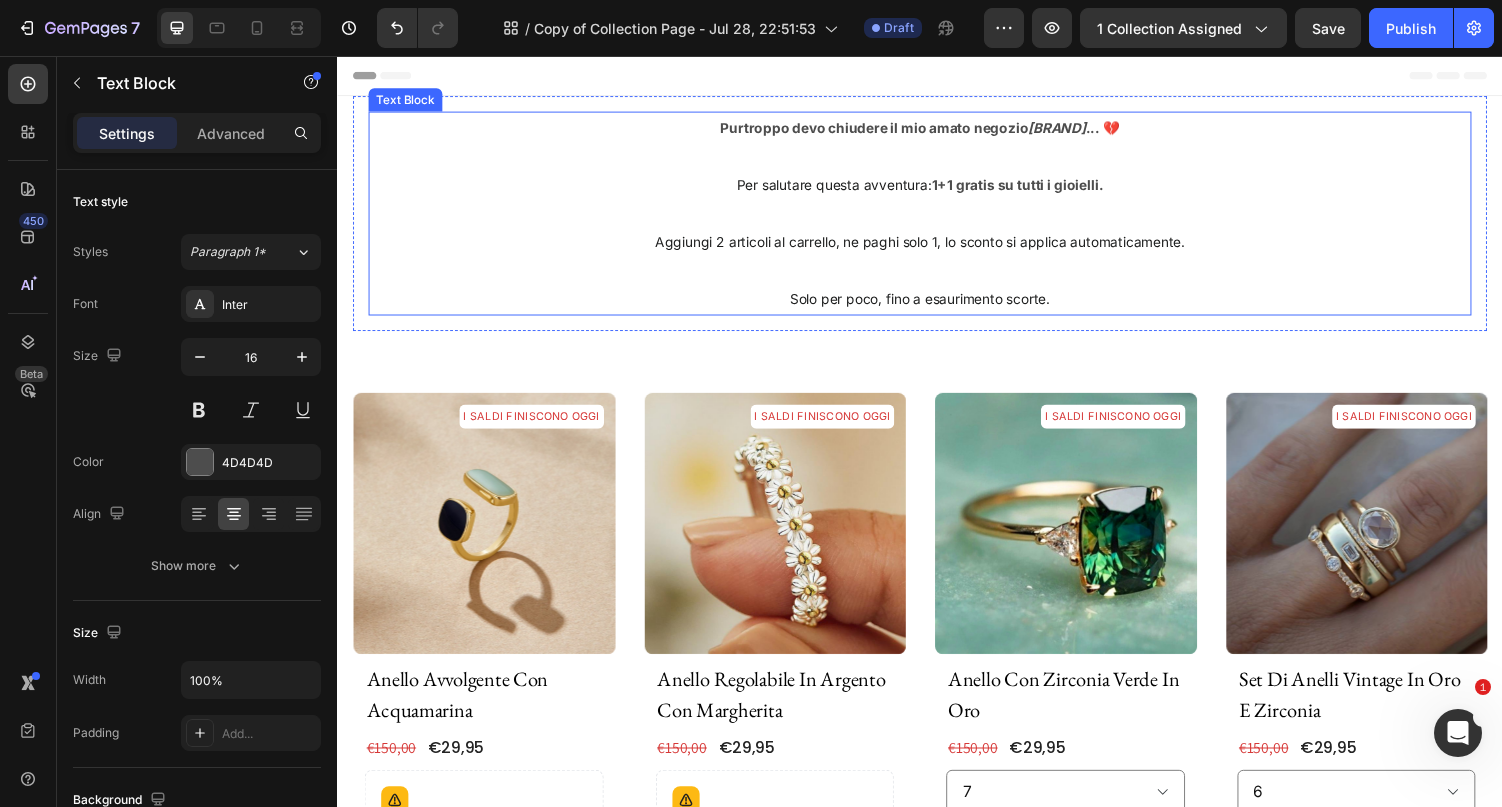 click on "Purtroppo devo chiudere il mio amato negozio  [BRAND] ... 💔 Per salutare questa avventura:  1+1 gratis su tutti i gioielli. Aggiungi 2 articoli al carrello, ne paghi solo 1, lo sconto si applica automaticamente. Solo per poco, fino a esaurimento scorte." at bounding box center (937, 218) 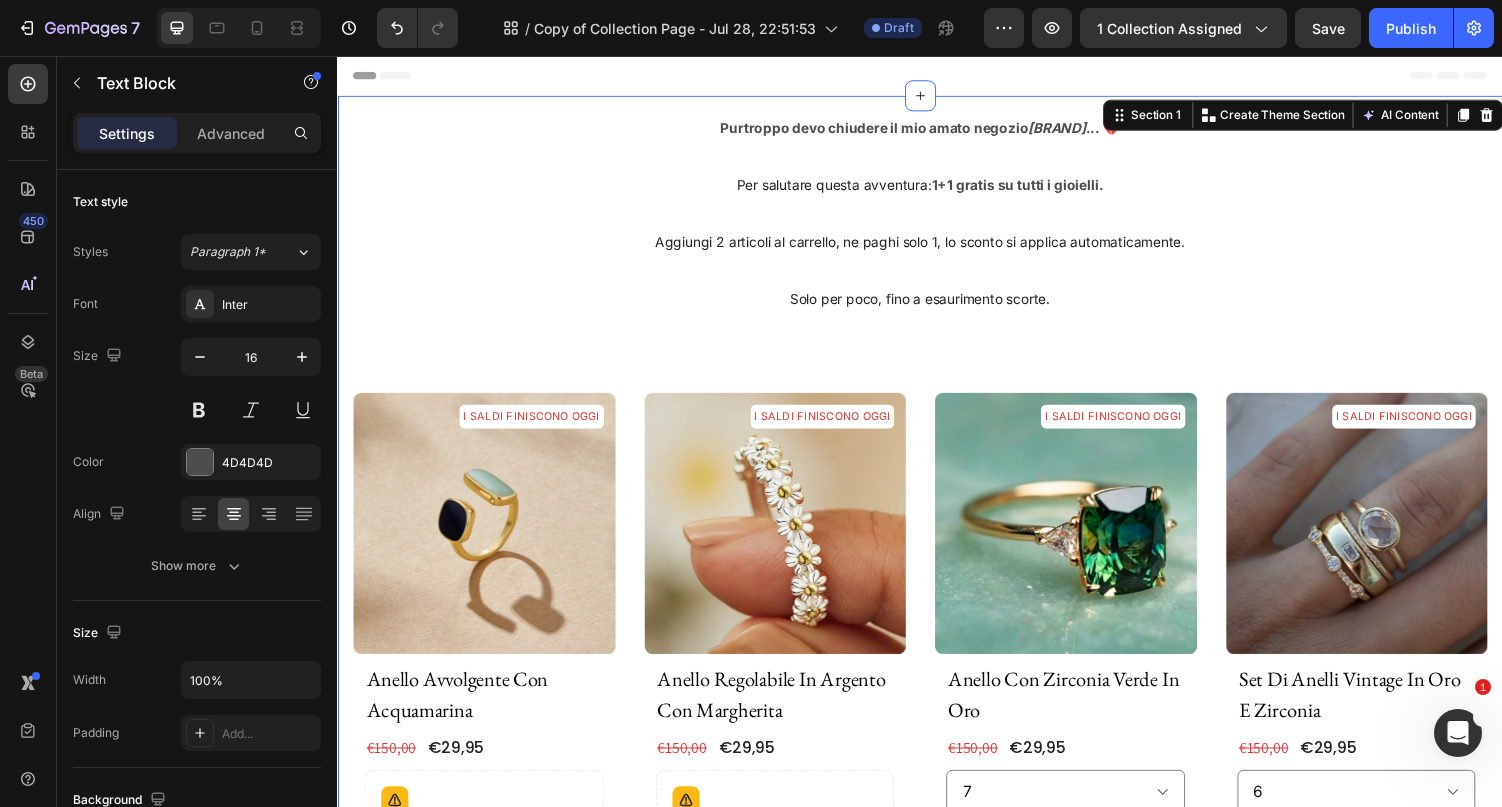 click on "Purtroppo devo chiudere il mio amato negozio  [BRAND] ... 💔 Per salutare questa avventura:  1+1 gratis su tutti i gioielli. Aggiungi 2 articoli al carrello, ne paghi solo 1, lo sconto si applica automaticamente. Solo per poco, fino a esaurimento scorte. Text Block Row I SALDI FINISCONO OGGI Product Badge Product Images anello avvolgente con acquamarina Product Title €29,95 (P) Price (P) Price €150,00 (P) Price (P) Price Row Setup options like colors, sizes with product variant.       Add new variant   or   sync data Product Variants & Swatches AGGIUNGERE (P) Cart Button Row Product List I SALDI FINISCONO OGGI Product Badge Product Images anello regolabile in argento con margherita Product Title €29,95 (P) Price (P) Price €150,00 (P) Price (P) Price Row Setup options like colors, sizes with product variant.       Add new variant   or   sync data Product Variants & Swatches ESAURITO (P) Cart Button Row Product List I SALDI FINISCONO OGGI Product Badge Product Images Product Title €29,95 Row" at bounding box center [937, 1855] 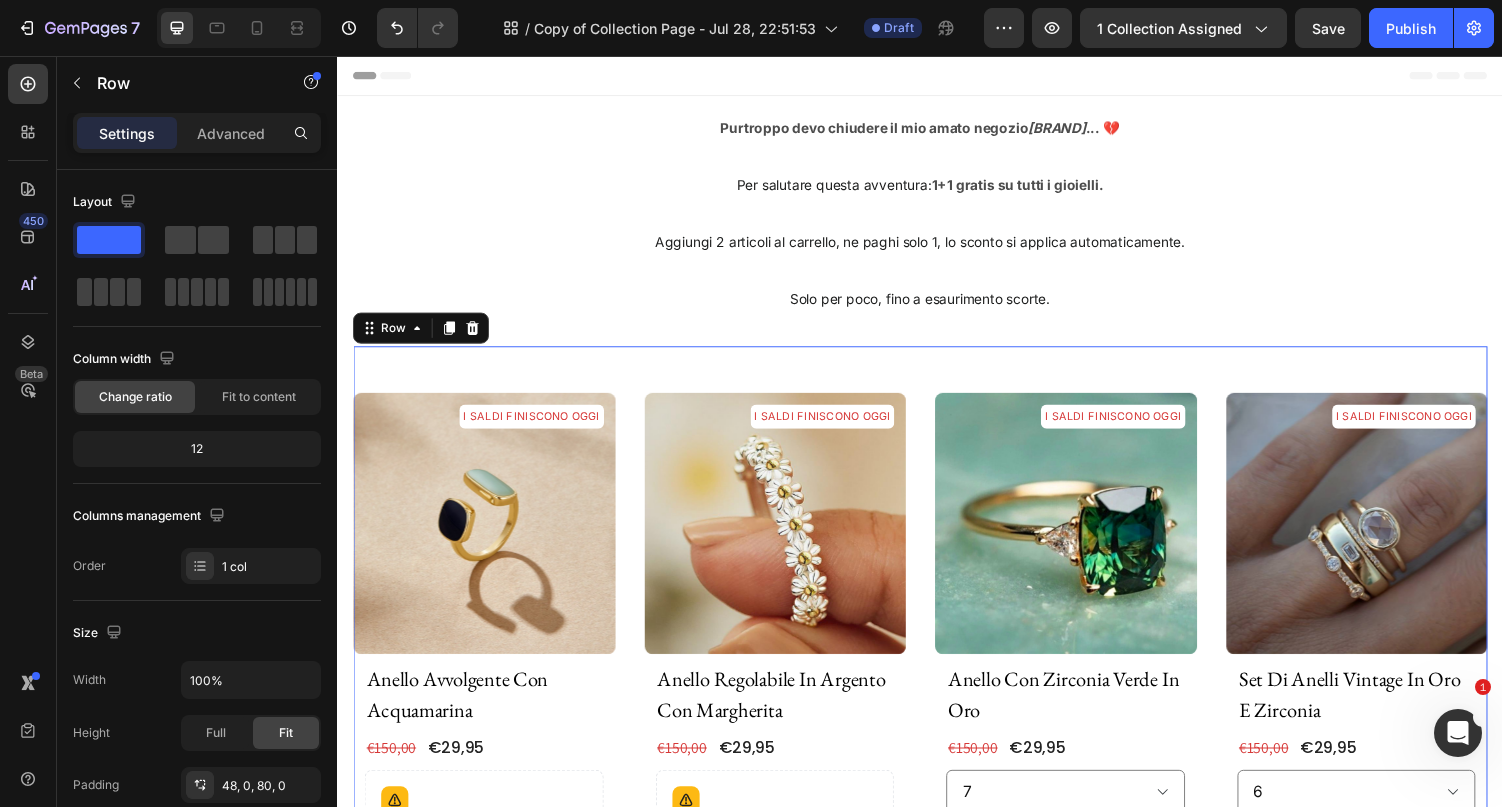 click on "Header" at bounding box center [937, 76] 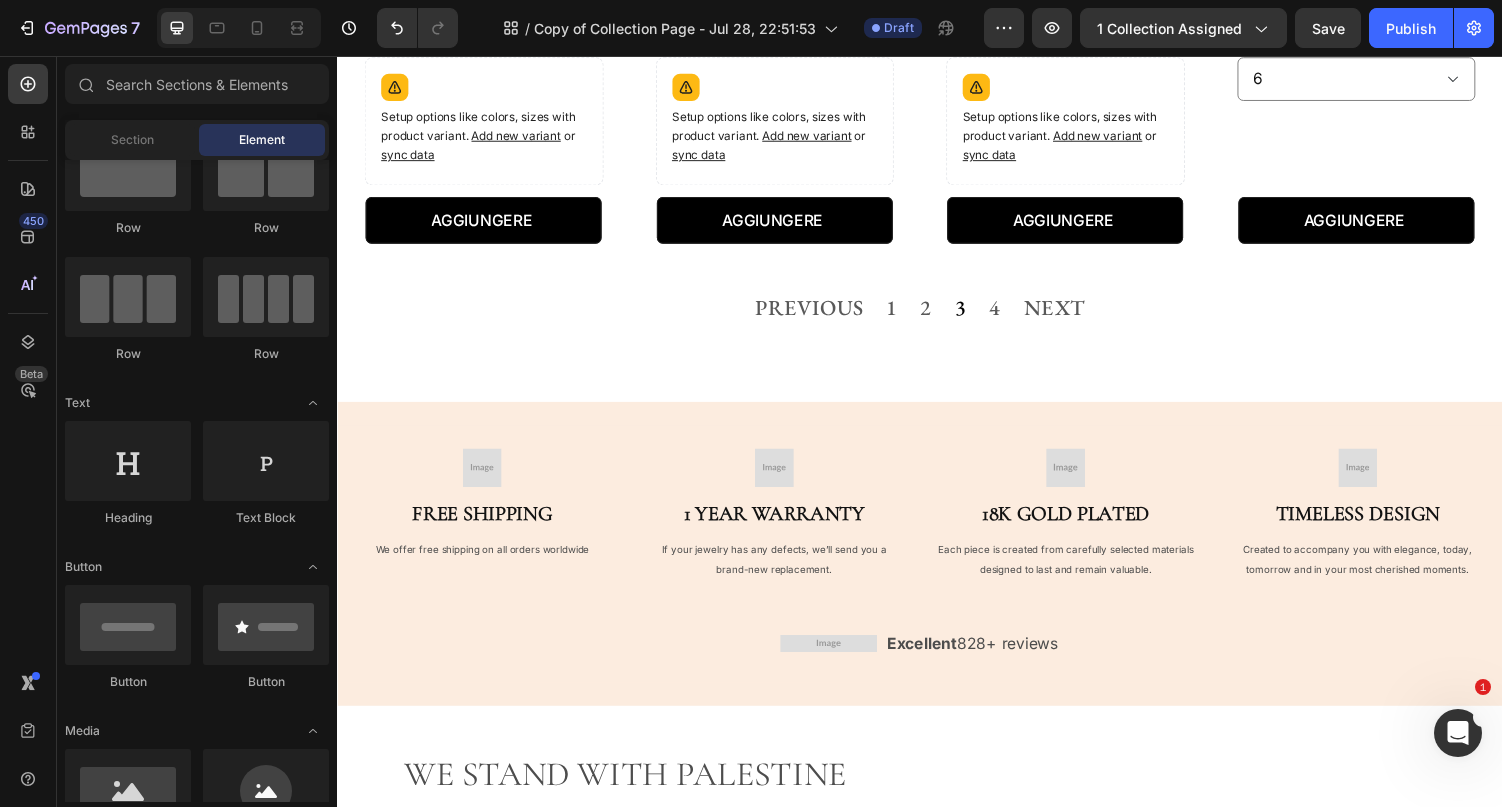 scroll, scrollTop: 3214, scrollLeft: 0, axis: vertical 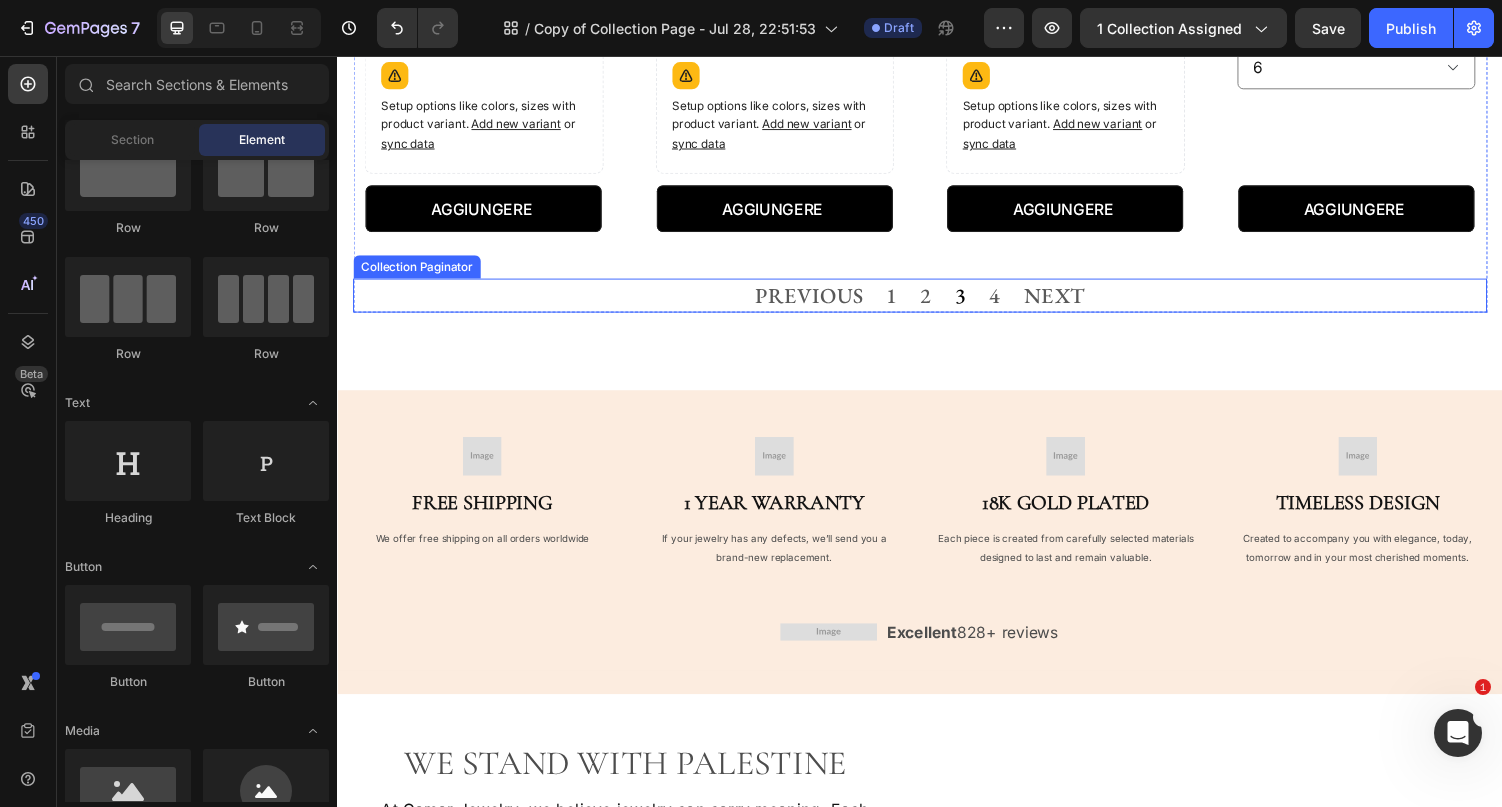 click on "PREVIOUS   1   2   3   4   NEXT" at bounding box center (937, 302) 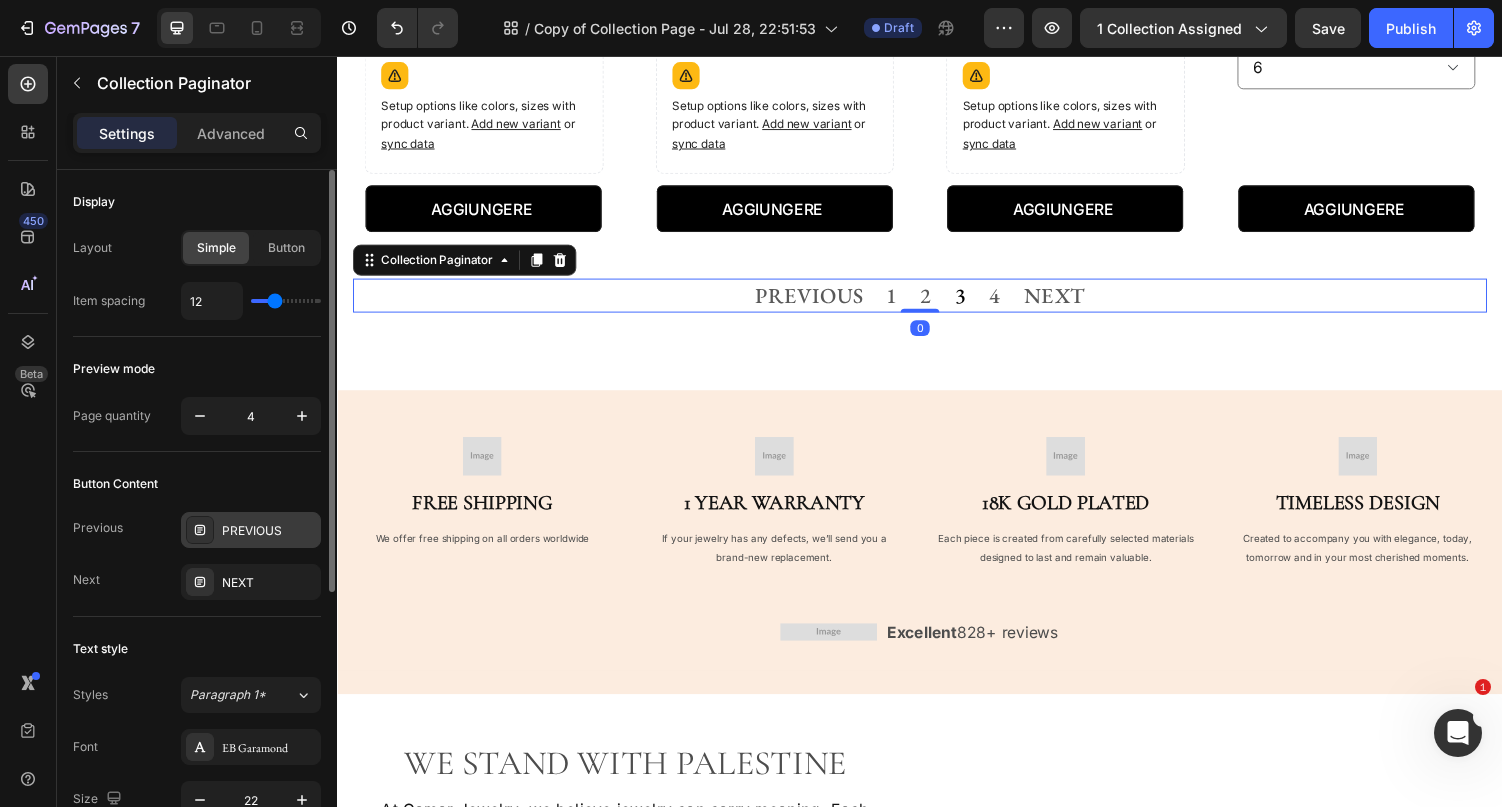 click on "PREVIOUS" at bounding box center [269, 531] 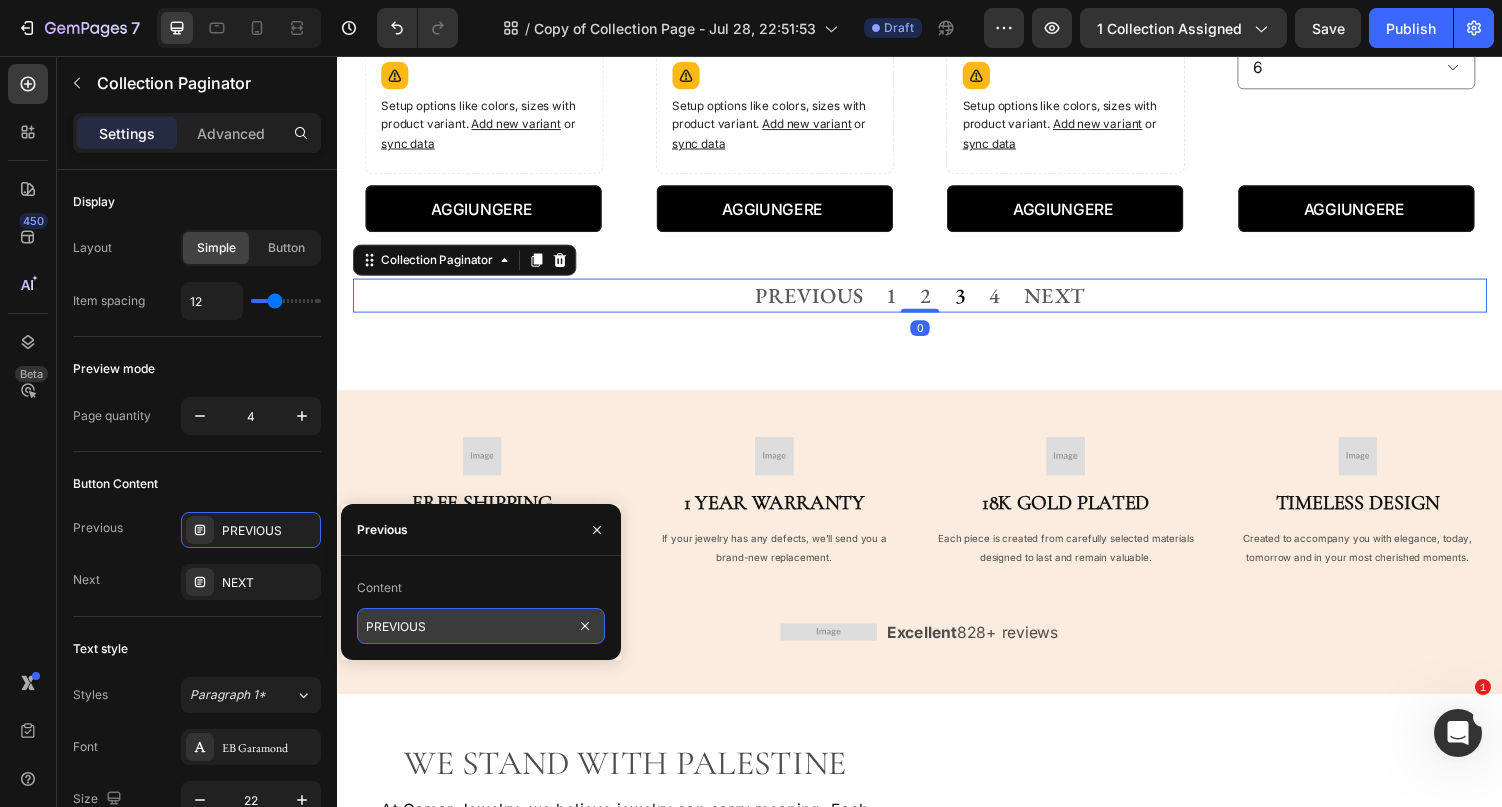 click on "PREVIOUS" at bounding box center [481, 626] 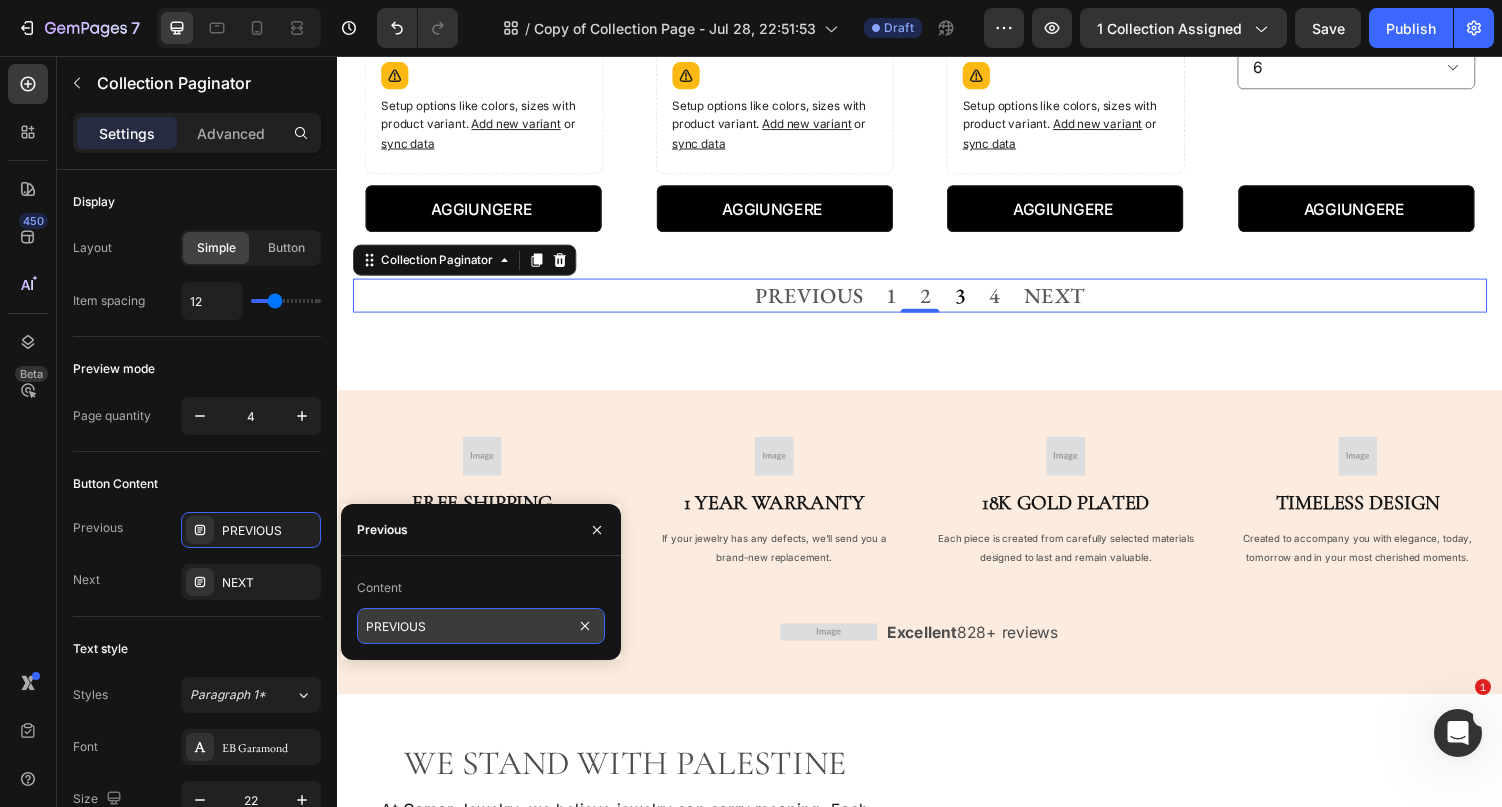 click on "PREVIOUS" at bounding box center (481, 626) 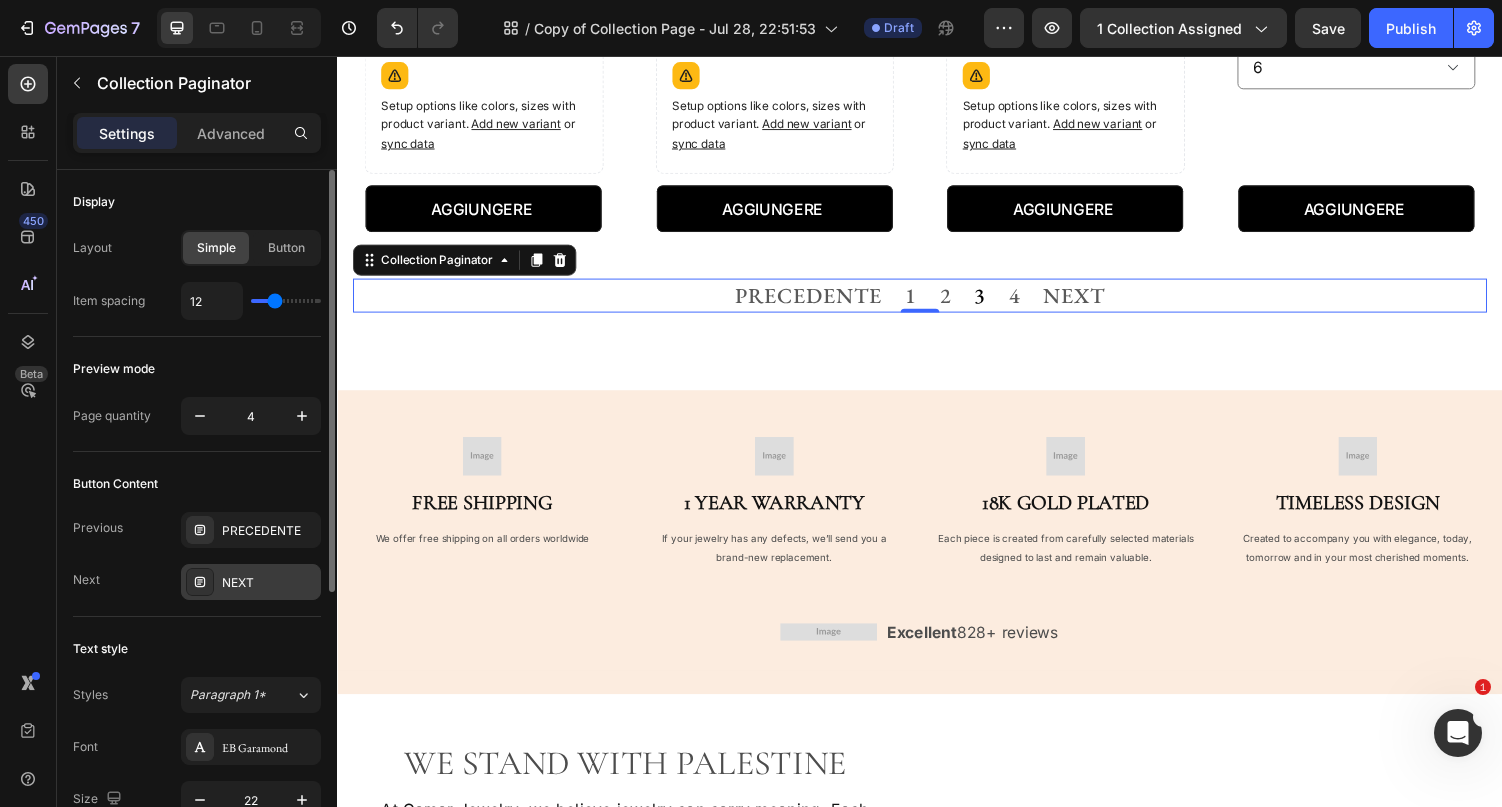click on "NEXT" at bounding box center (269, 583) 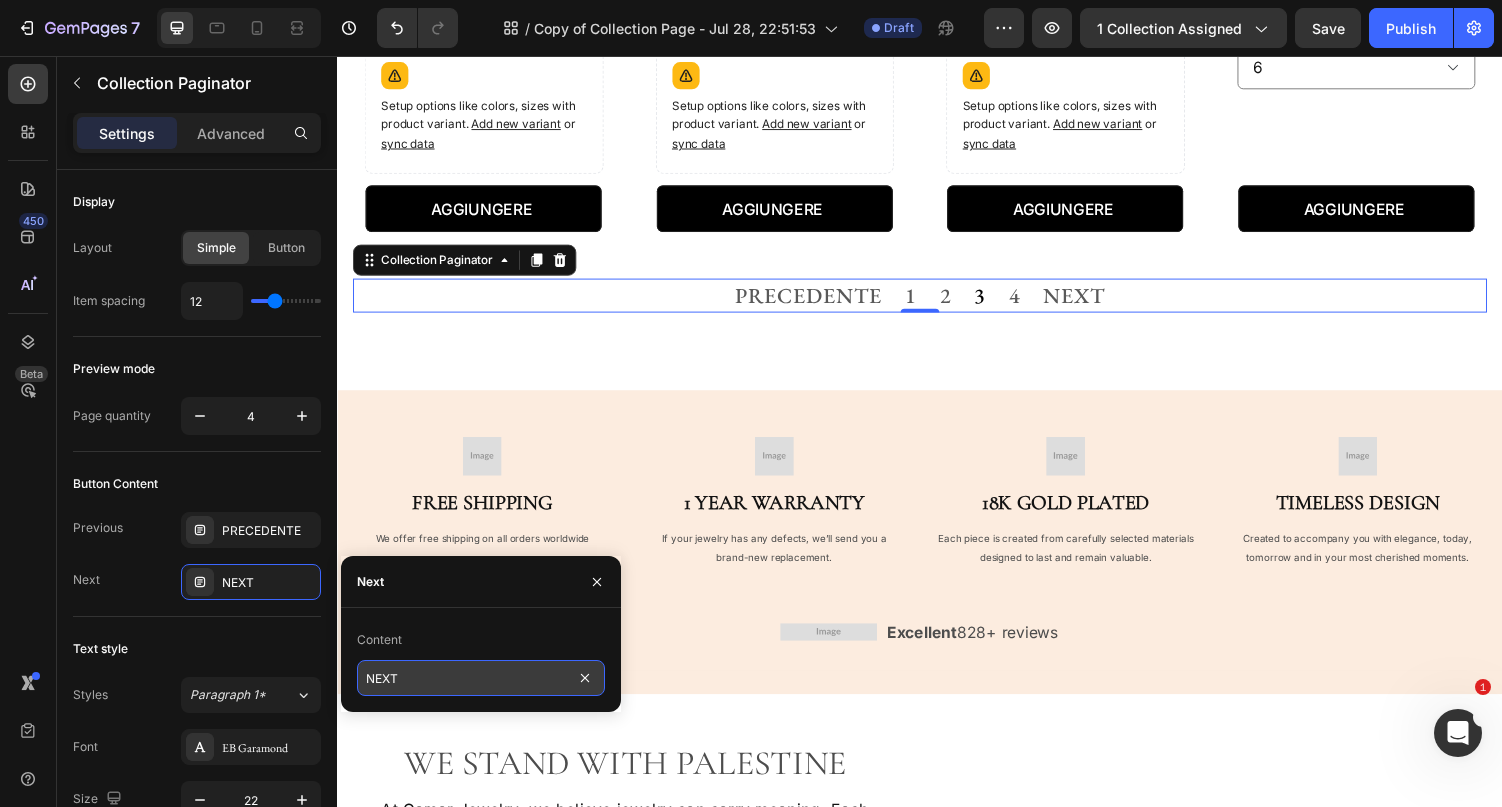 click on "NEXT" at bounding box center (481, 678) 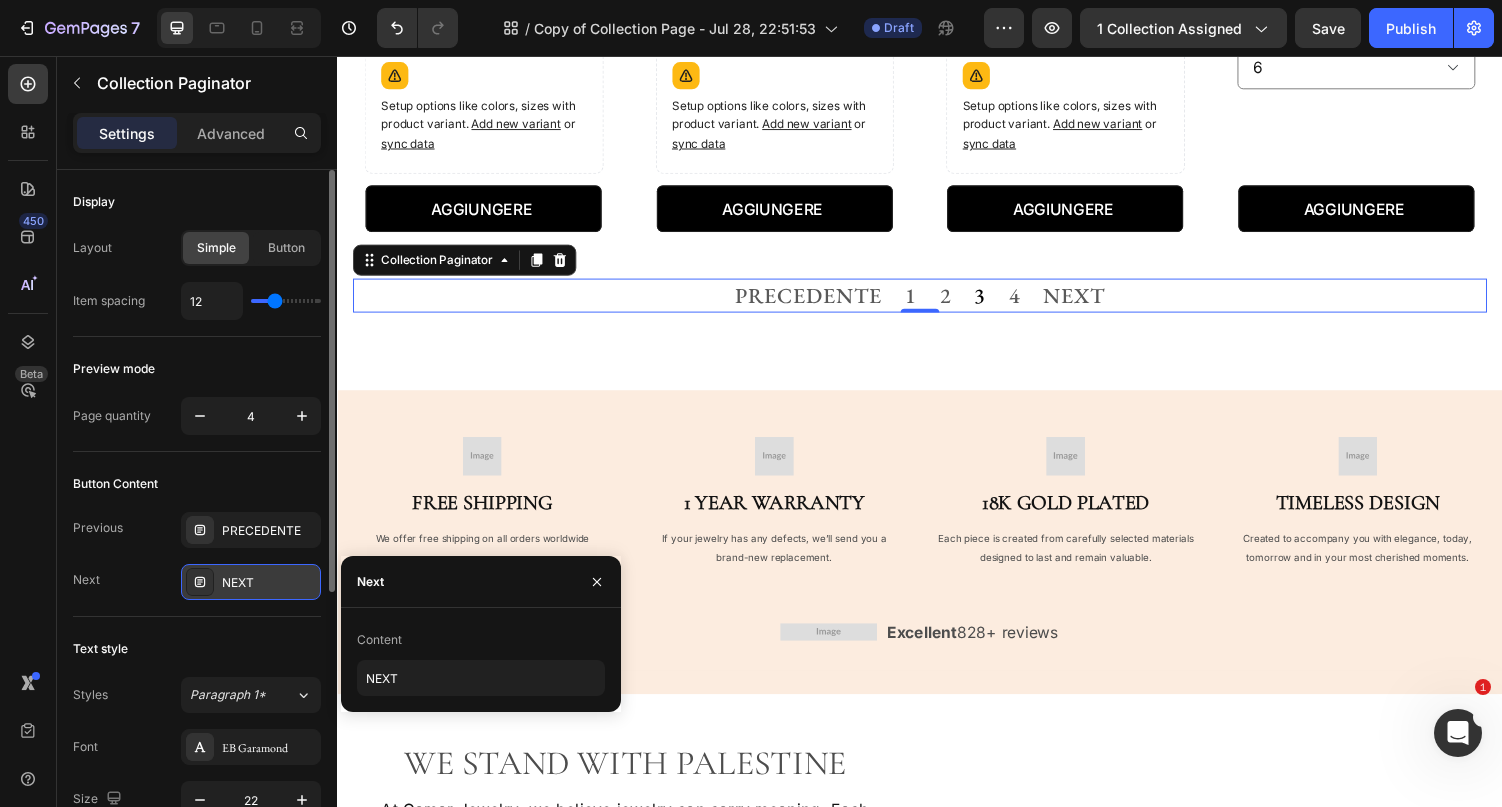 click on "NEXT" at bounding box center [269, 583] 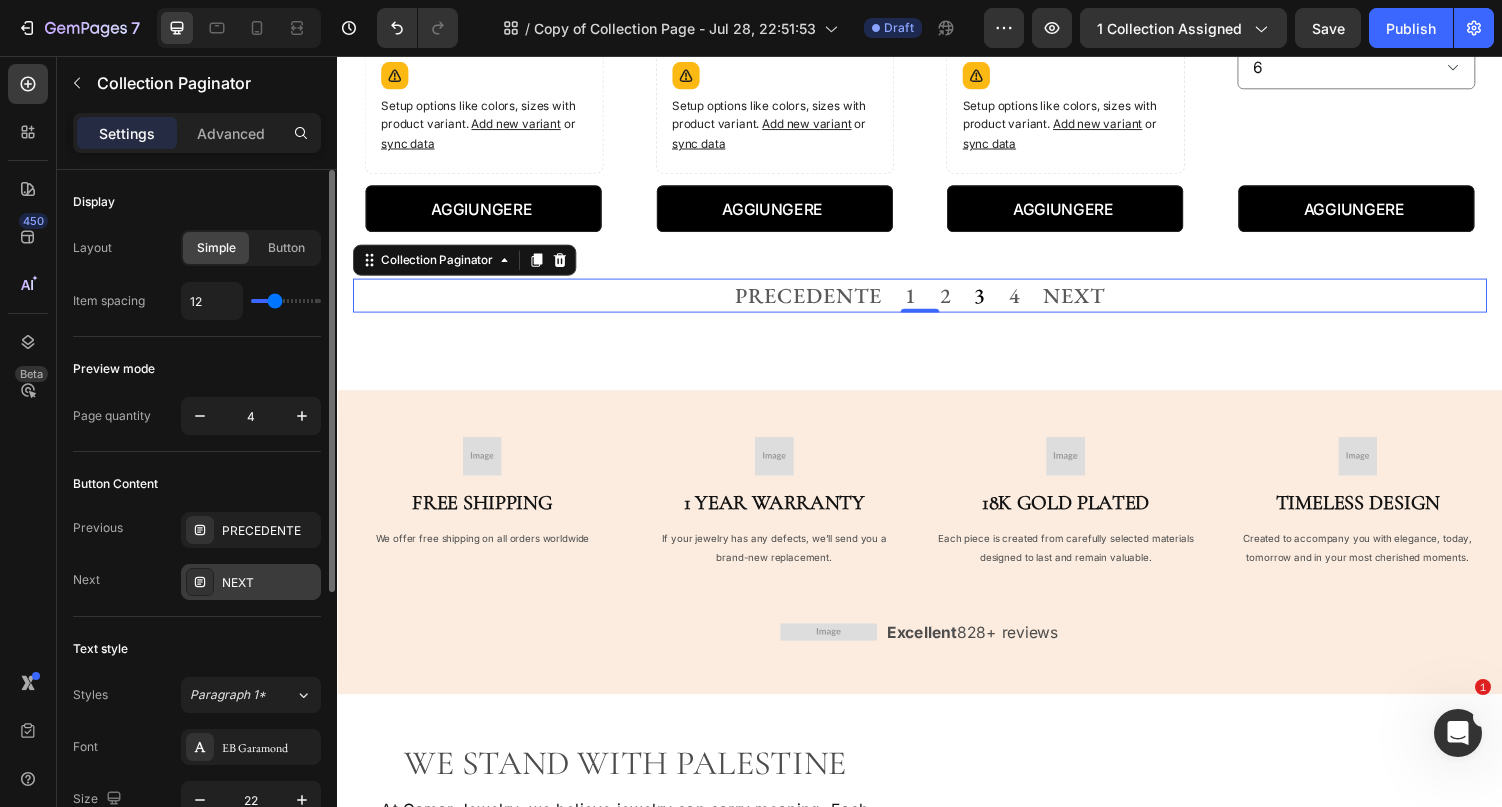click on "NEXT" at bounding box center (269, 583) 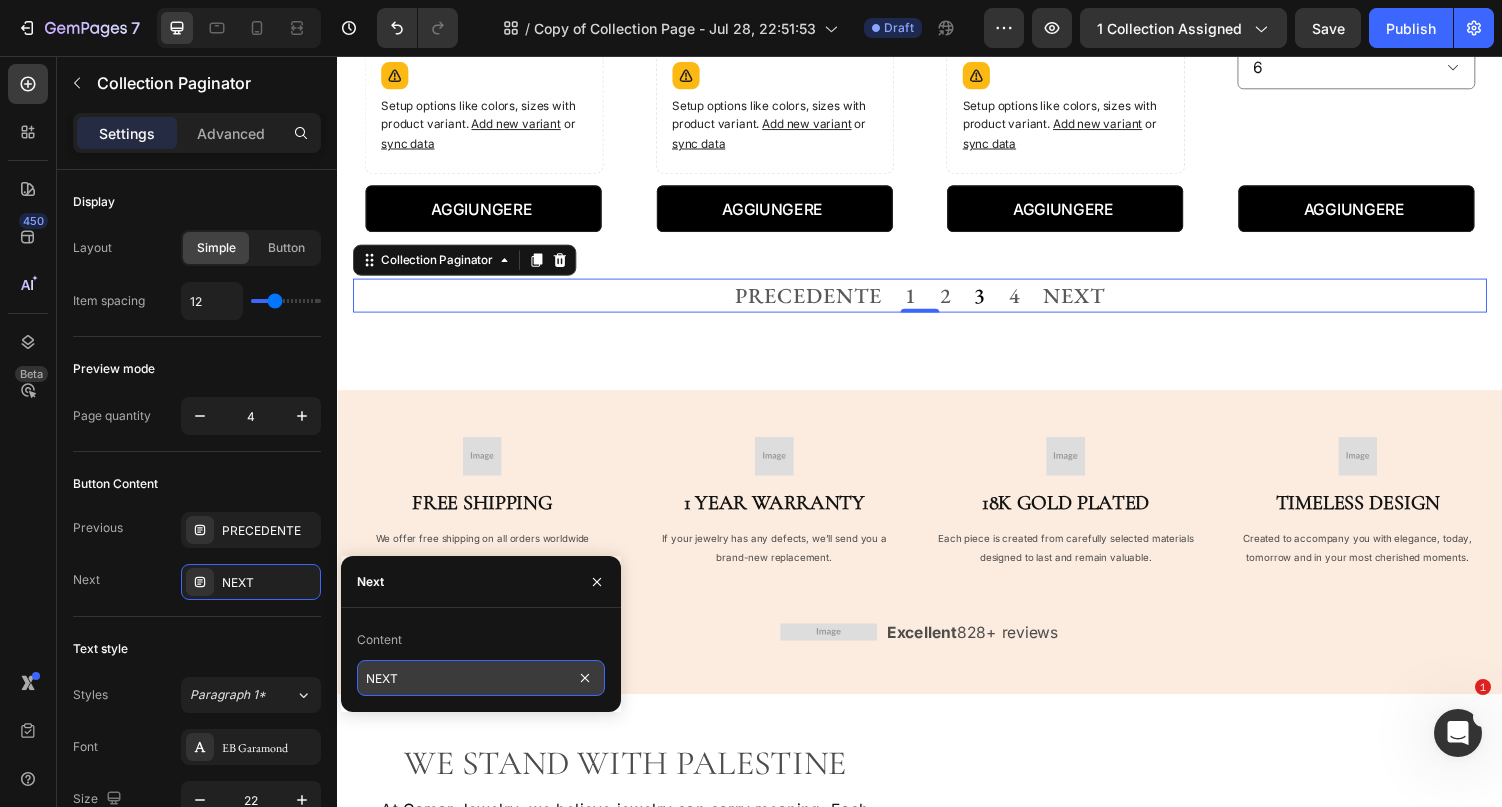click on "NEXT" at bounding box center [481, 678] 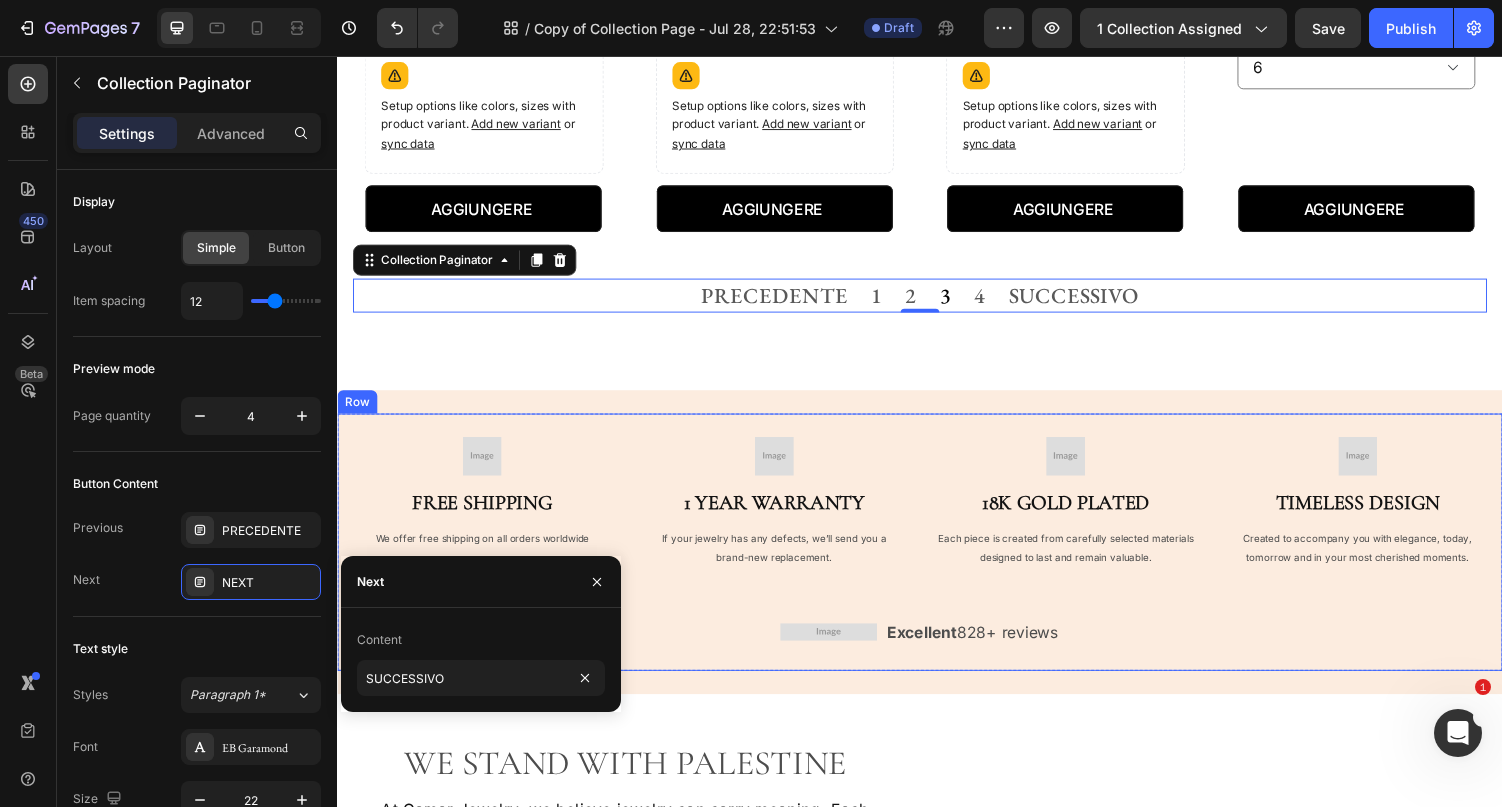 click on "Image Free Shipping Heading We offer free shipping on all orders worldwide Text Block Image 1 Year Warranty Heading If your jewelry has any defects, we’ll send you a brand-new replacement. Text Block Image 18K GOLD PLATED Heading Each piece is created from carefully selected materials designed to last and remain valuable. Text Block Image Timeless Design Heading Created to accompany you with elegance, today, tomorrow and in your most cherished moments. Text Block Row Image Excellent  828+ reviews Text Block Row Row" at bounding box center (937, 556) 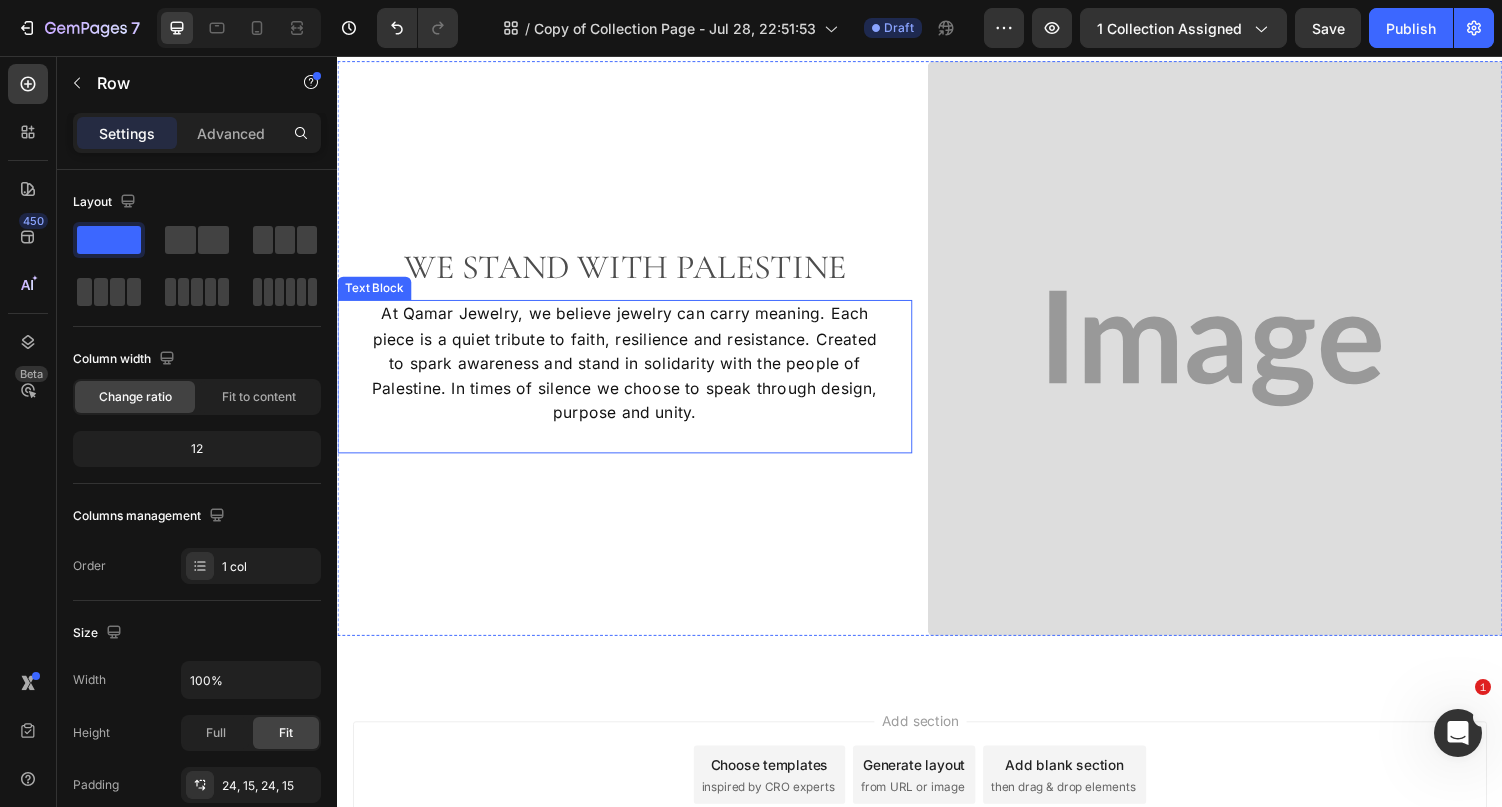 scroll, scrollTop: 3901, scrollLeft: 0, axis: vertical 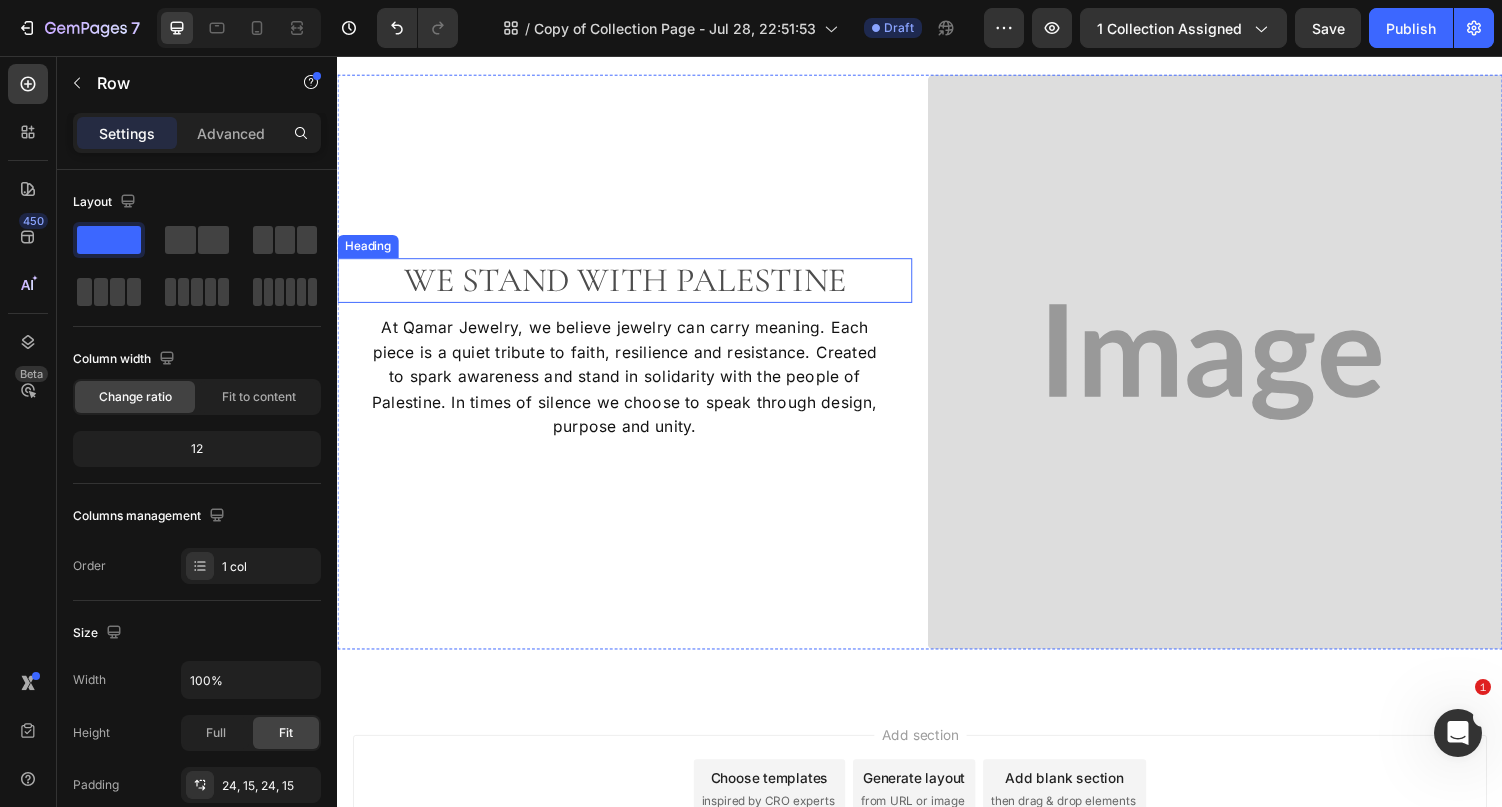 click on "we stand with palestine" at bounding box center [633, 287] 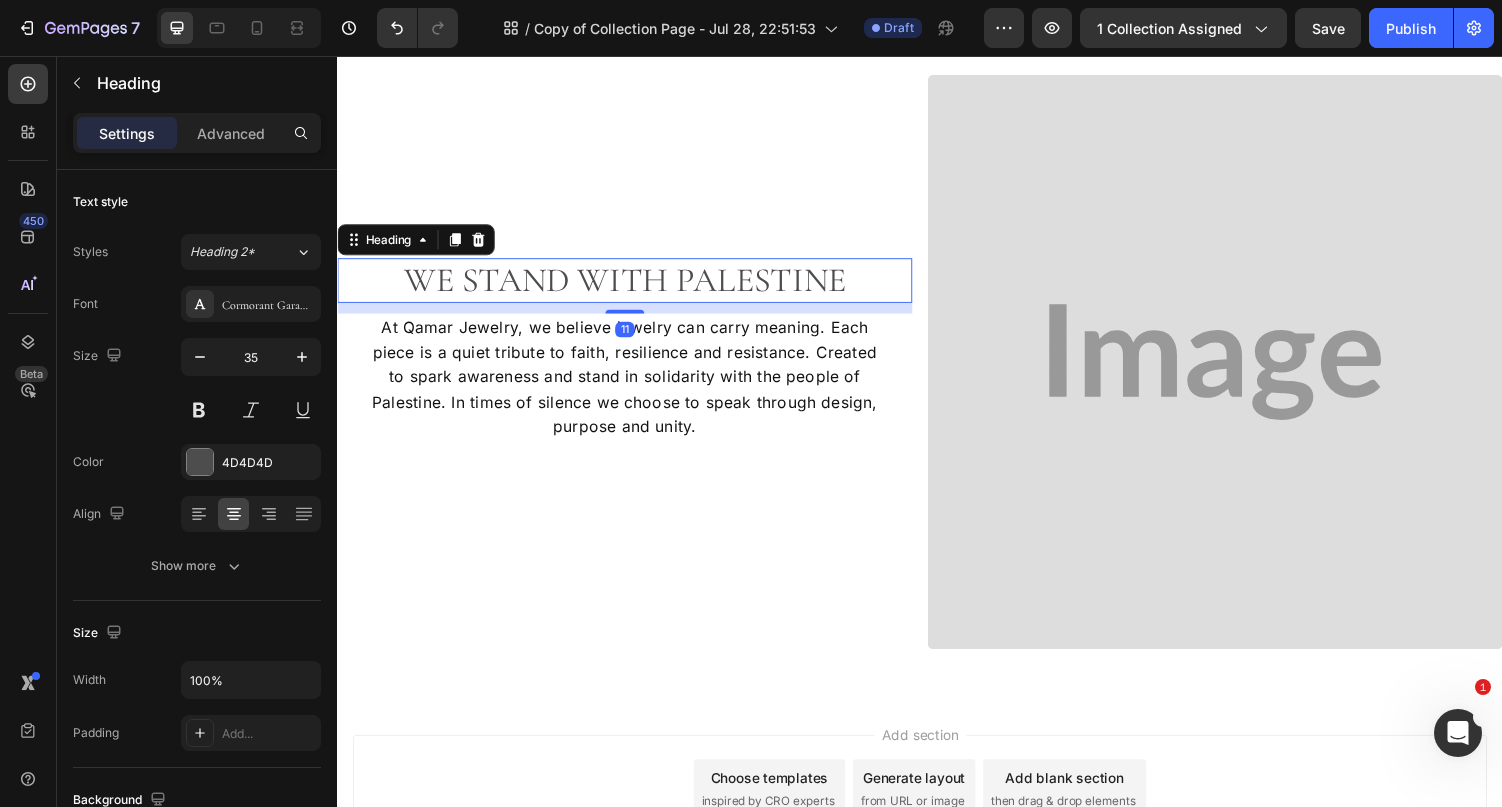 click on "we stand with palestine" at bounding box center (633, 287) 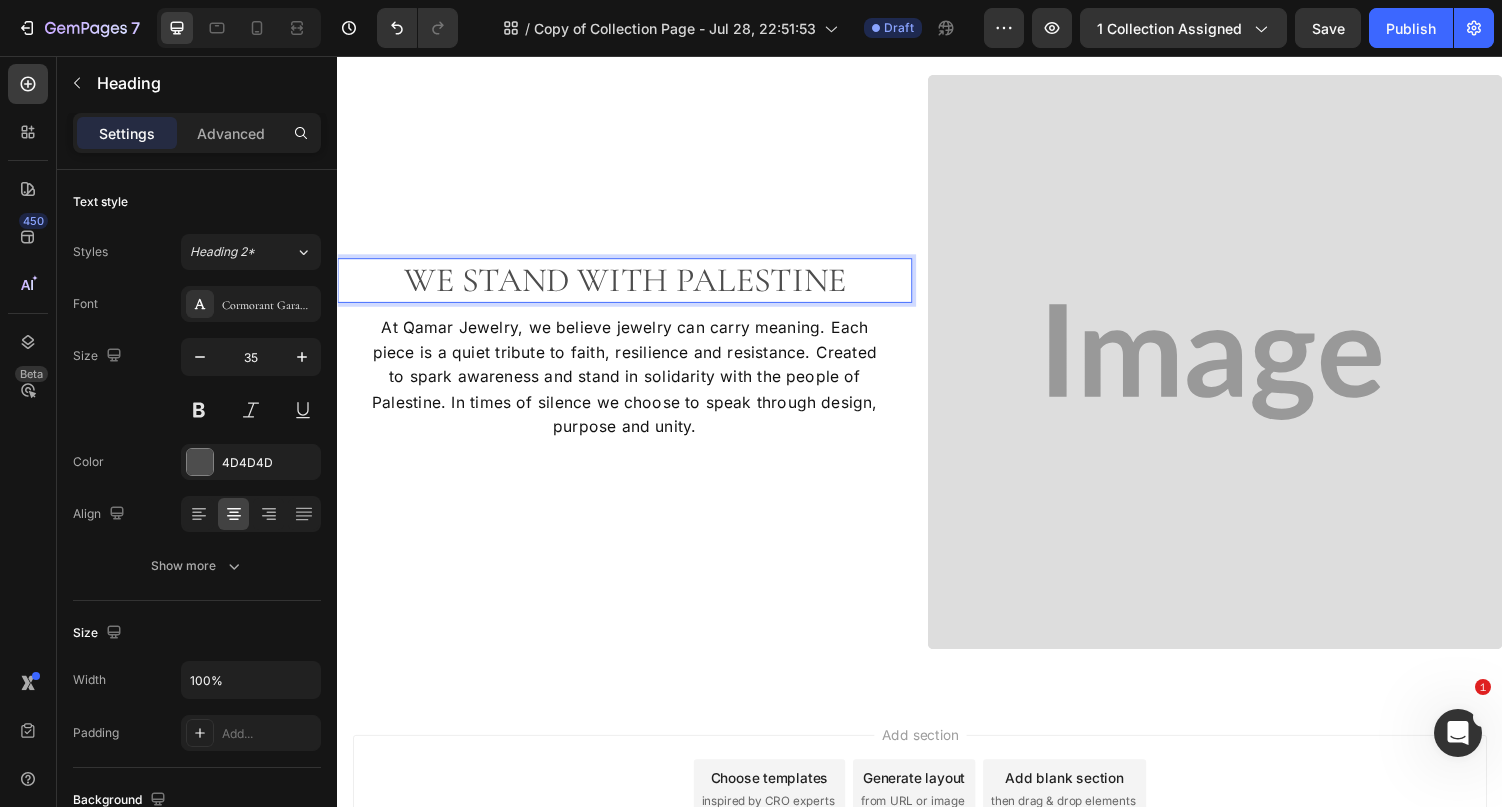 click on "we stand with palestine" at bounding box center (633, 287) 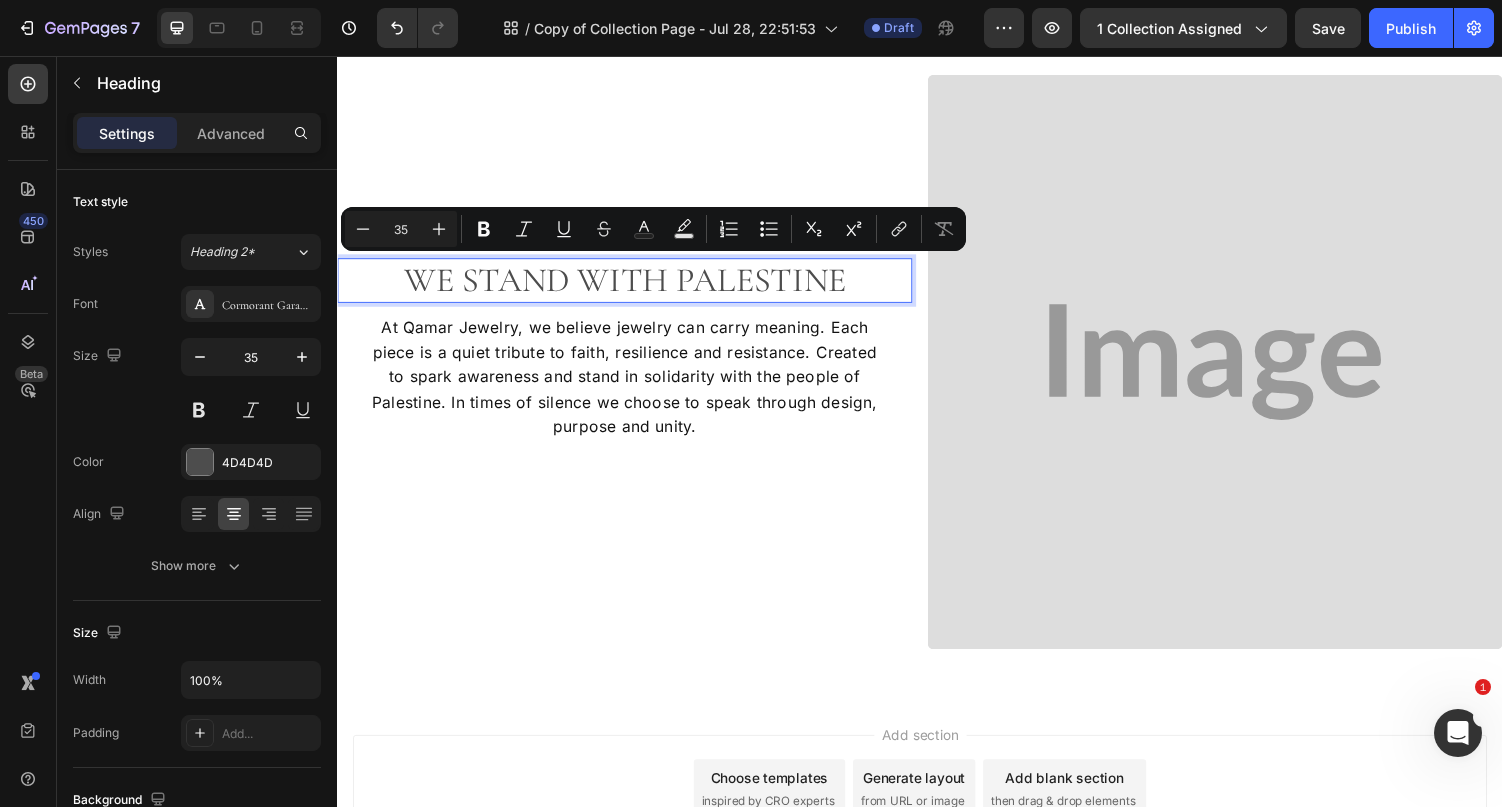 click on "we stand with palestine" at bounding box center (633, 287) 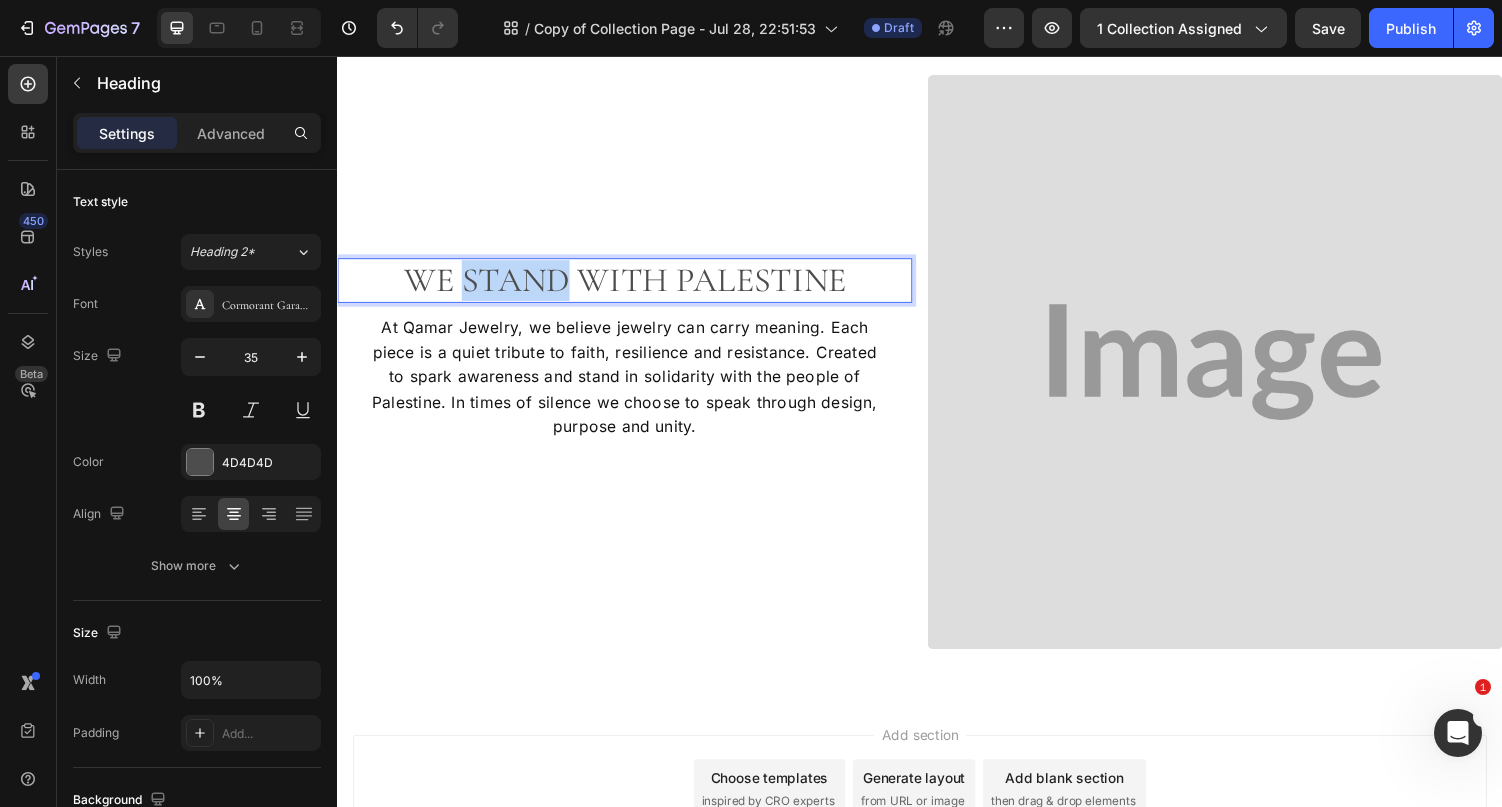 click on "we stand with palestine" at bounding box center (633, 287) 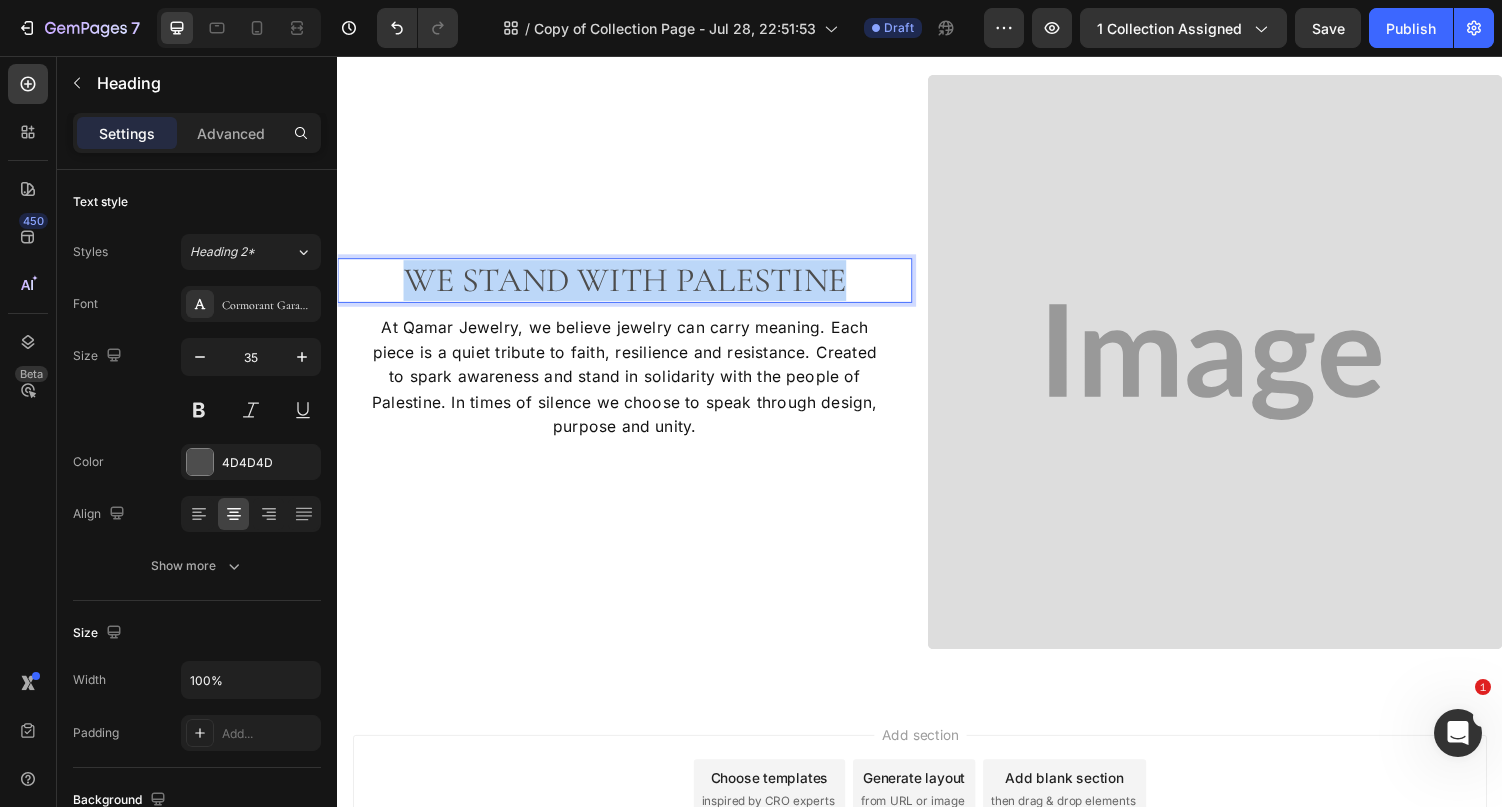 click on "we stand with palestine" at bounding box center [633, 287] 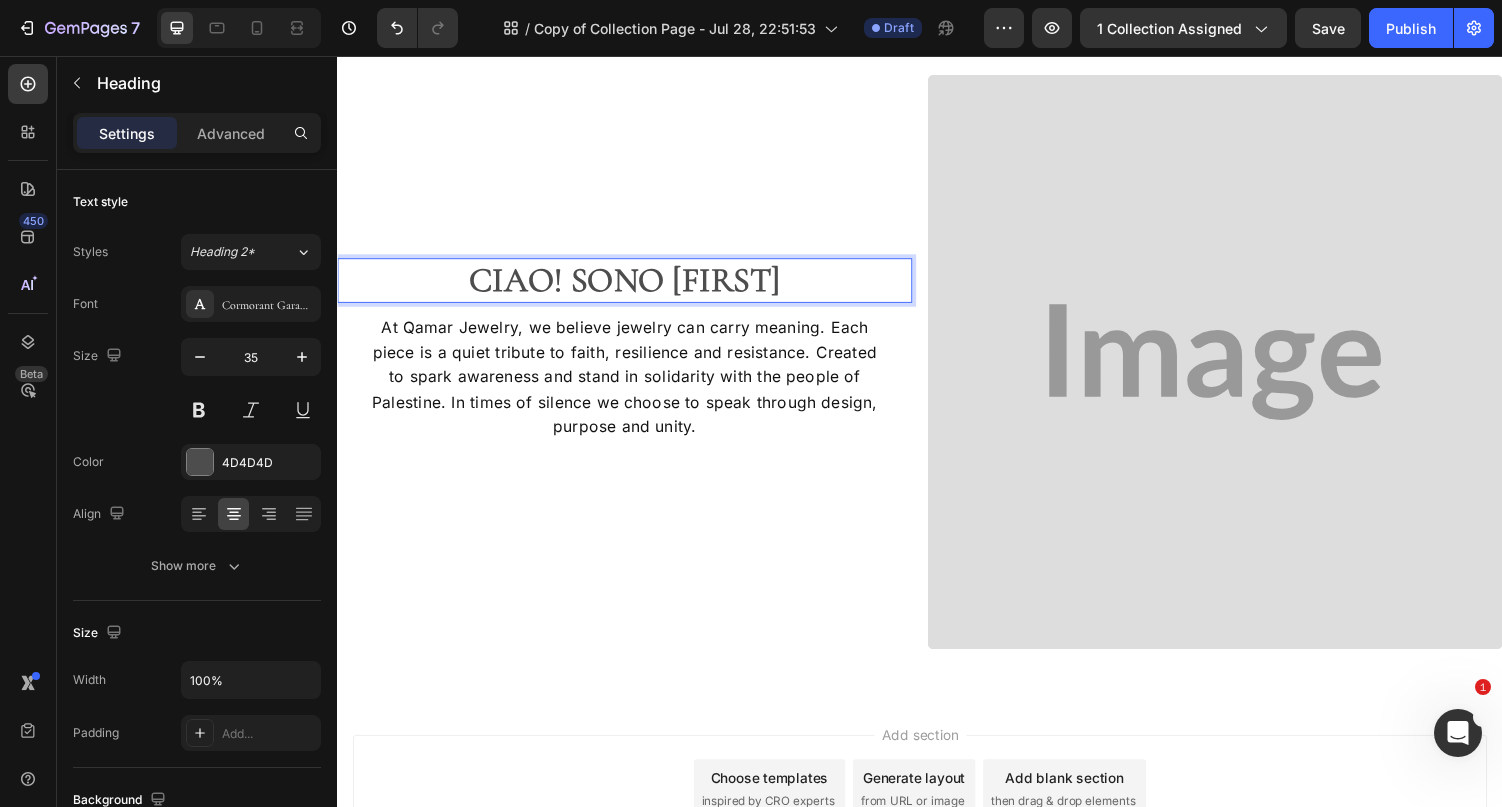 click on "Ciao! Sono [FIRST]" at bounding box center (633, 287) 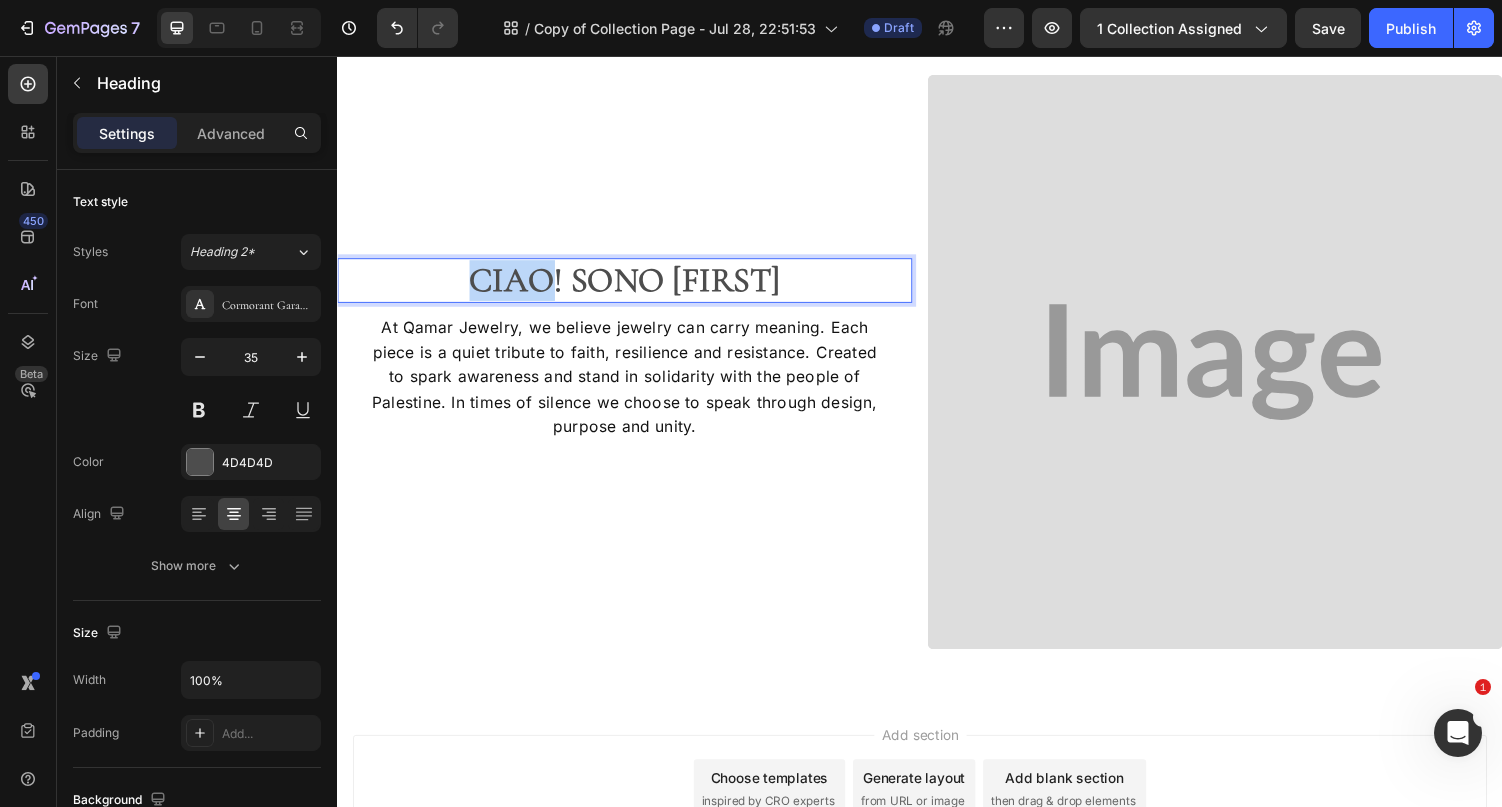 click on "Ciao! Sono [FIRST]" at bounding box center [633, 287] 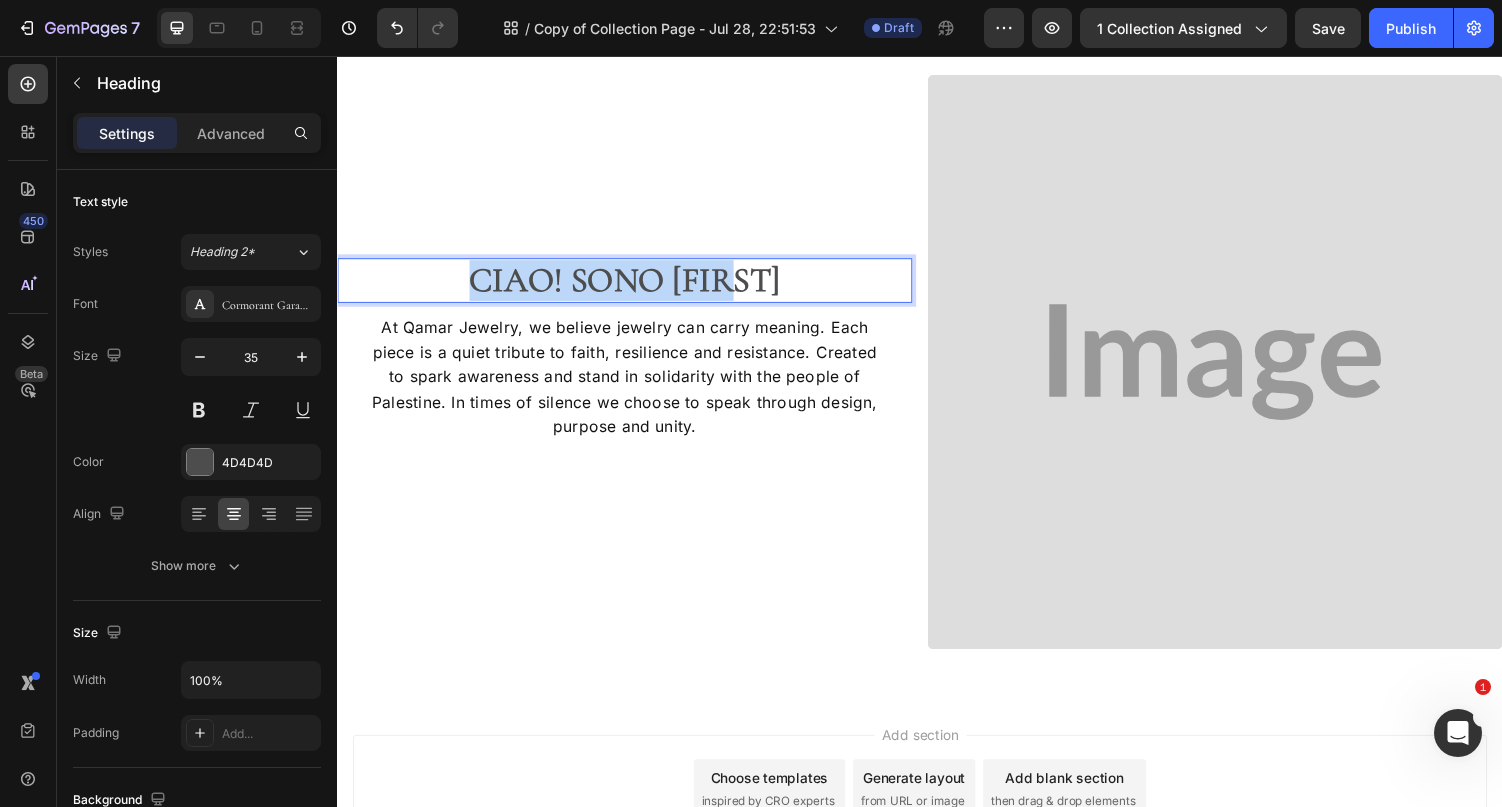 click on "Ciao! Sono [FIRST]" at bounding box center (633, 287) 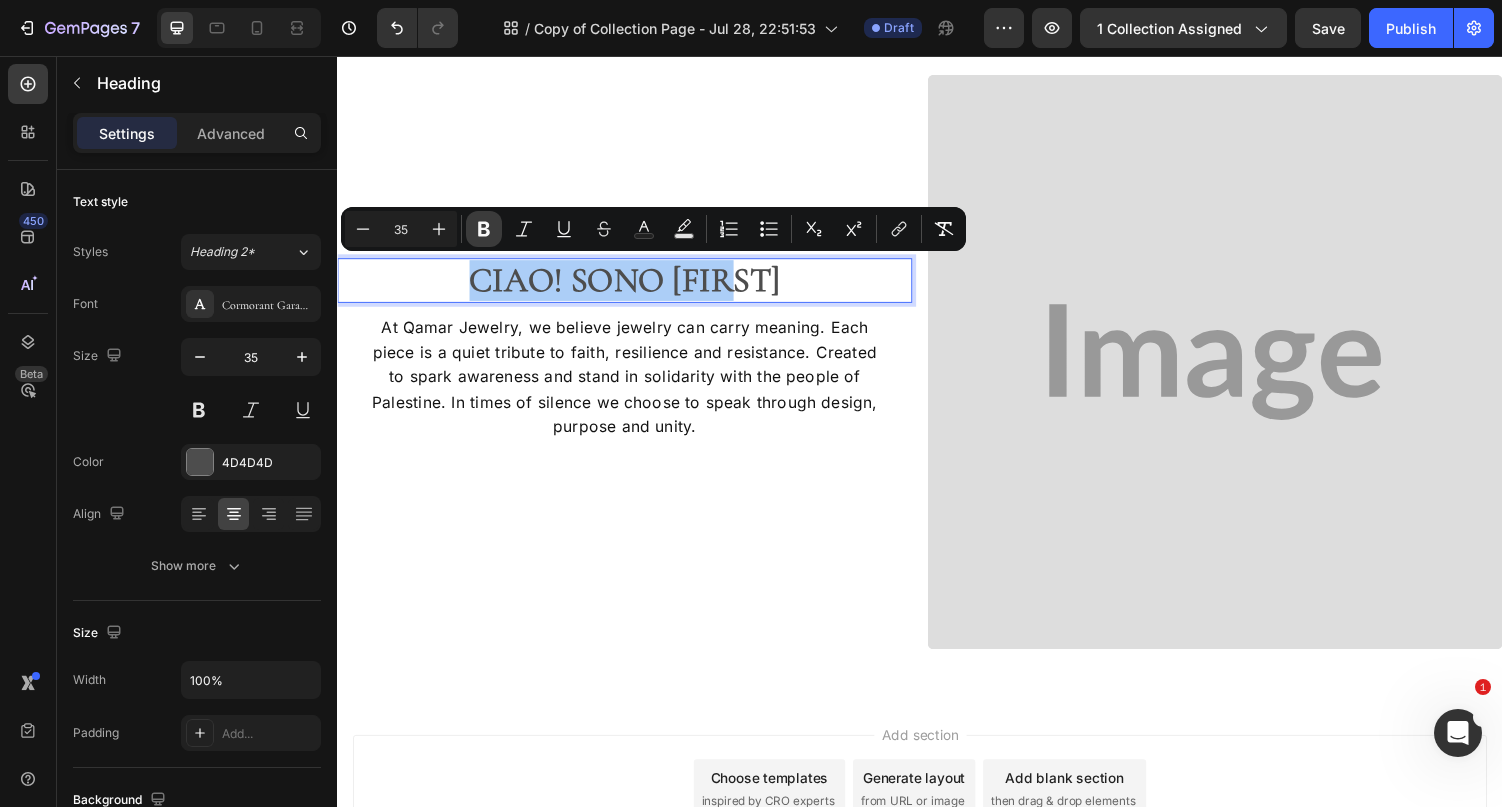 click on "Bold" at bounding box center [484, 229] 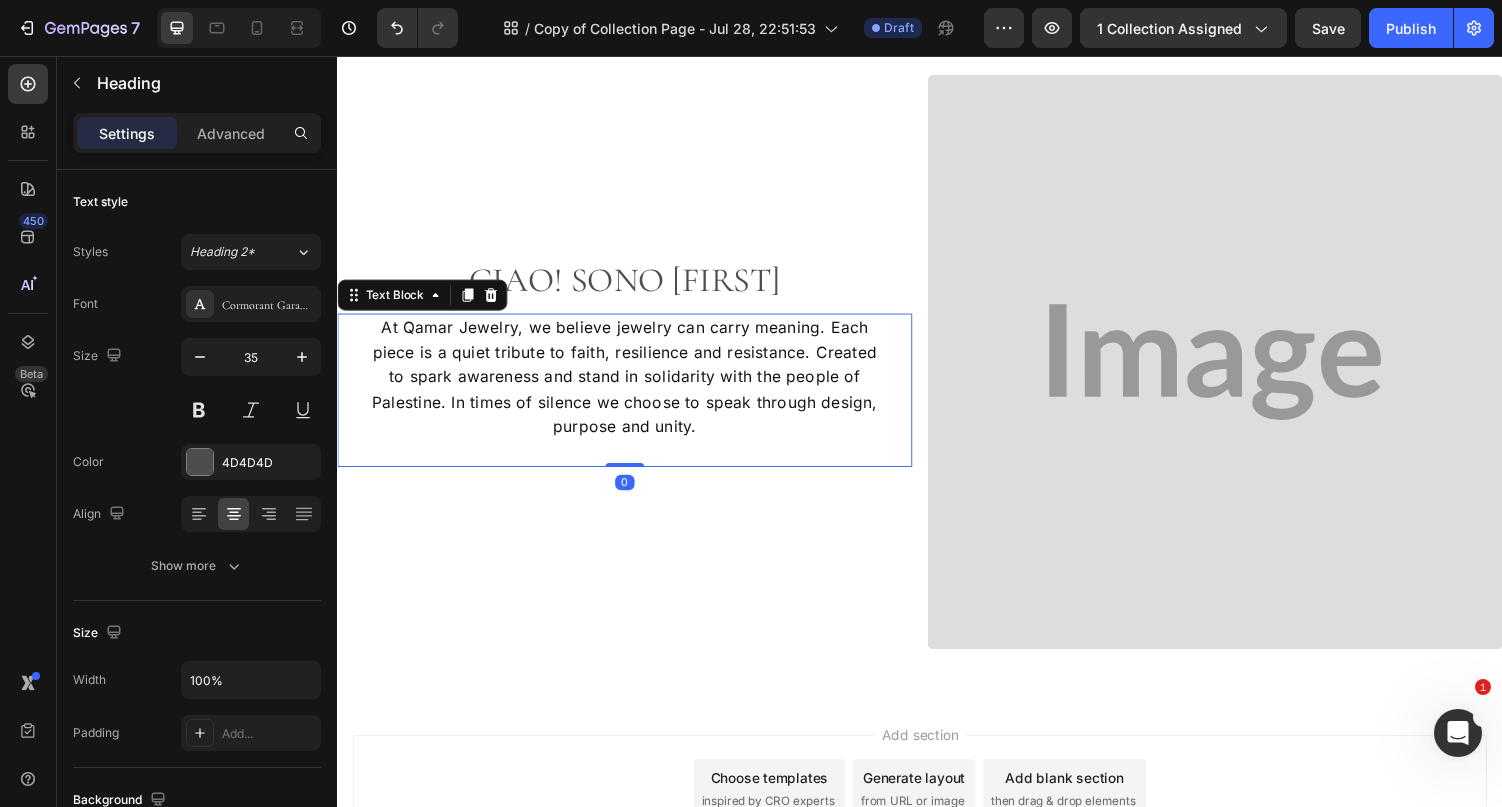 click on "At Qamar Jewelry, we believe jewelry can carry meaning. Each piece is a quiet tribute to faith, resilience and resistance. Created to spark awareness and stand in solidarity with the people of Palestine. In times of silence we choose to speak through design, purpose and unity." at bounding box center [633, 387] 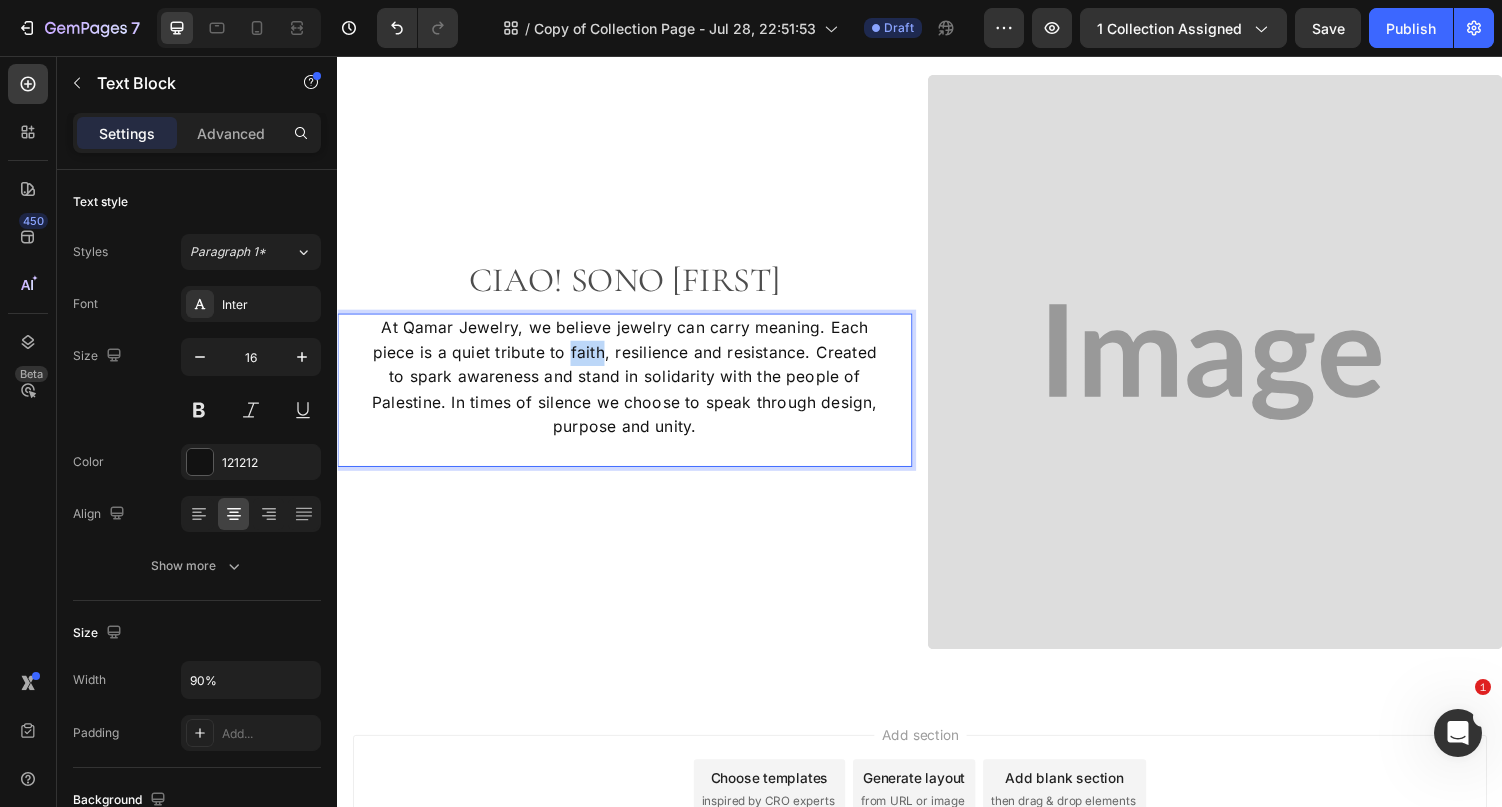 click on "At Qamar Jewelry, we believe jewelry can carry meaning. Each piece is a quiet tribute to faith, resilience and resistance. Created to spark awareness and stand in solidarity with the people of Palestine. In times of silence we choose to speak through design, purpose and unity." at bounding box center [633, 387] 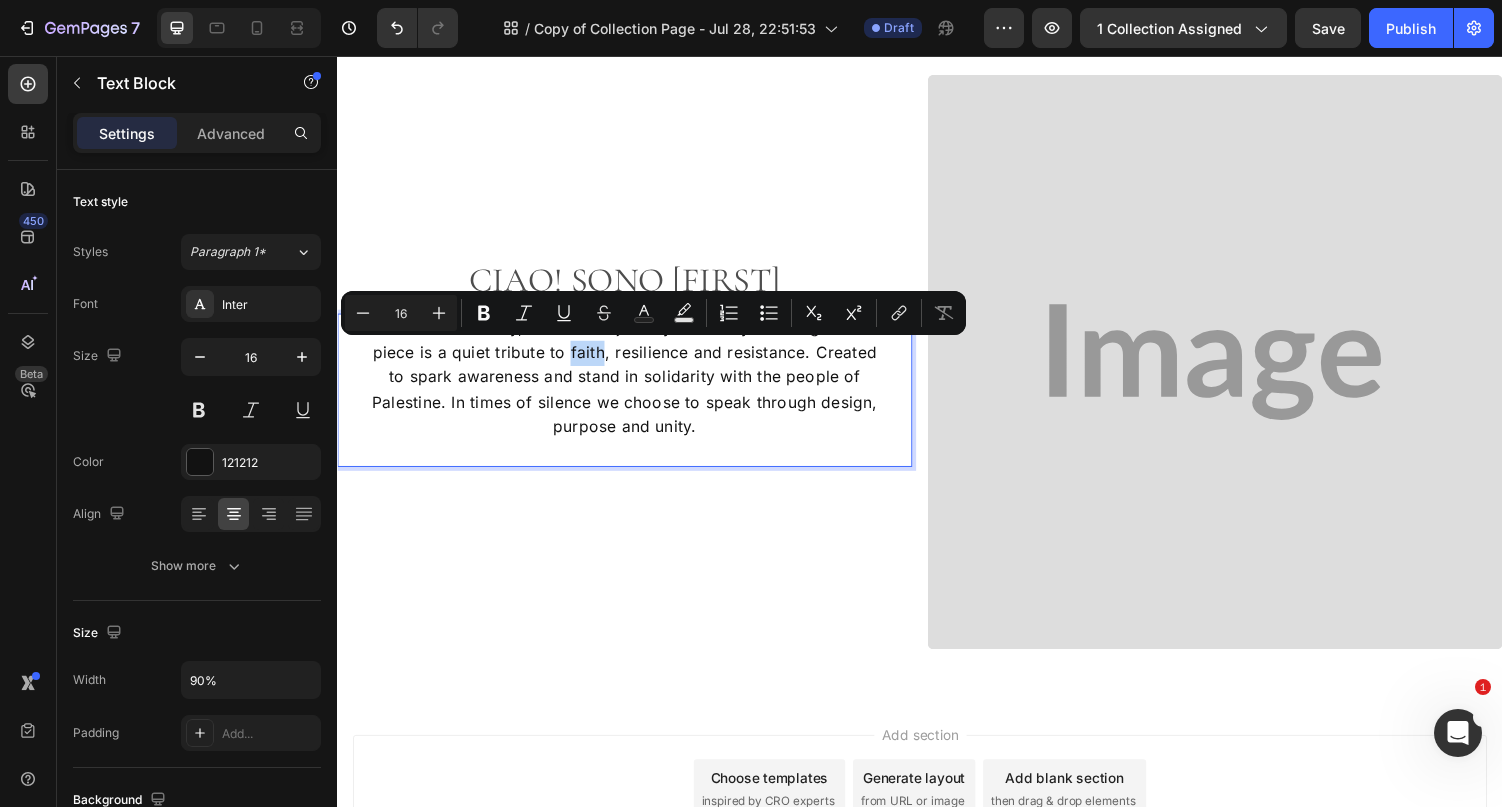 click on "At Qamar Jewelry, we believe jewelry can carry meaning. Each piece is a quiet tribute to faith, resilience and resistance. Created to spark awareness and stand in solidarity with the people of Palestine. In times of silence we choose to speak through design, purpose and unity." at bounding box center [633, 387] 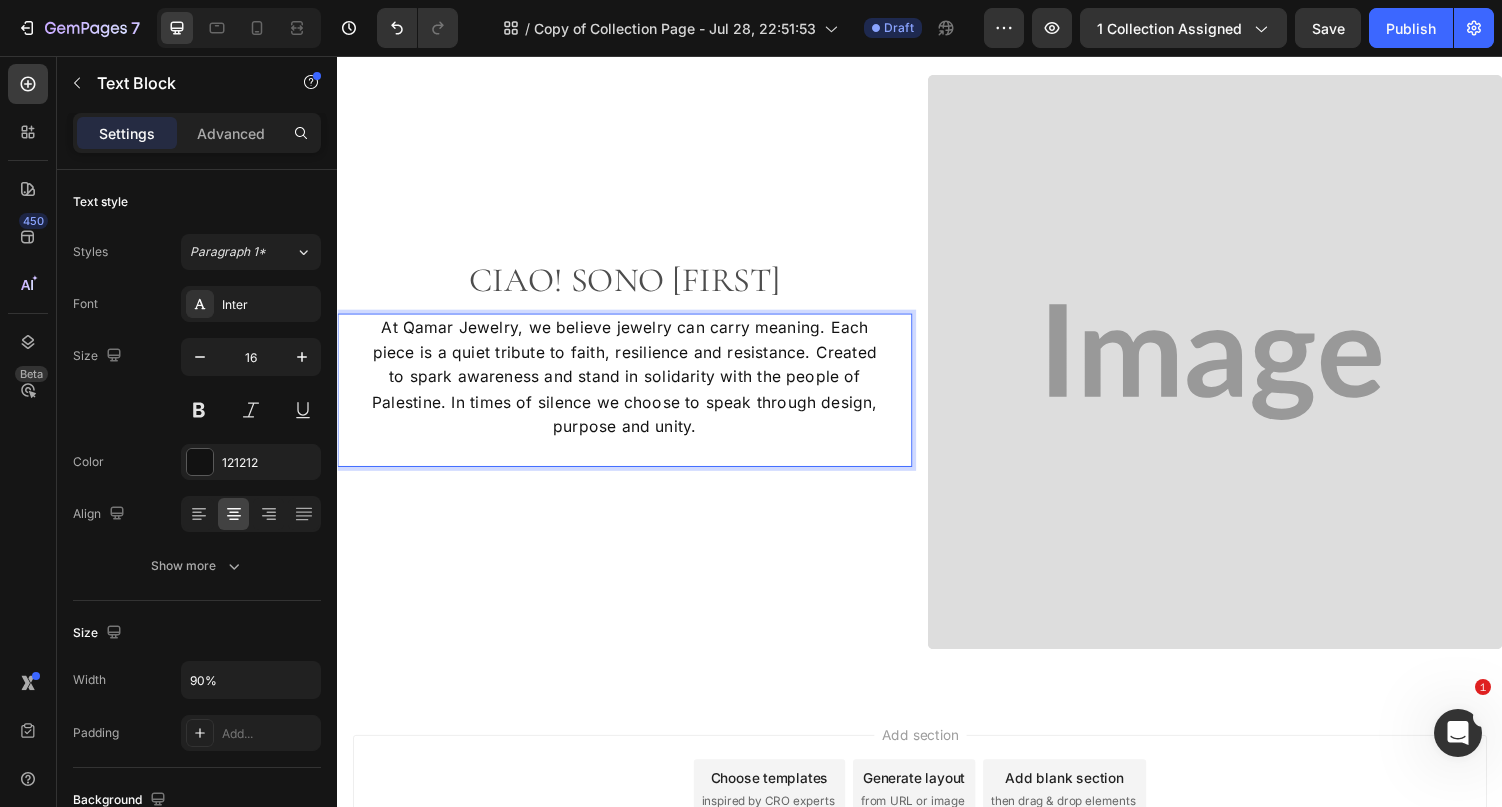 click on "At Qamar Jewelry, we believe jewelry can carry meaning. Each piece is a quiet tribute to faith, resilience and resistance. Created to spark awareness and stand in solidarity with the people of Palestine. In times of silence we choose to speak through design, purpose and unity." at bounding box center [633, 387] 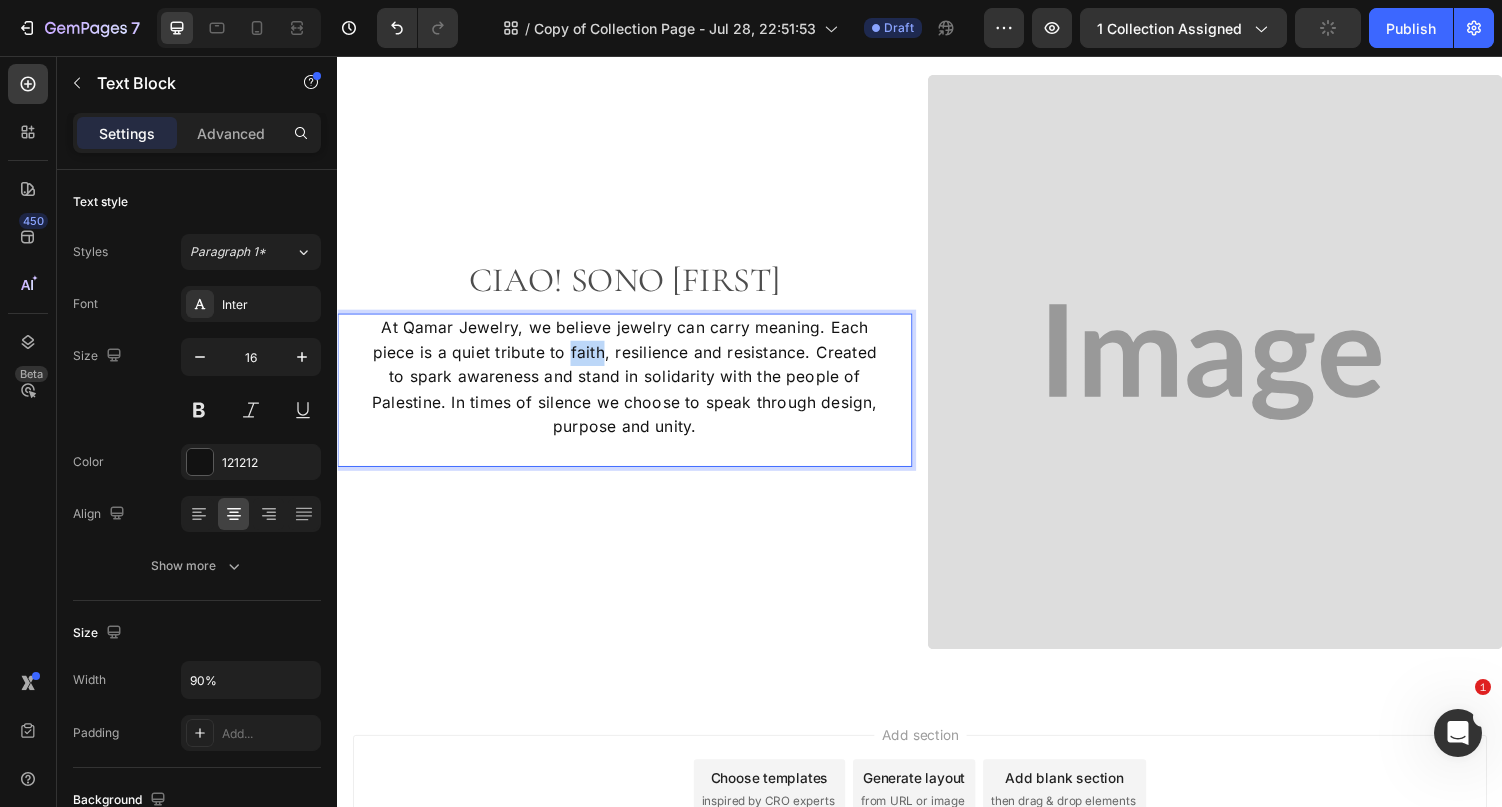 click on "At Qamar Jewelry, we believe jewelry can carry meaning. Each piece is a quiet tribute to faith, resilience and resistance. Created to spark awareness and stand in solidarity with the people of Palestine. In times of silence we choose to speak through design, purpose and unity." at bounding box center [633, 387] 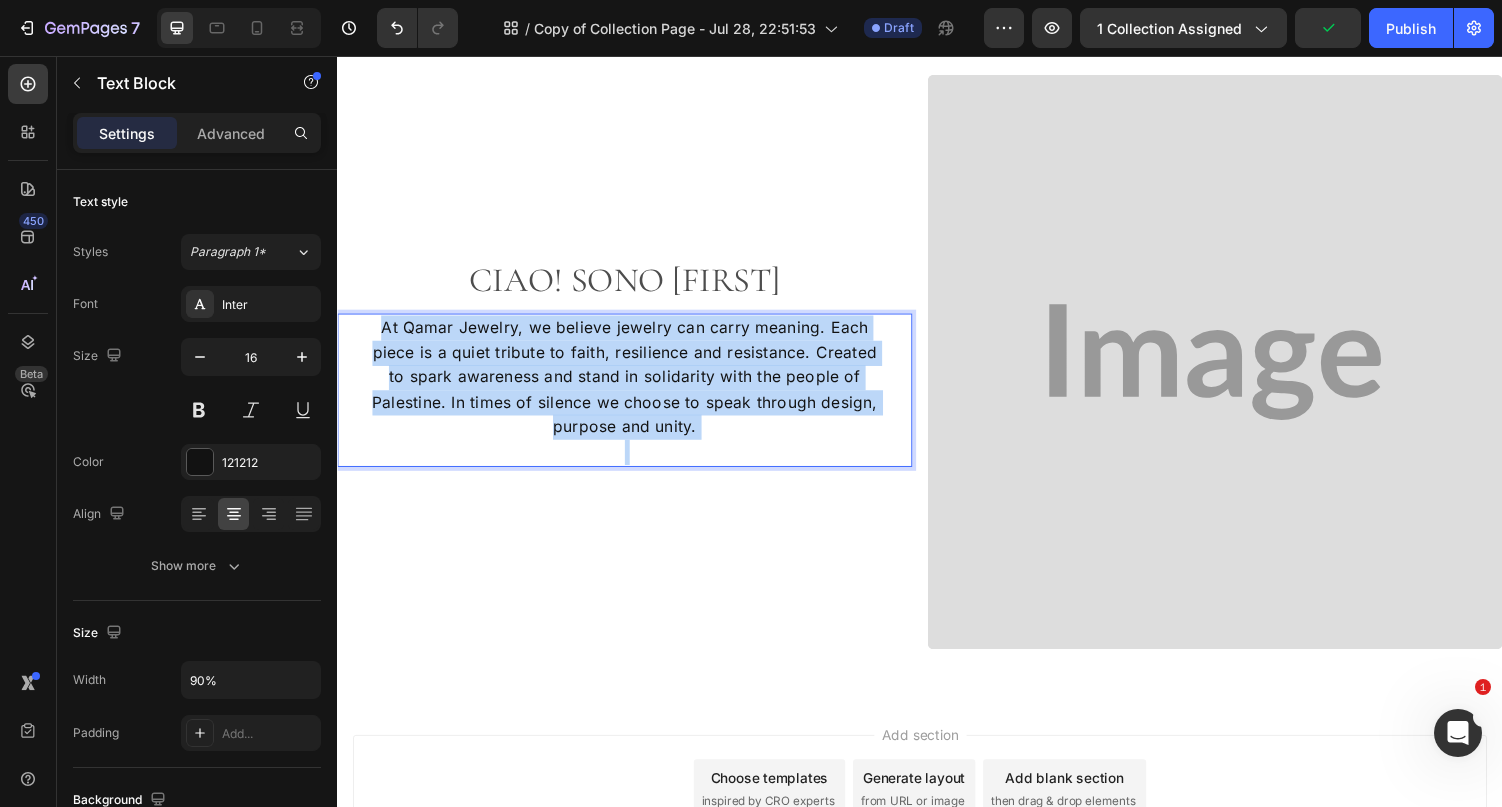 click on "At Qamar Jewelry, we believe jewelry can carry meaning. Each piece is a quiet tribute to faith, resilience and resistance. Created to spark awareness and stand in solidarity with the people of Palestine. In times of silence we choose to speak through design, purpose and unity." at bounding box center [633, 387] 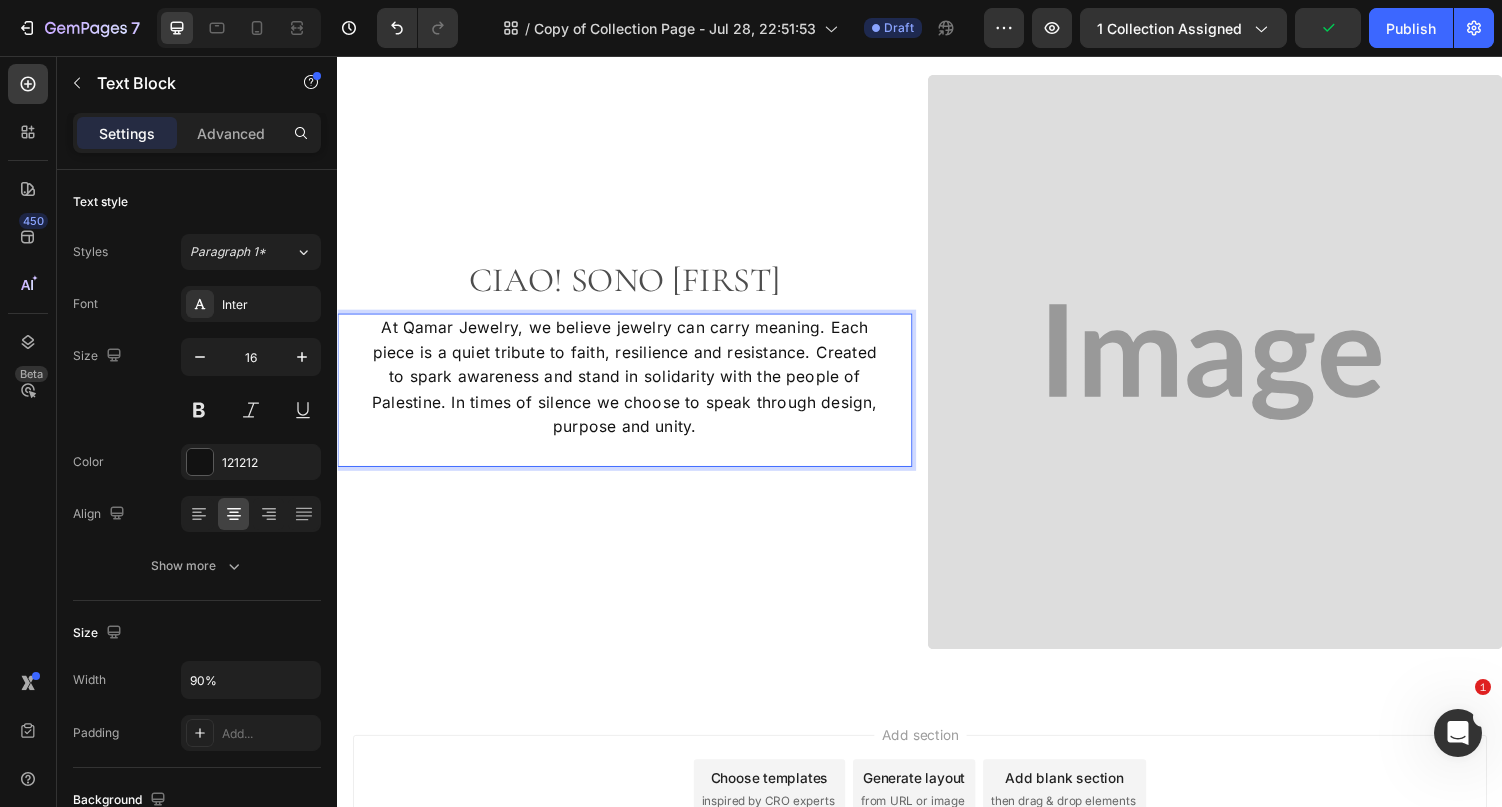 scroll, scrollTop: 3914, scrollLeft: 0, axis: vertical 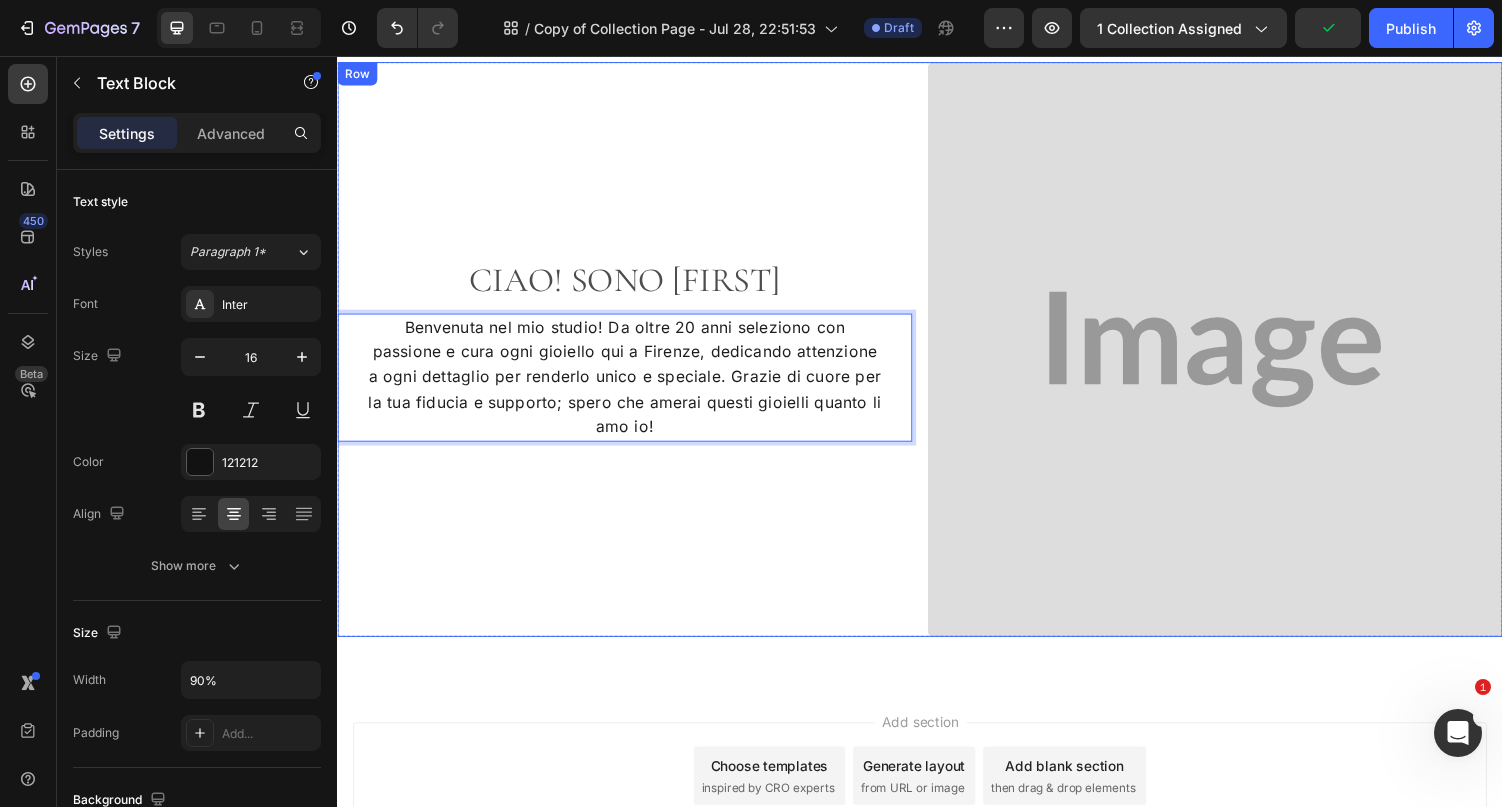 click on "Ciao! Sono [FIRST] Heading Benvenuta nel mio studio! Da oltre 20 anni seleziono con passione e cura ogni gioiello qui a [CITY], dedicando attenzione a ogni dettaglio per renderlo unico e speciale. Grazie di cuore per la tua fiducia e supporto; spero che amerai questi gioielli quanto li amo io! Text Block 0" at bounding box center (633, 358) 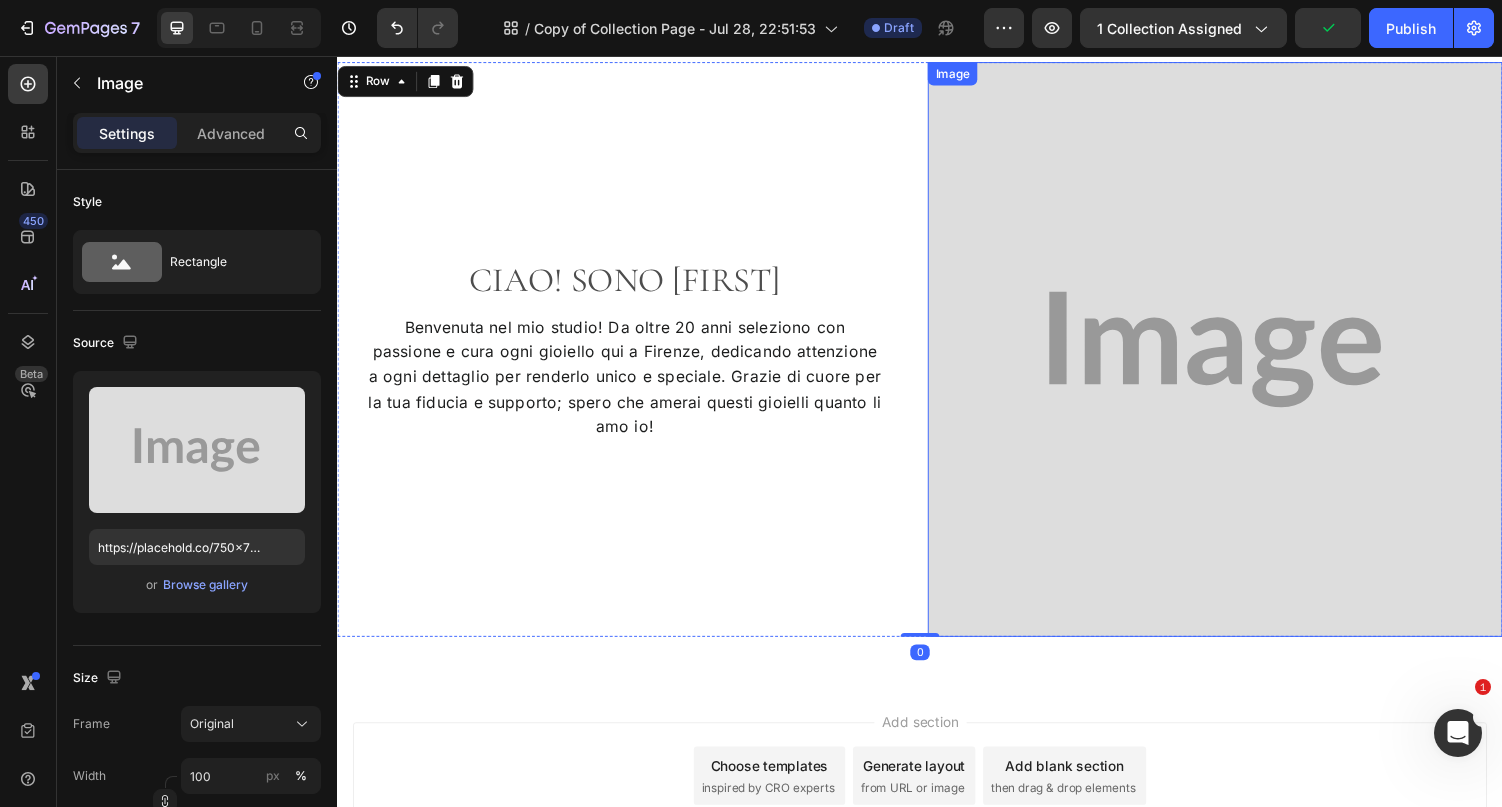 click at bounding box center (1241, 358) 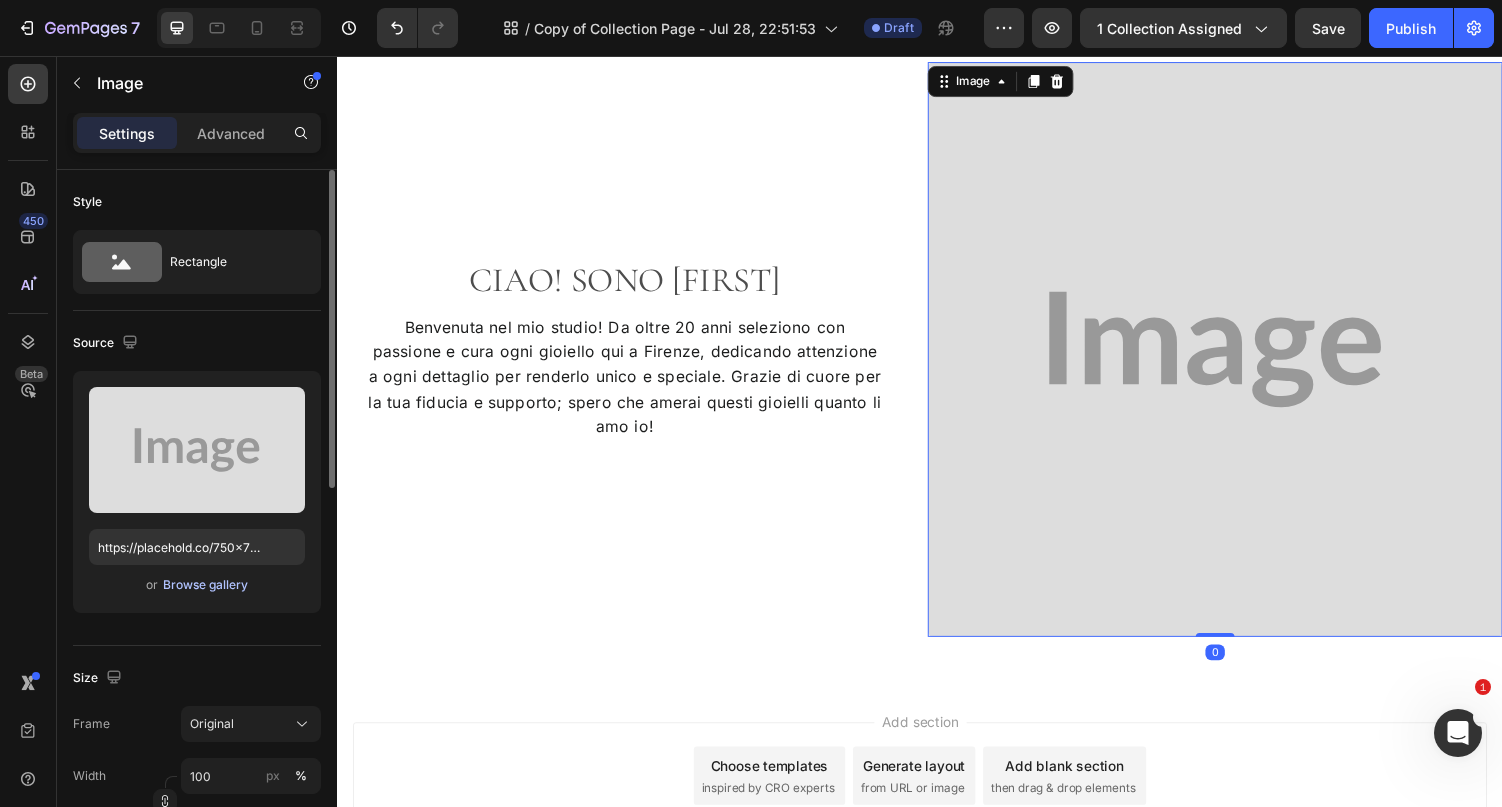click on "Browse gallery" at bounding box center [205, 585] 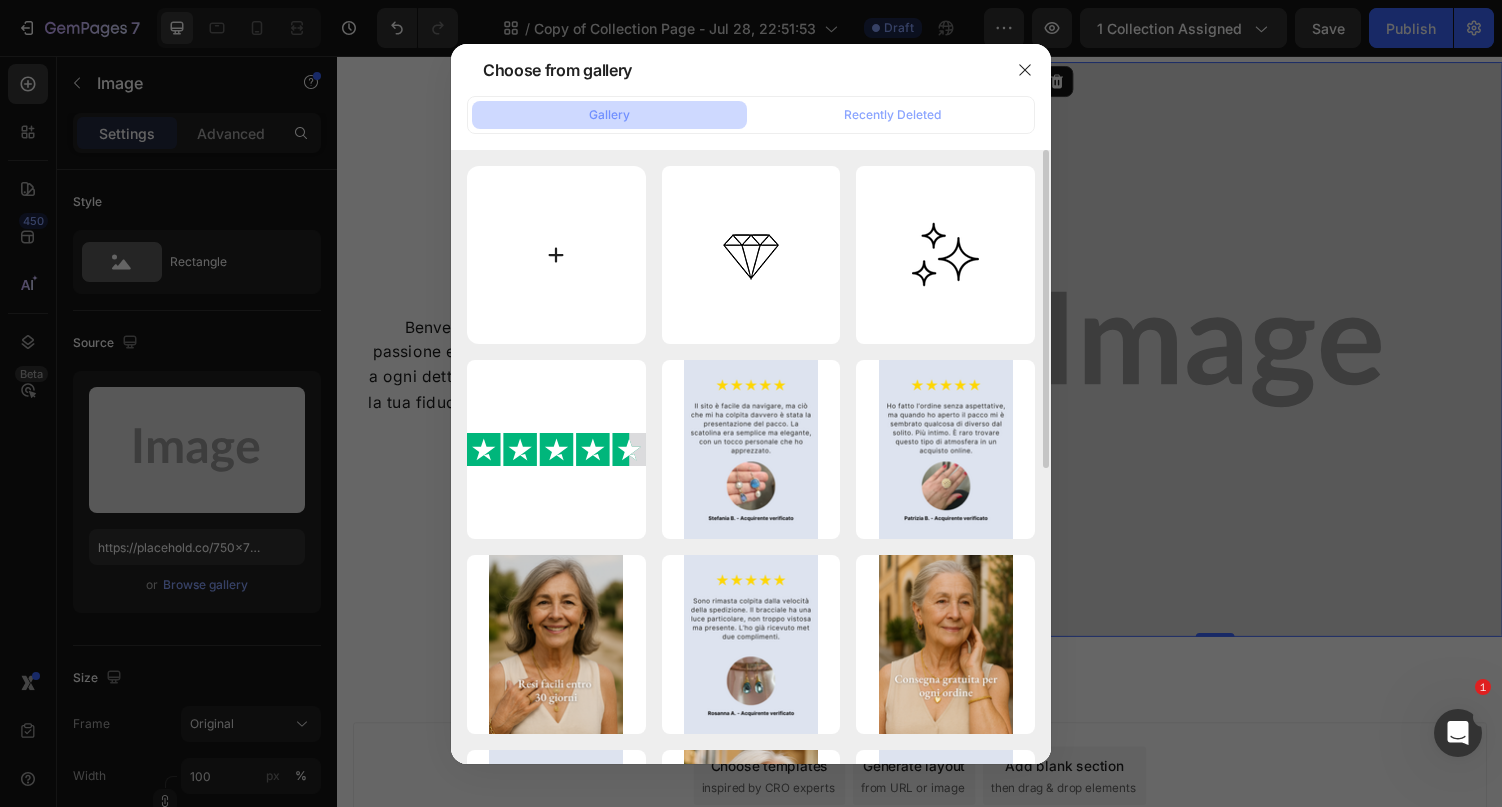 click at bounding box center [556, 255] 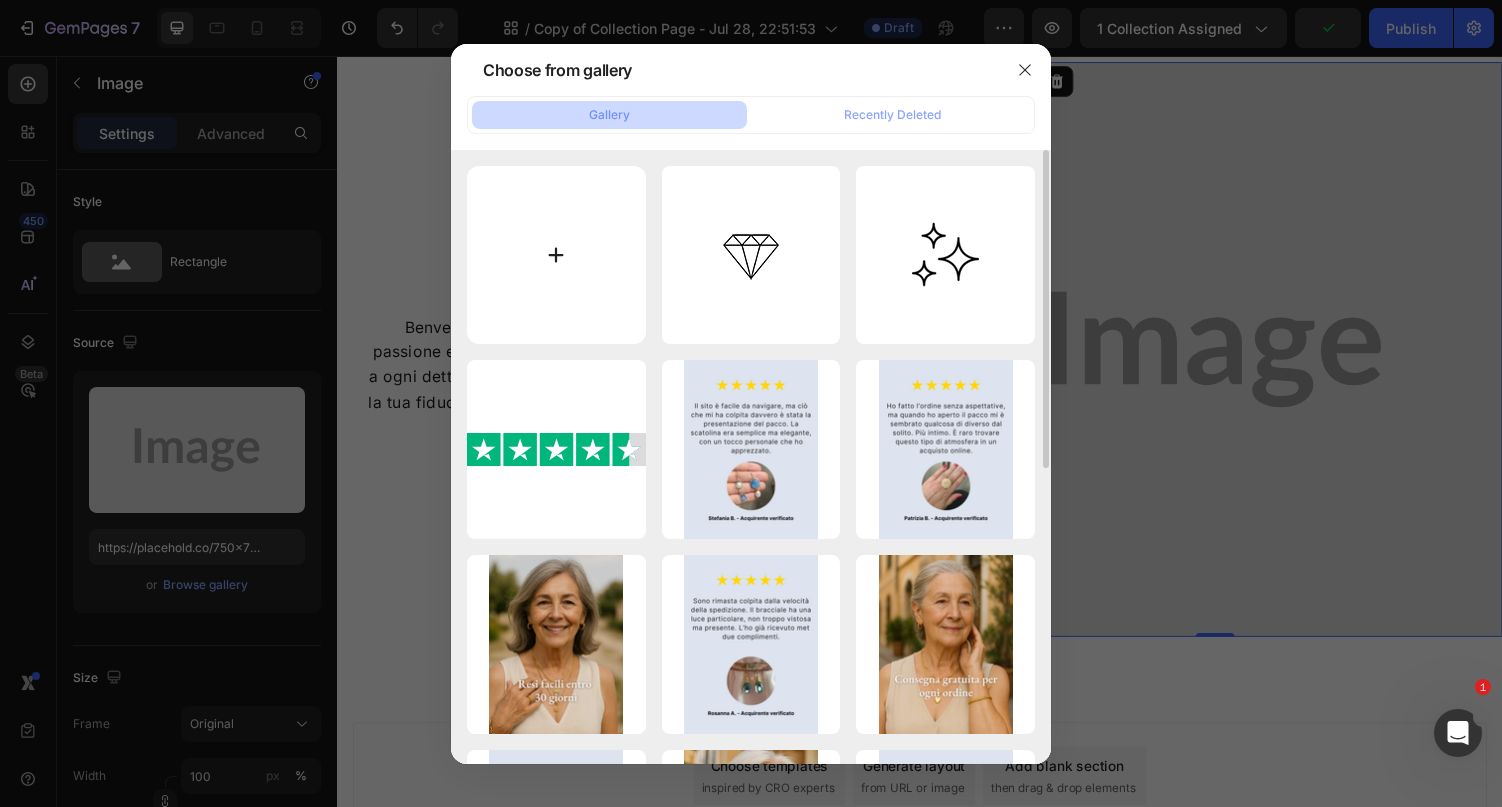 type on "C:\fakepath\3 (2).webp" 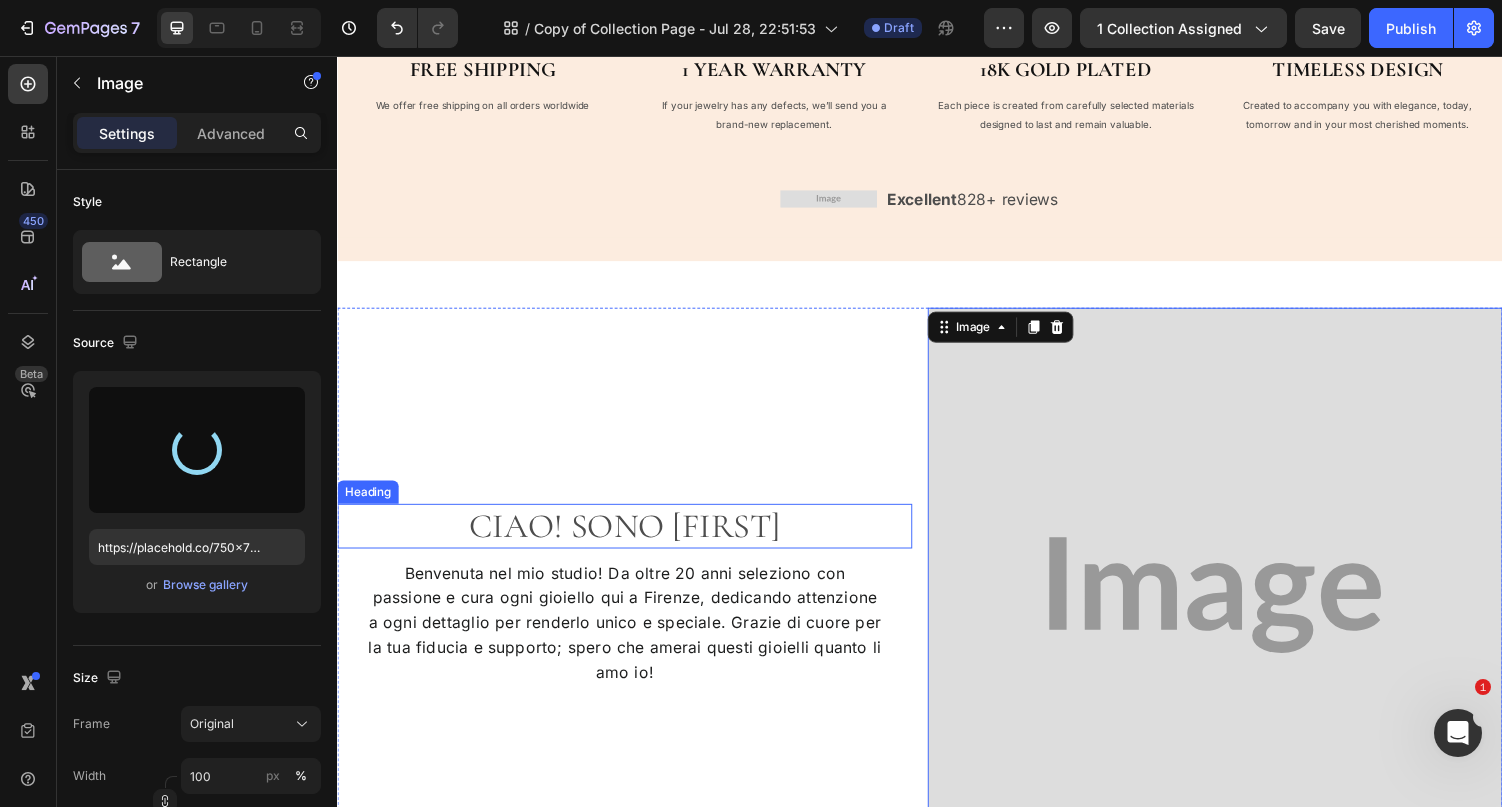 scroll, scrollTop: 3636, scrollLeft: 0, axis: vertical 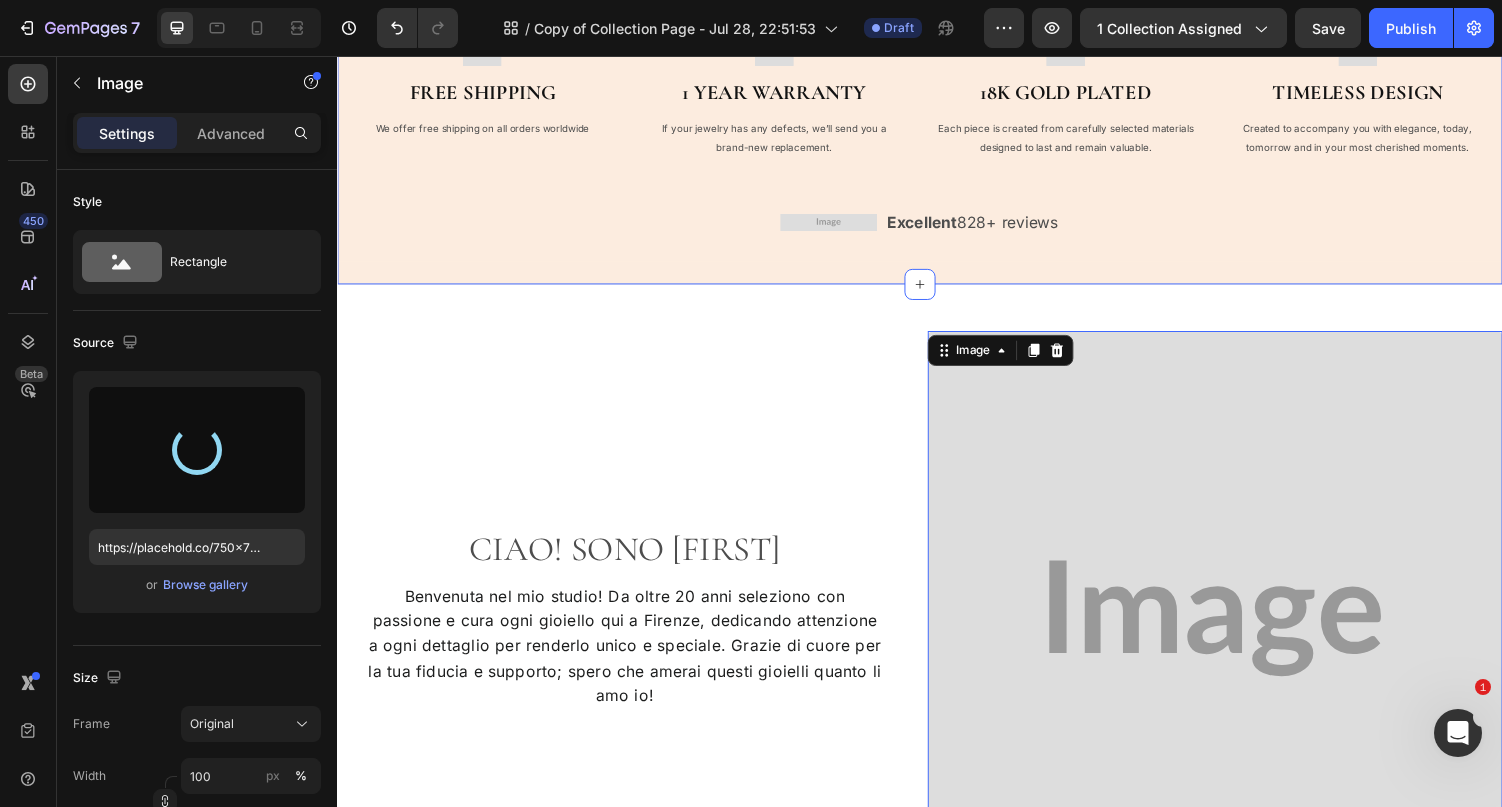 type on "https://cdn.shopify.com/s/files/1/0798/5935/1878/files/gempages_492505734152455391-5f73bf67-92be-4ce7-8d16-4dede07ed9f9.webp" 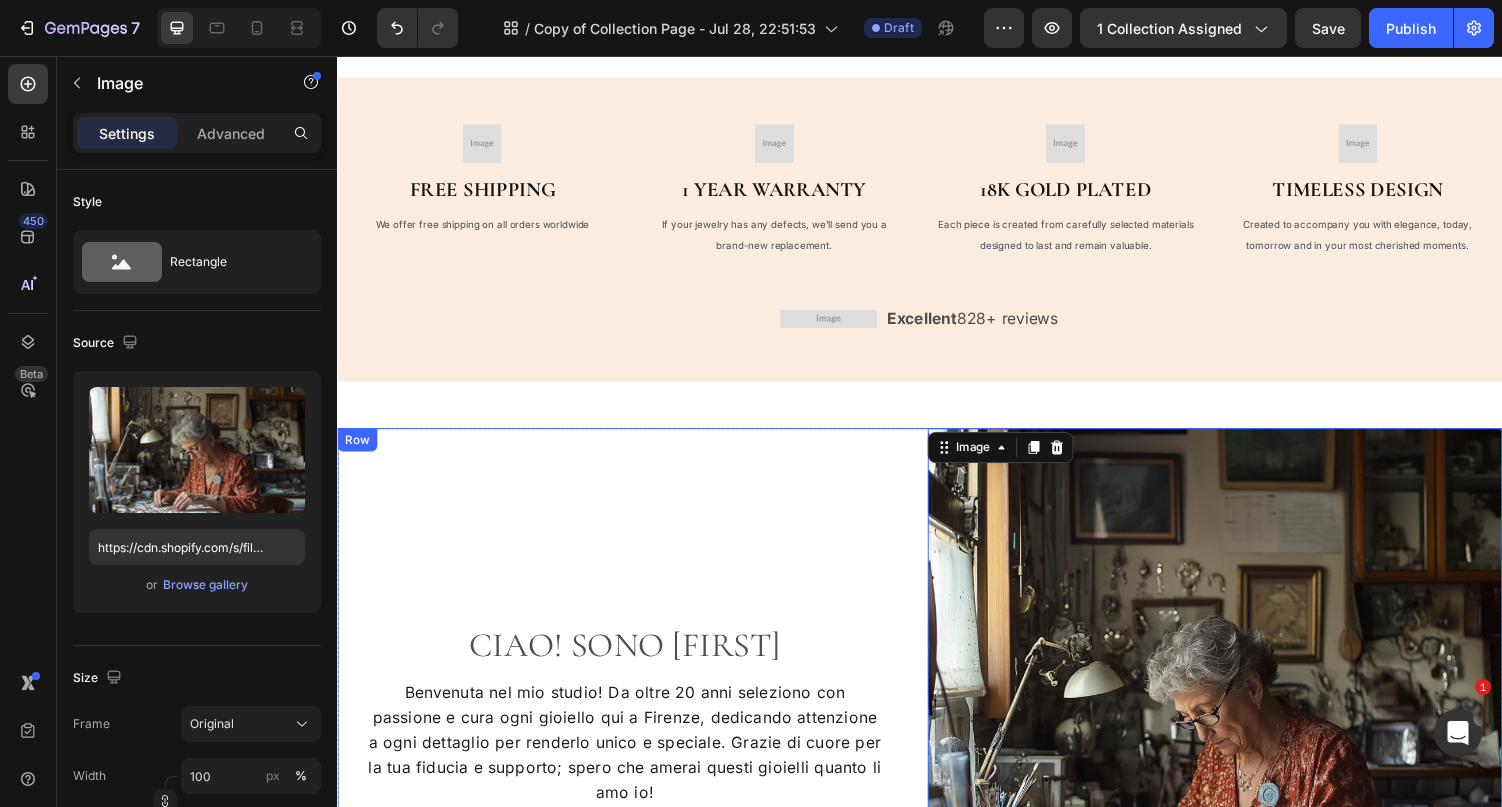 scroll, scrollTop: 495, scrollLeft: 0, axis: vertical 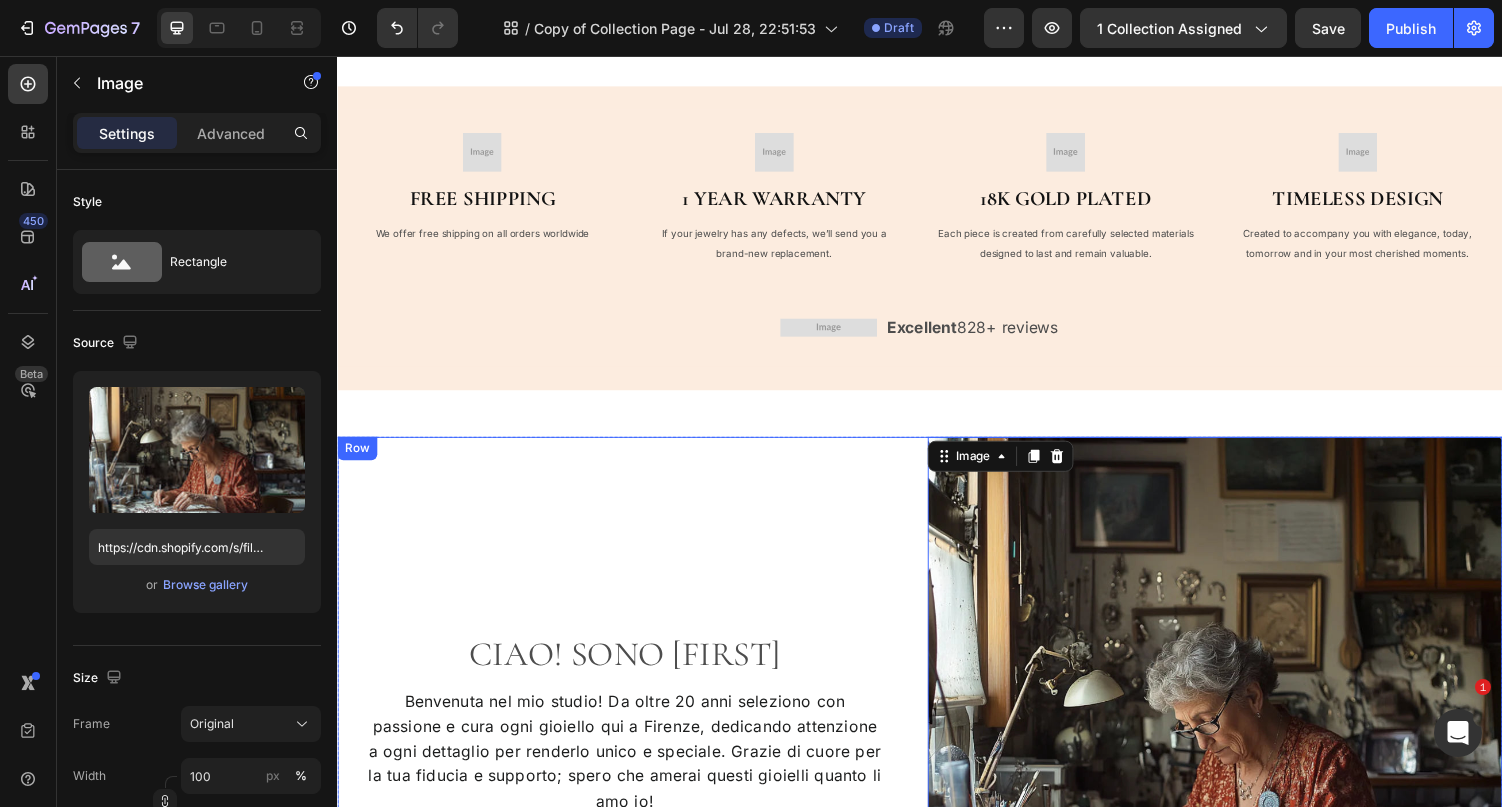 select on "7" 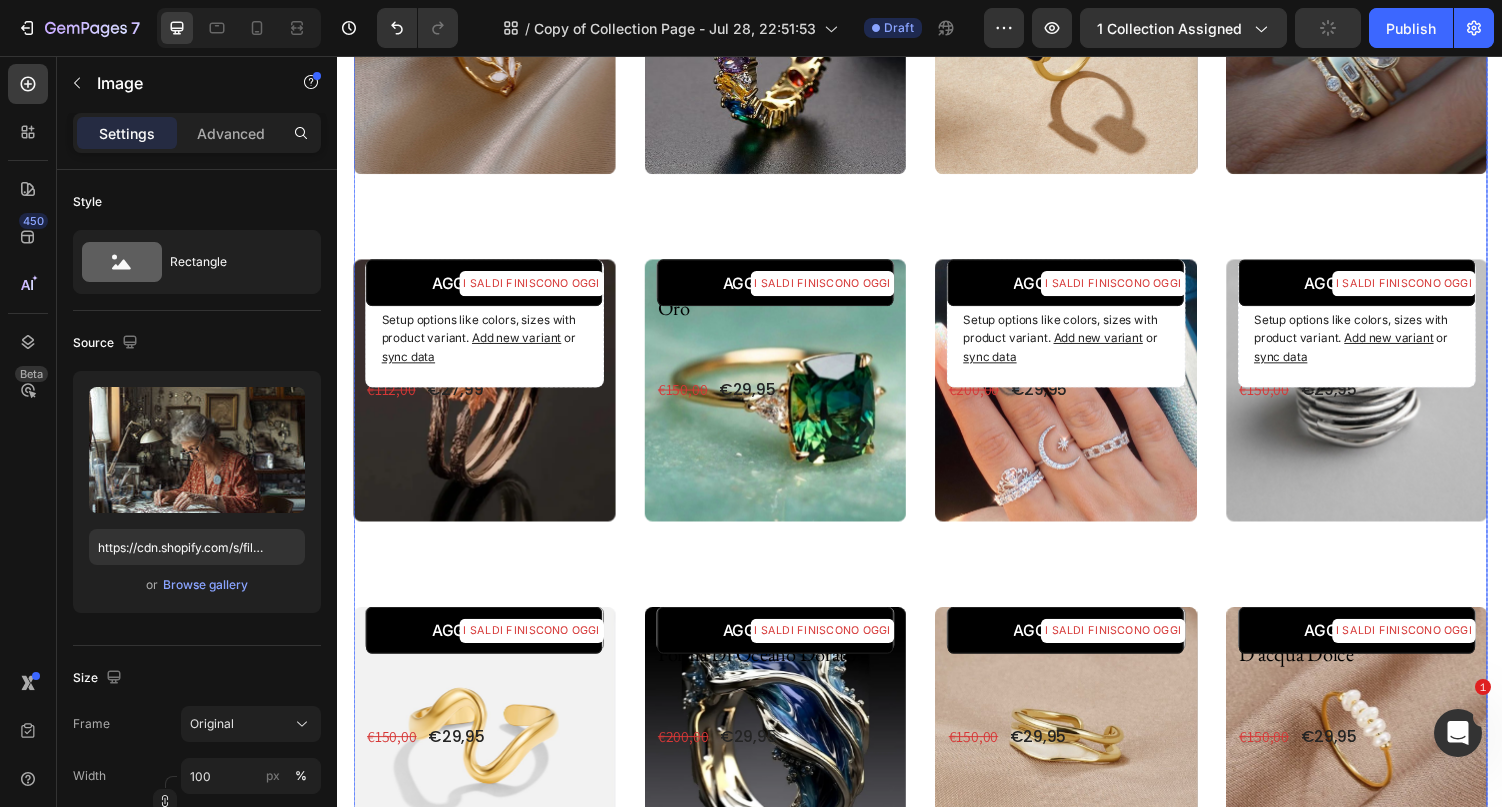 click on "I SALDI FINISCONO OGGI Product Badge Product Images anello regolabile oro con foglia e opale bianco Product Title €29,95 (P) Price (P) Price €150,00 (P) Price (P) Price Row Setup options like colors, sizes with product variant.       Add new variant   or   sync data Product Variants & Swatches AGGIUNGERE (P) Cart Button Row Product List I SALDI FINISCONO OGGI Product Badge Product Images anello vintage in zirconio colorato Product Title €29,95 (P) Price (P) Price €200,00 (P) Price (P) Price Row   6 7 8 9 Product Variants & Swatches AGGIUNGERE (P) Cart Button Row Product List I SALDI FINISCONO OGGI Product Badge Product Images anello avvolgente con acquamarina Product Title €29,95 (P) Price (P) Price €150,00 (P) Price (P) Price Row Setup options like colors, sizes with product variant.       Add new variant   or   sync data Product Variants & Swatches AGGIUNGERE (P) Cart Button Row Product List I SALDI FINISCONO OGGI Product Badge Product Images set di anelli vintage in oro e zirconia Product Title" at bounding box center [937, 762] 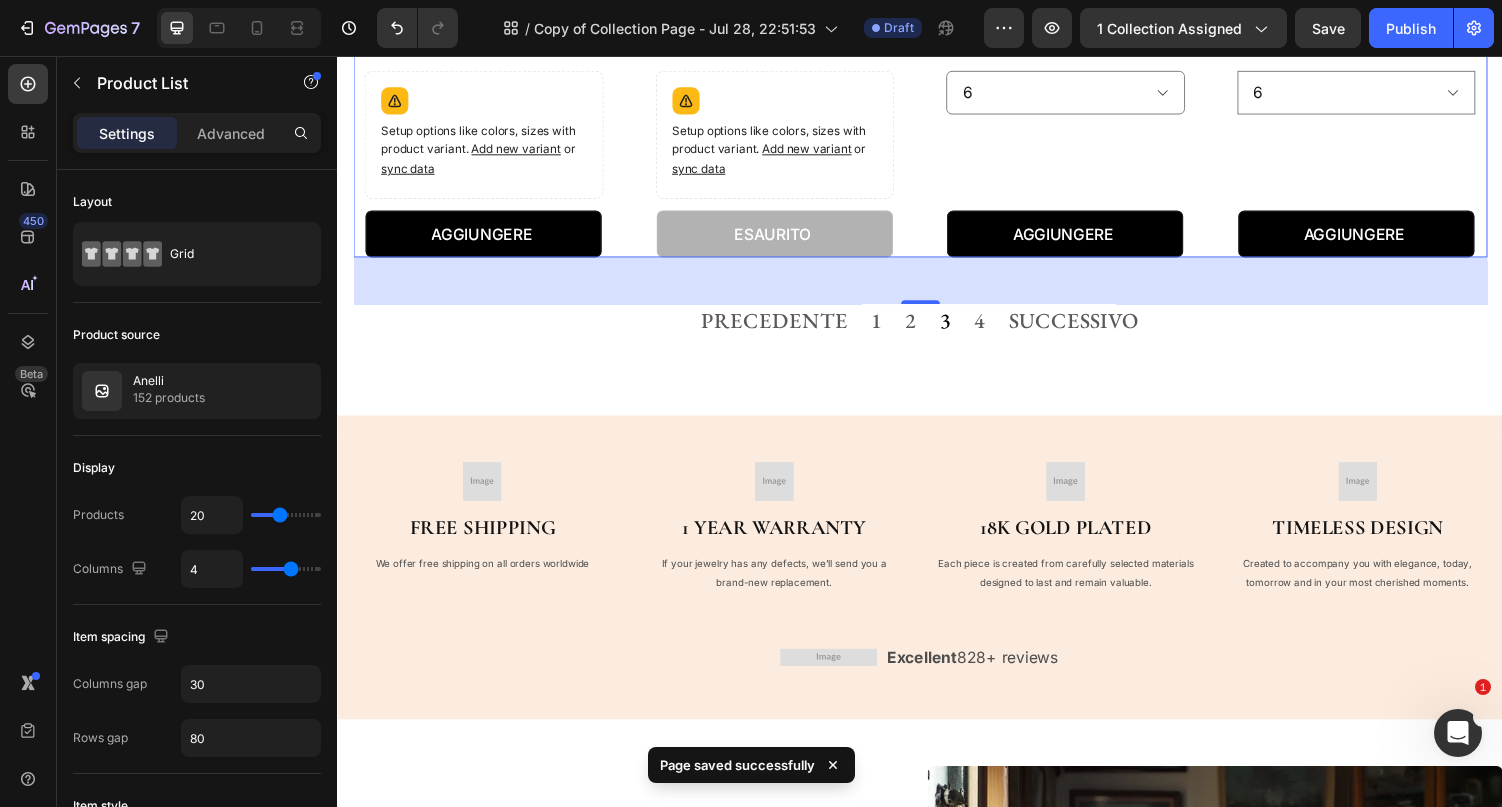 scroll, scrollTop: 3276, scrollLeft: 0, axis: vertical 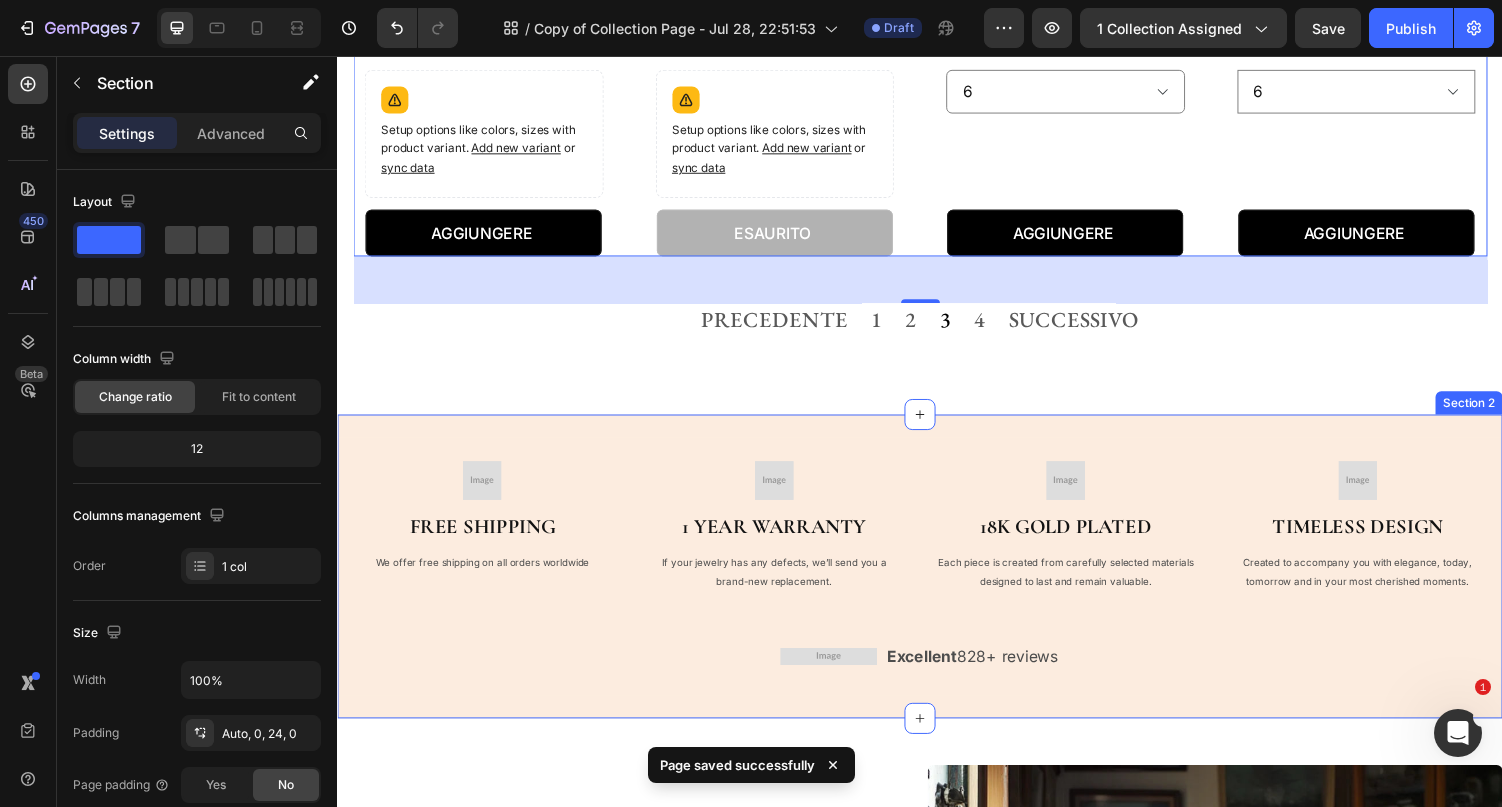click on "Image Free Shipping Heading We offer free shipping on all orders worldwide Text Block Image 1 Year Warranty Heading If your jewelry has any defects, we’ll send you a brand-new replacement. Text Block Image 18K GOLD PLATED Heading Each piece is created from carefully selected materials designed to last and remain valuable. Text Block Image Timeless Design Heading Created to accompany you with elegance, today, tomorrow and in your most cherished moments. Text Block Row Image Excellent  828+ reviews Text Block Row Row Row Row" at bounding box center [937, 569] 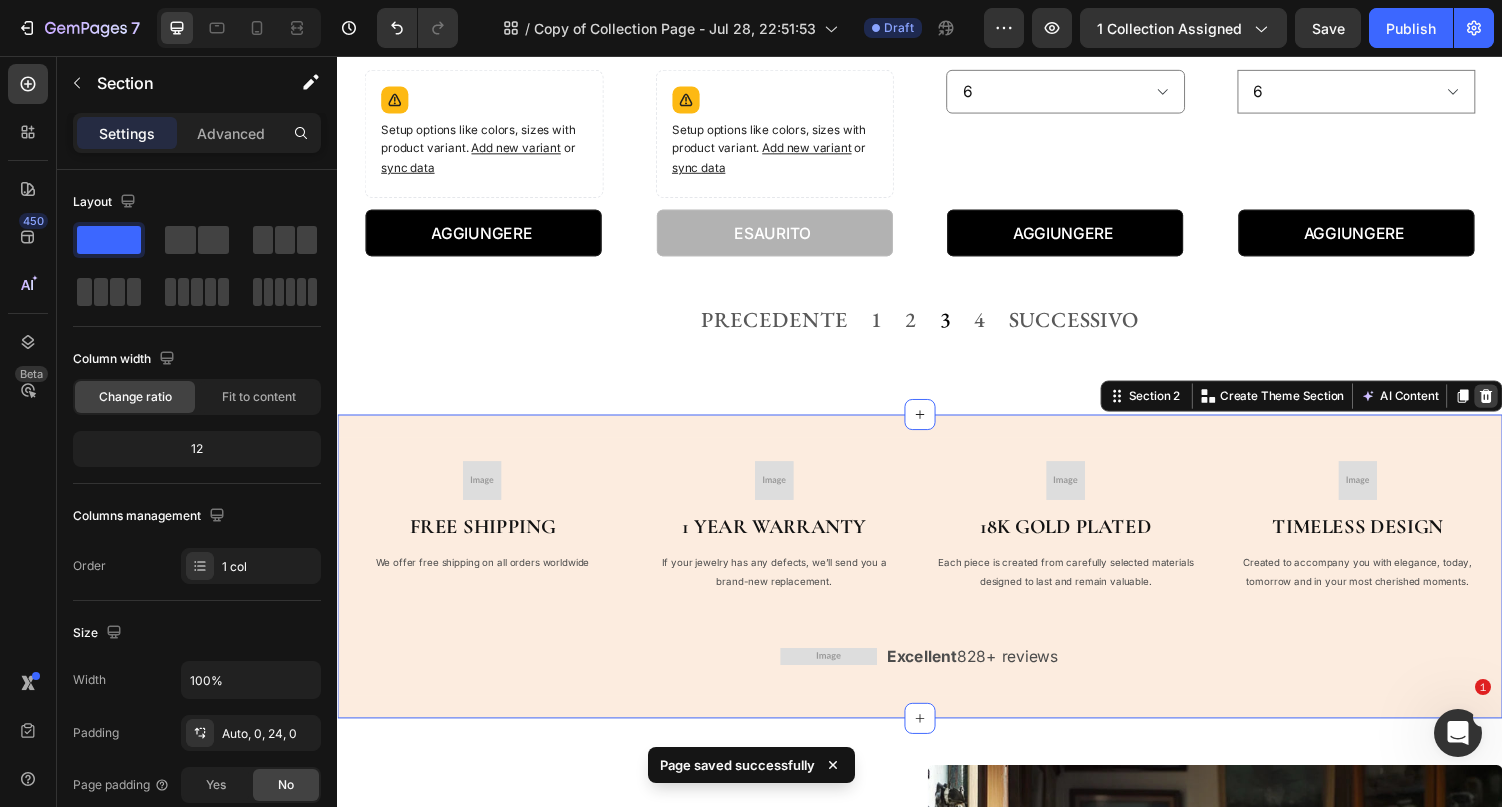 click 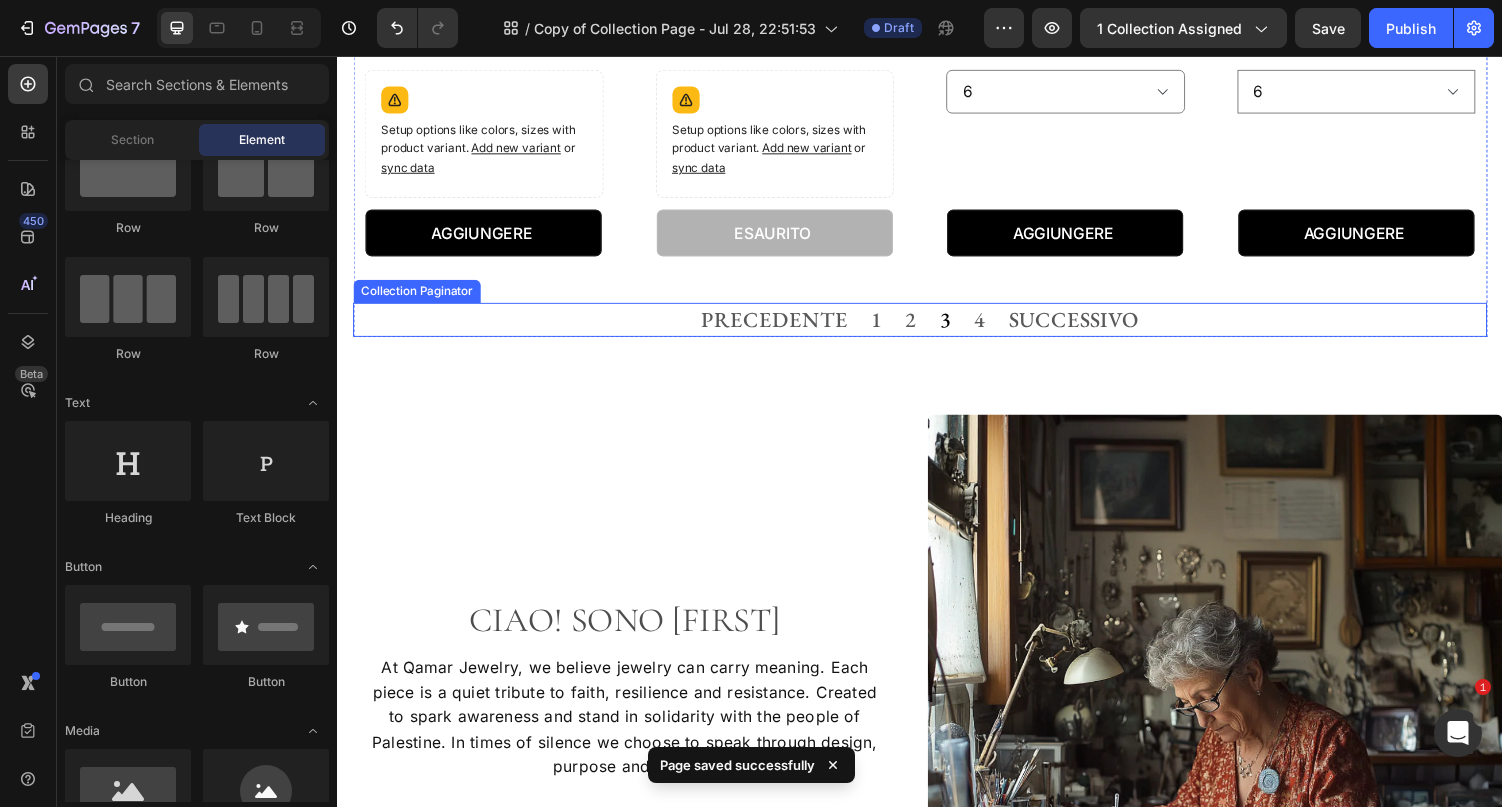 click on "PRECEDENTE   1   2   3   4   SUCCESSIVO" at bounding box center (937, 327) 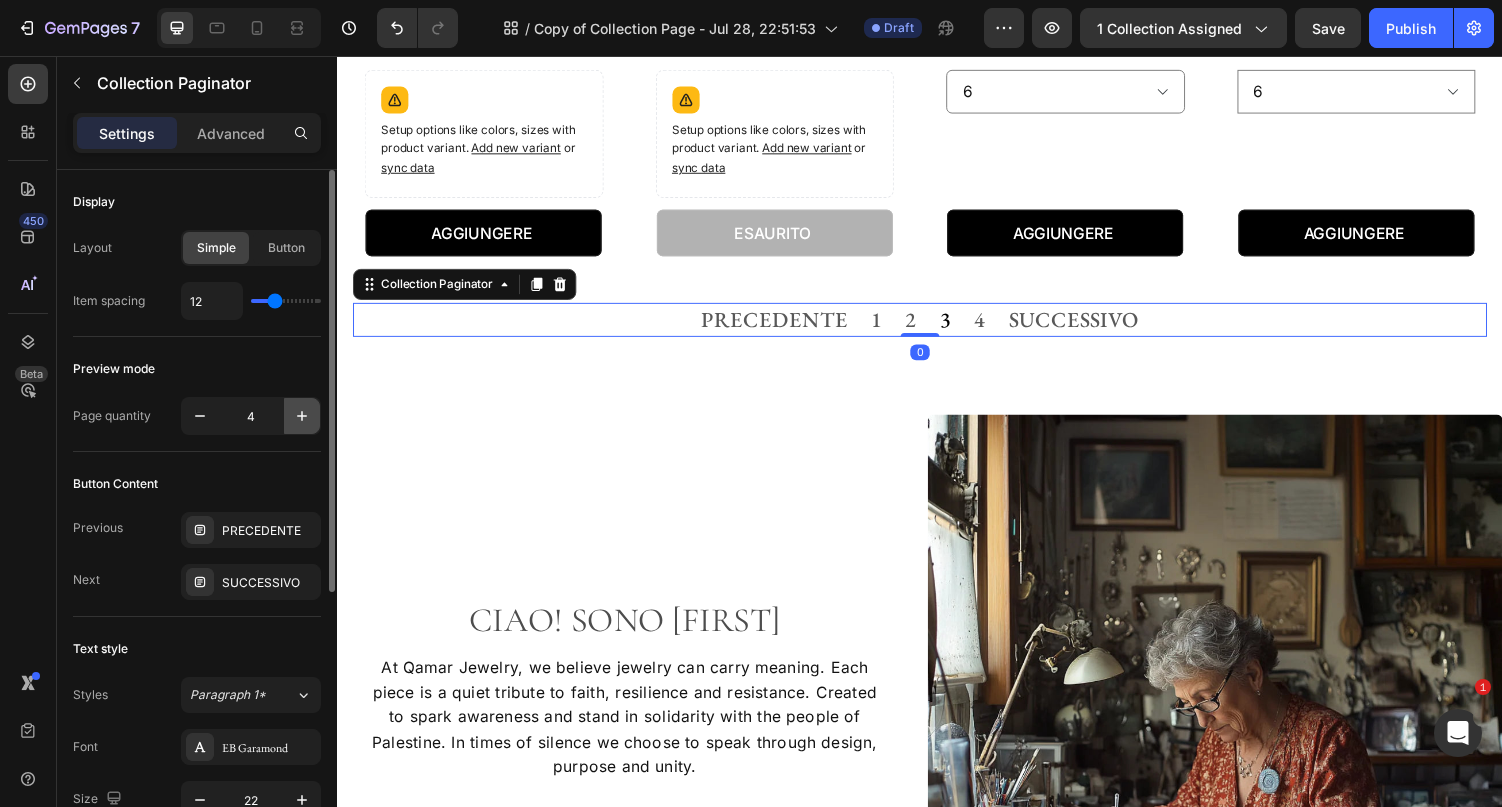 click at bounding box center (302, 416) 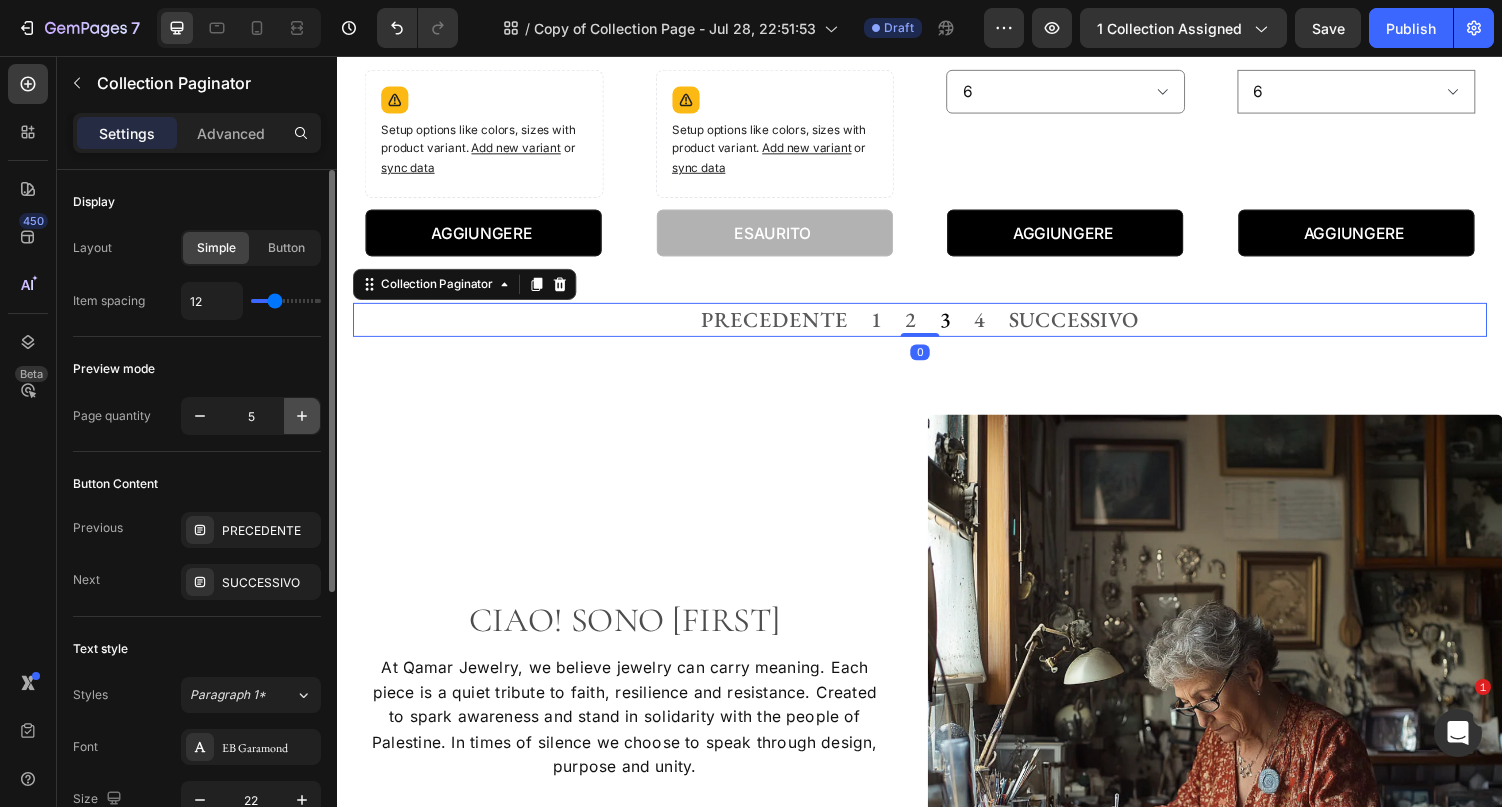 click at bounding box center (302, 416) 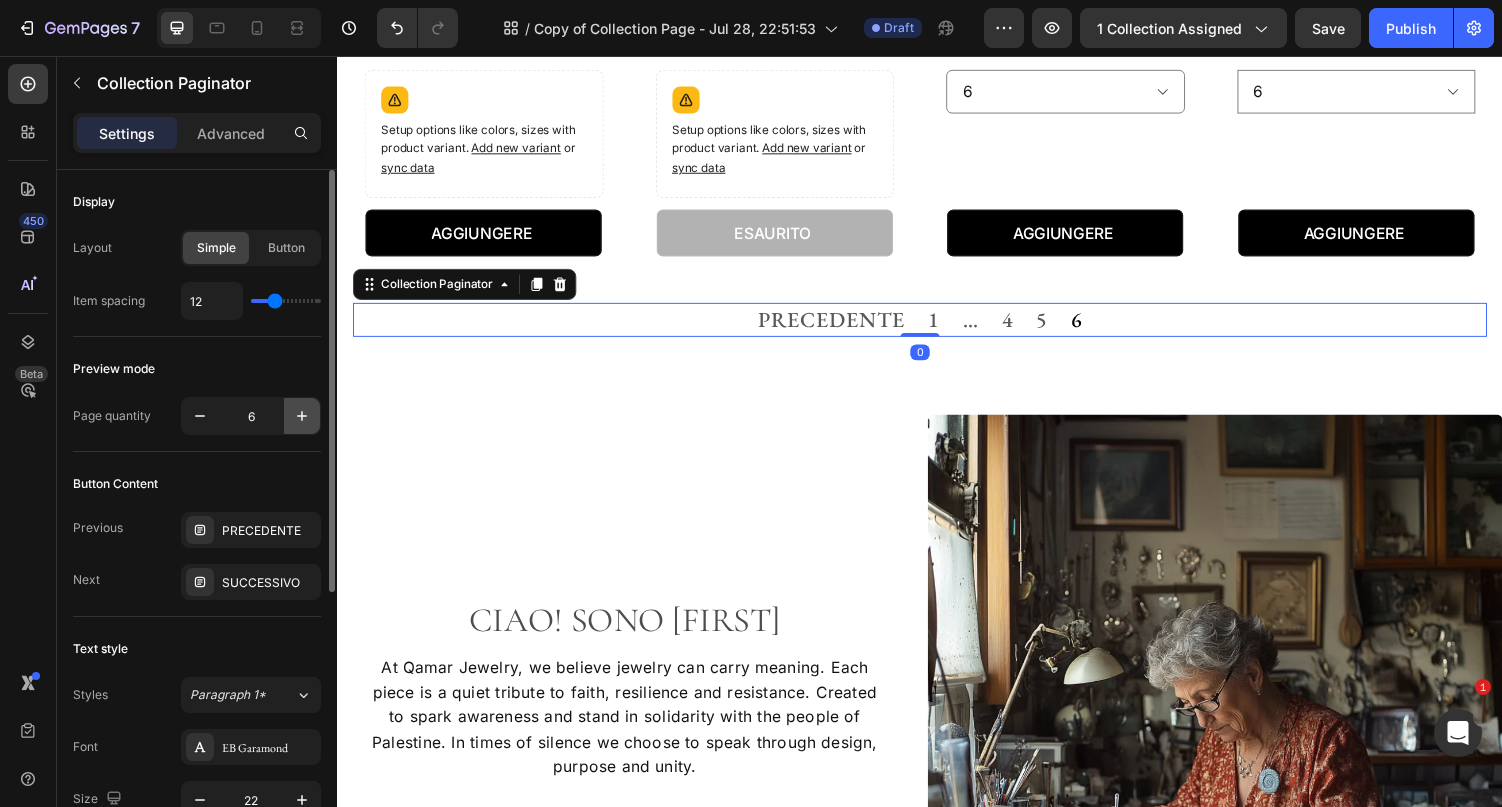 click at bounding box center (302, 416) 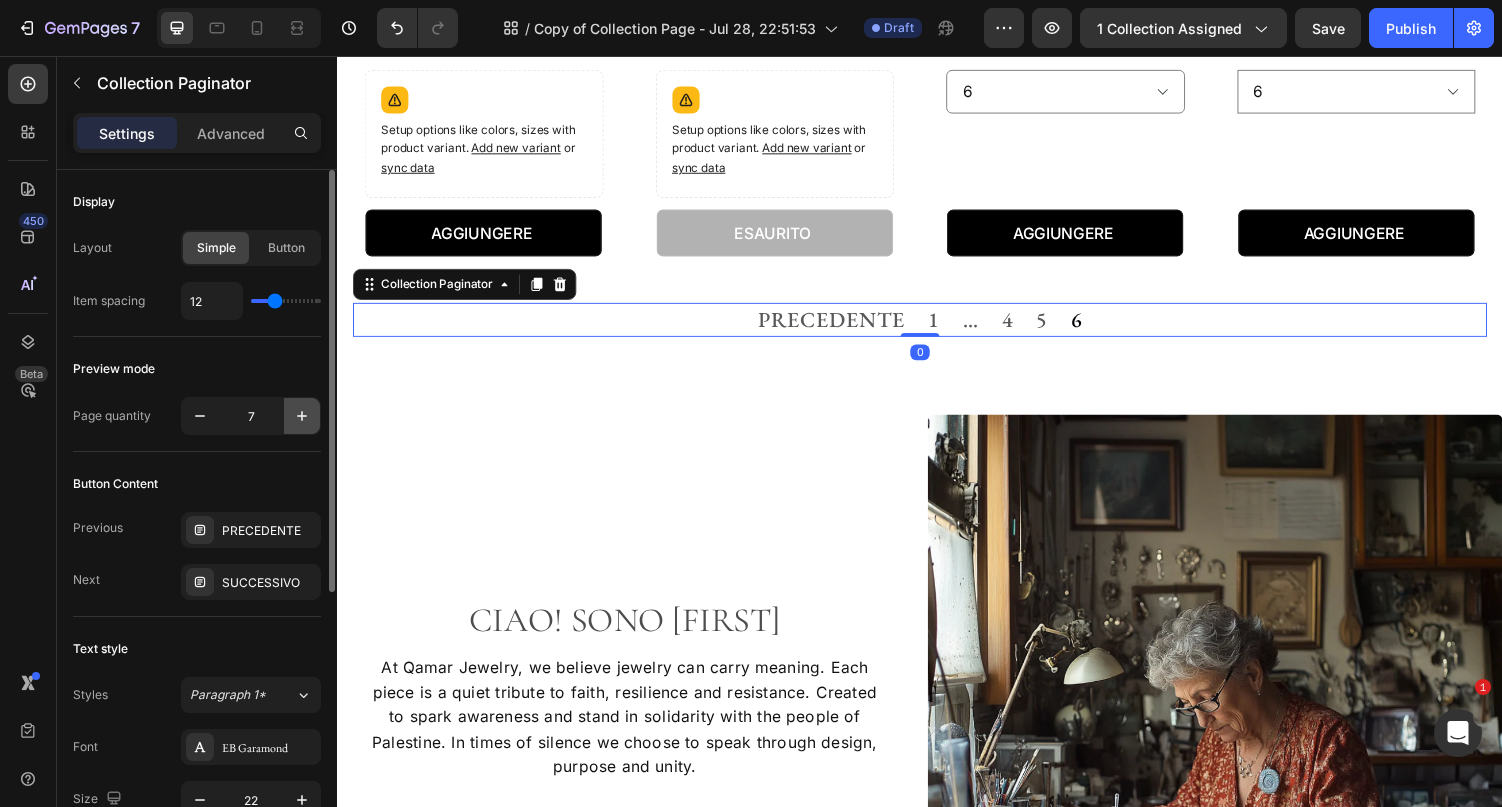 click at bounding box center (302, 416) 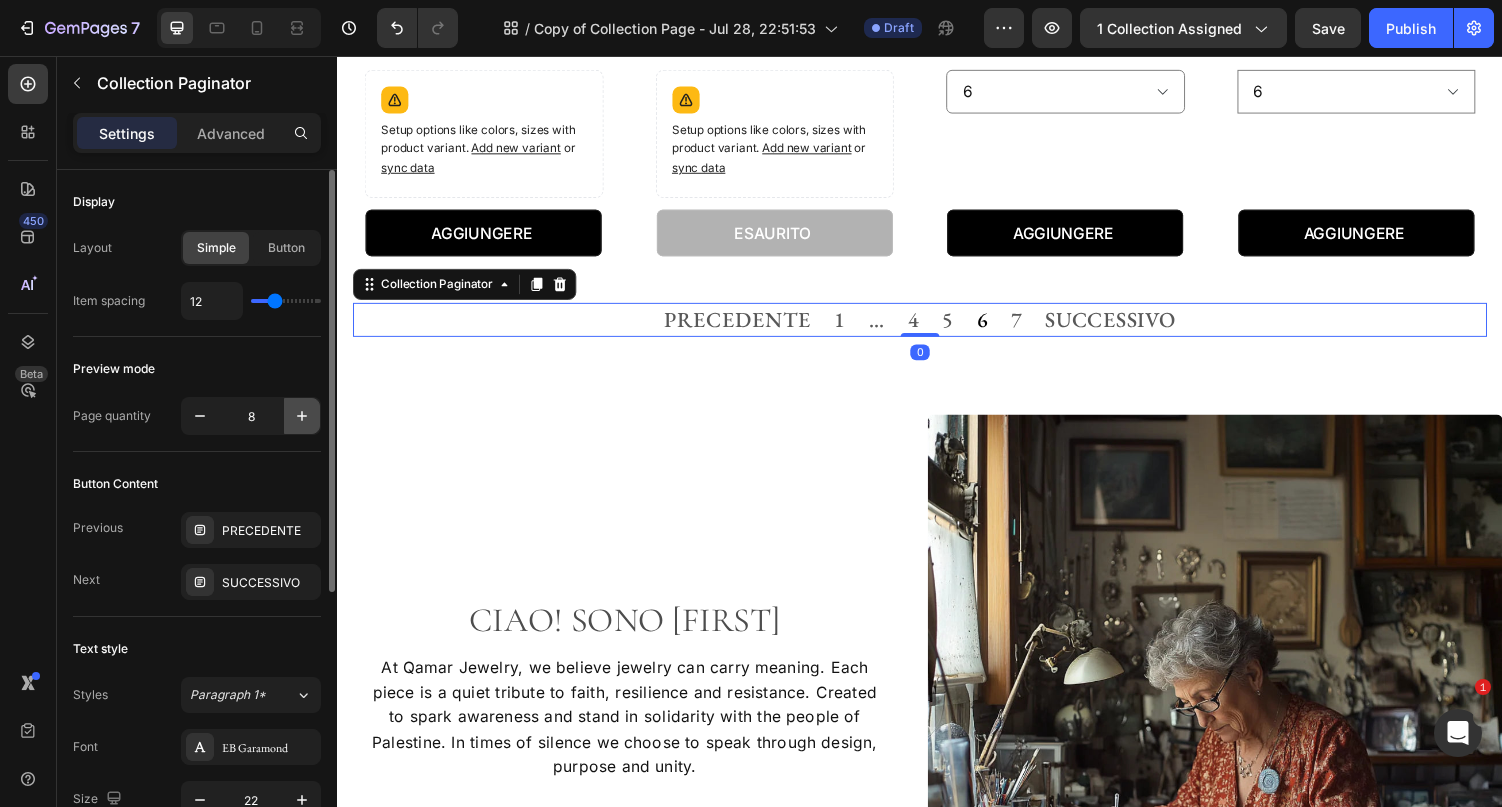 click at bounding box center (302, 416) 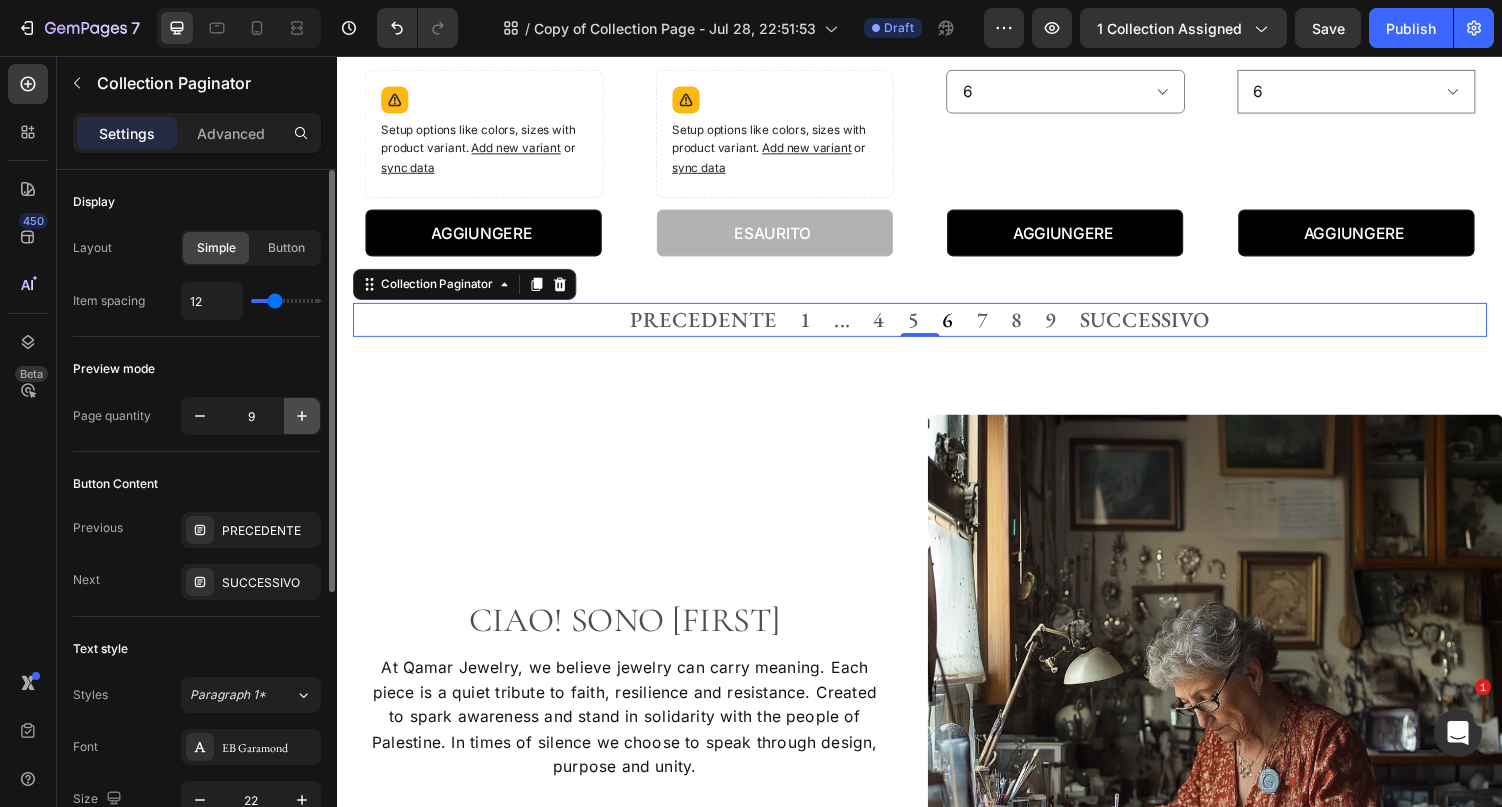 click at bounding box center [302, 416] 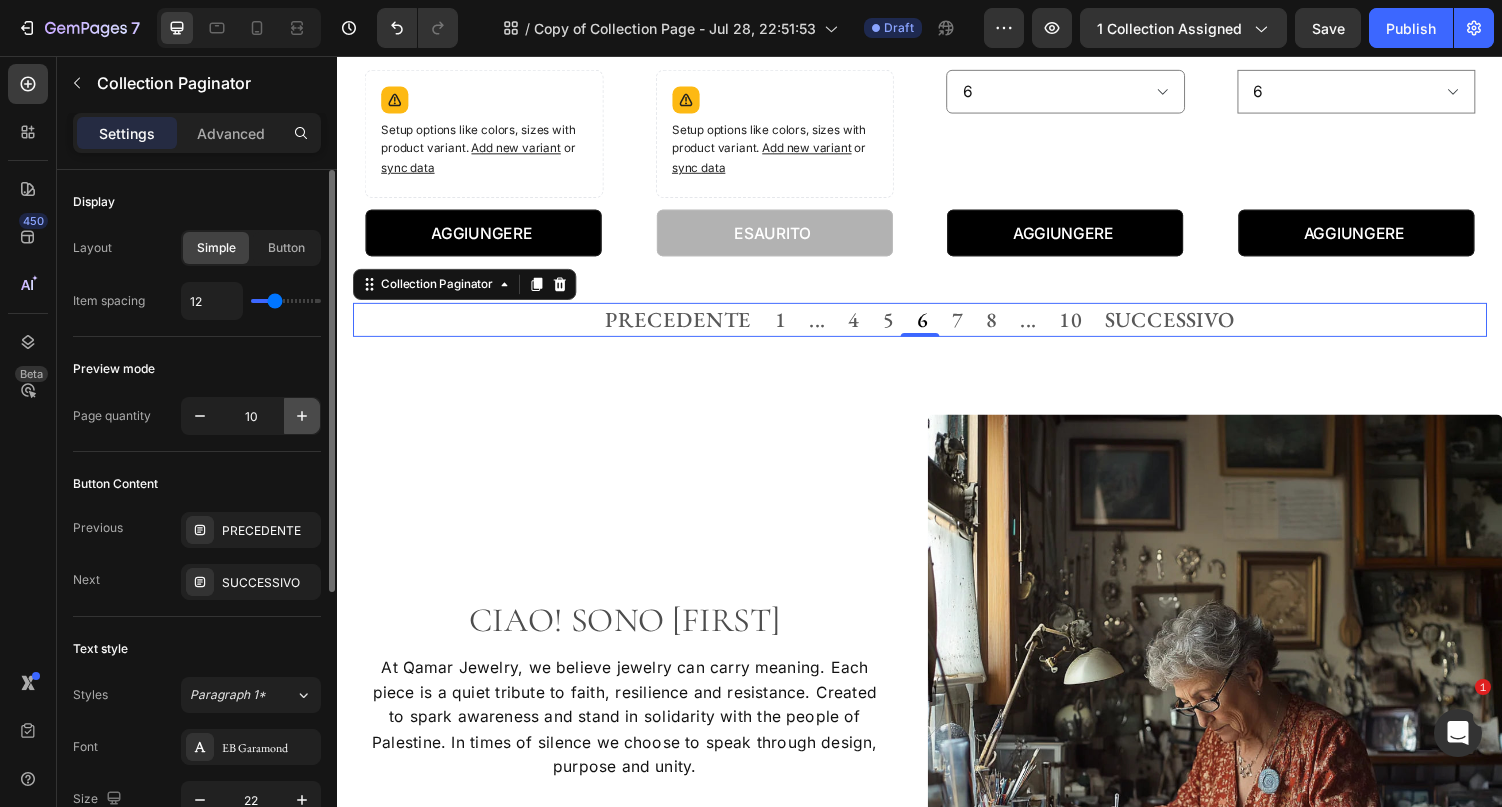 click at bounding box center [302, 416] 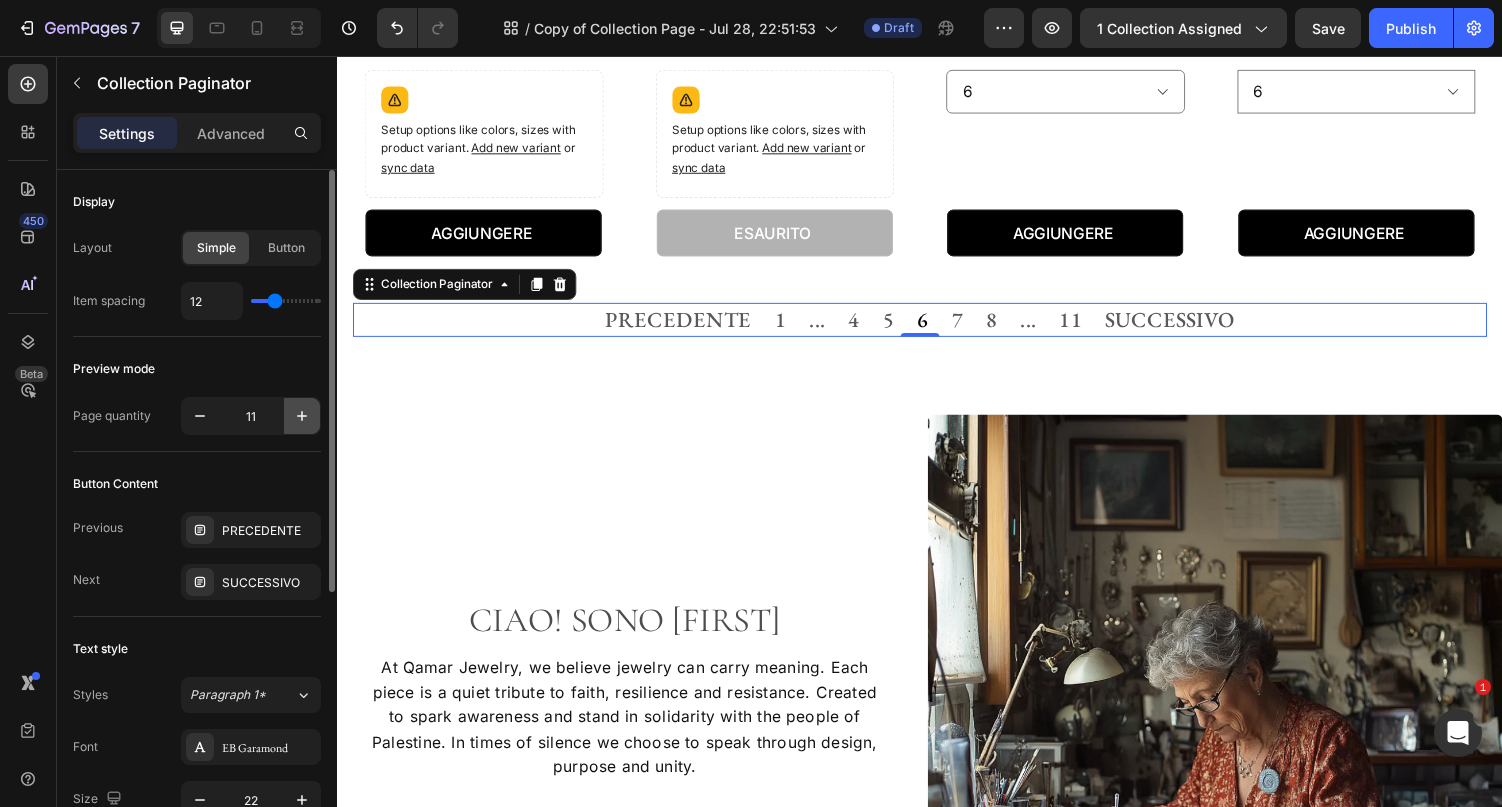 click at bounding box center [302, 416] 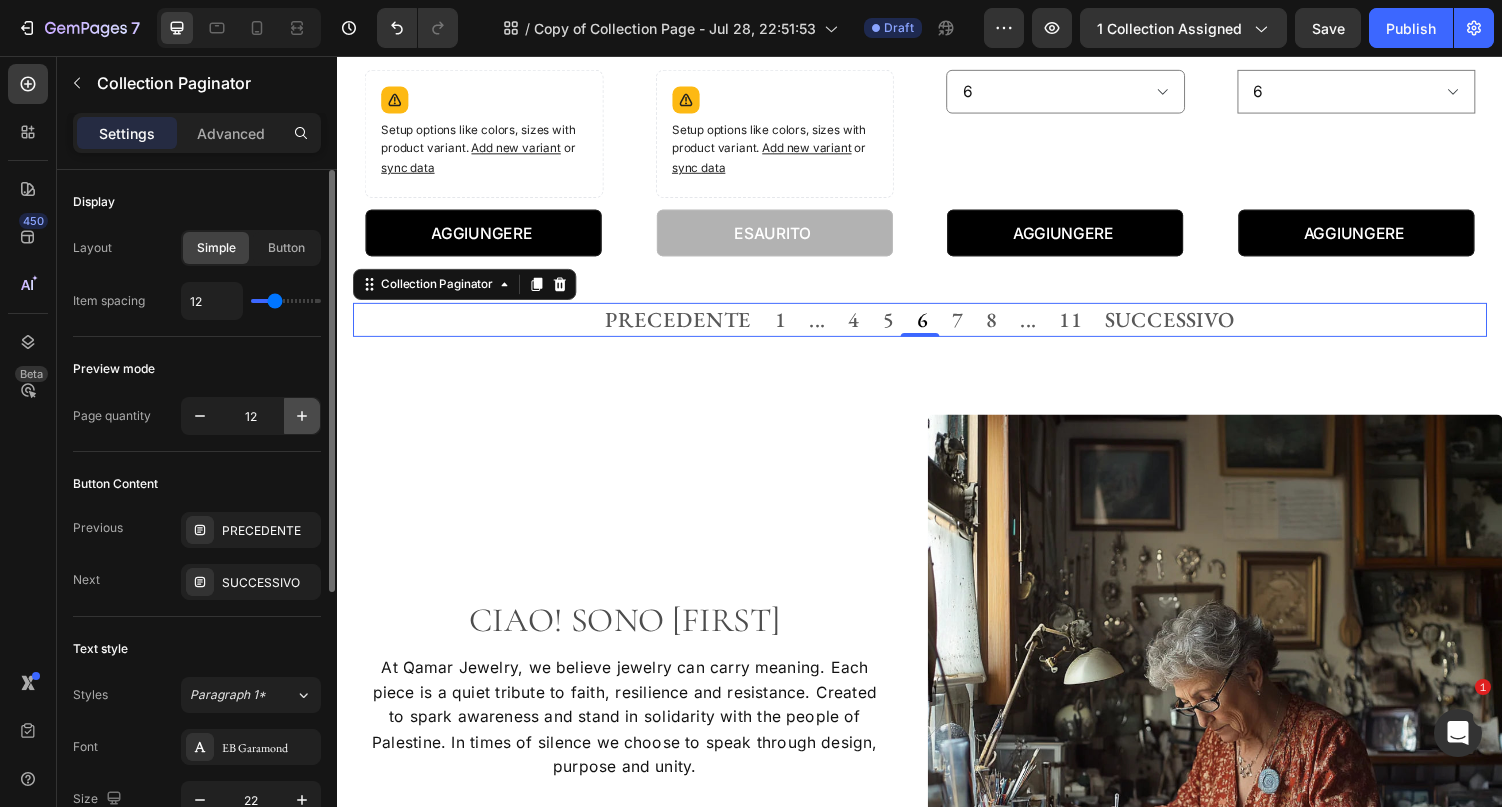 click at bounding box center (302, 416) 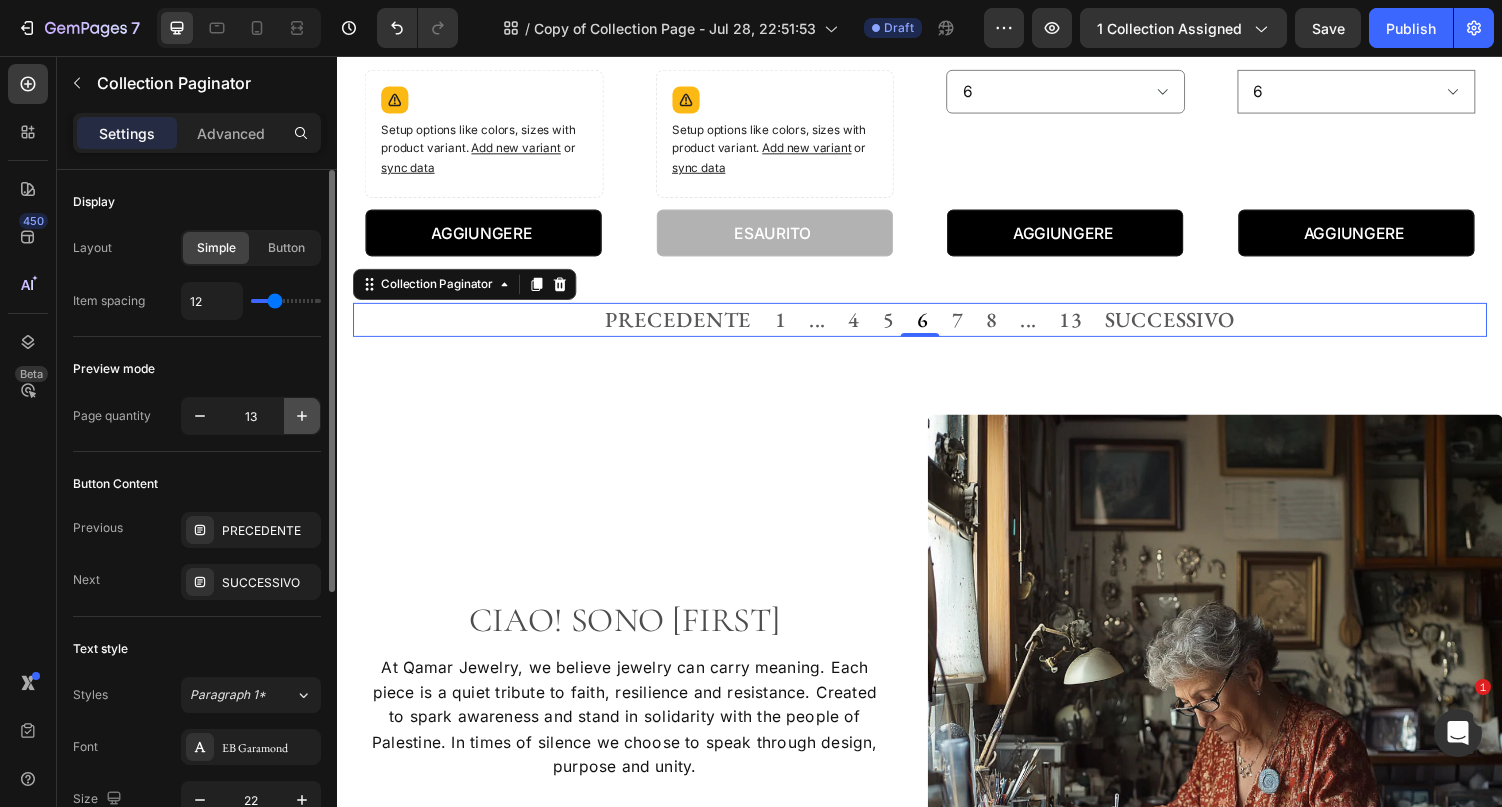 click at bounding box center (302, 416) 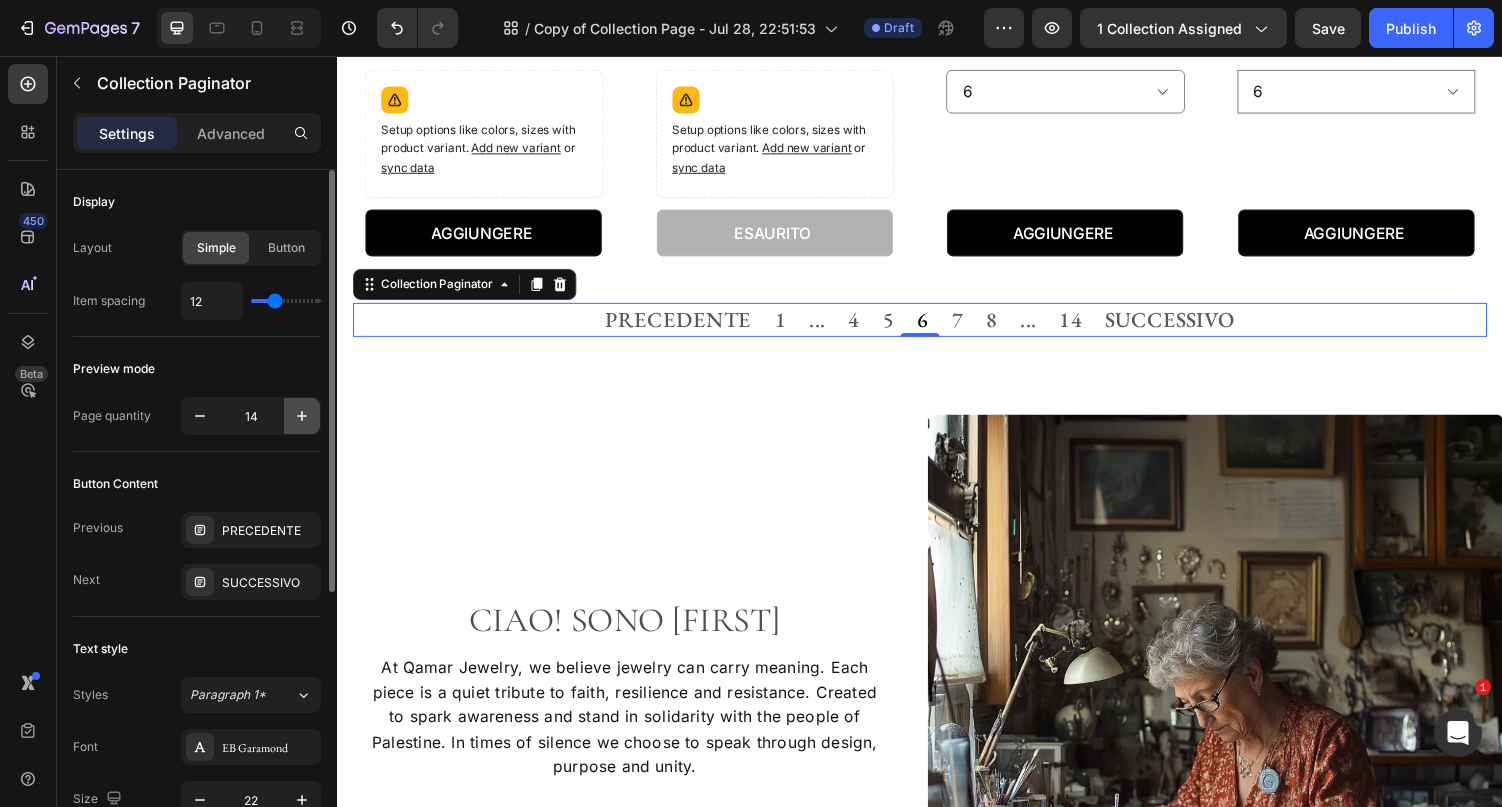 click at bounding box center [302, 416] 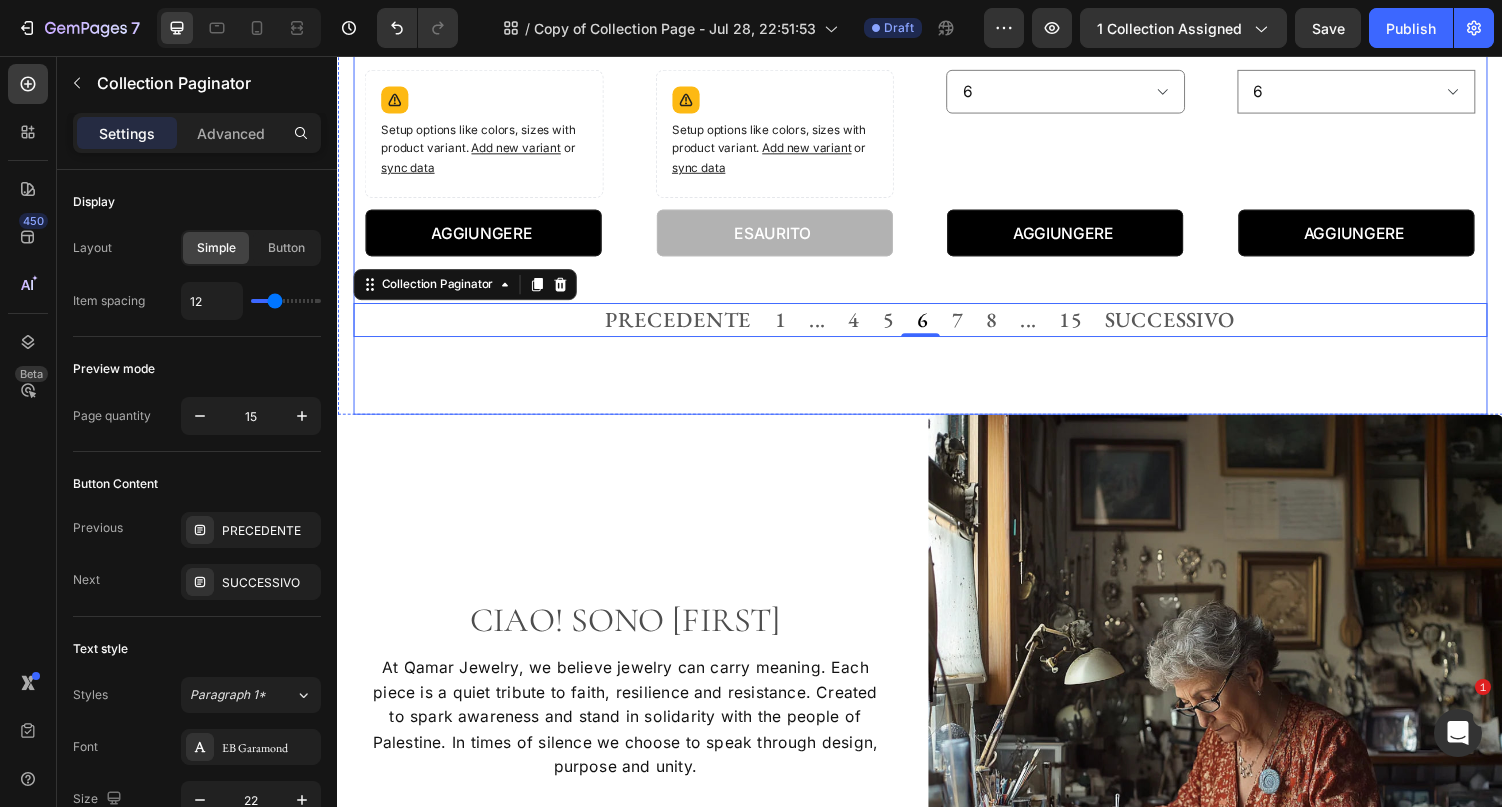 click on "I SALDI FINISCONO OGGI Product Badge Product Images anello regolabile oro con foglia e opale bianco Product Title €29,95 (P) Price (P) Price €150,00 (P) Price (P) Price Row Setup options like colors, sizes with product variant.       Add new variant   or   sync data Product Variants & Swatches AGGIUNGERE (P) Cart Button Row Product List I SALDI FINISCONO OGGI Product Badge Product Images anello vintage in zirconio colorato Product Title €29,95 (P) Price (P) Price €200,00 (P) Price (P) Price Row   6 7 8 9 Product Variants & Swatches AGGIUNGERE (P) Cart Button Row Product List I SALDI FINISCONO OGGI Product Badge Product Images anello avvolgente con acquamarina Product Title €29,95 (P) Price (P) Price €150,00 (P) Price (P) Price Row Setup options like colors, sizes with product variant.       Add new variant   or   sync data Product Variants & Swatches AGGIUNGERE (P) Cart Button Row Product List I SALDI FINISCONO OGGI Product Badge Product Images set di anelli vintage in oro e zirconia Product Title" at bounding box center (937, -1248) 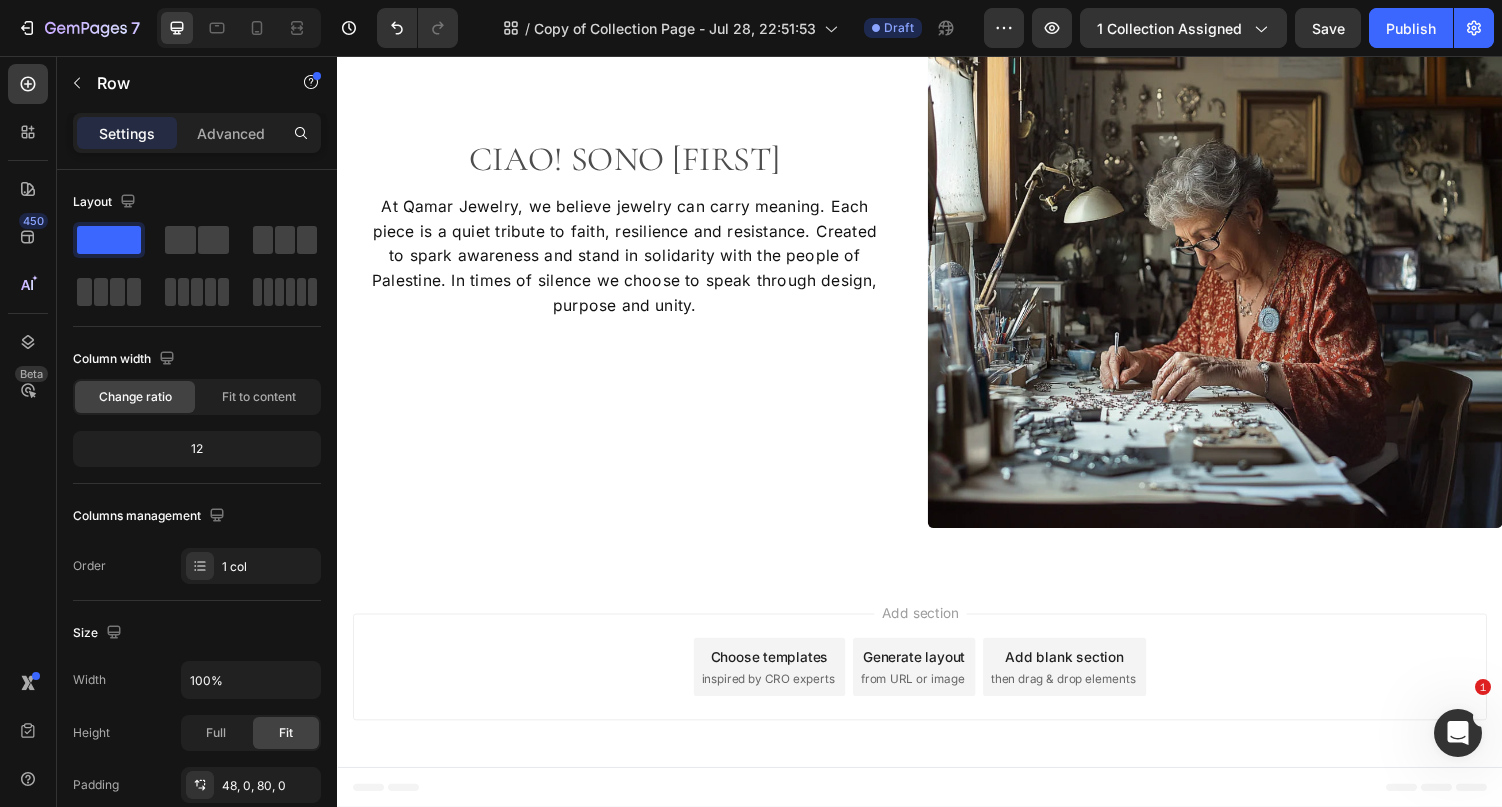 scroll, scrollTop: 812, scrollLeft: 0, axis: vertical 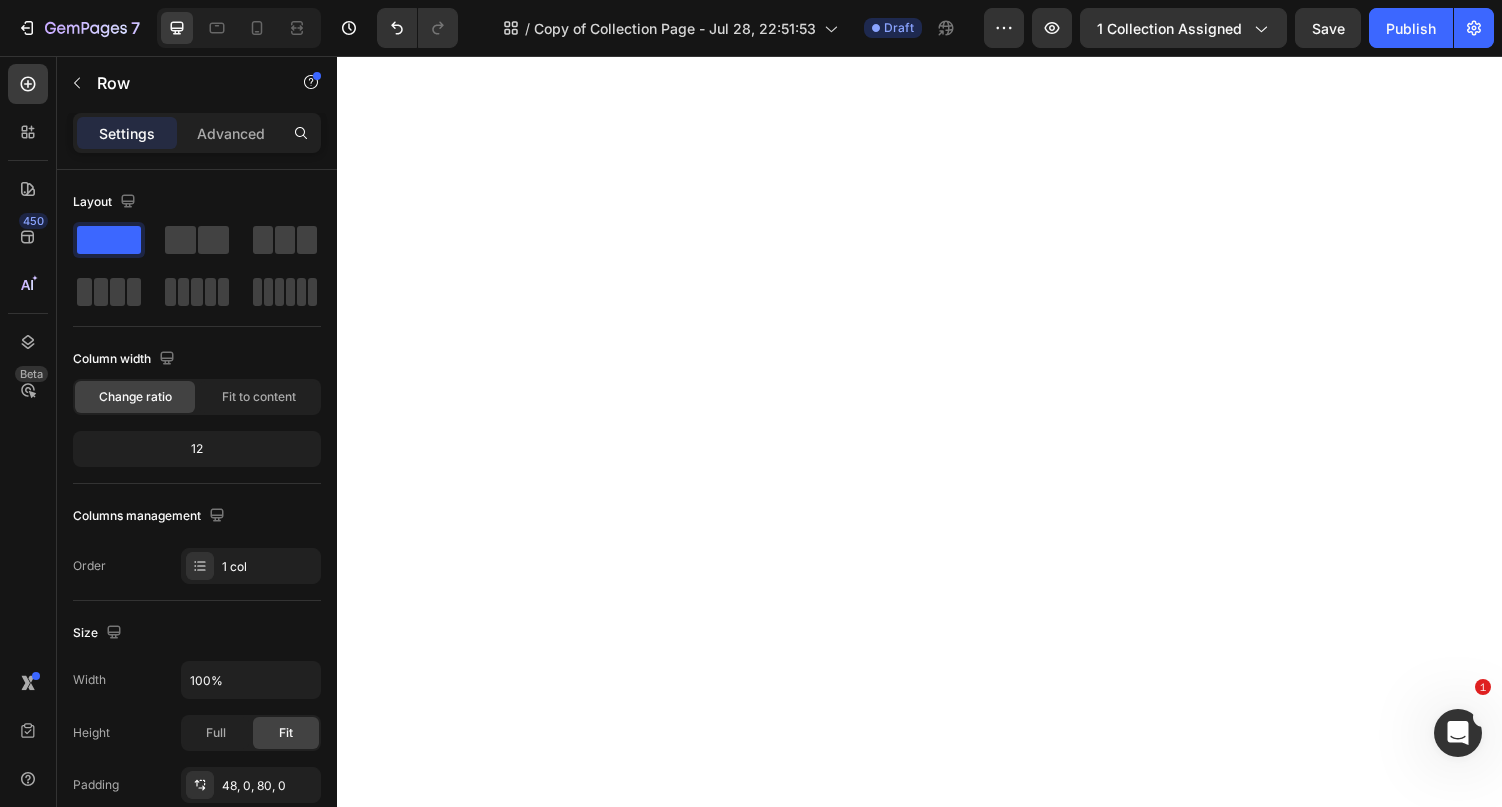 select on "7" 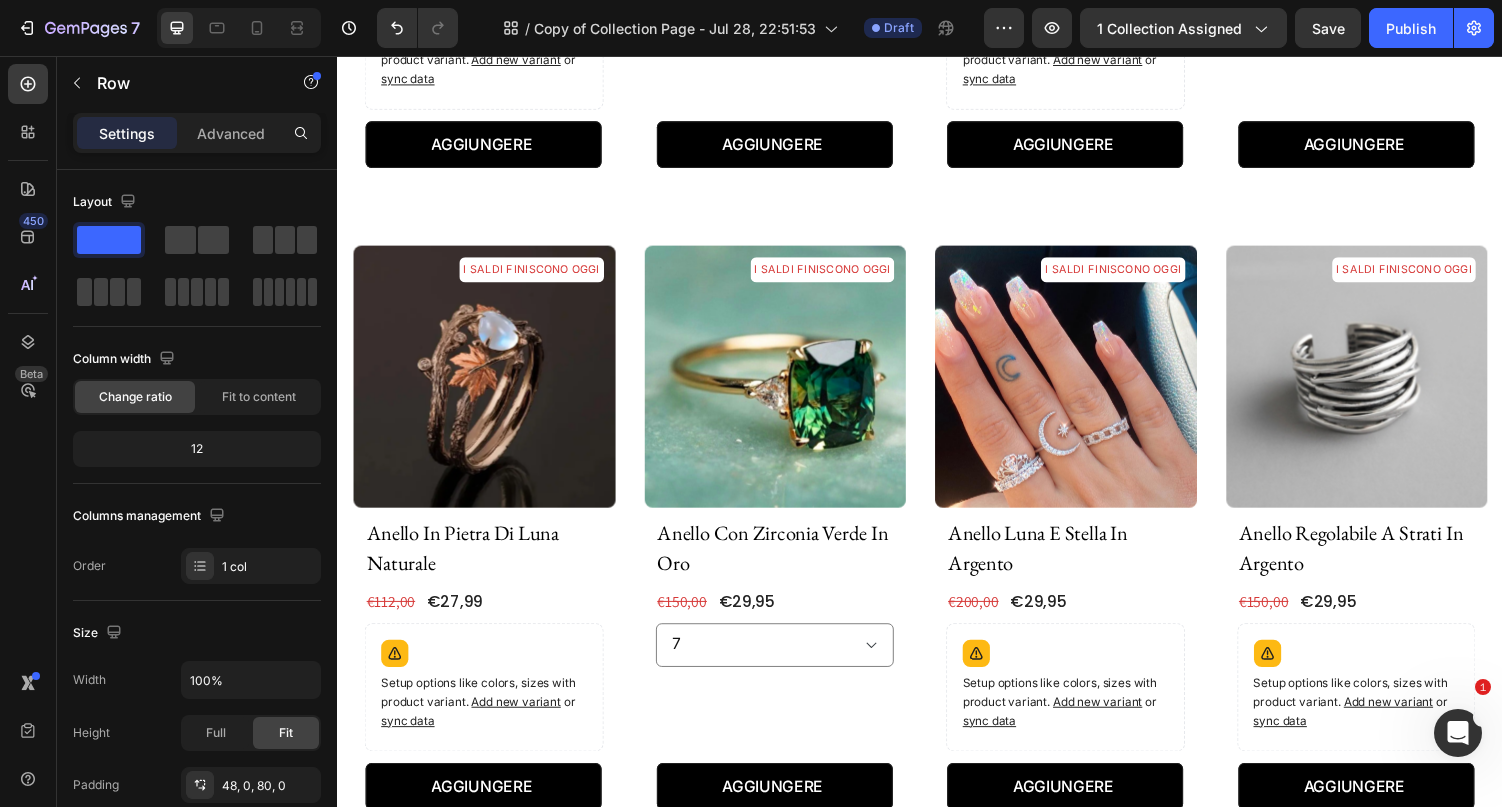 scroll, scrollTop: 0, scrollLeft: 0, axis: both 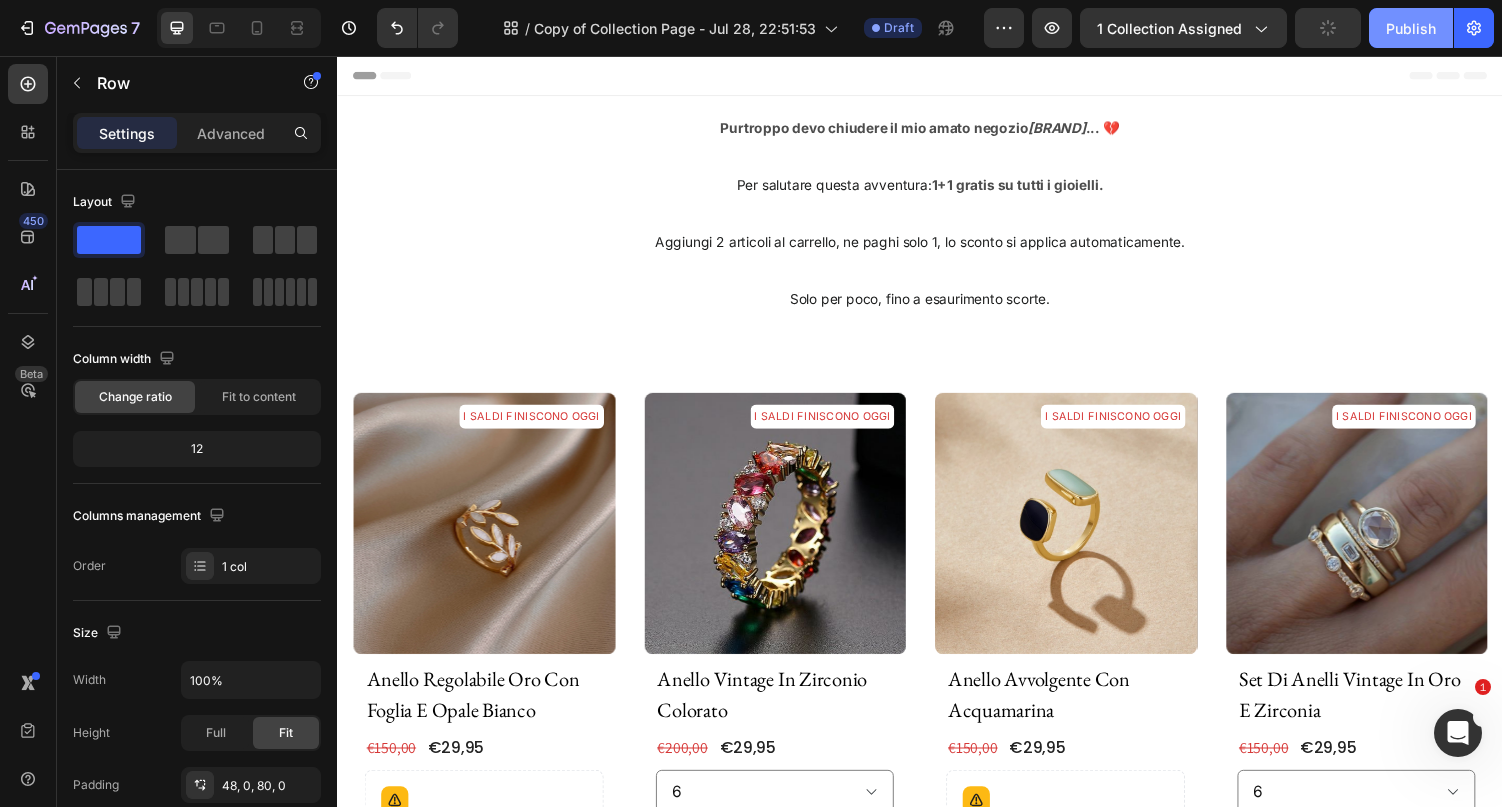 click on "Publish" 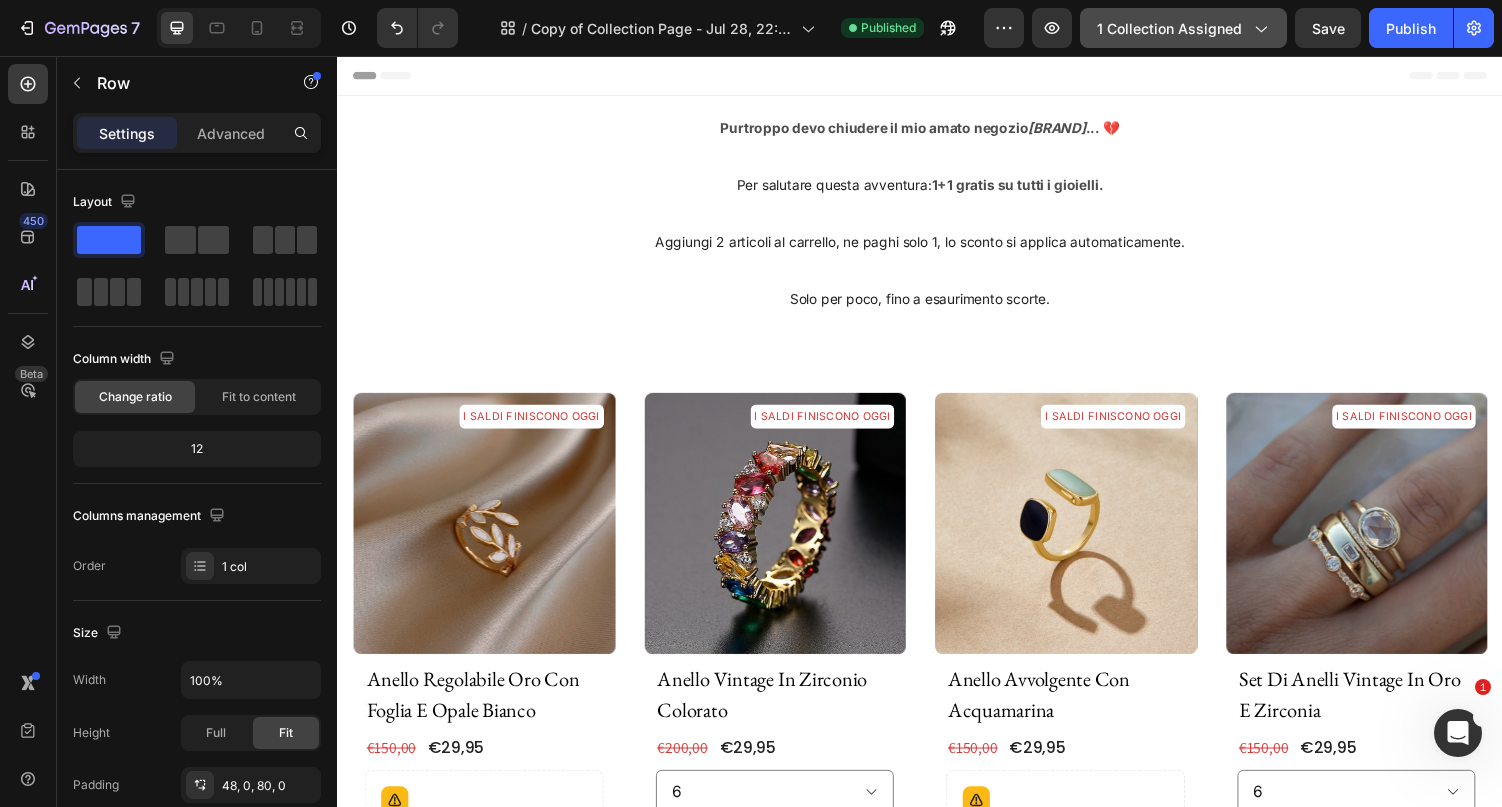 click 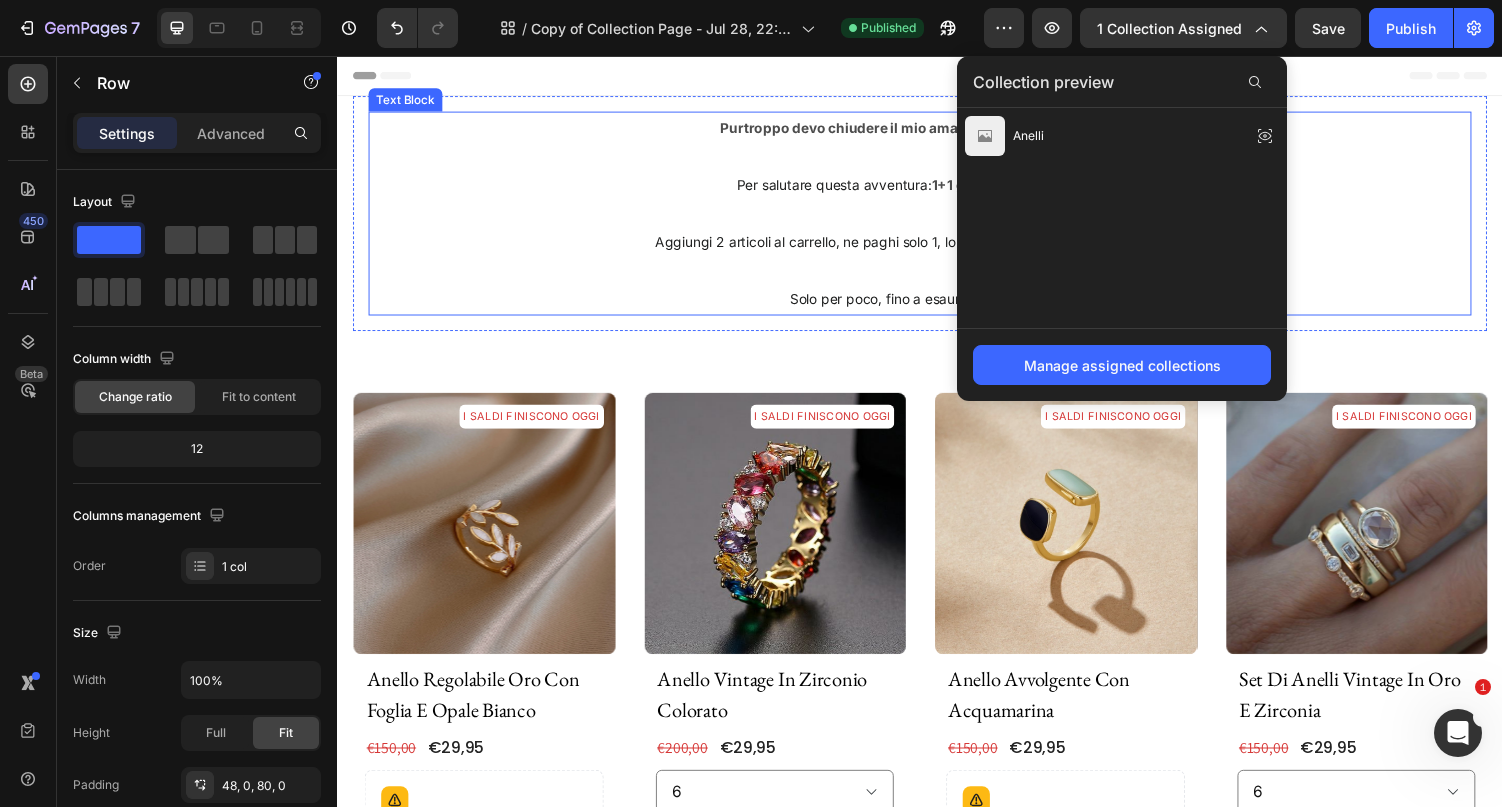 click on "Purtroppo devo chiudere il mio amato negozio  [BRAND] ... 💔 Per salutare questa avventura:  1+1 gratis su tutti i gioielli. Aggiungi 2 articoli al carrello, ne paghi solo 1, lo sconto si applica automaticamente. Solo per poco, fino a esaurimento scorte." at bounding box center [937, 218] 